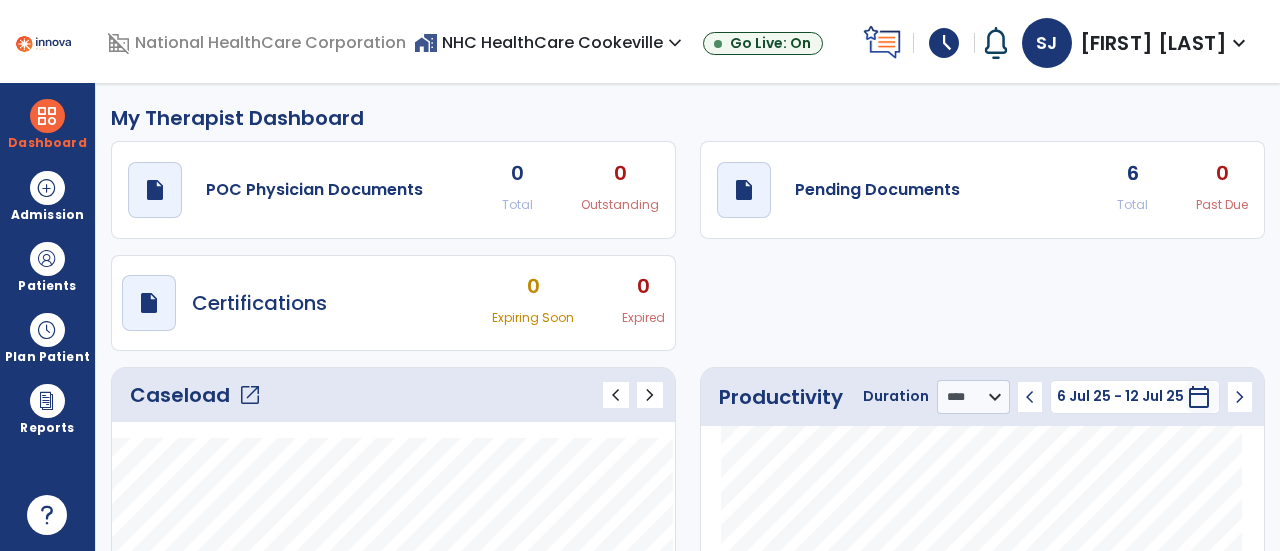 select on "****" 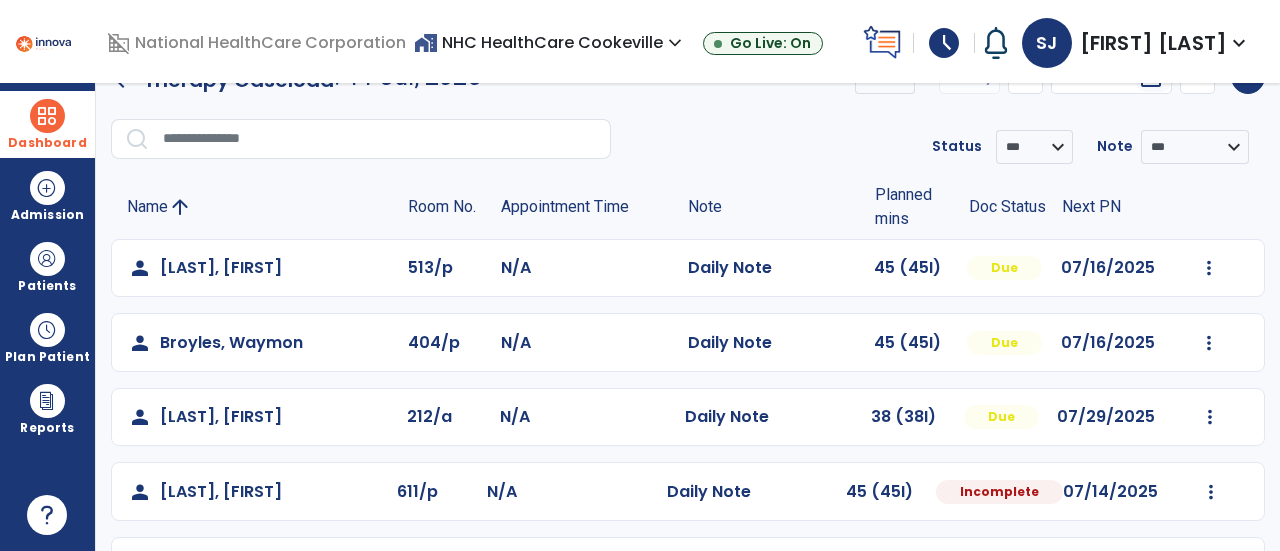 click at bounding box center (47, 116) 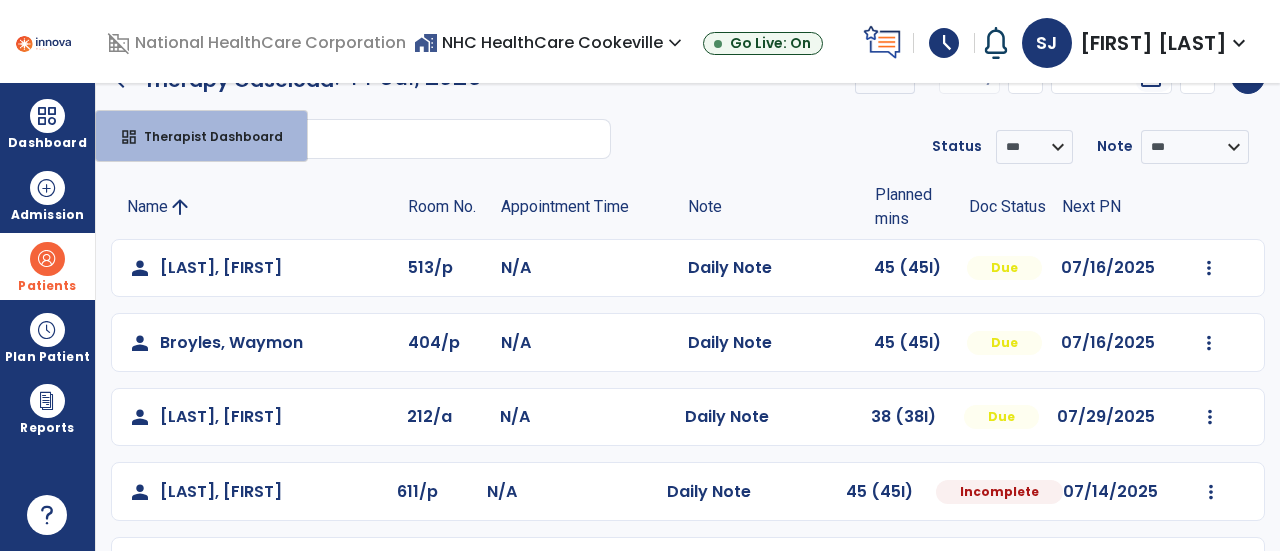 click on "Patients" at bounding box center (47, 266) 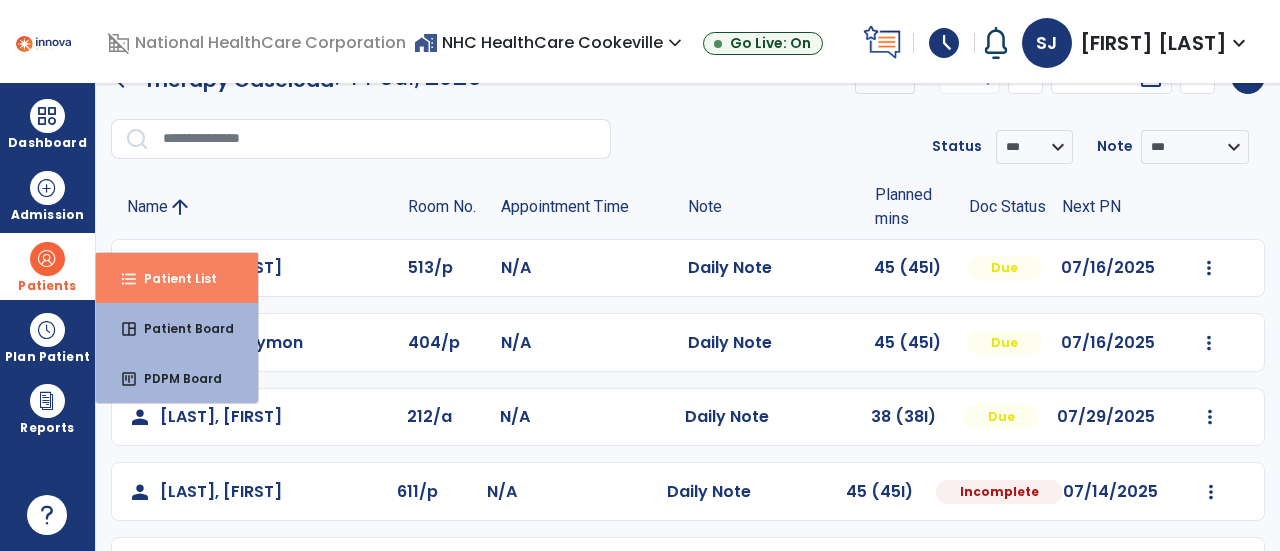 click on "format_list_bulleted  Patient List" at bounding box center [177, 278] 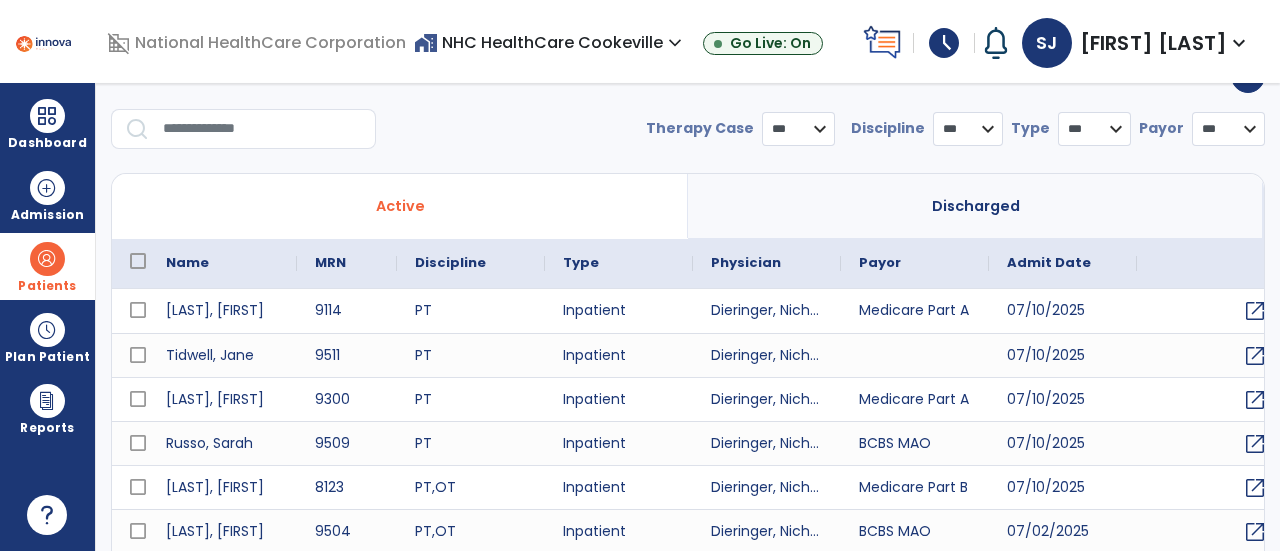 select on "***" 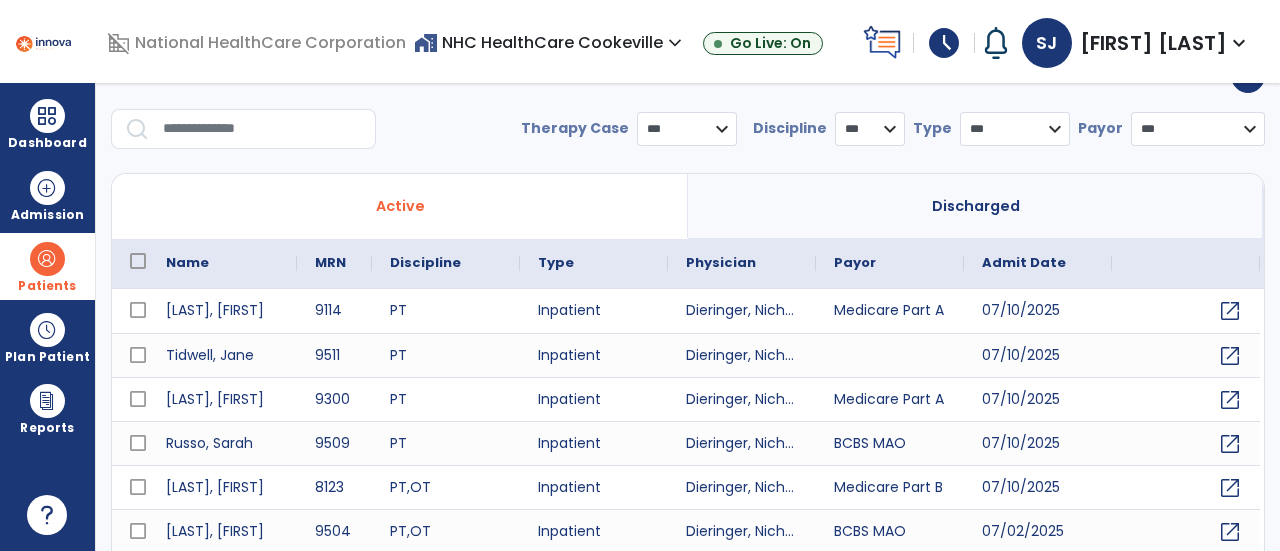 click at bounding box center [262, 129] 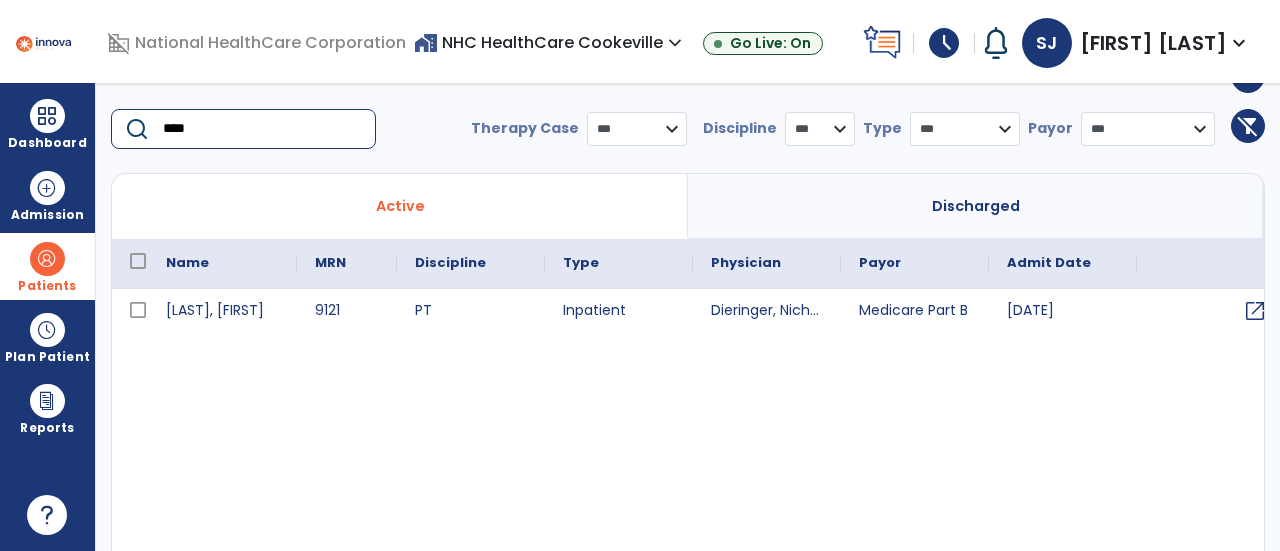 type on "****" 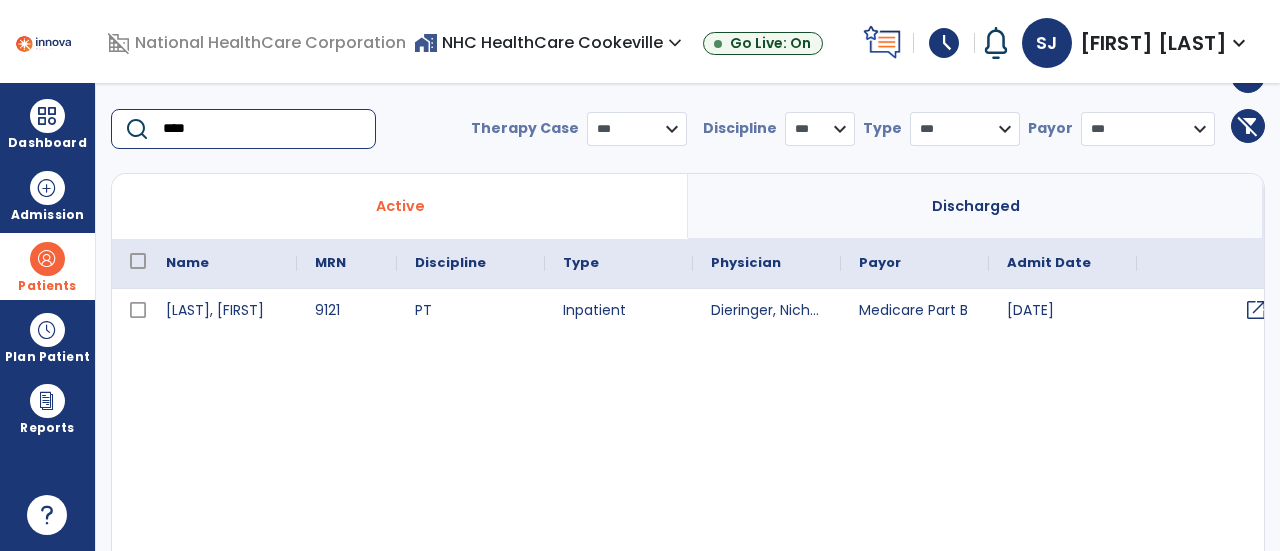 click on "open_in_new" at bounding box center [1256, 310] 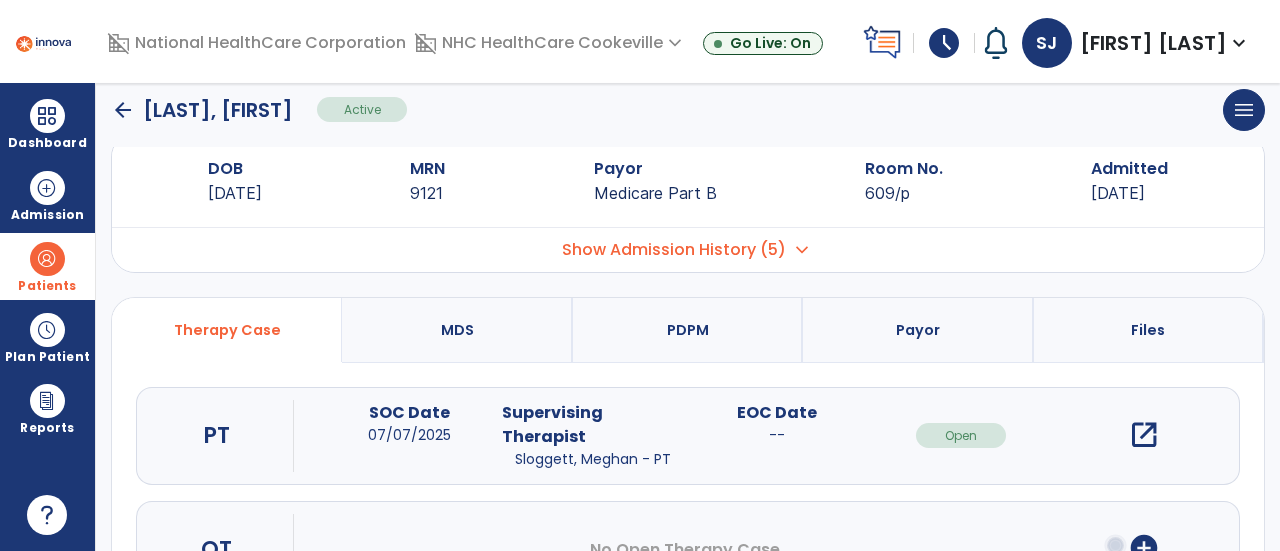 click on "open_in_new" at bounding box center (1144, 435) 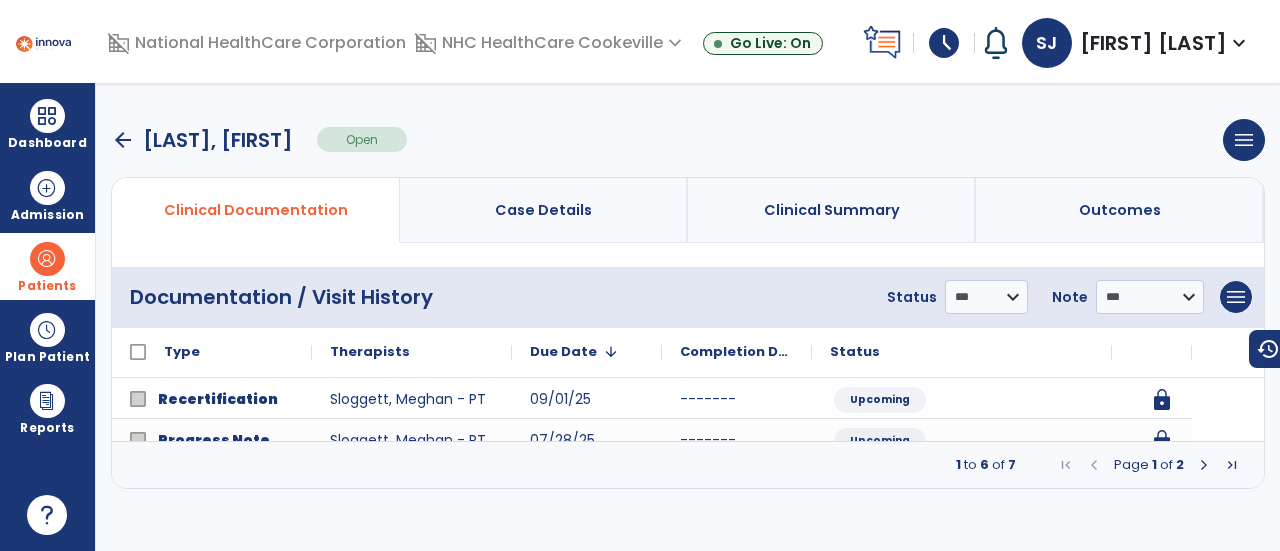 scroll, scrollTop: 0, scrollLeft: 0, axis: both 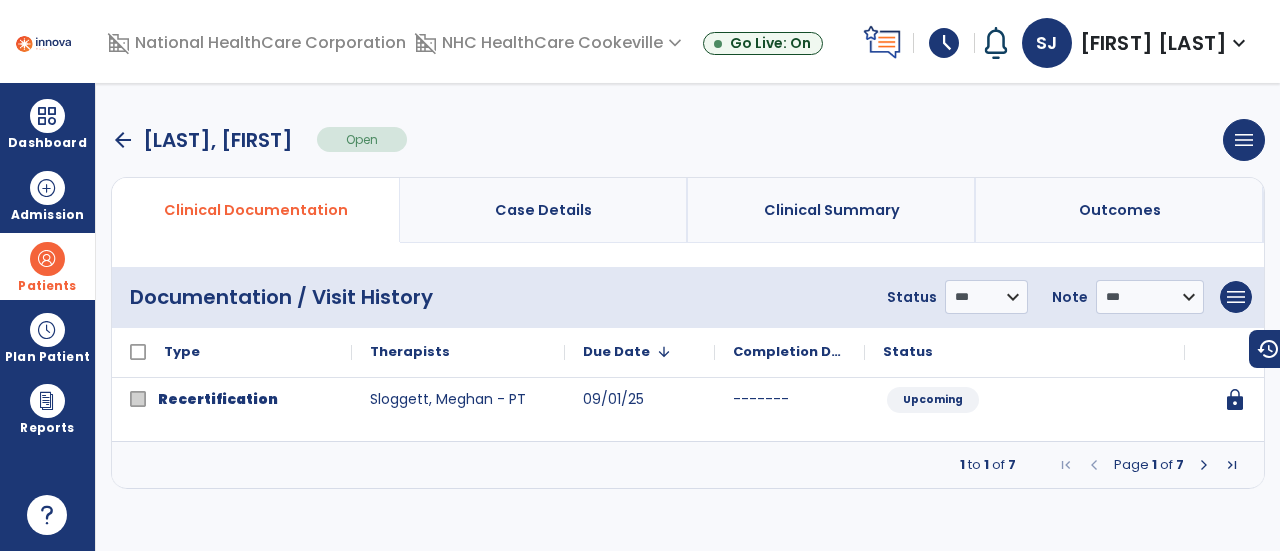 click at bounding box center (1204, 465) 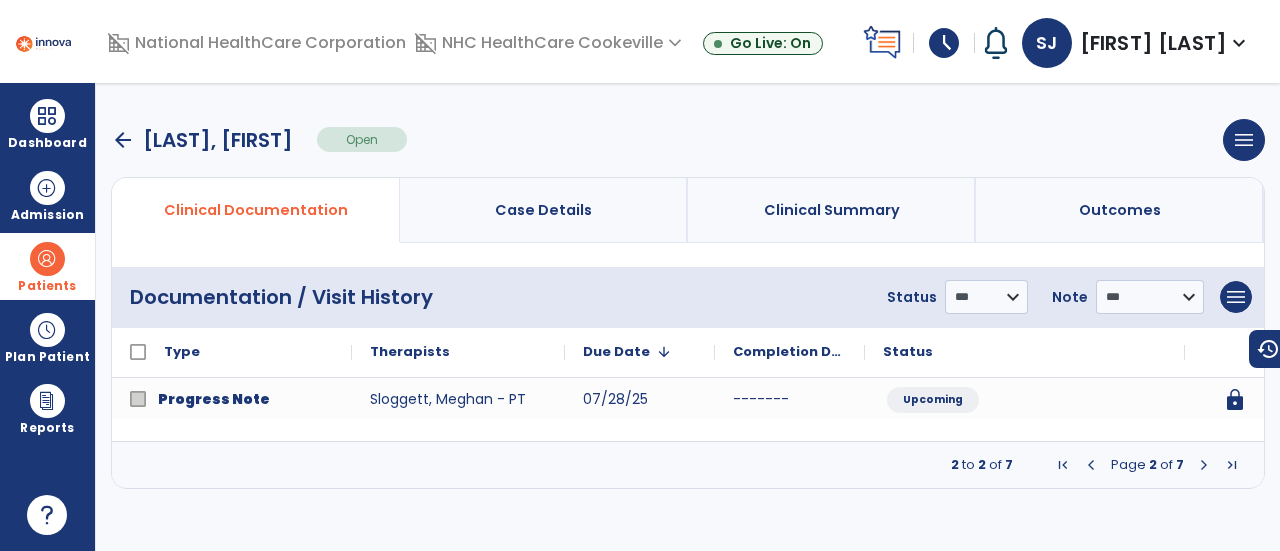 click at bounding box center [1204, 465] 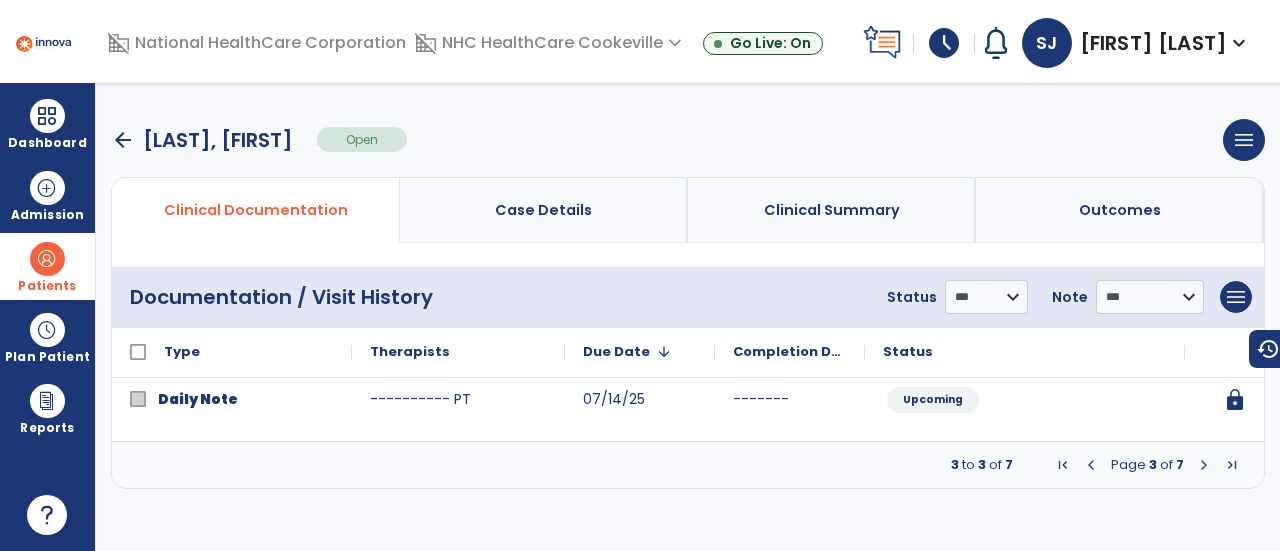 click at bounding box center [1204, 465] 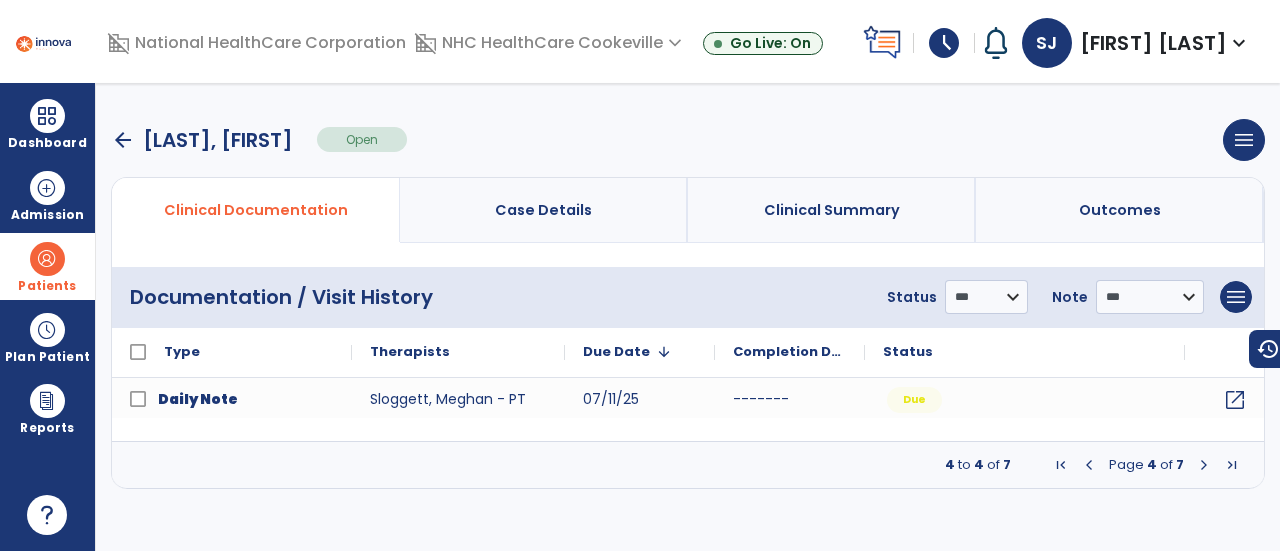 click at bounding box center [1204, 465] 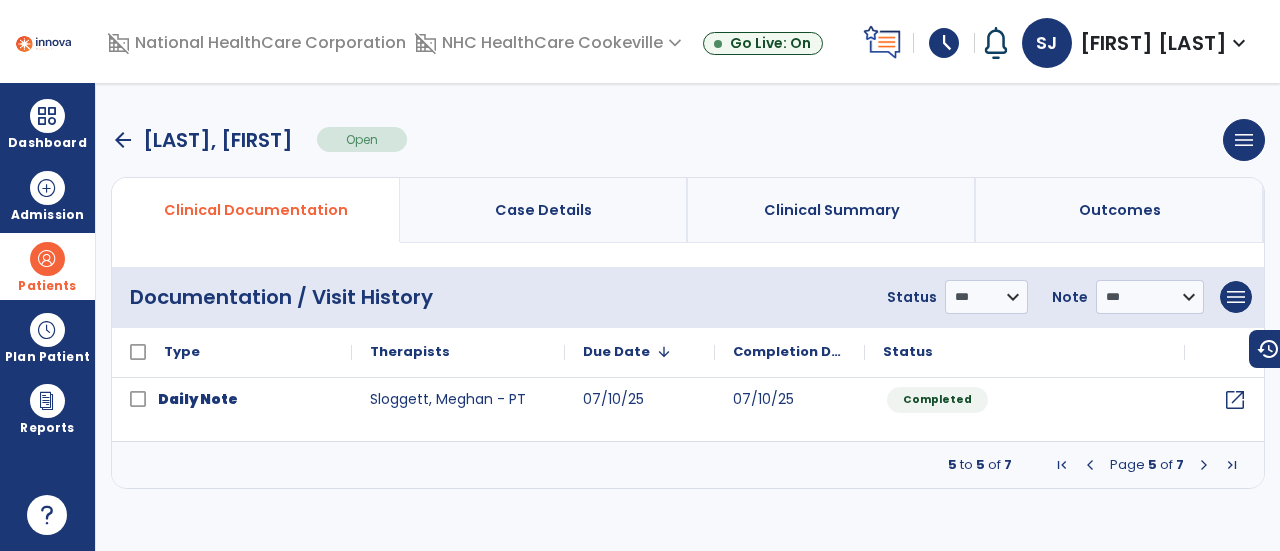 click at bounding box center [1204, 465] 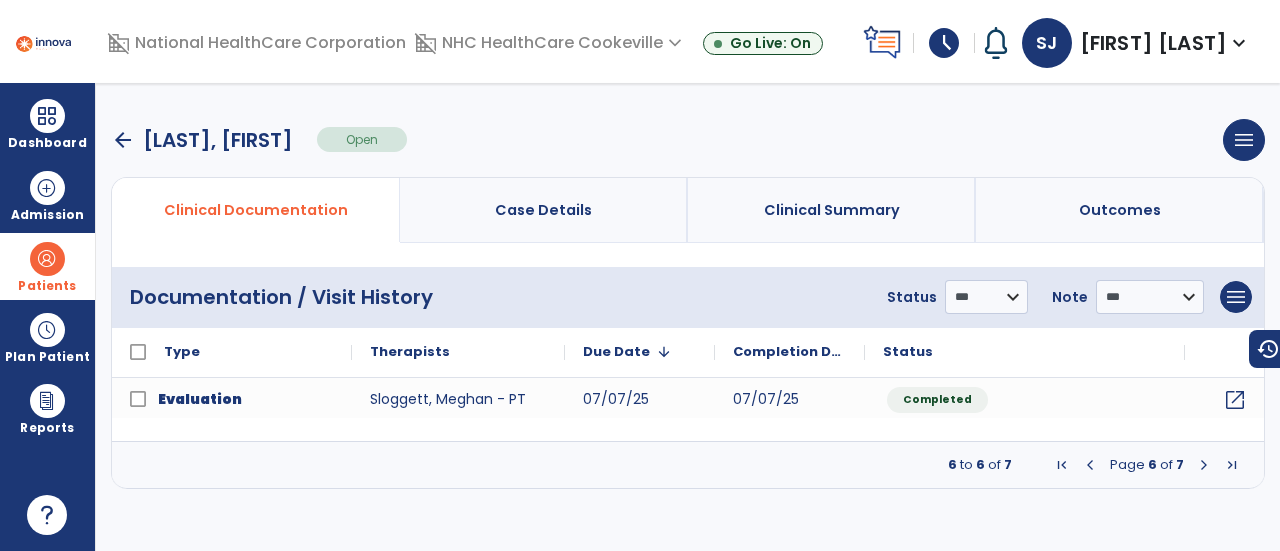 click at bounding box center (1204, 465) 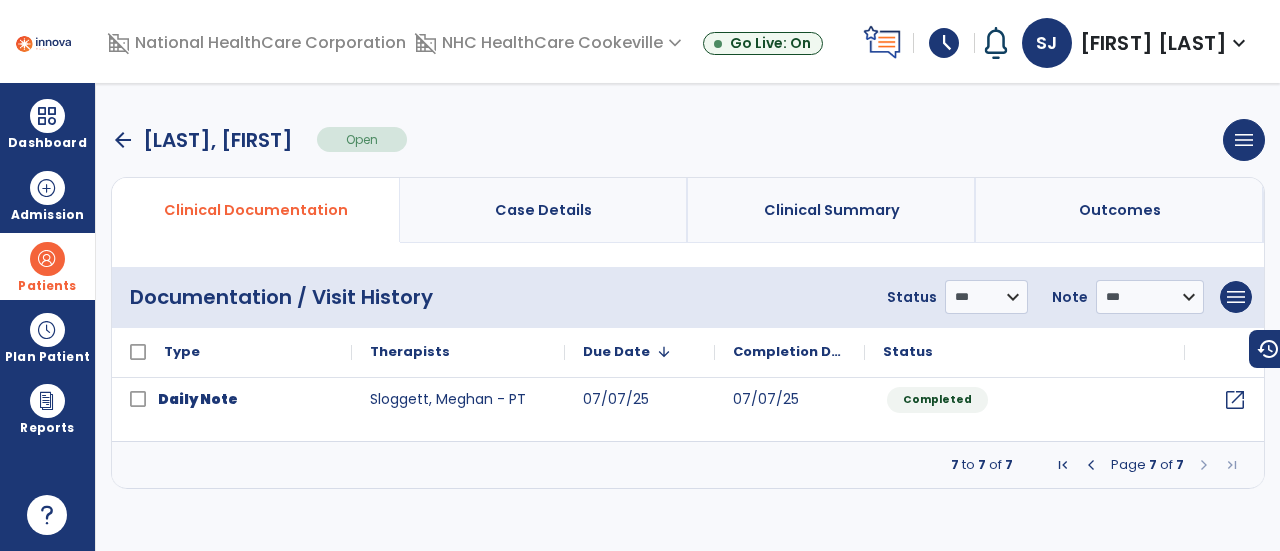 click at bounding box center [1091, 465] 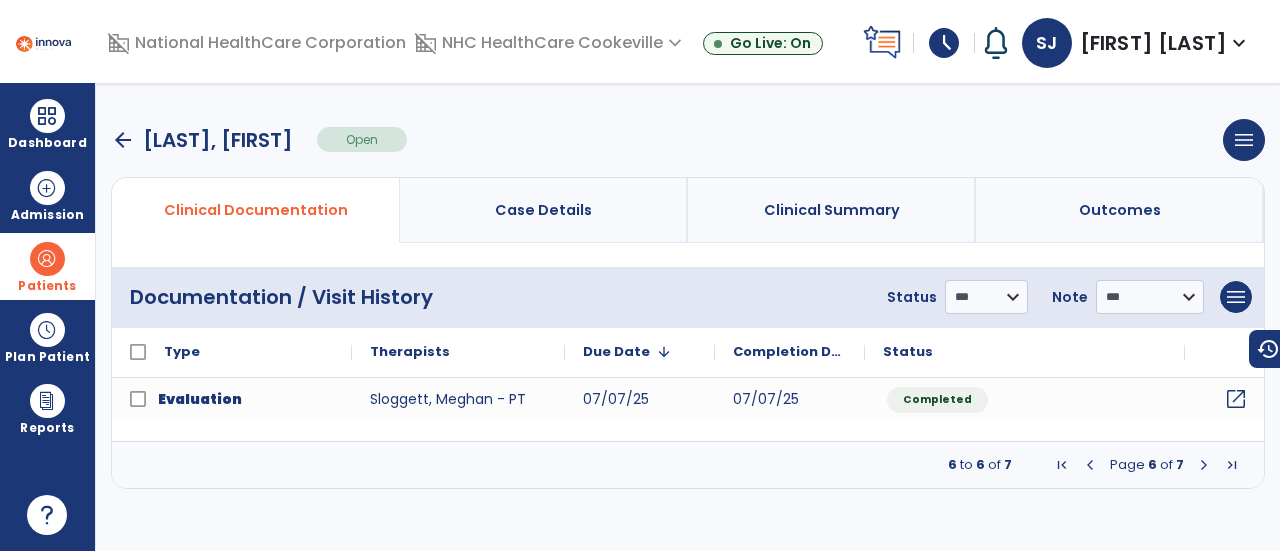 click on "open_in_new" 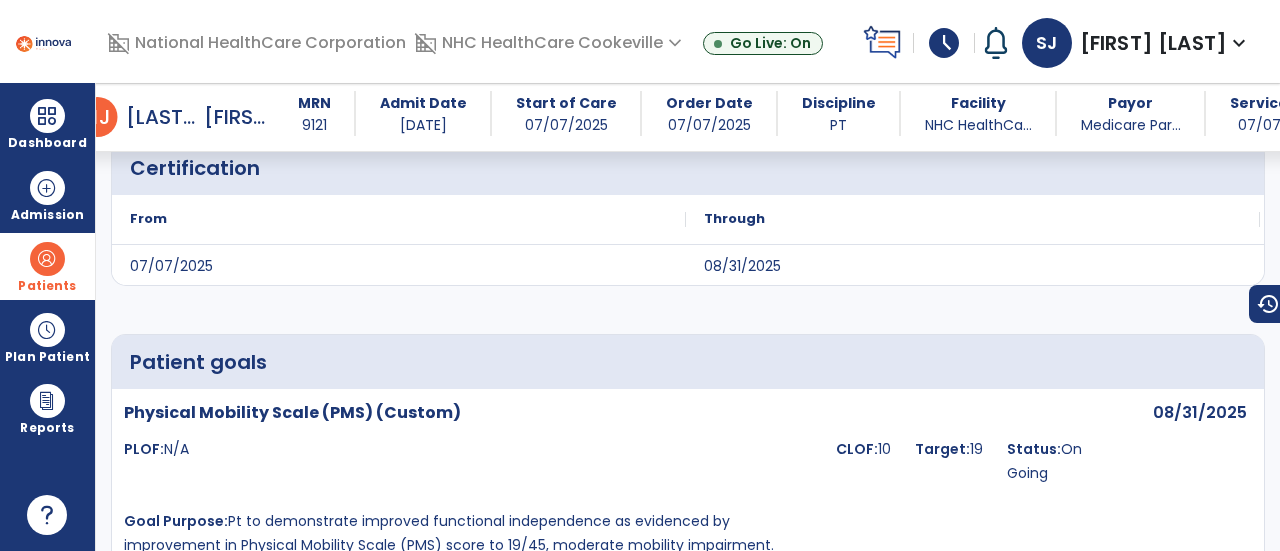 scroll, scrollTop: 5354, scrollLeft: 0, axis: vertical 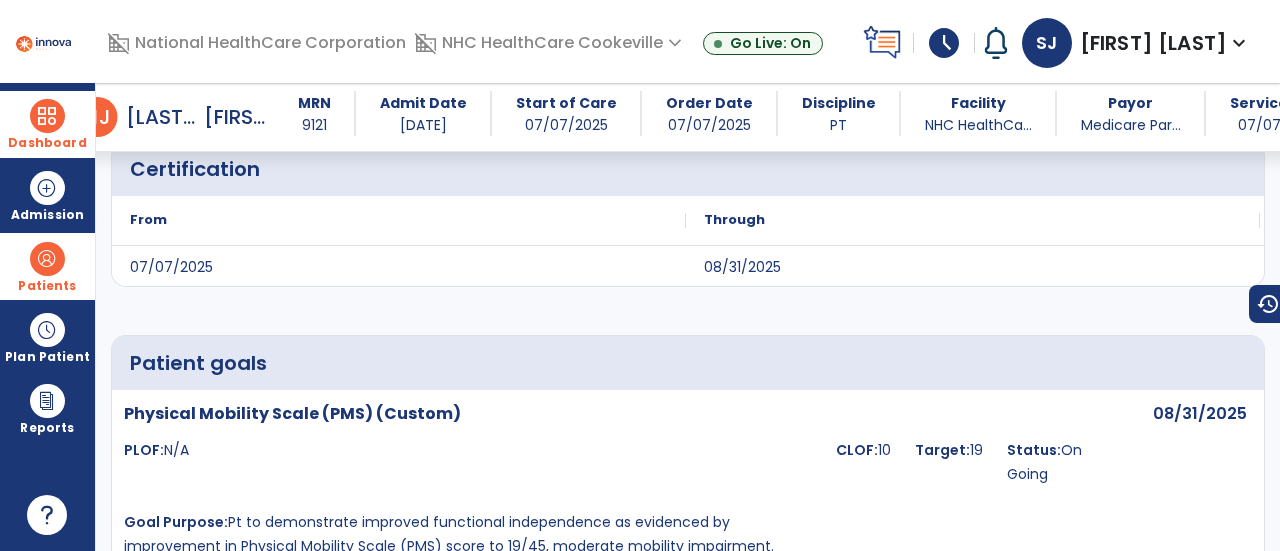 click on "Dashboard" at bounding box center (47, 124) 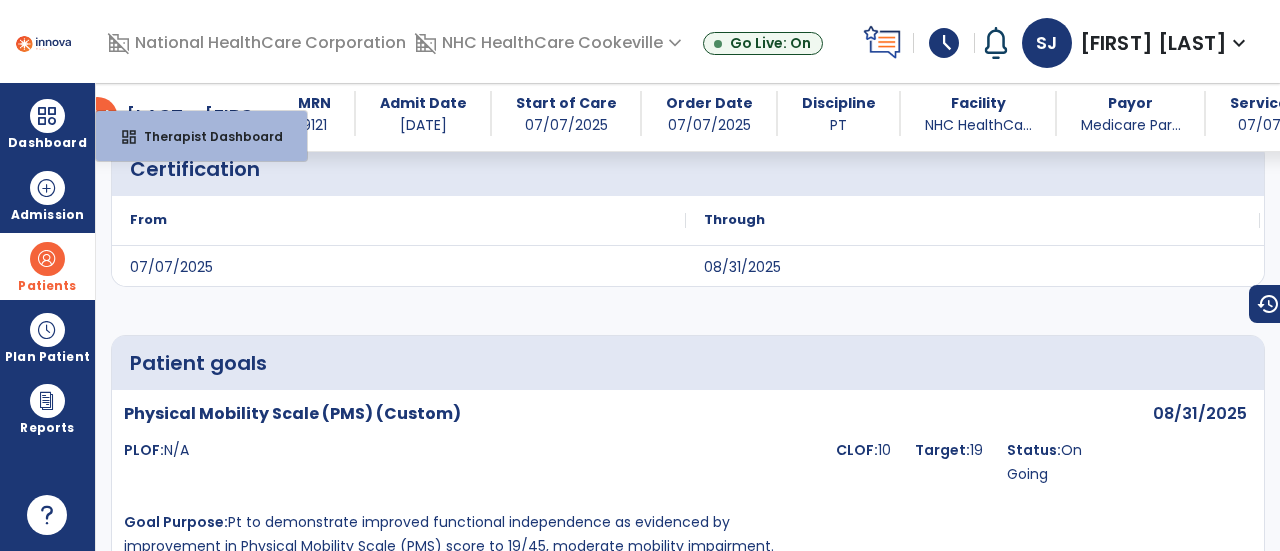 click at bounding box center (47, 259) 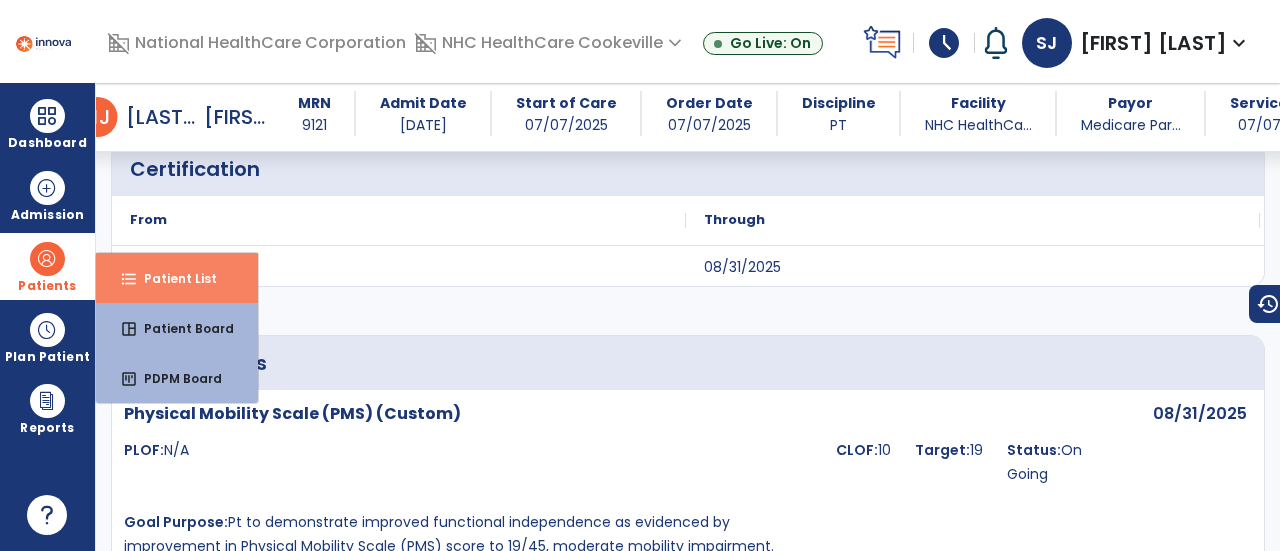 click on "format_list_bulleted  Patient List" at bounding box center [177, 278] 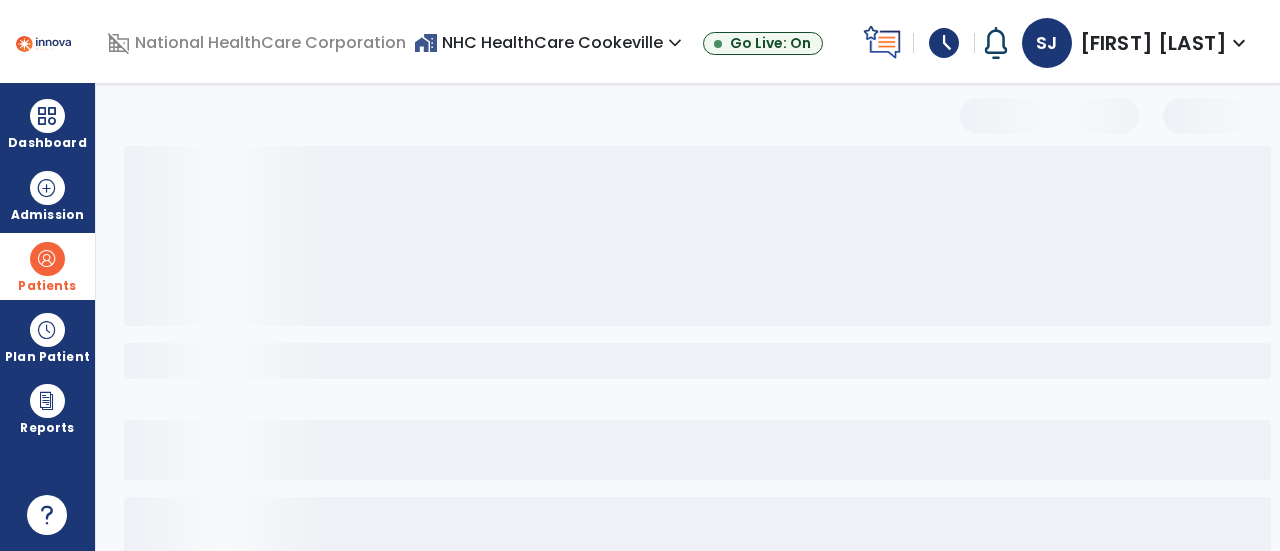 scroll, scrollTop: 190, scrollLeft: 0, axis: vertical 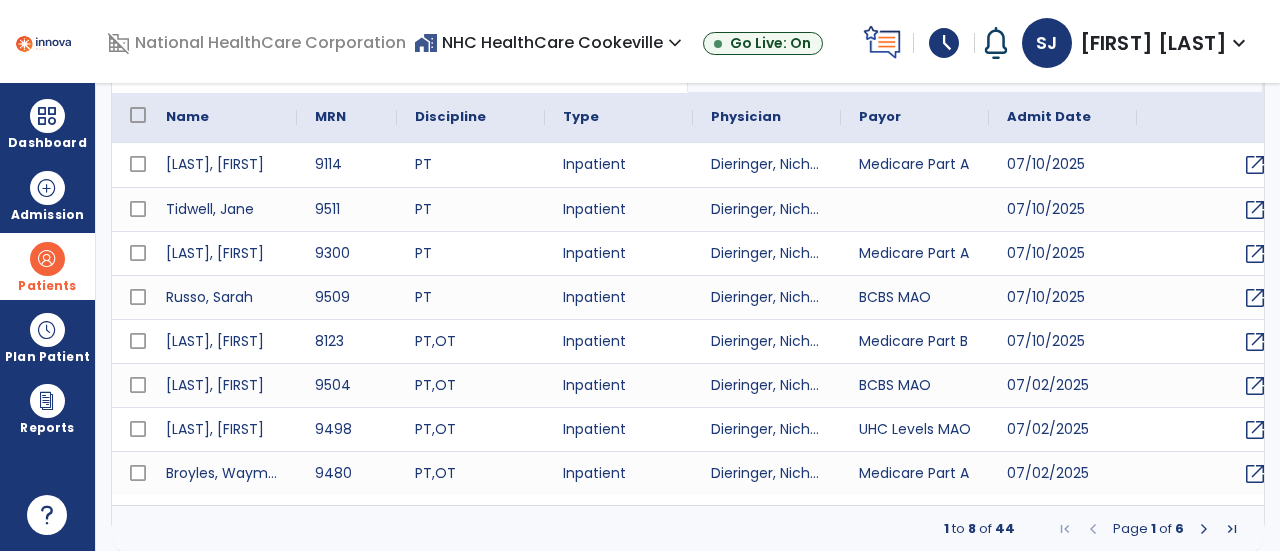 select on "***" 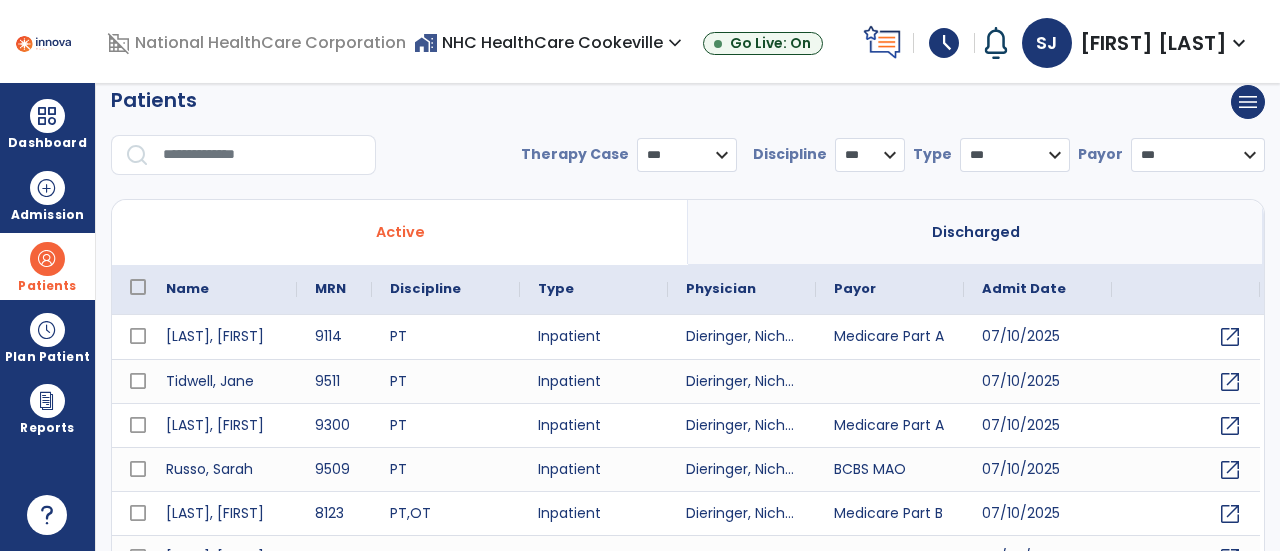 scroll, scrollTop: 0, scrollLeft: 0, axis: both 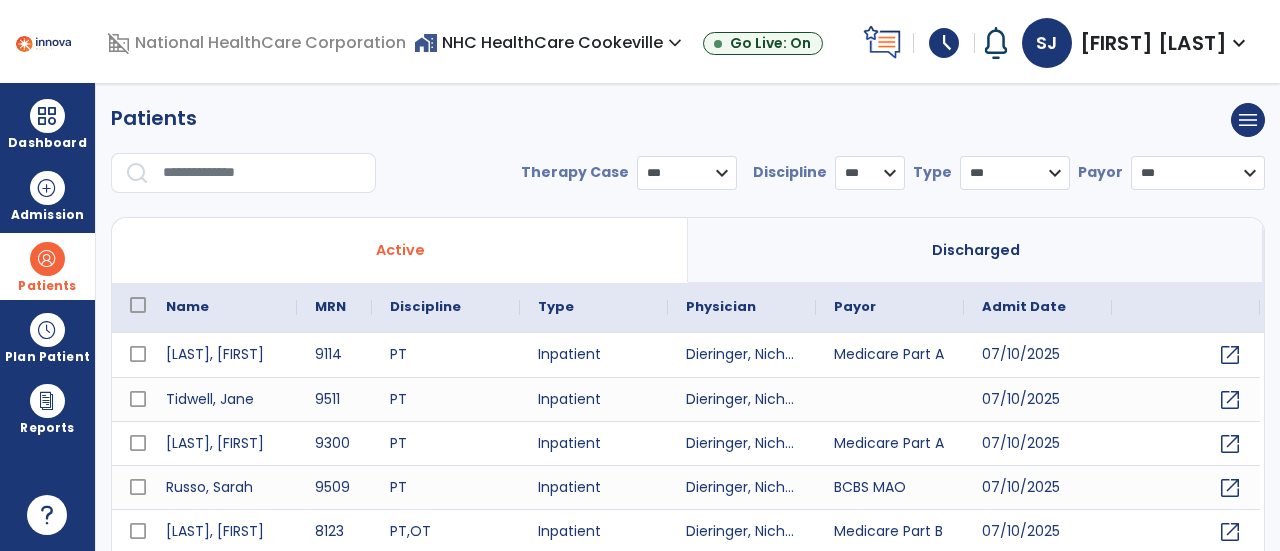 click at bounding box center (262, 173) 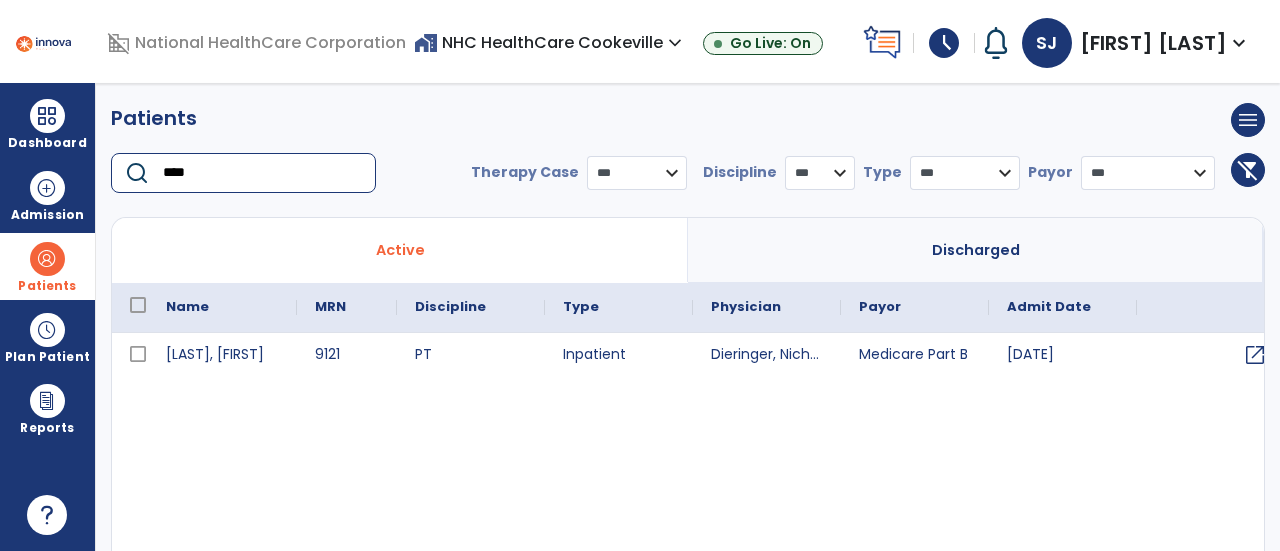 type on "****" 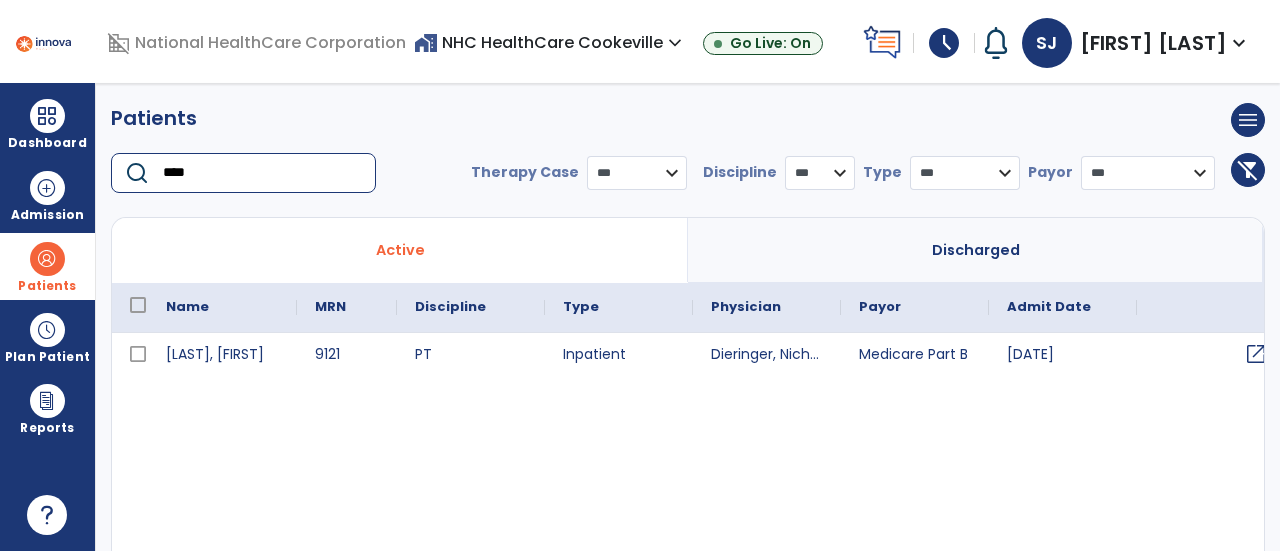 click on "open_in_new" at bounding box center [1256, 354] 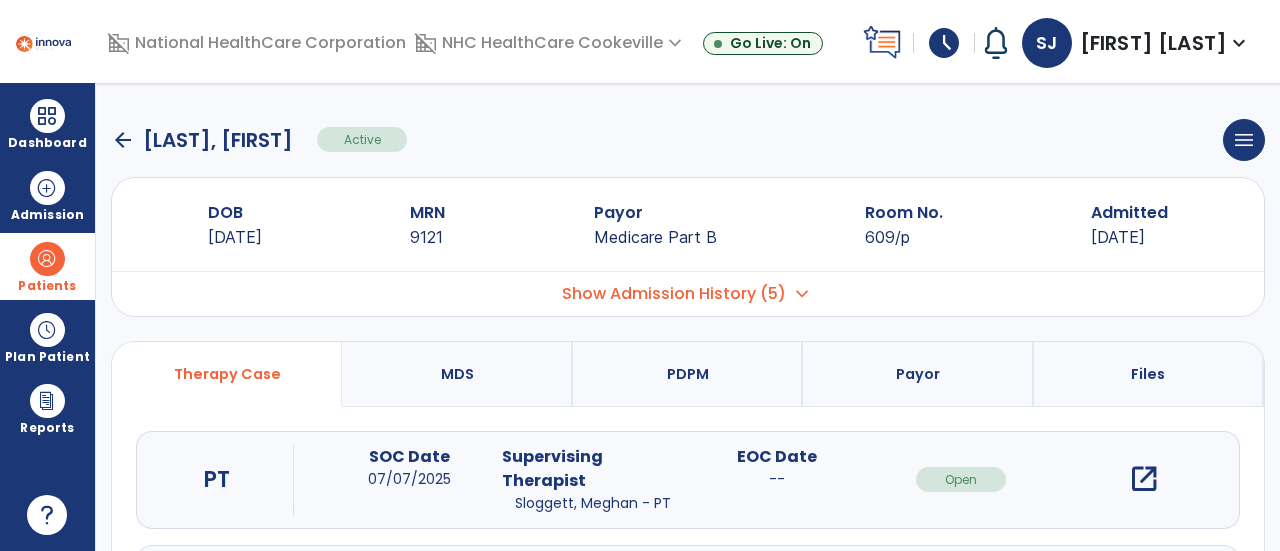 click on "open_in_new" at bounding box center (1144, 479) 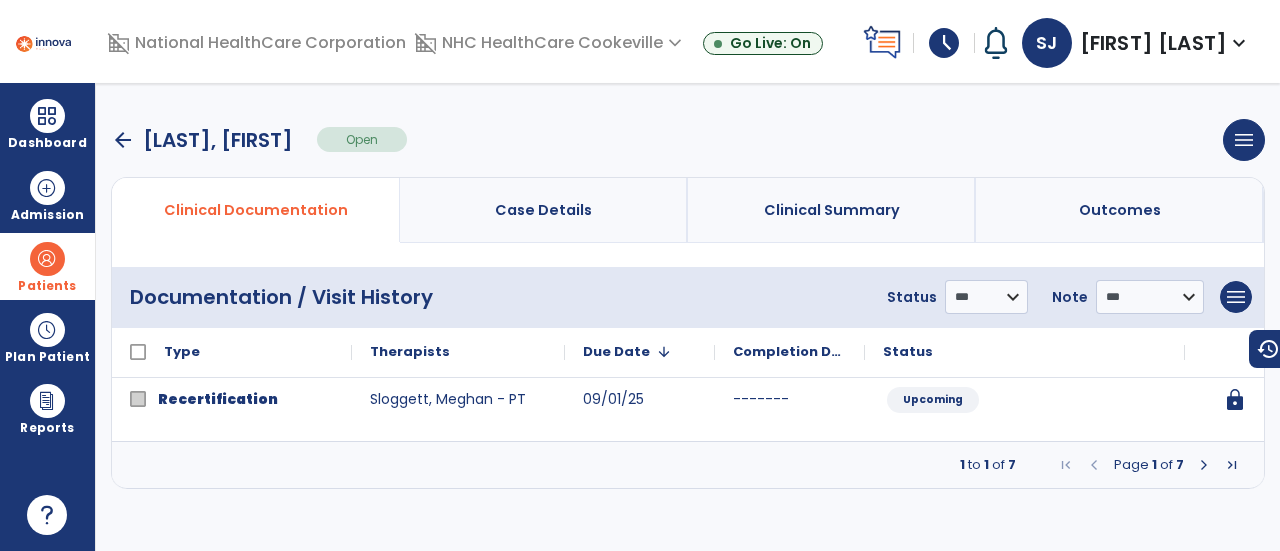 click at bounding box center [1204, 465] 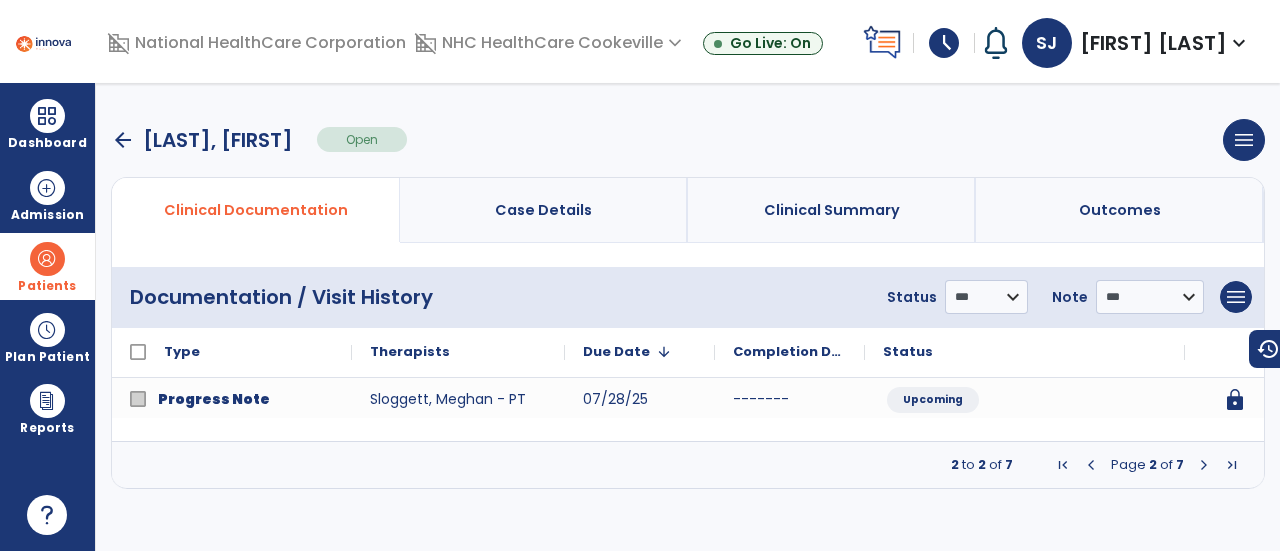 click at bounding box center [1204, 465] 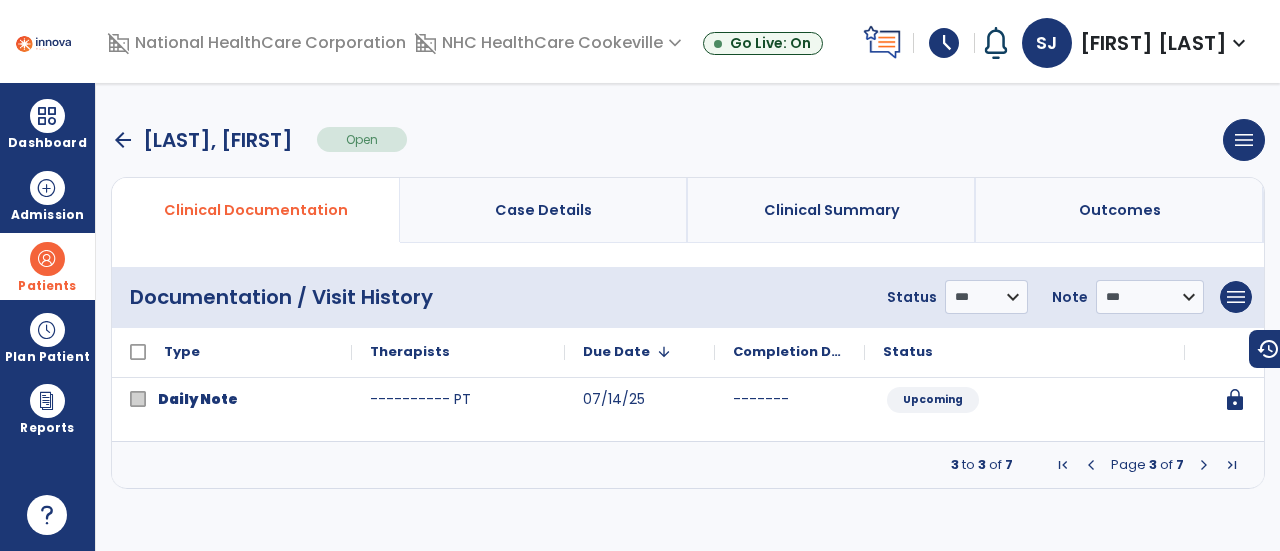 click at bounding box center (1204, 465) 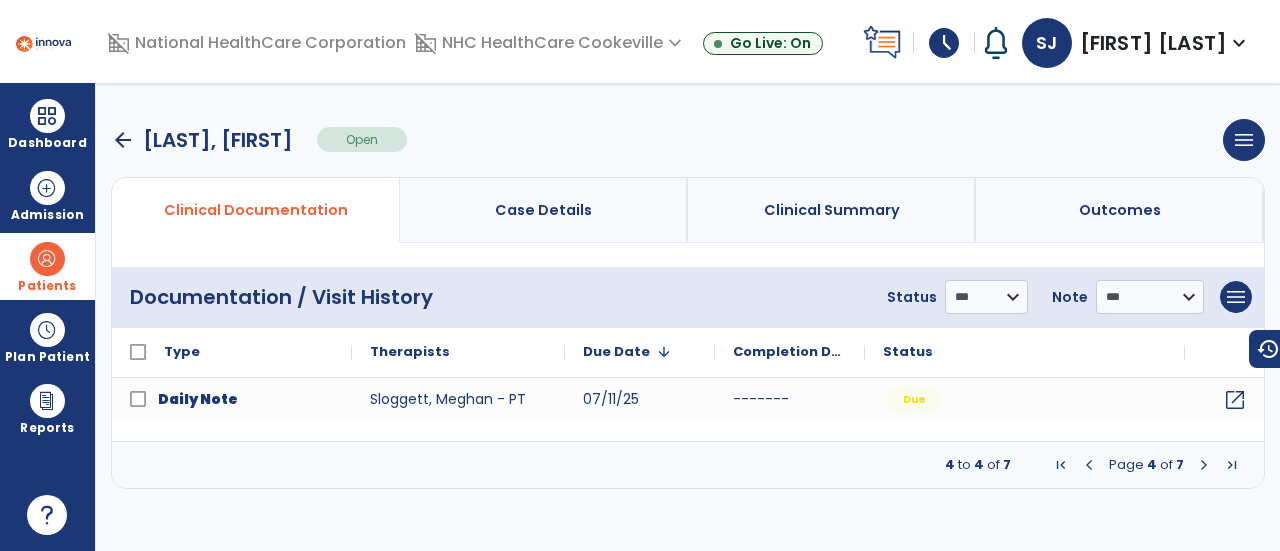 click at bounding box center (1204, 465) 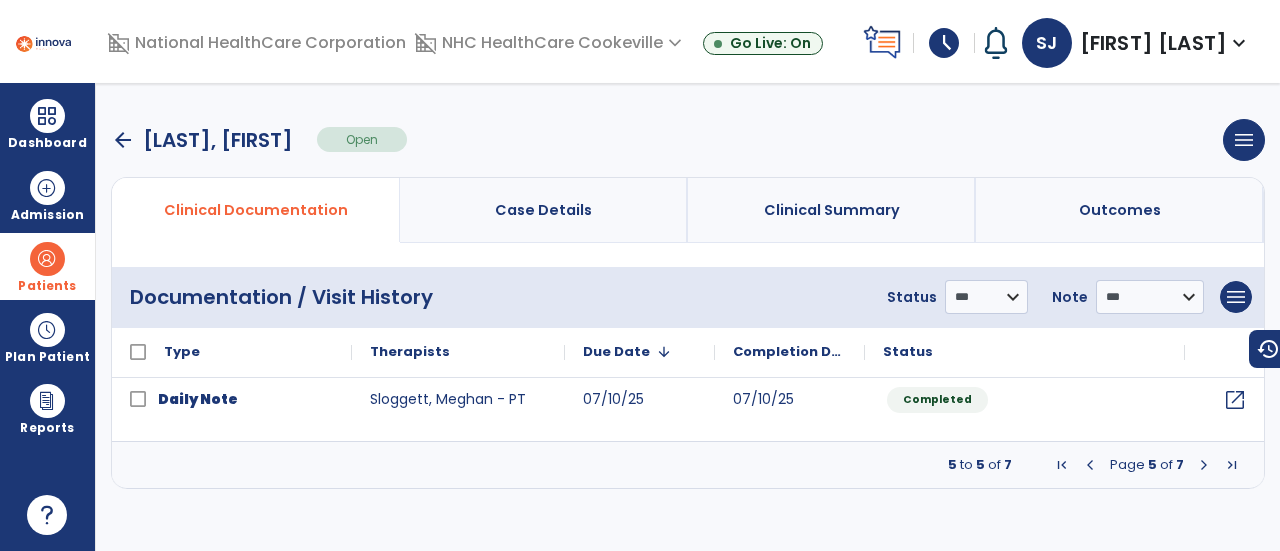 click at bounding box center (1090, 465) 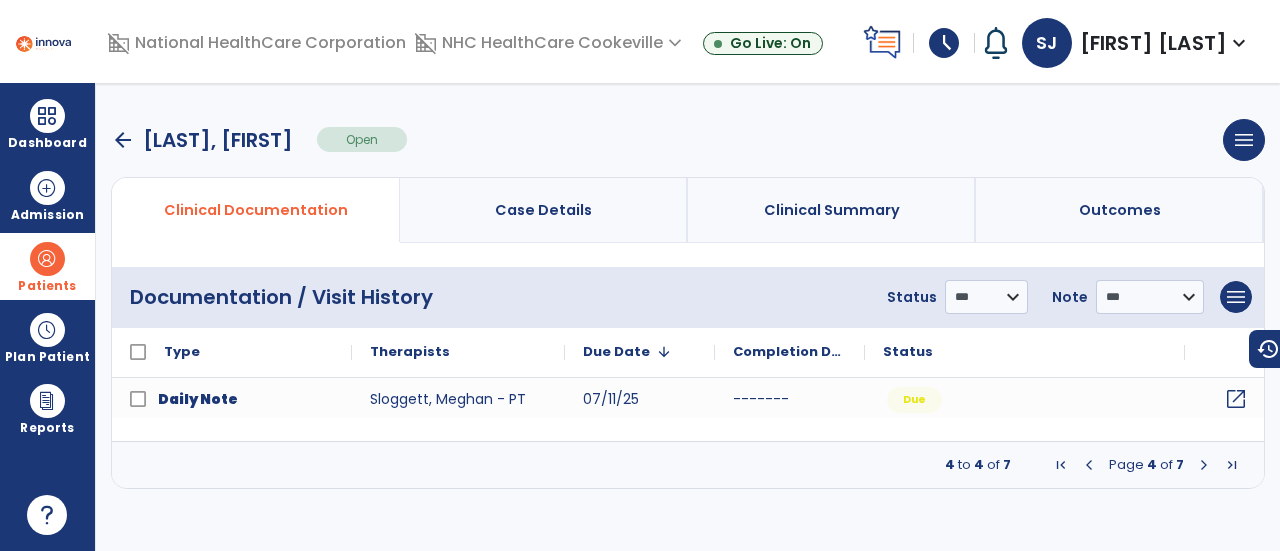 click on "open_in_new" 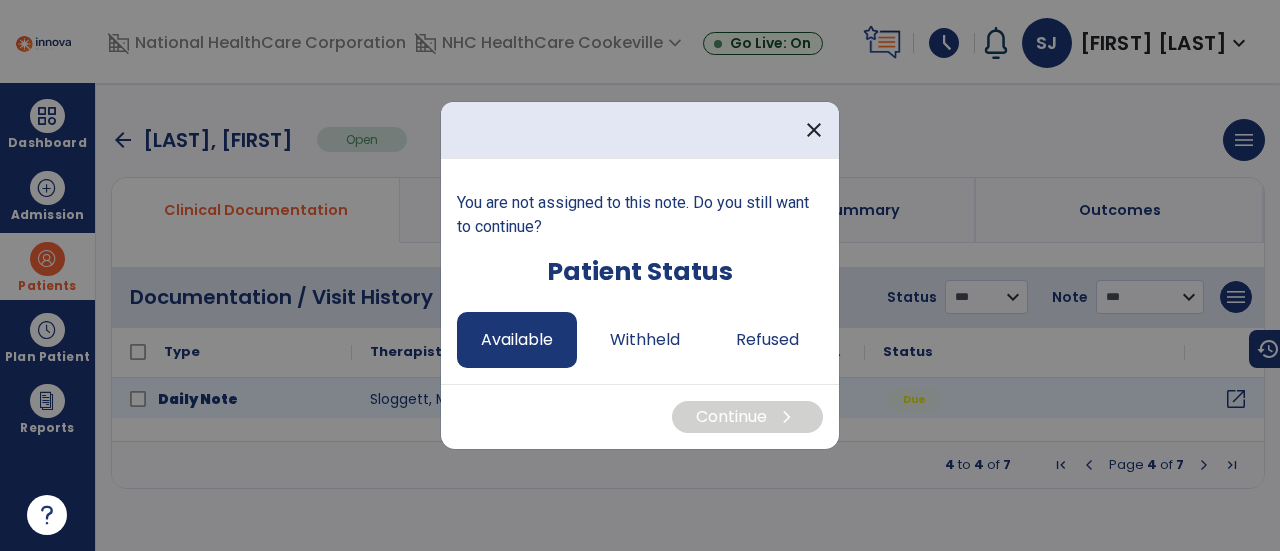 click on "Available" at bounding box center (517, 340) 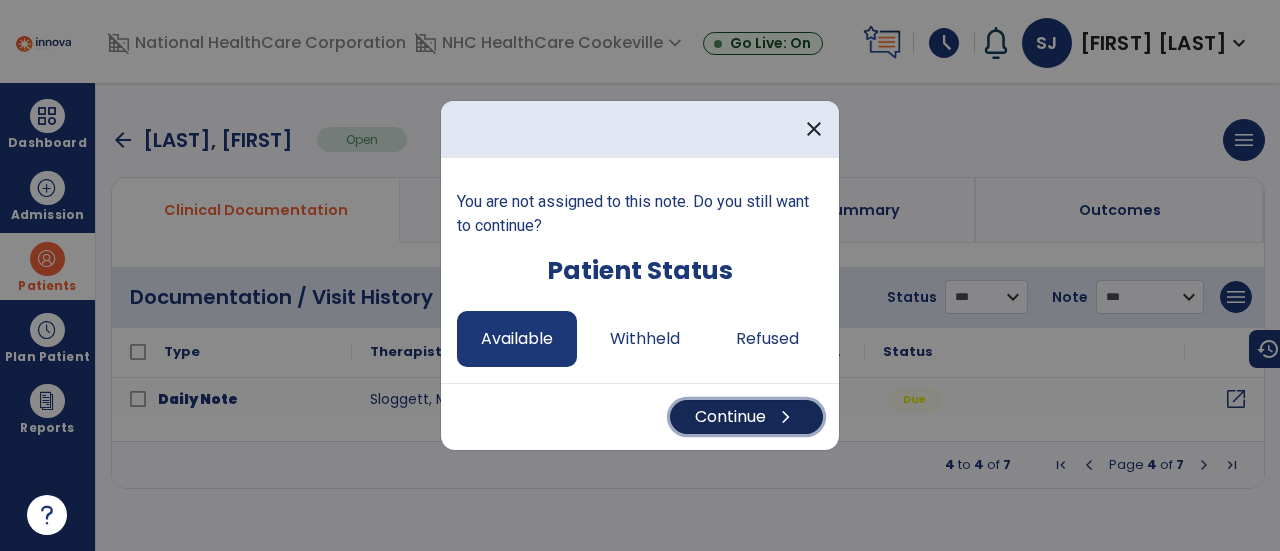 click on "chevron_right" at bounding box center (786, 417) 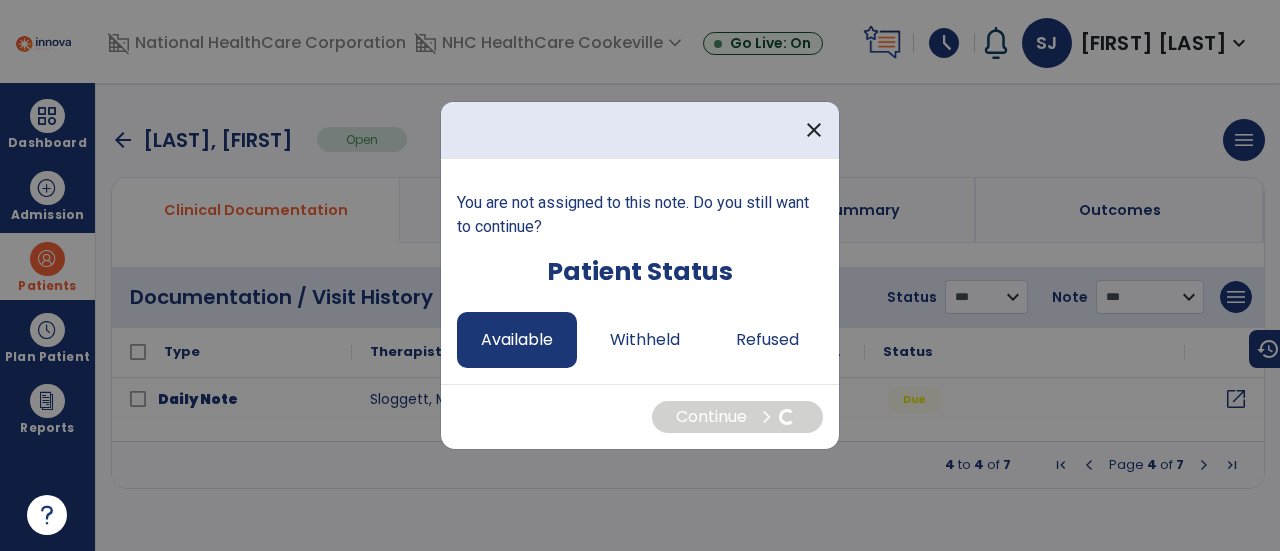 select on "*" 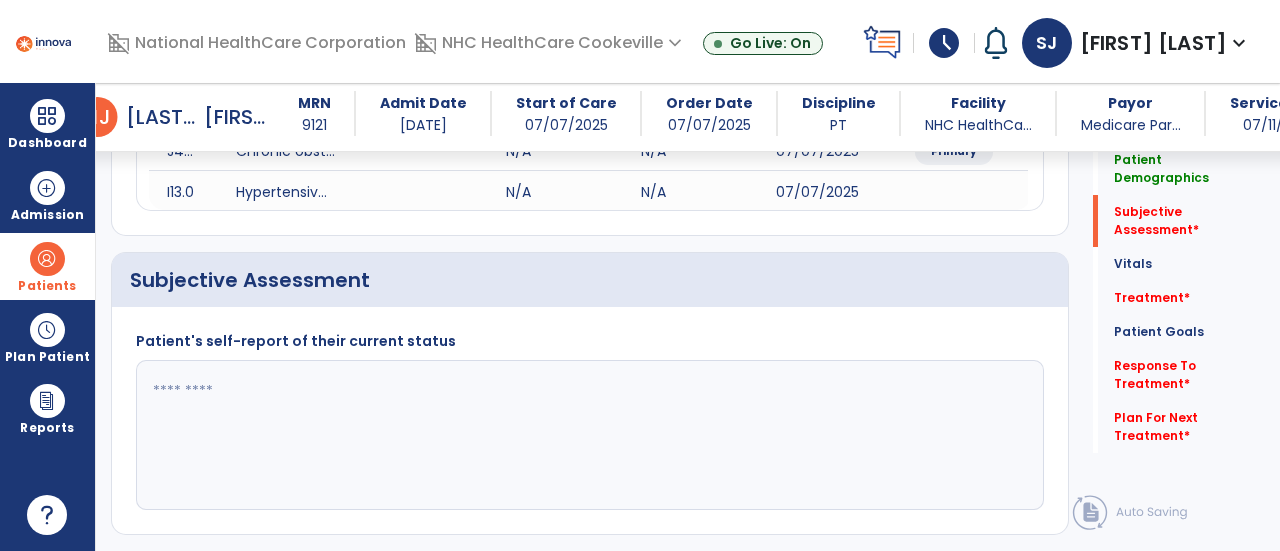 scroll, scrollTop: 322, scrollLeft: 0, axis: vertical 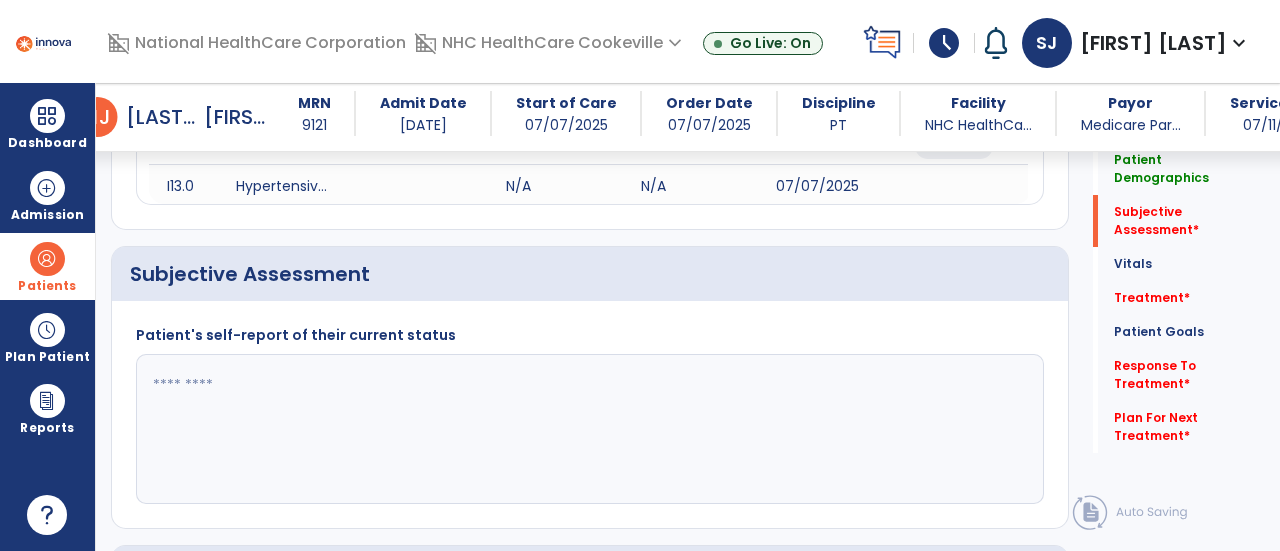 click 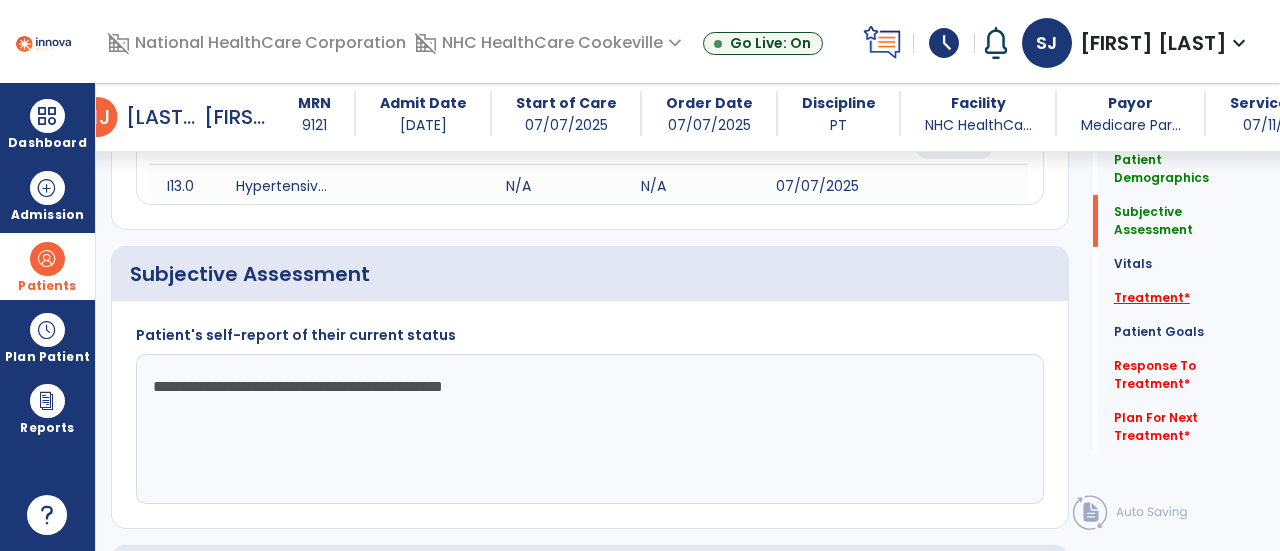 type on "**********" 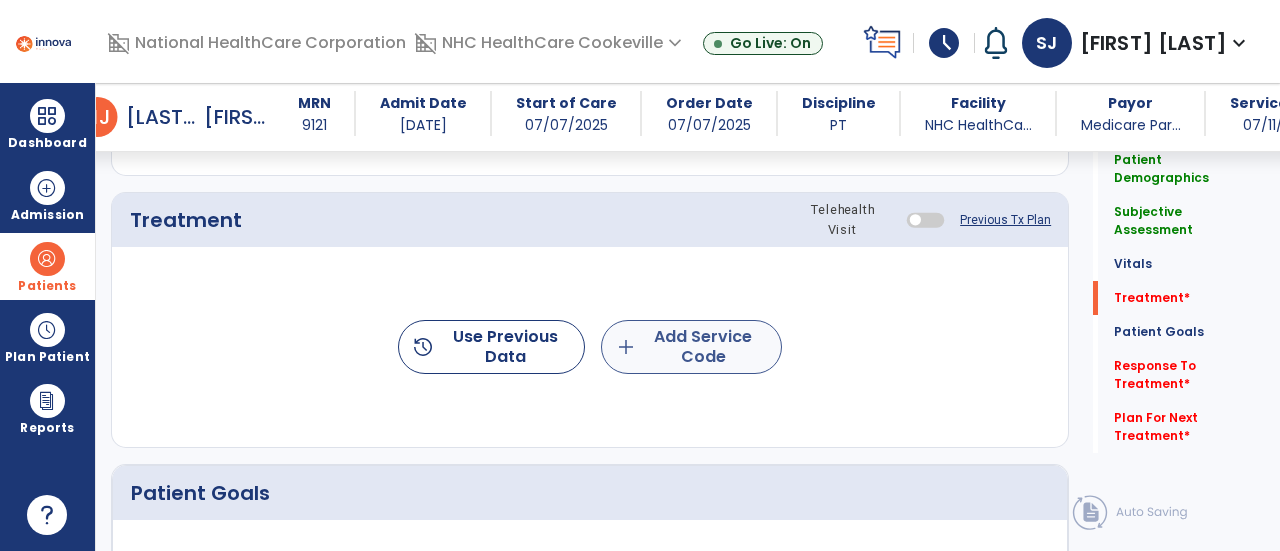 click on "add  Add Service Code" 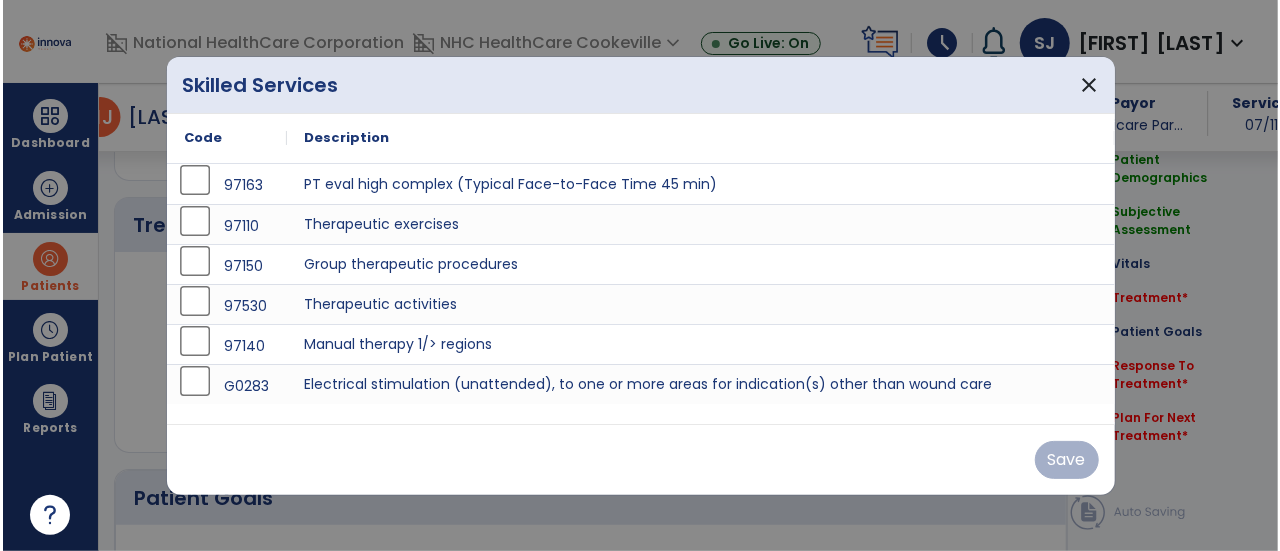 scroll, scrollTop: 1097, scrollLeft: 0, axis: vertical 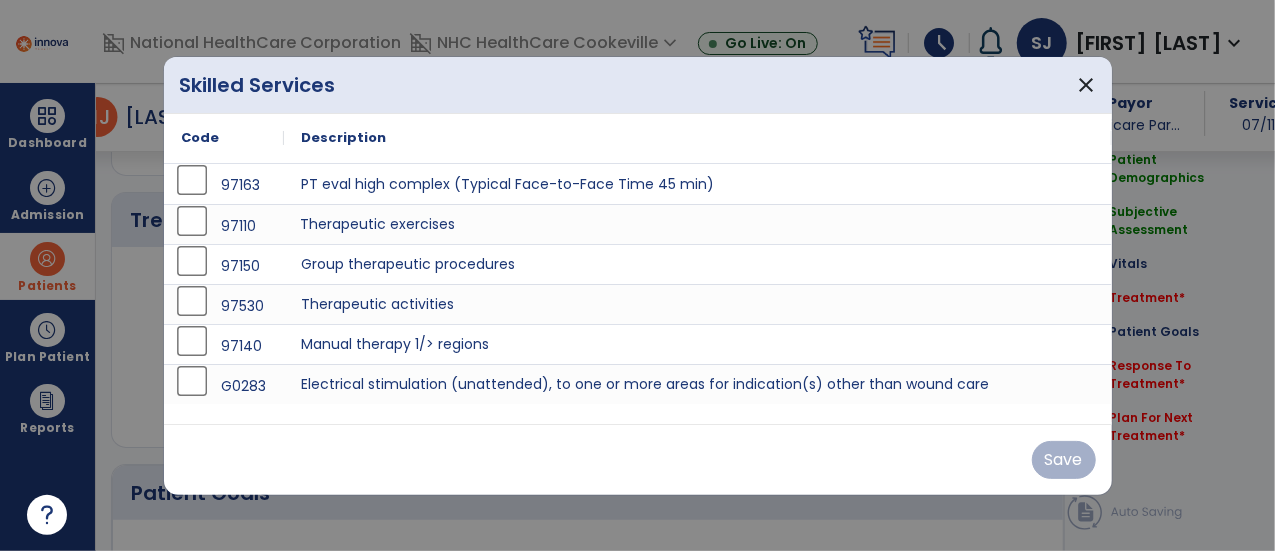 click on "Therapeutic exercises" at bounding box center [698, 224] 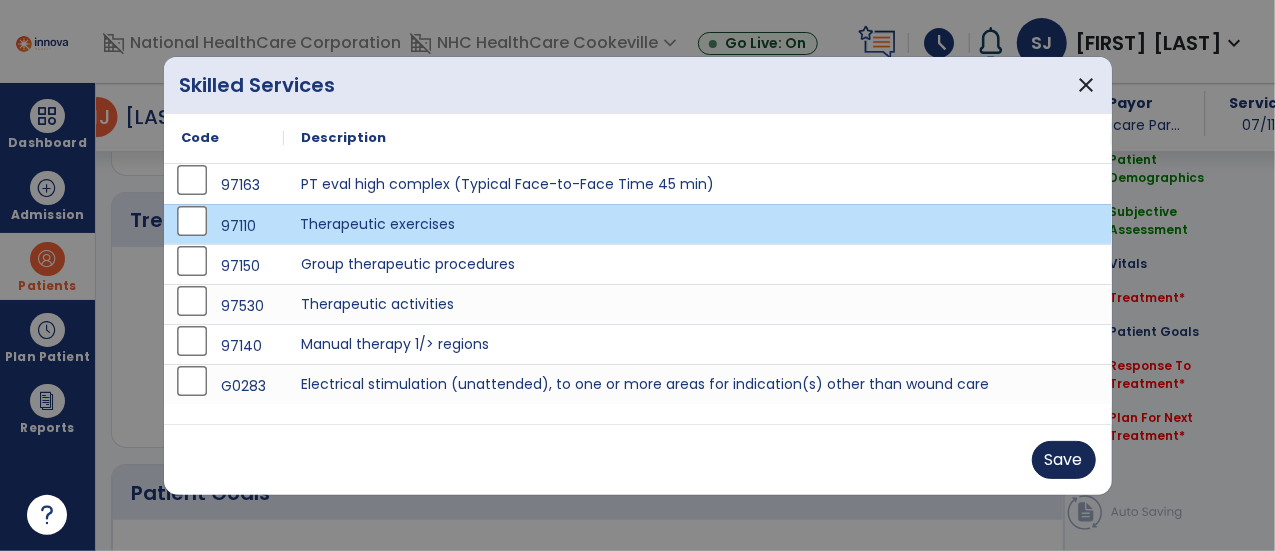 click on "Save" at bounding box center (1064, 460) 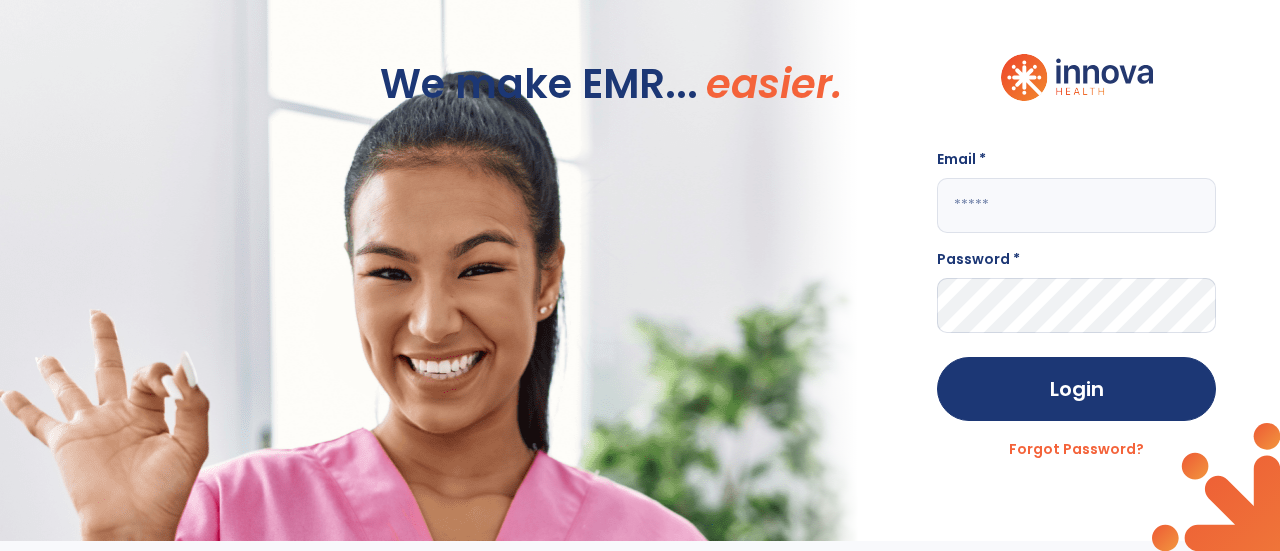 scroll, scrollTop: 0, scrollLeft: 0, axis: both 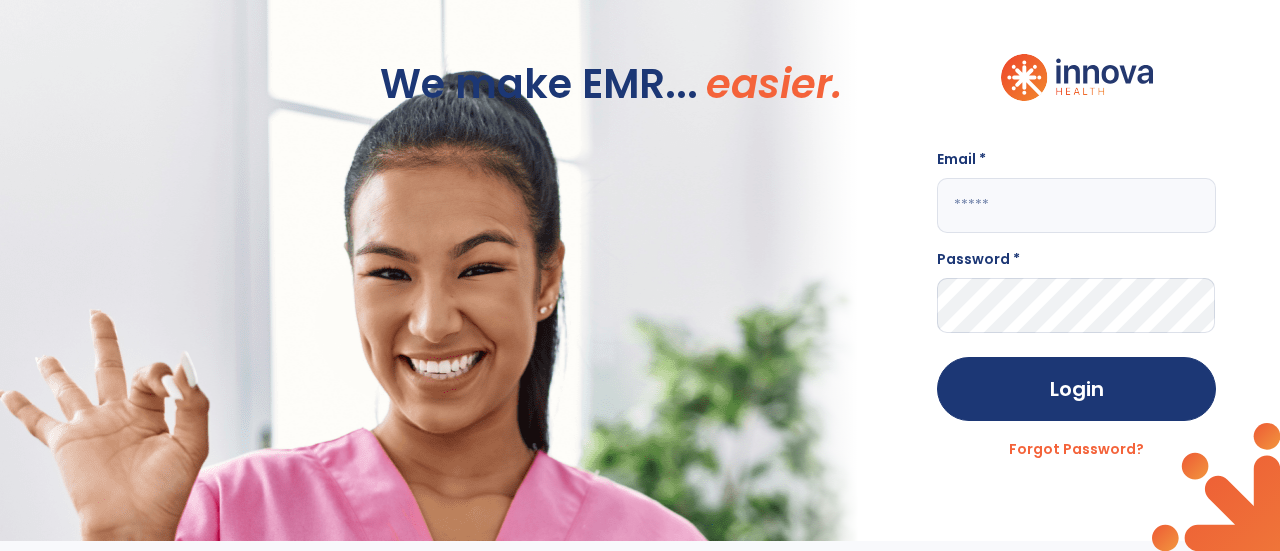 click 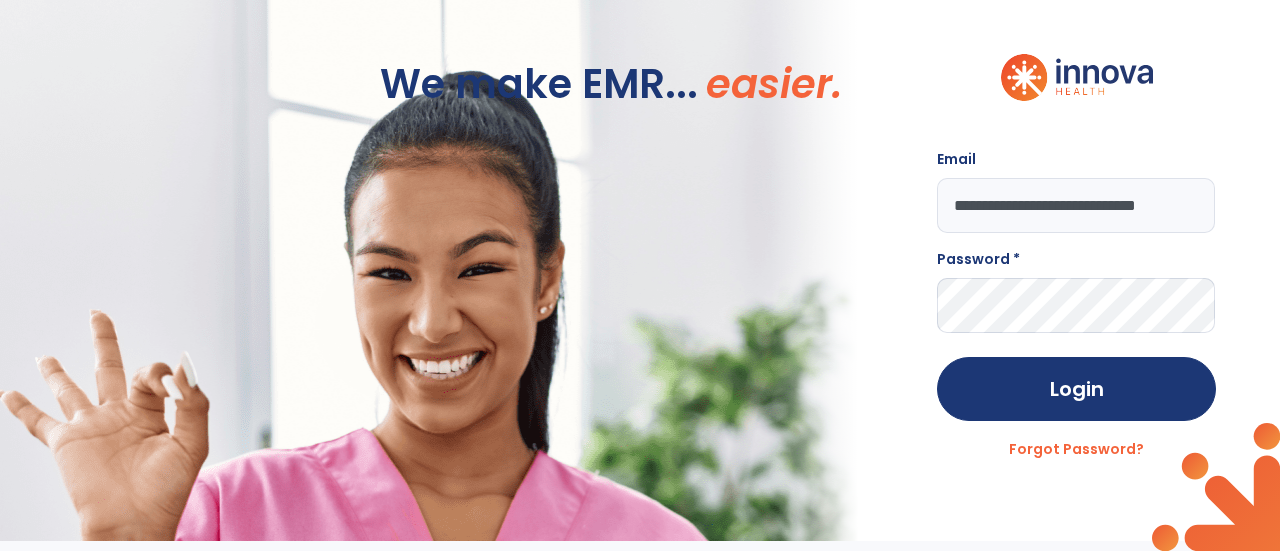 scroll, scrollTop: 0, scrollLeft: 46, axis: horizontal 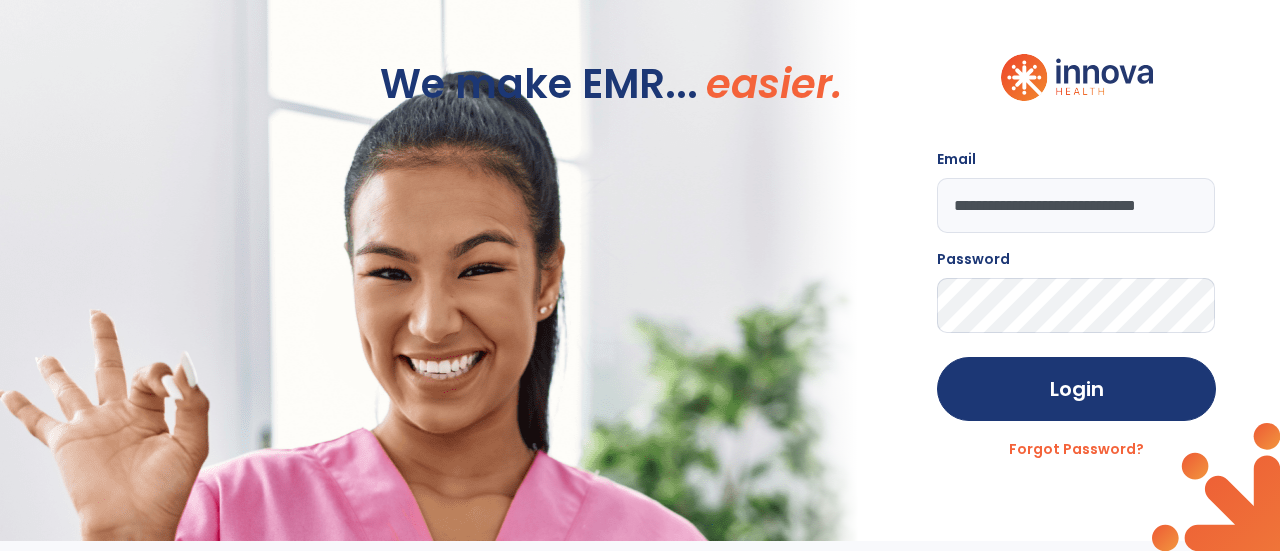 click on "Login" 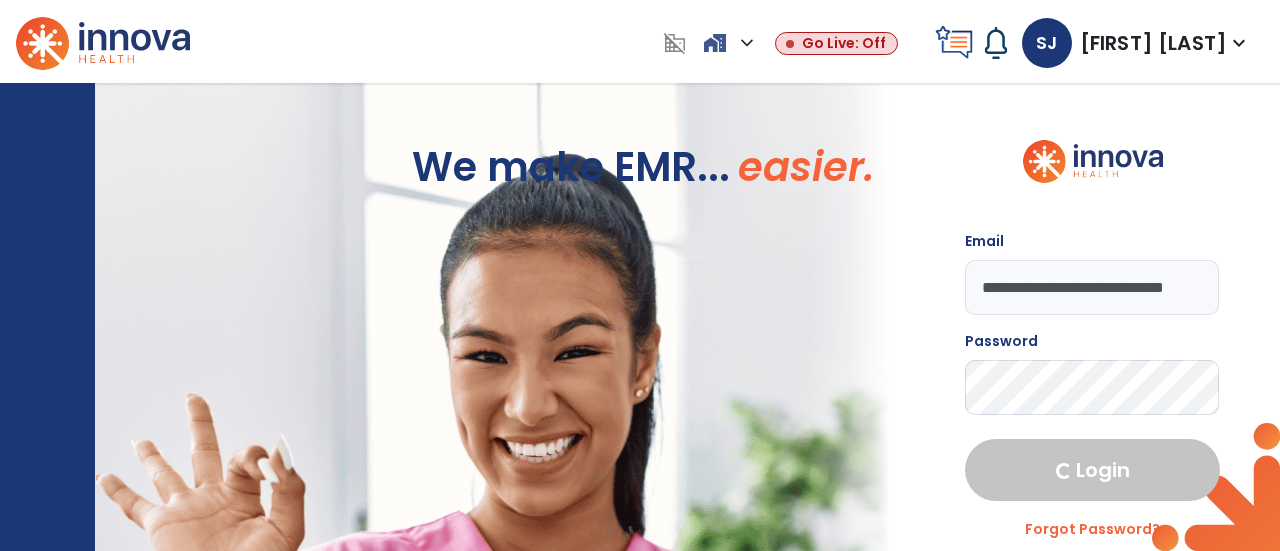 select on "****" 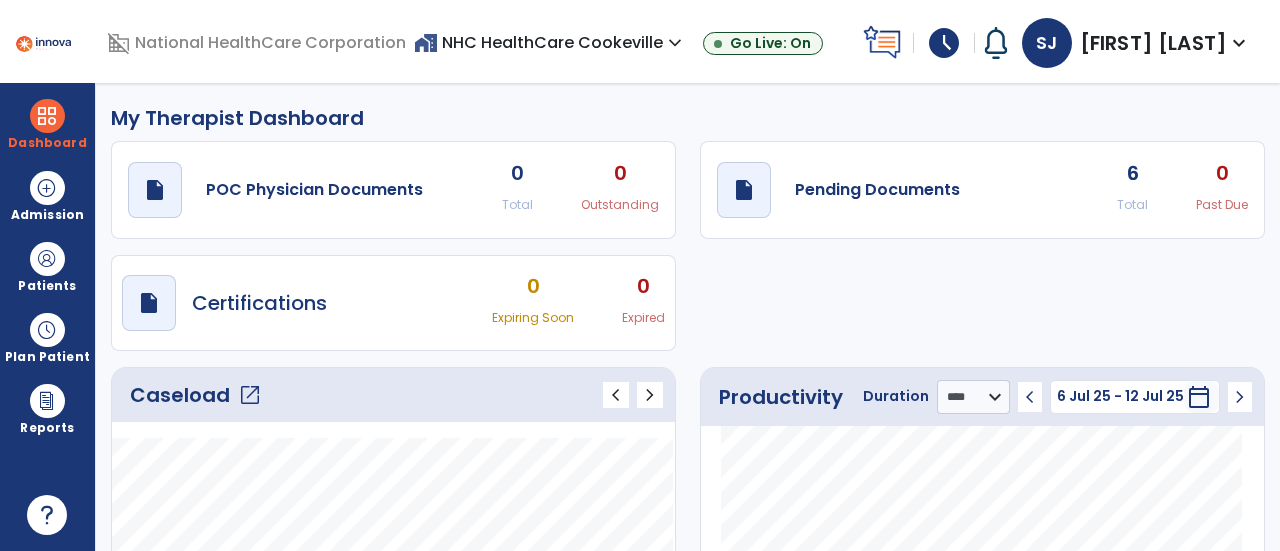 click on "open_in_new" 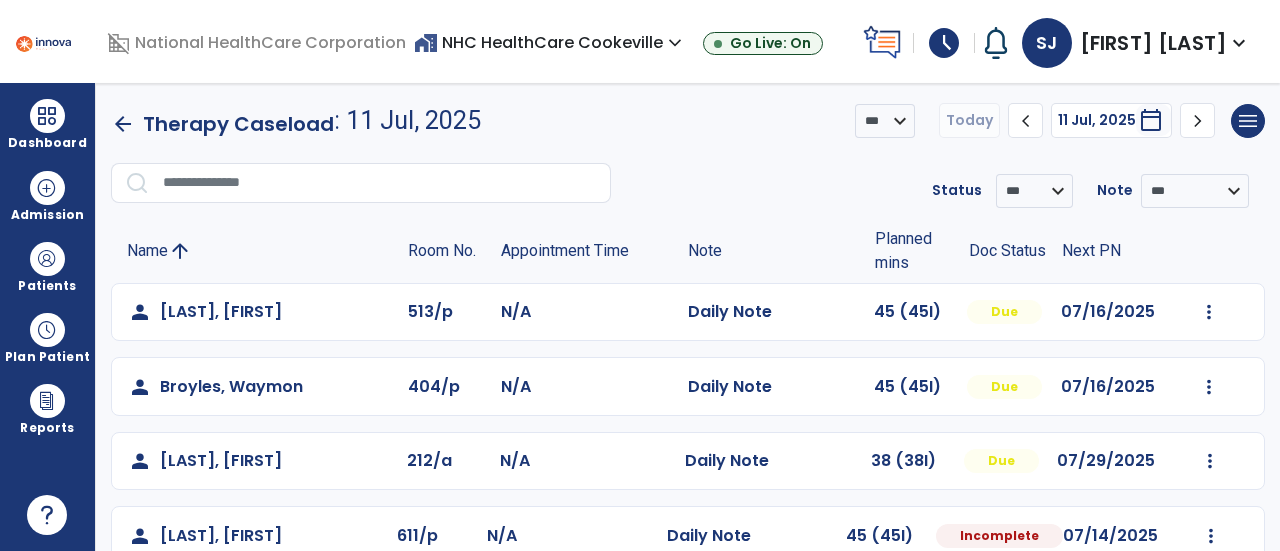 click on "person [FIRST], [LAST]  513/p N/A  Daily Note   45 (45I)  Due 07/16/2025  Mark Visit As Complete   Reset Note   Open Document   G + C Mins   person   [FIRST], [LAST]  404/p N/A  Daily Note   45 (45I)  Due 07/16/2025  Mark Visit As Complete   Reset Note   Open Document   G + C Mins   person   [FIRST], [LAST]  212/a N/A  Daily Note   38 (38I)  Due 07/29/2025  Mark Visit As Complete   Reset Note   Open Document   G + C Mins   person   [FIRST], [LAST]  611/p N/A  Daily Note   45 (45I)  Incomplete 07/14/2025  Mark Visit As Complete   Reset Note   Open Document   G + C Mins   person   [FIRST], [LAST]  112/b N/A  Daily Note   45 (45I)  Due 07/23/2025  Mark Visit As Complete   Reset Note   Open Document   G + C Mins   person   [FIRST], [LAST]  101/a N/A  Daily Note   38 (38I)  Due 07/30/2025  Mark Visit As Complete   Reset Note   Open Document   G + C Mins" 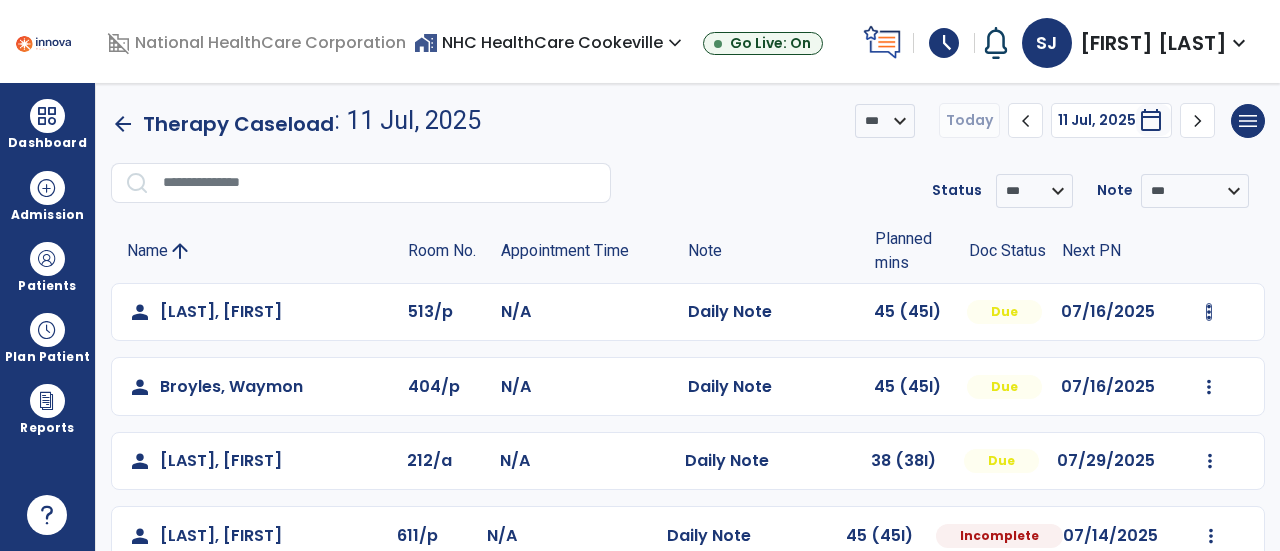 click at bounding box center [1209, 312] 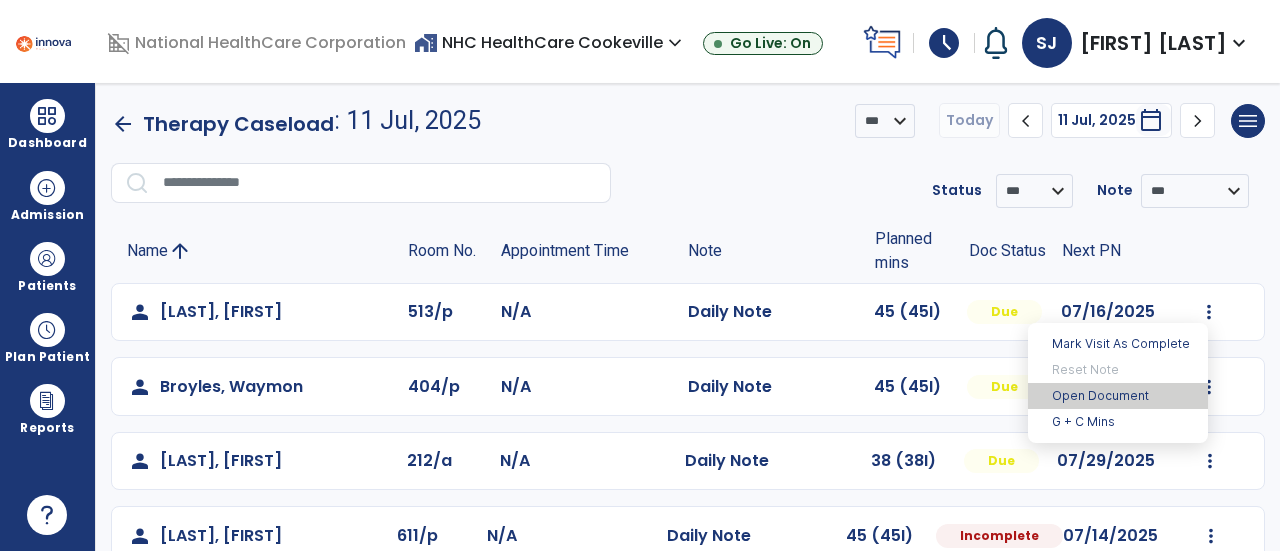 click on "Open Document" at bounding box center (1118, 396) 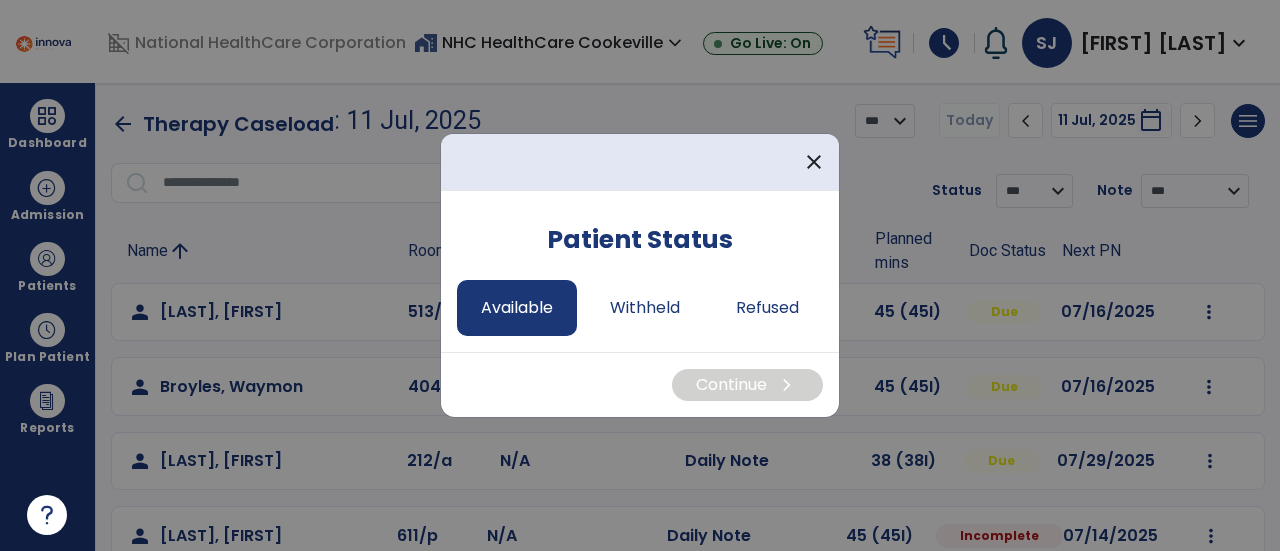 click on "Available" at bounding box center [517, 308] 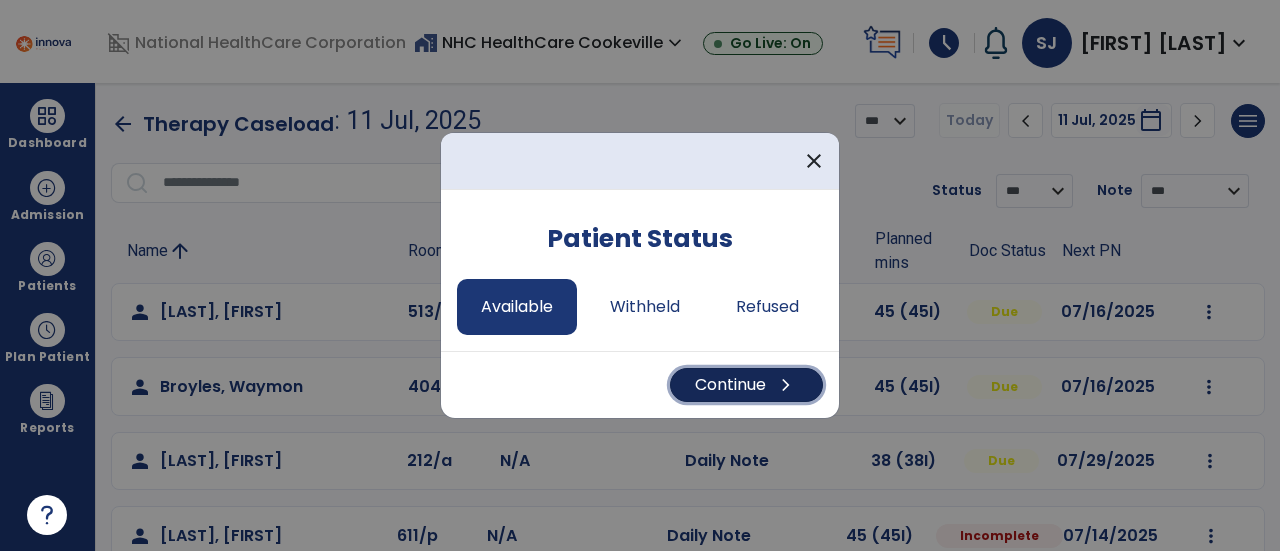 click on "Continue   chevron_right" at bounding box center (746, 385) 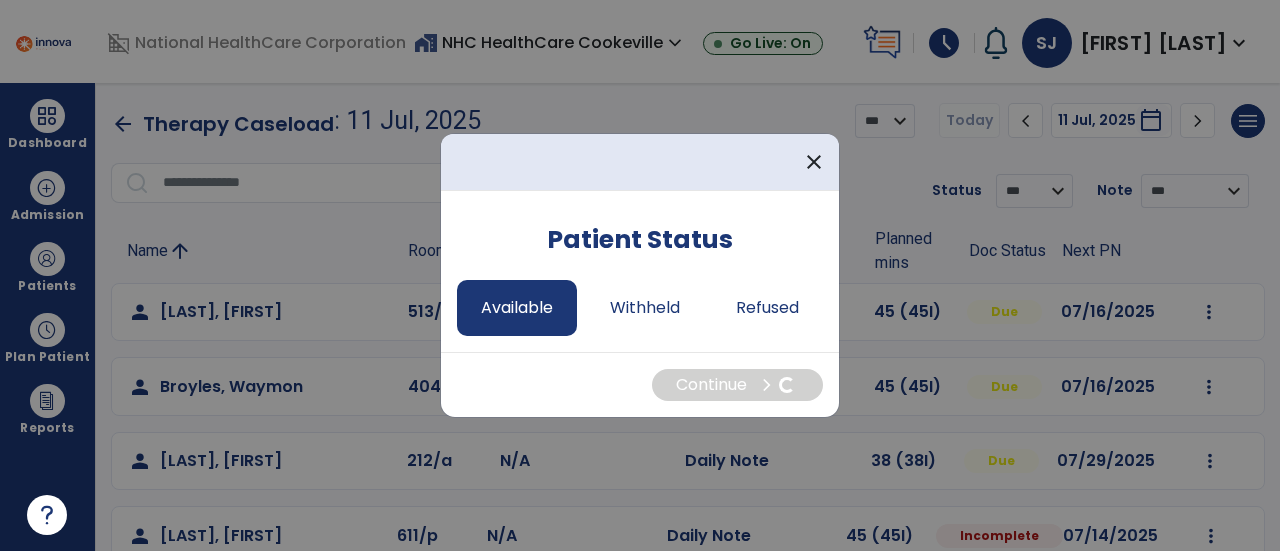 select on "*" 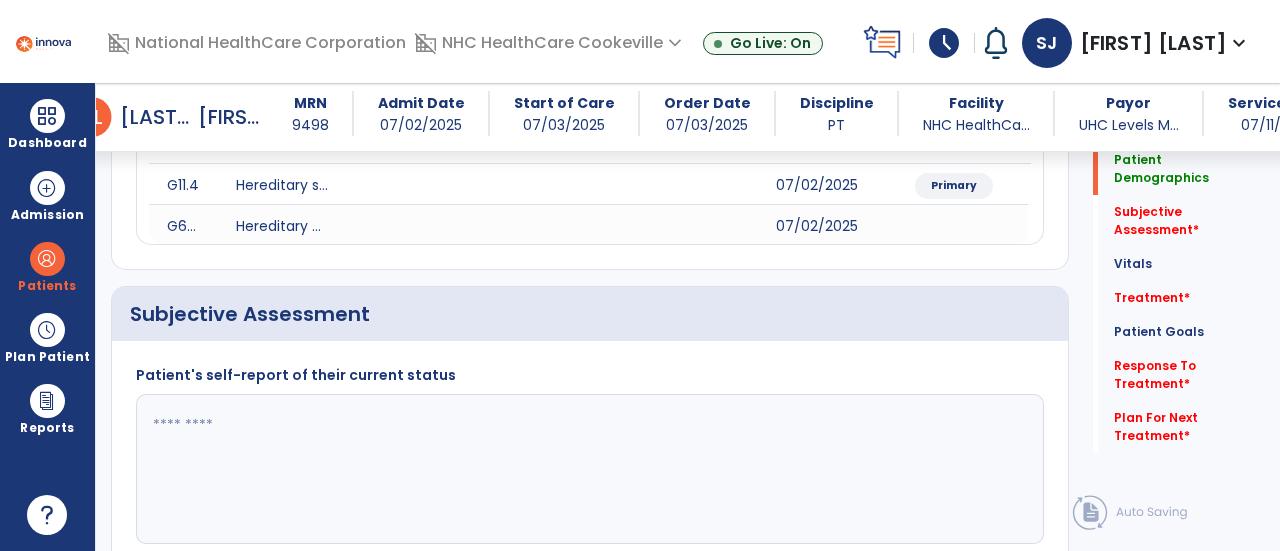 scroll, scrollTop: 284, scrollLeft: 0, axis: vertical 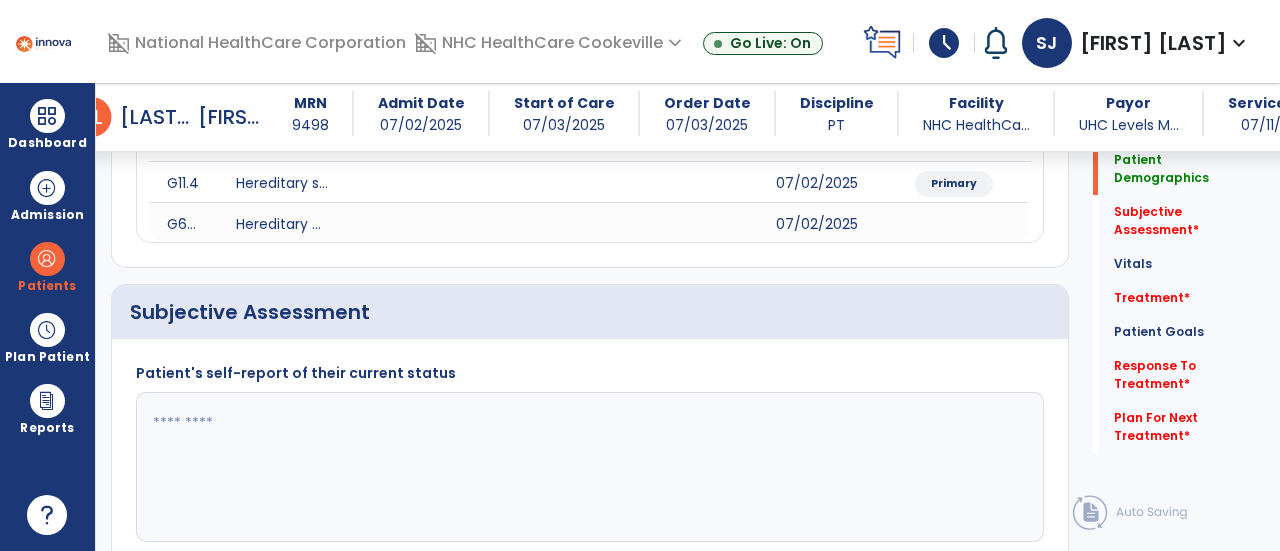 click 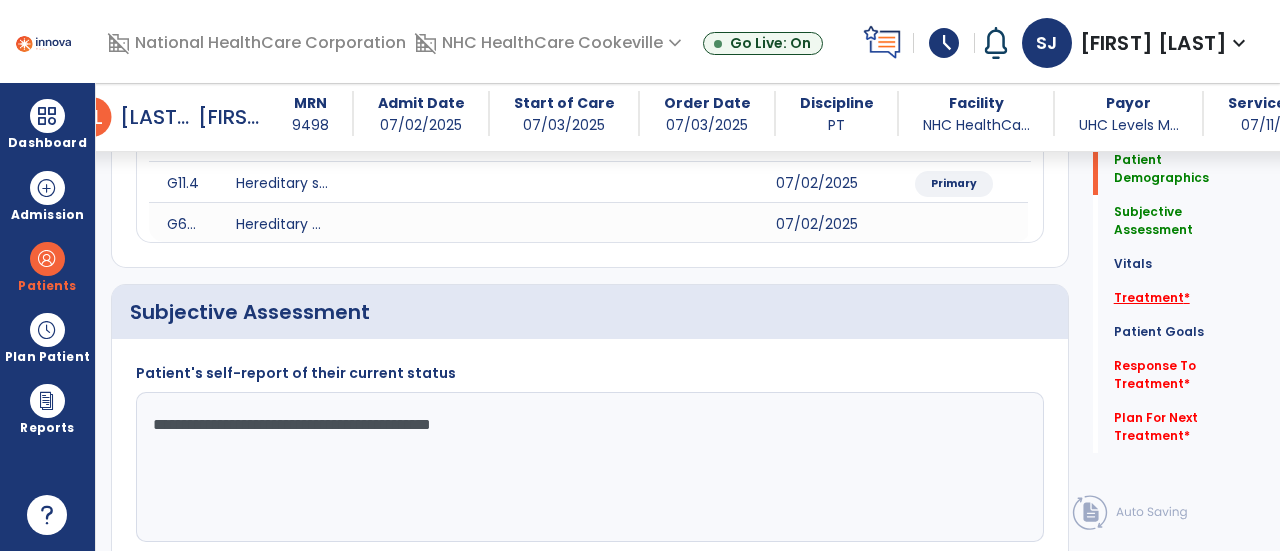 type on "**********" 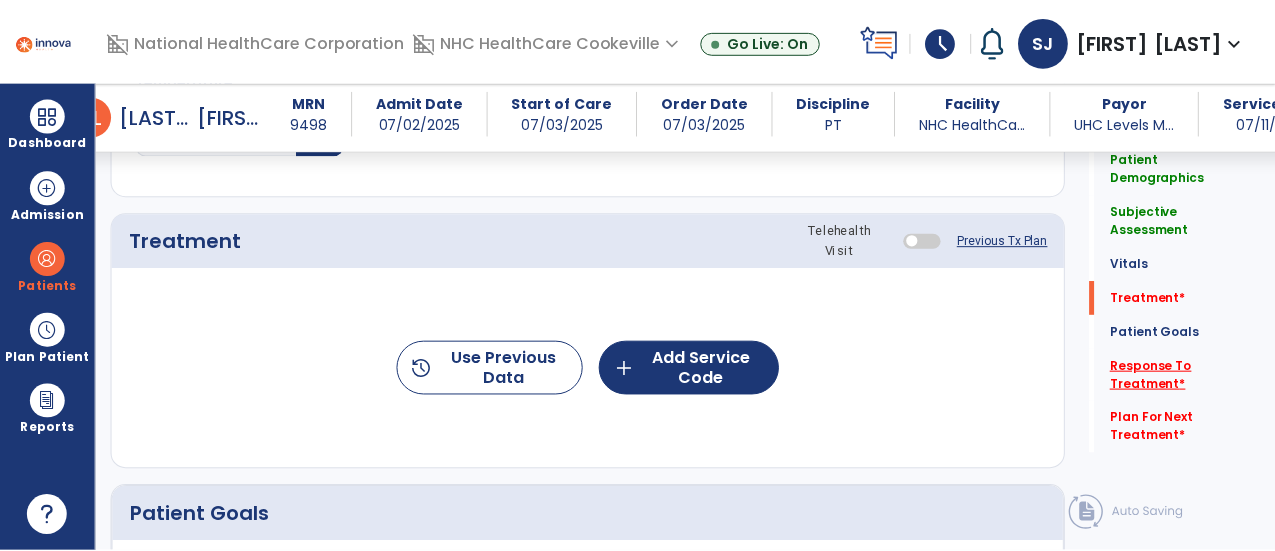 scroll, scrollTop: 1097, scrollLeft: 0, axis: vertical 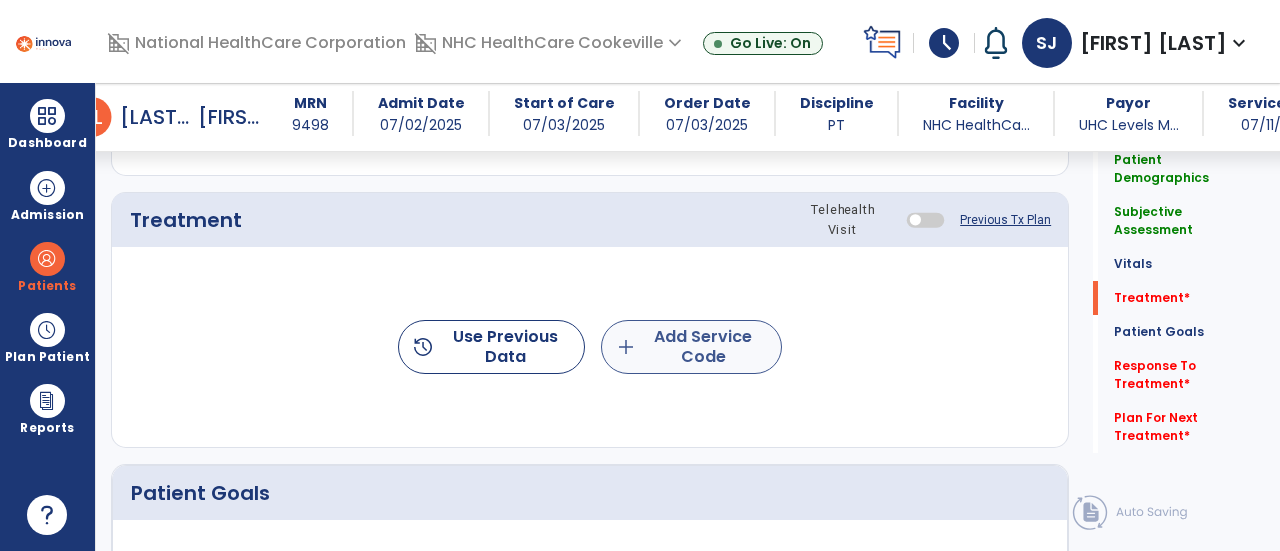click on "add  Add Service Code" 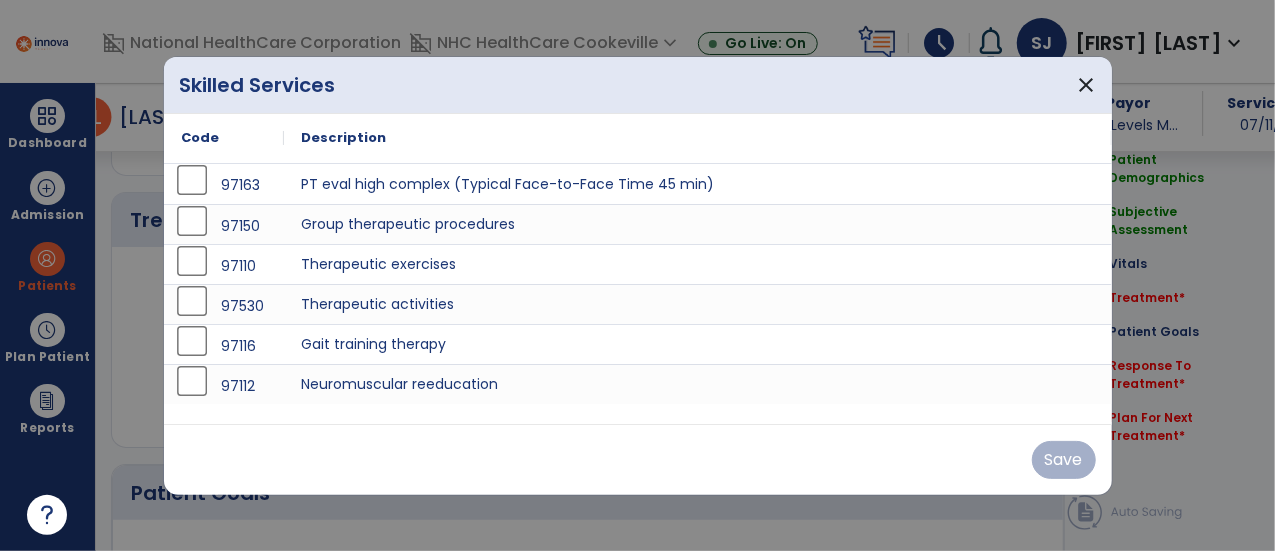 scroll, scrollTop: 1097, scrollLeft: 0, axis: vertical 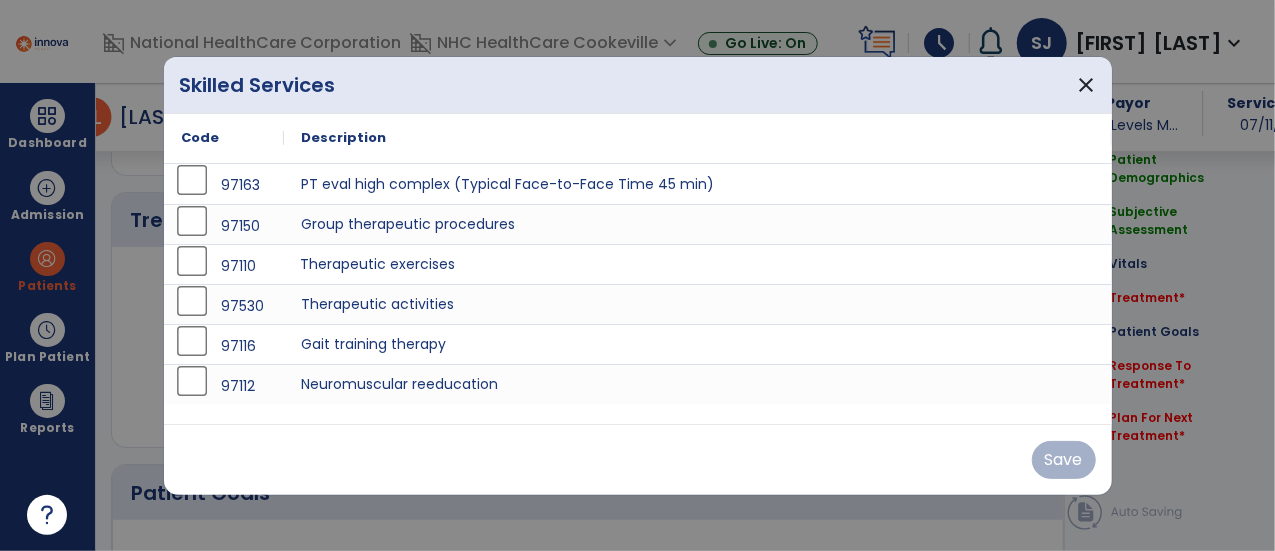 click on "Therapeutic exercises" at bounding box center (698, 264) 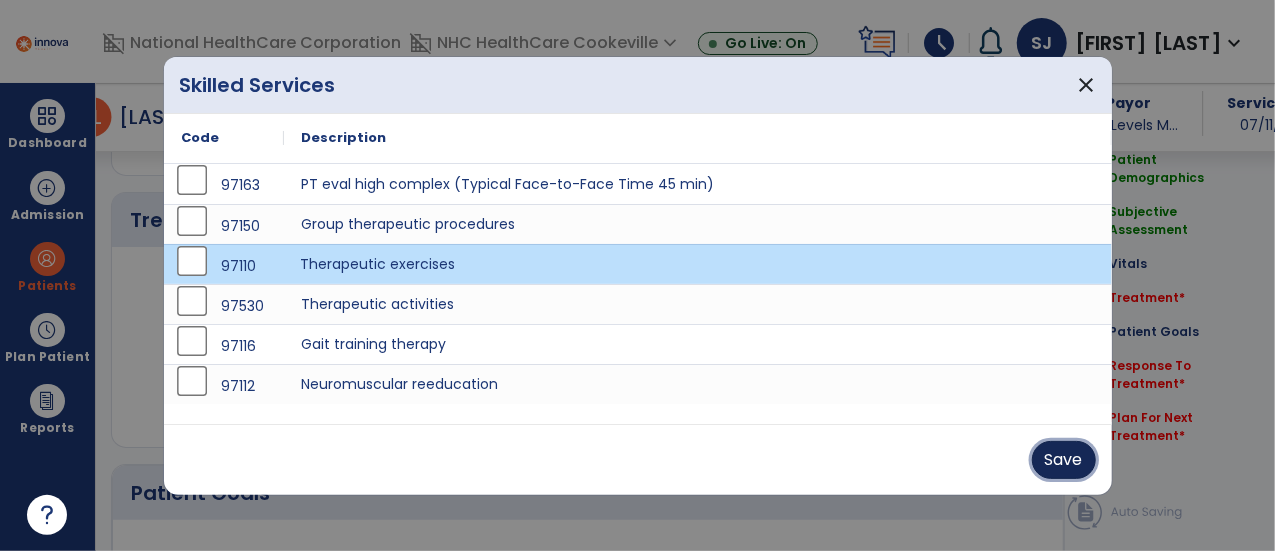 click on "Save" at bounding box center [1064, 460] 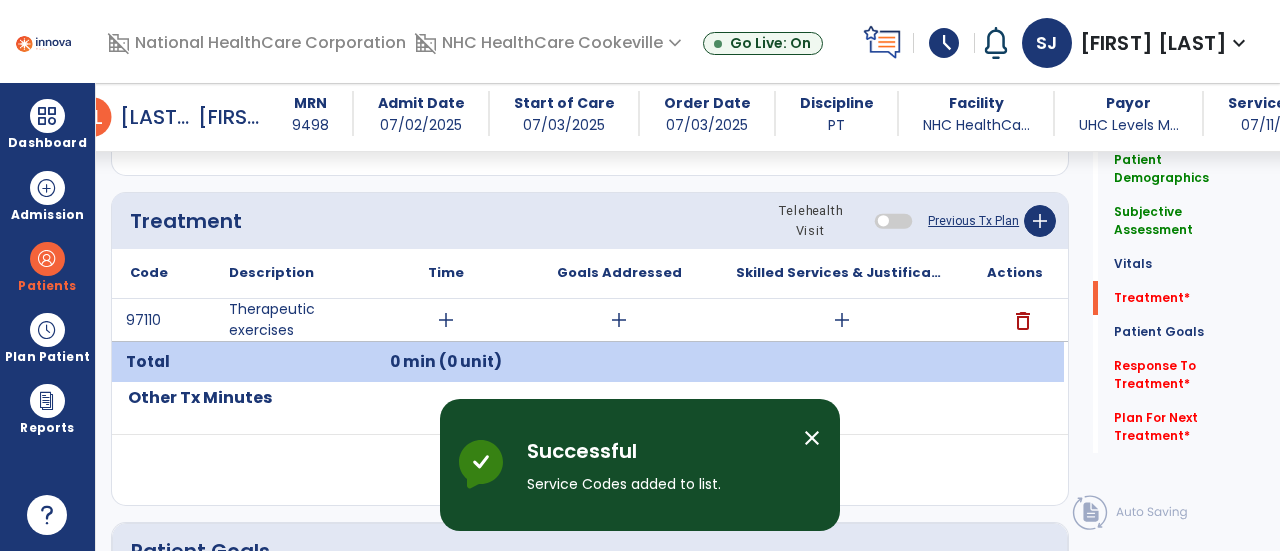 click on "add" at bounding box center (841, 320) 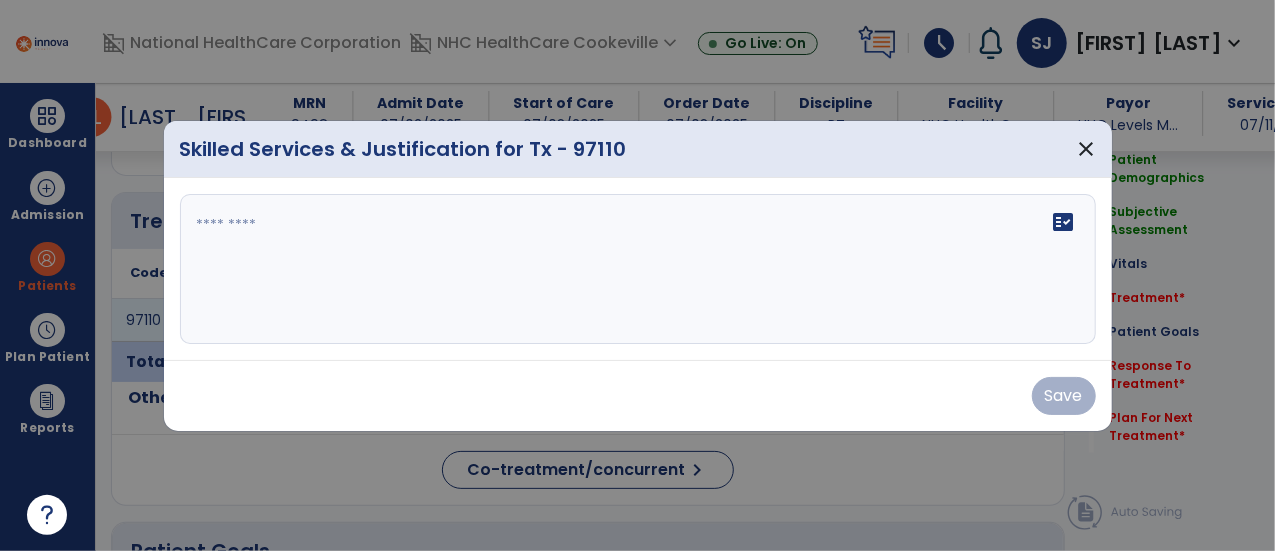 scroll, scrollTop: 1097, scrollLeft: 0, axis: vertical 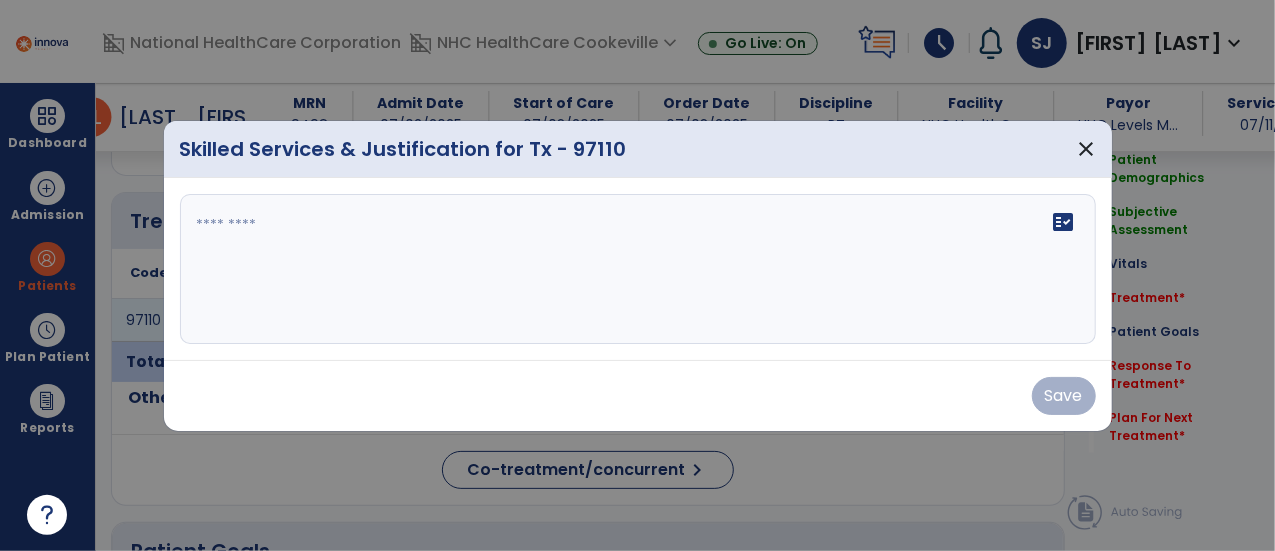 click on "fact_check" at bounding box center [638, 269] 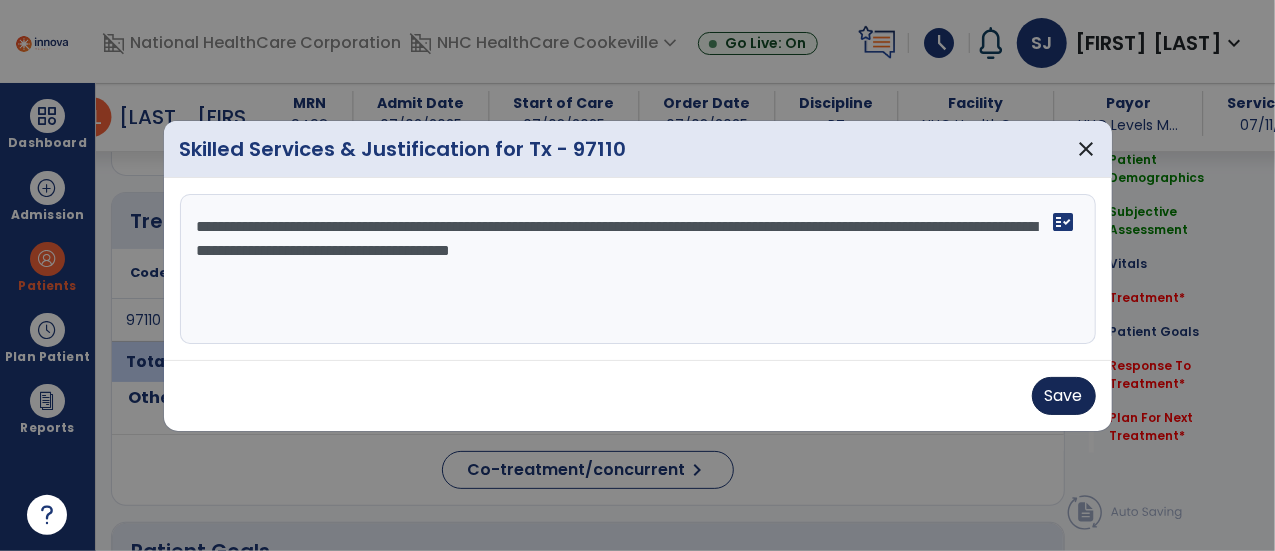 type on "**********" 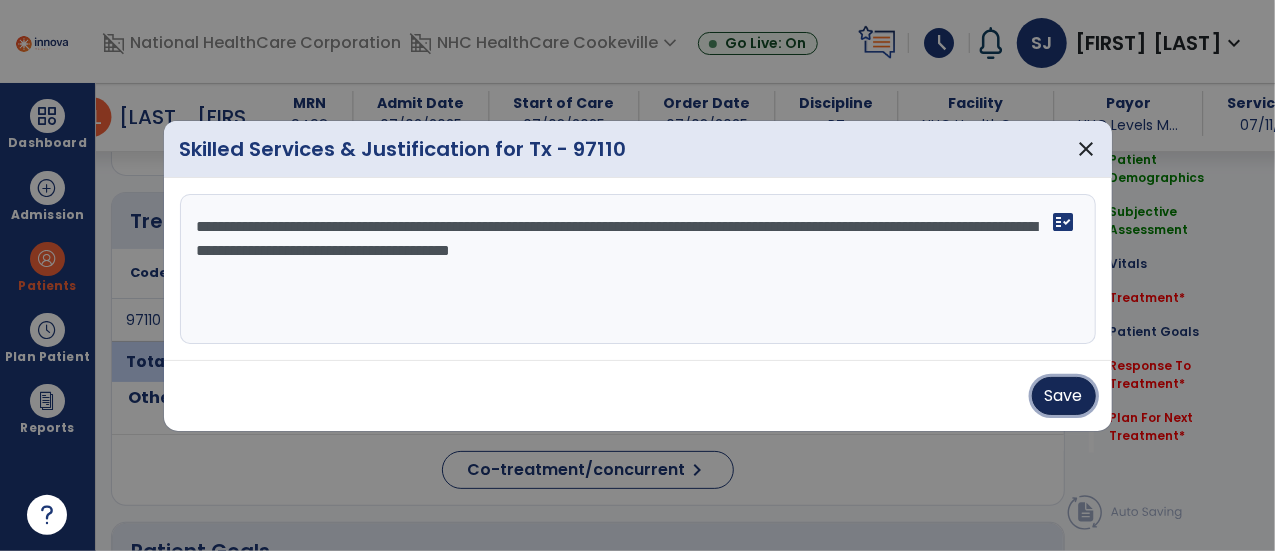 click on "Save" at bounding box center (1064, 396) 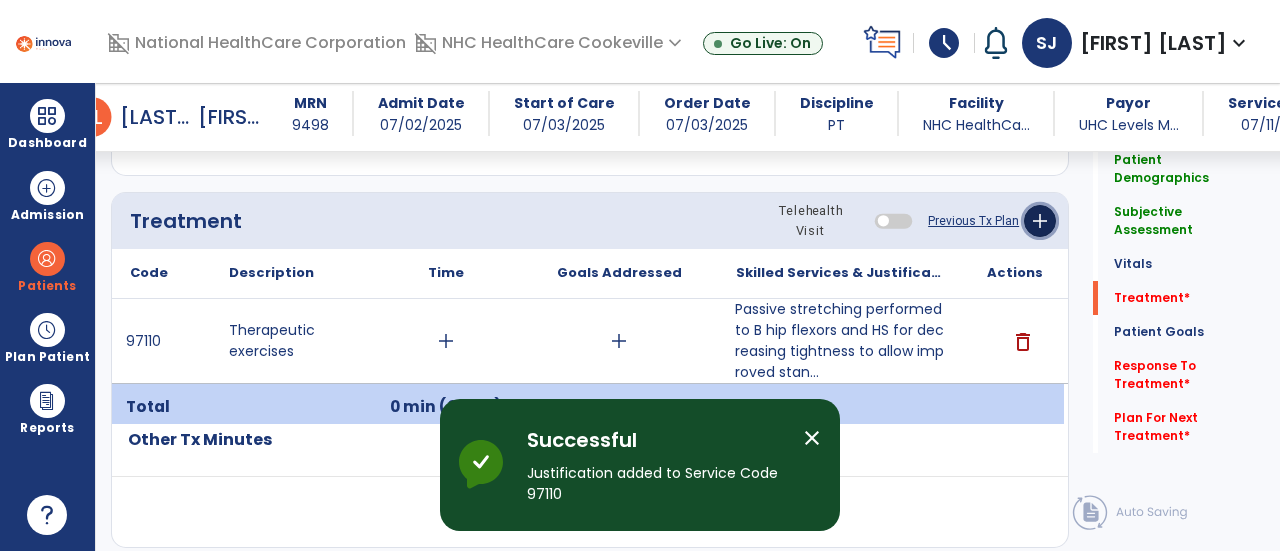 click on "add" 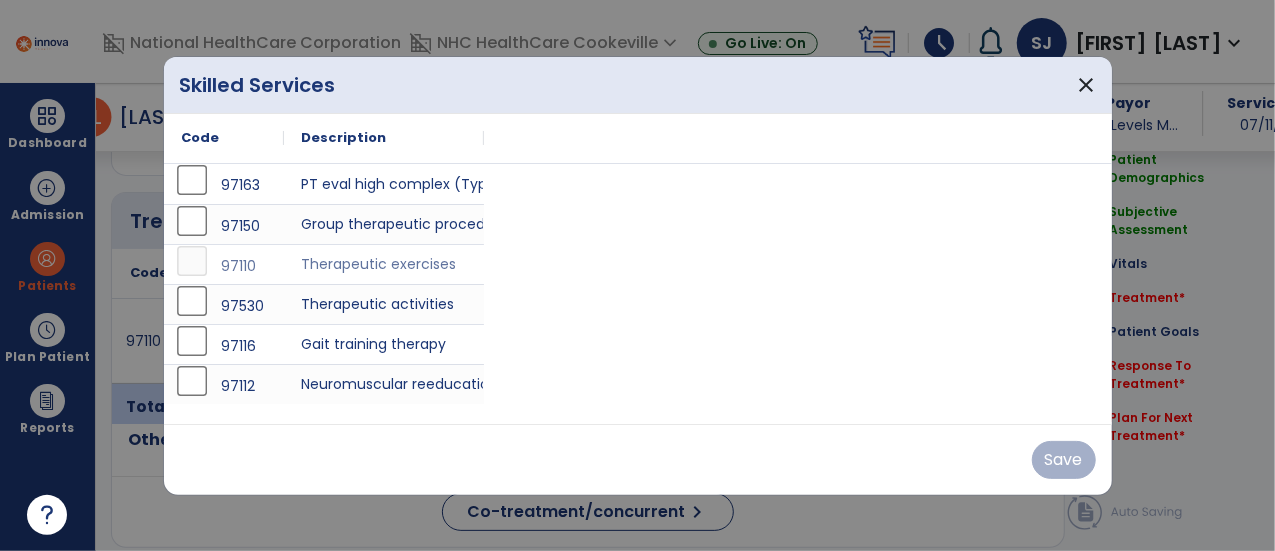 scroll, scrollTop: 1097, scrollLeft: 0, axis: vertical 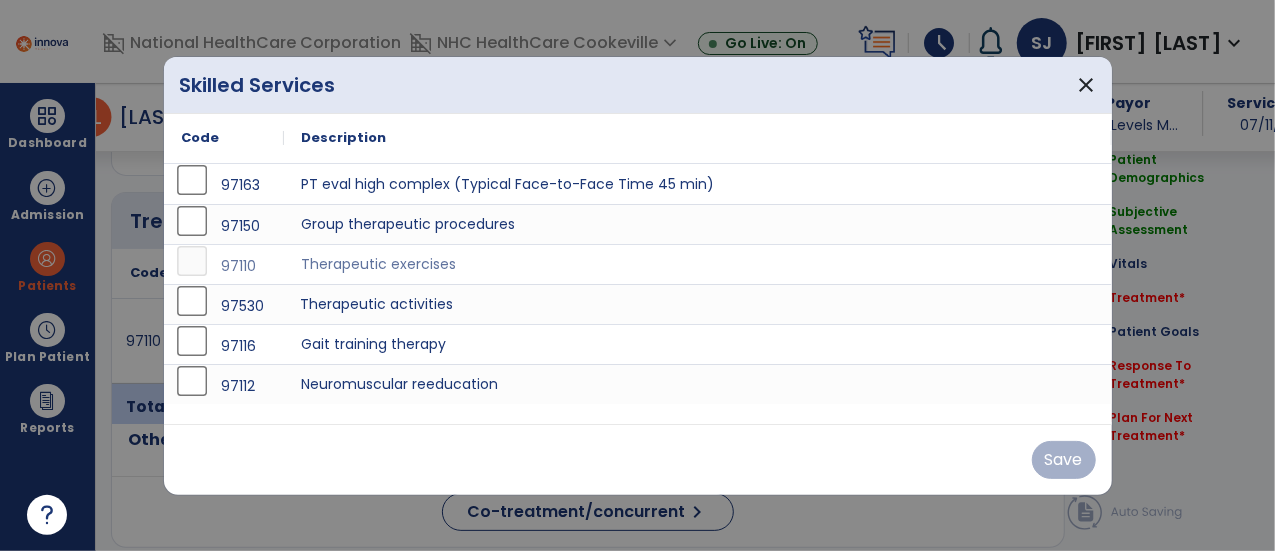 click on "Therapeutic activities" at bounding box center [698, 304] 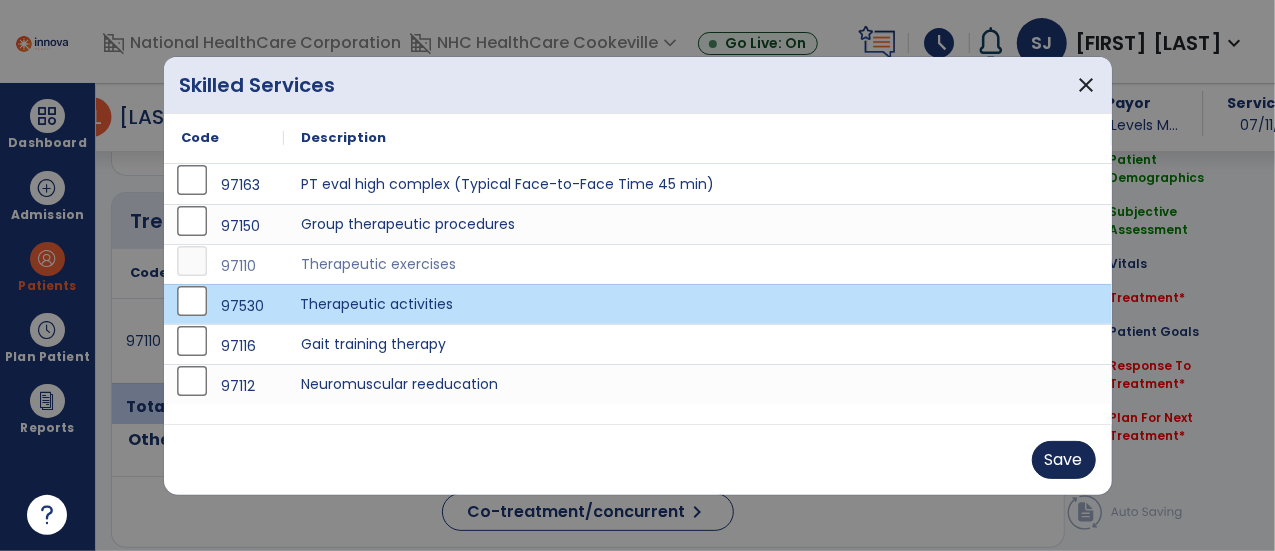 click on "Save" at bounding box center (1064, 460) 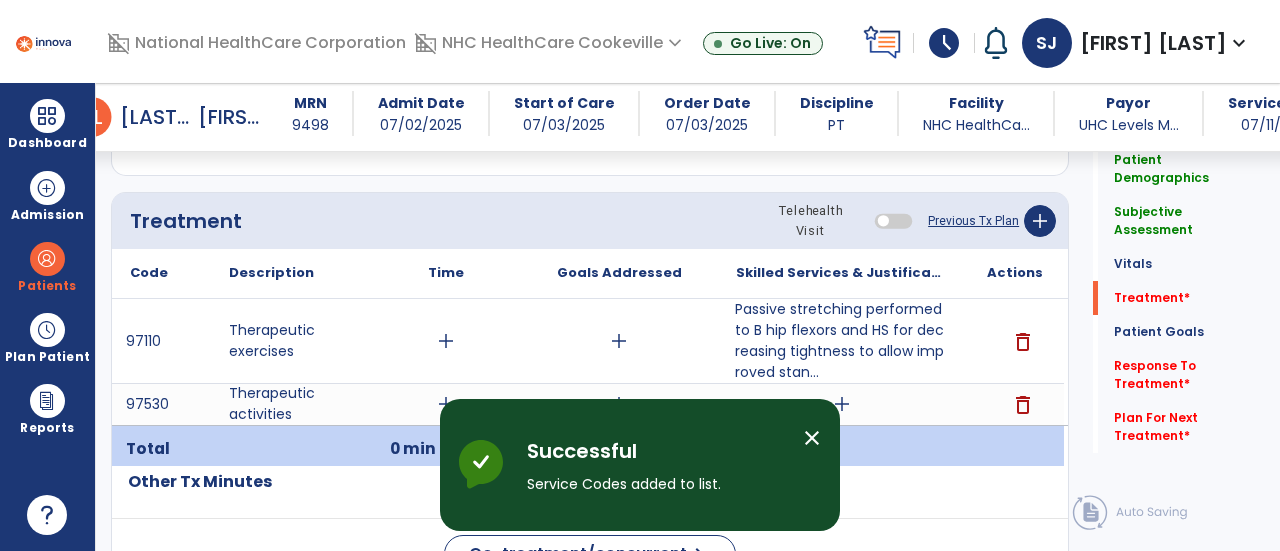 click on "add" at bounding box center (841, 404) 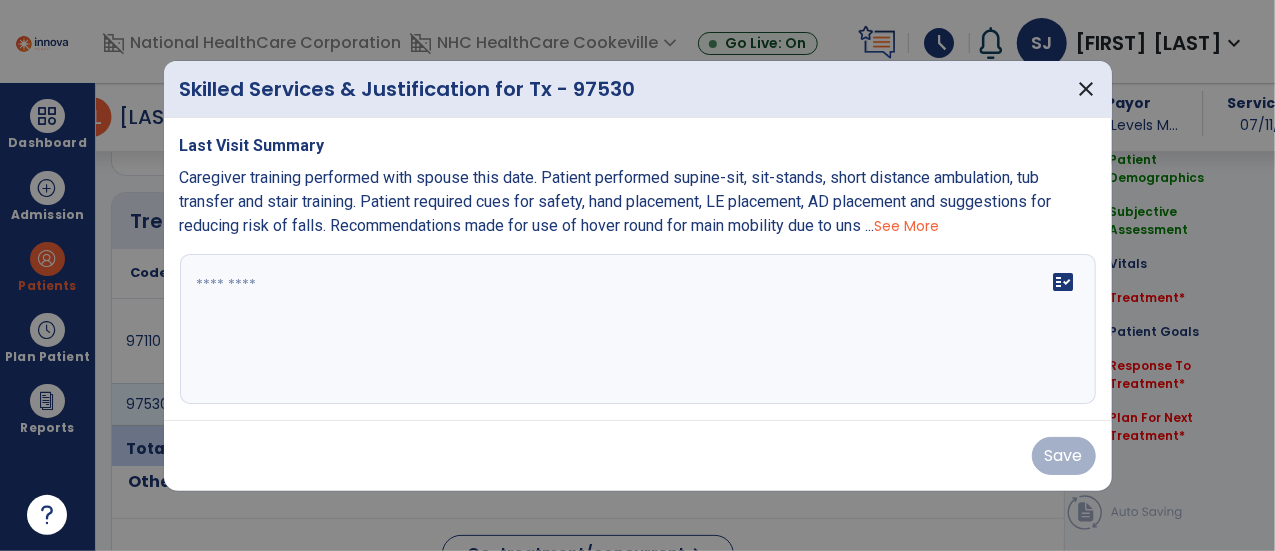 scroll, scrollTop: 1097, scrollLeft: 0, axis: vertical 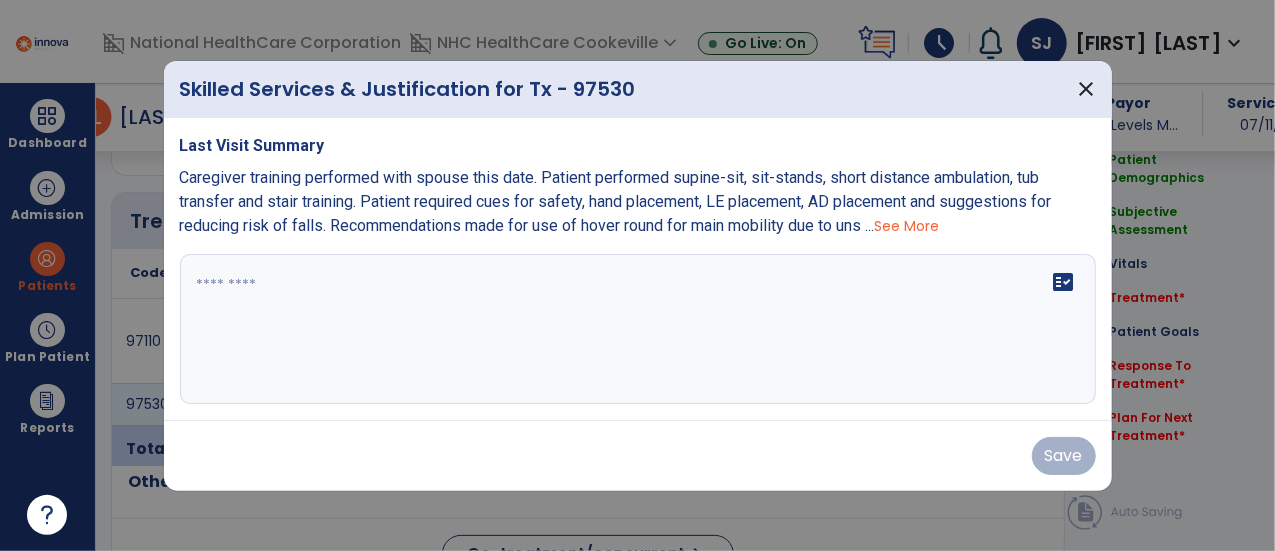 click on "fact_check" at bounding box center (638, 329) 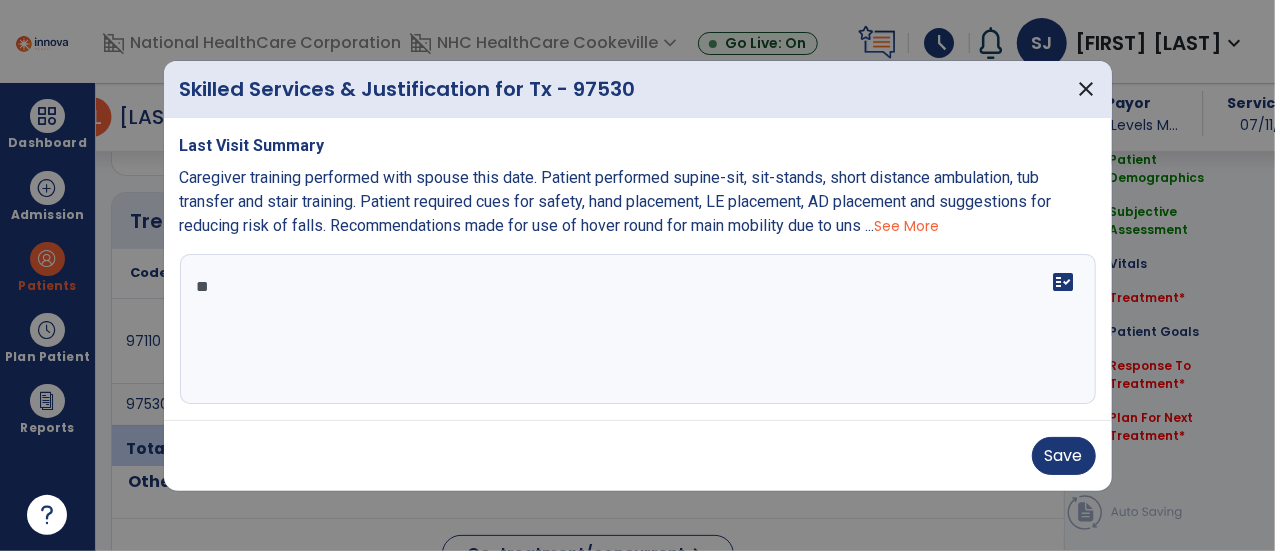 type on "*" 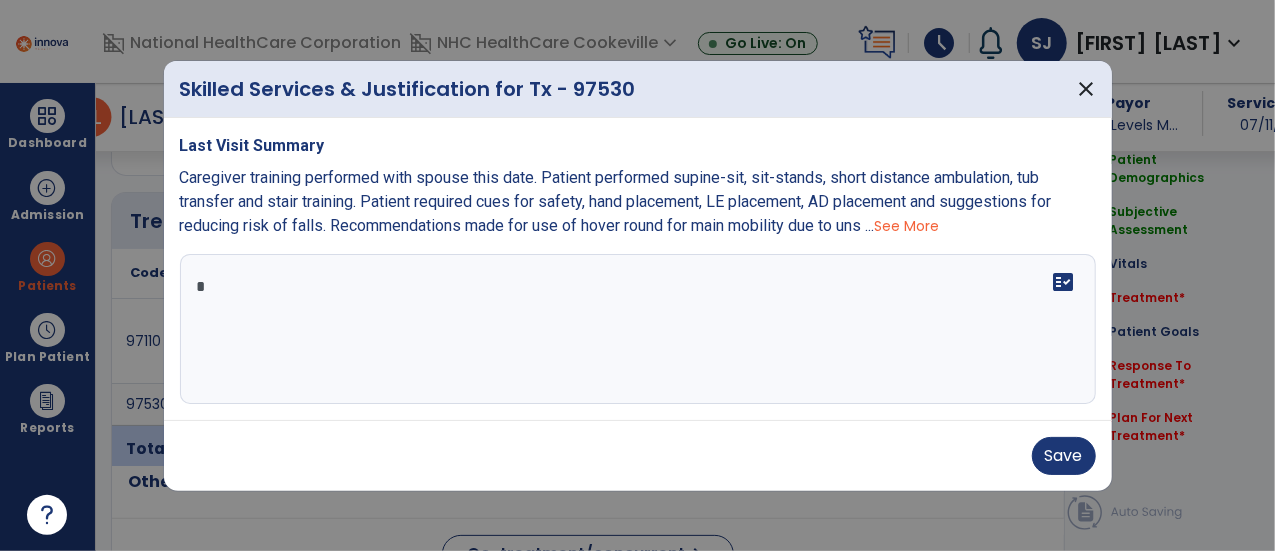 type 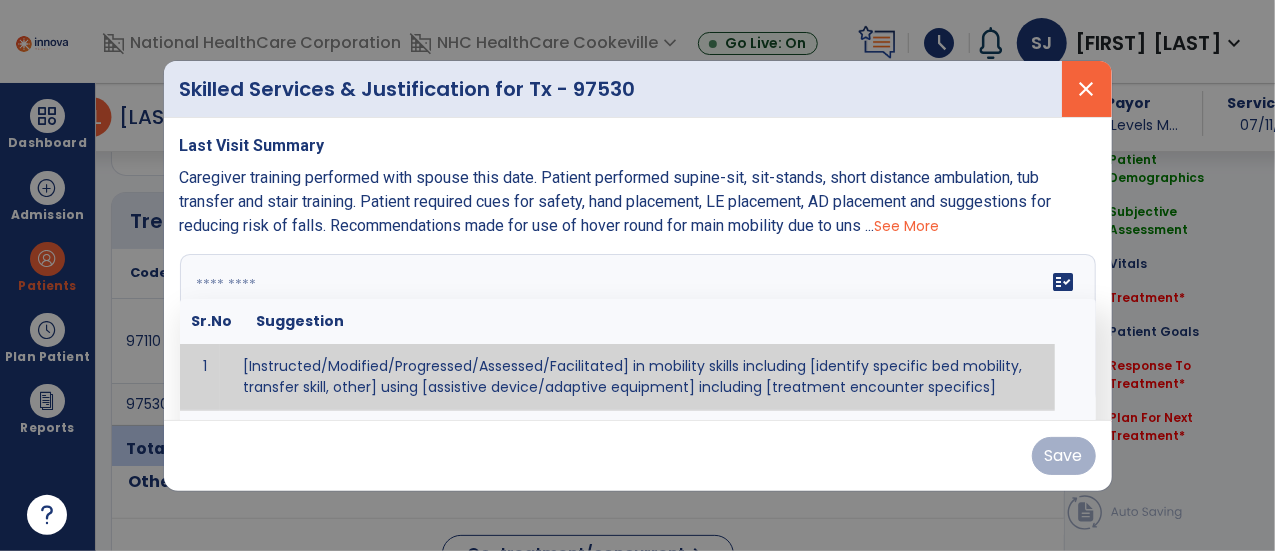 click on "close" at bounding box center [1087, 89] 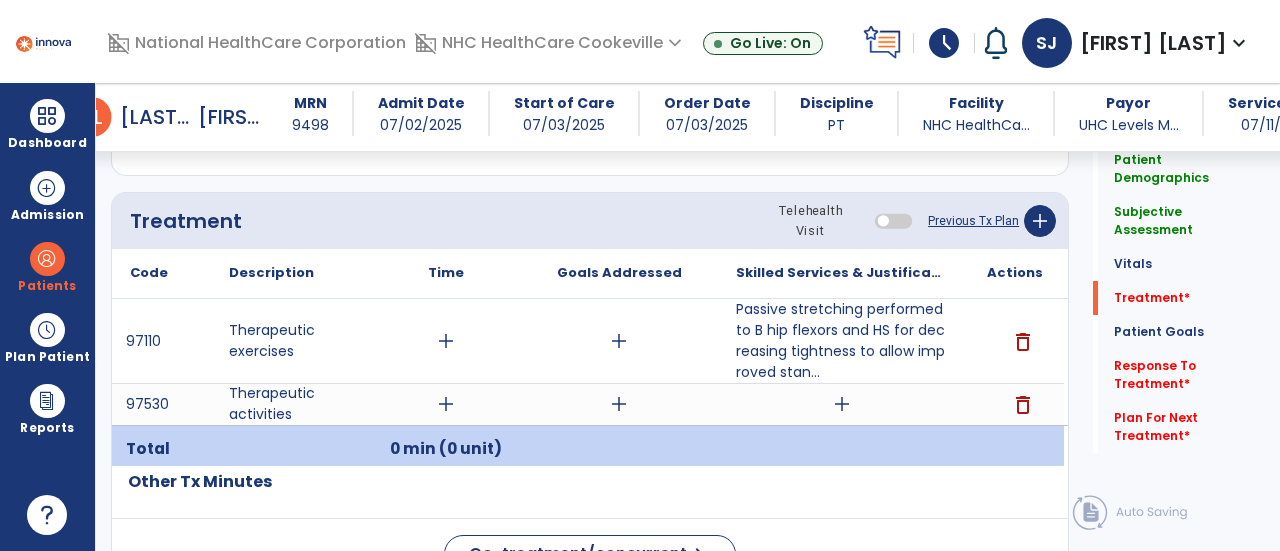 click on "delete" at bounding box center (1023, 342) 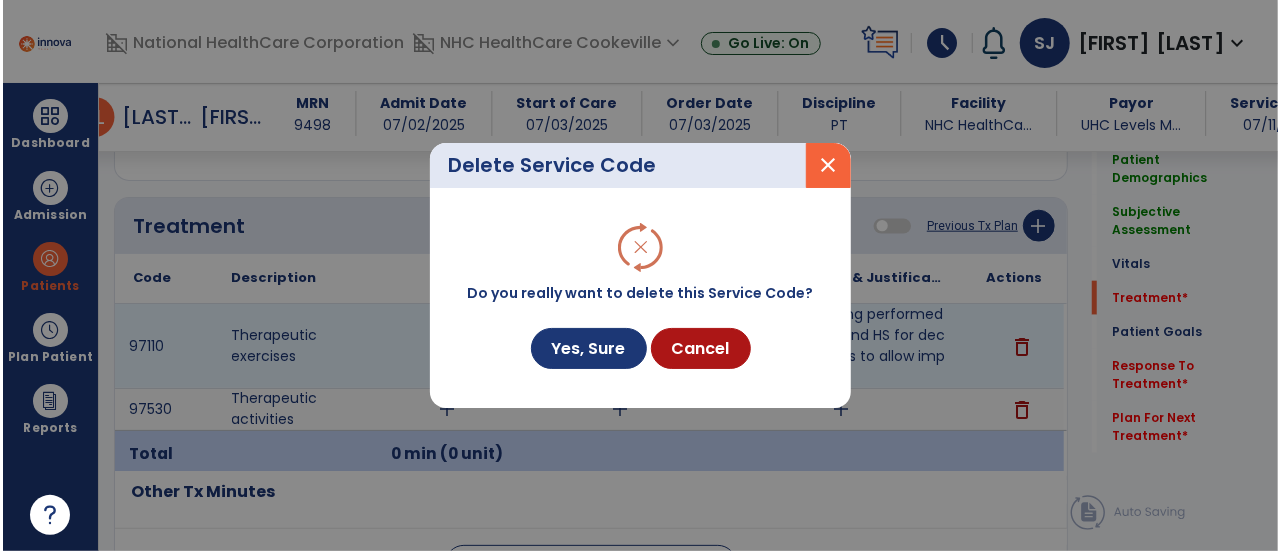 scroll, scrollTop: 1097, scrollLeft: 0, axis: vertical 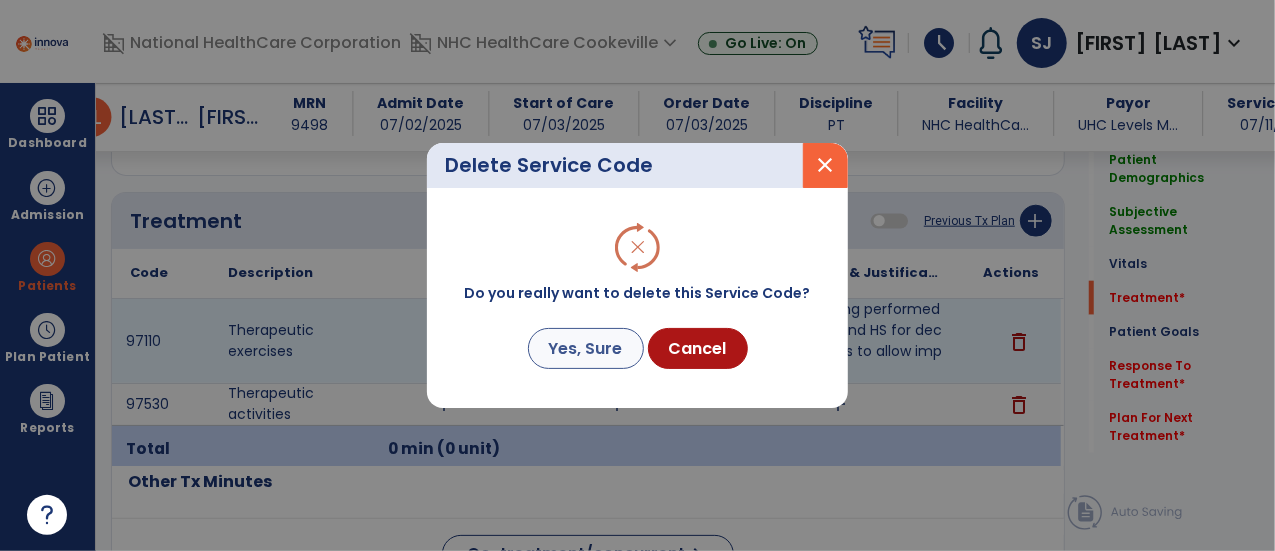 click on "Yes, Sure" at bounding box center (586, 348) 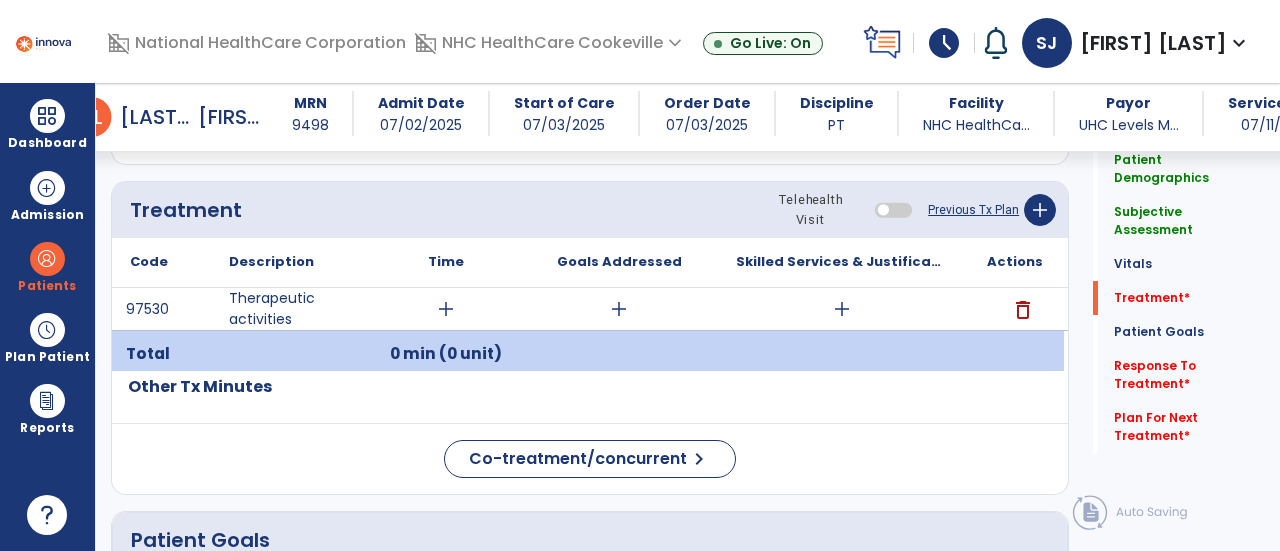 click on "add" at bounding box center [842, 309] 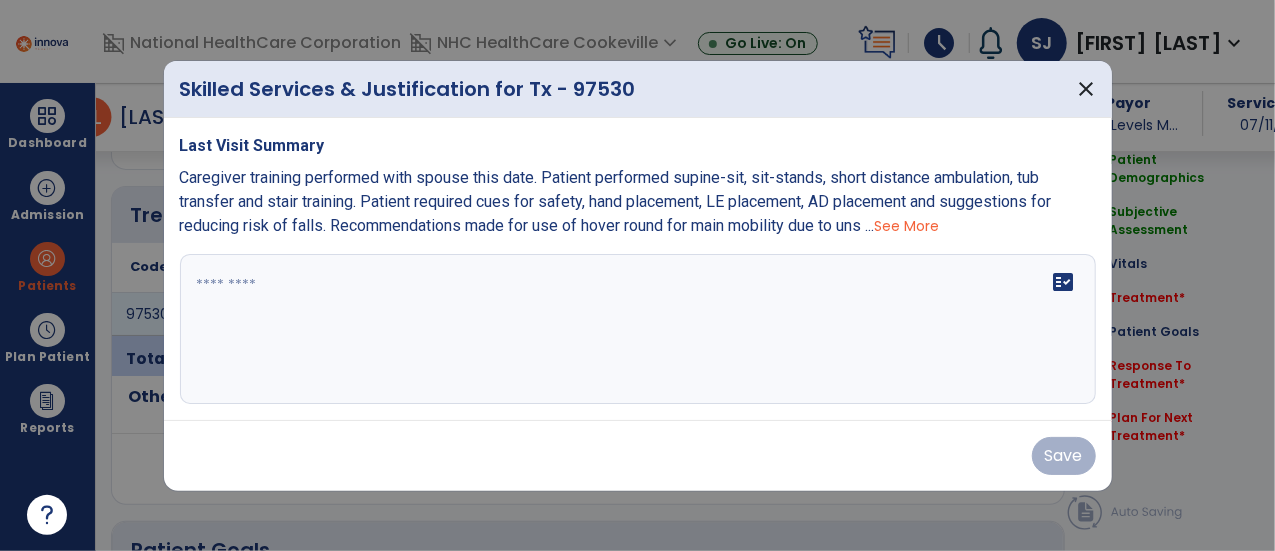 scroll, scrollTop: 1108, scrollLeft: 0, axis: vertical 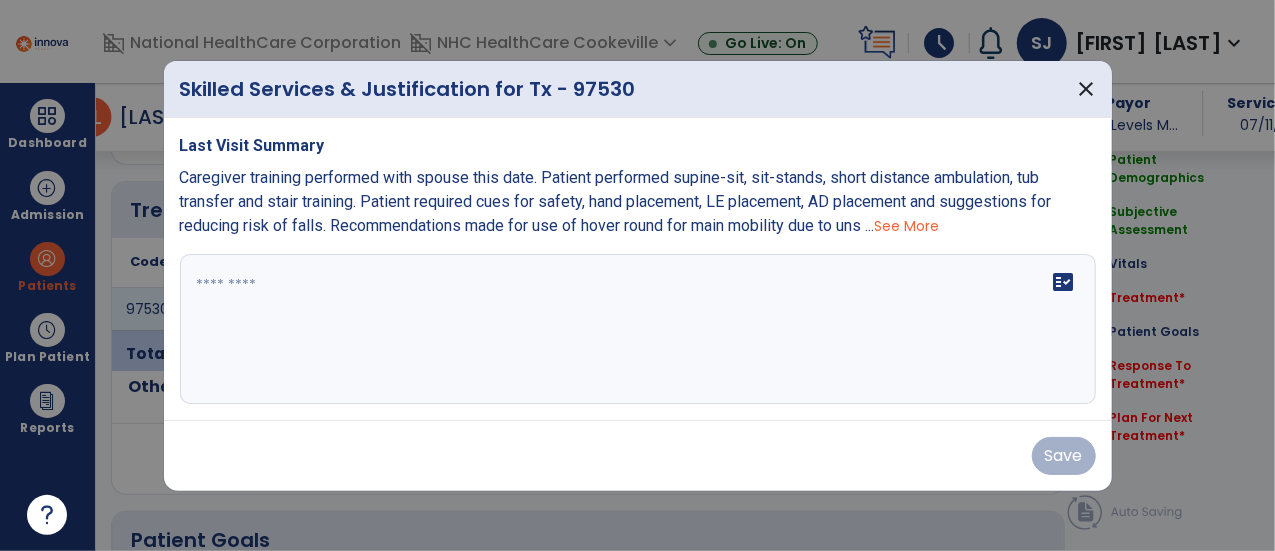 click on "fact_check" at bounding box center [638, 329] 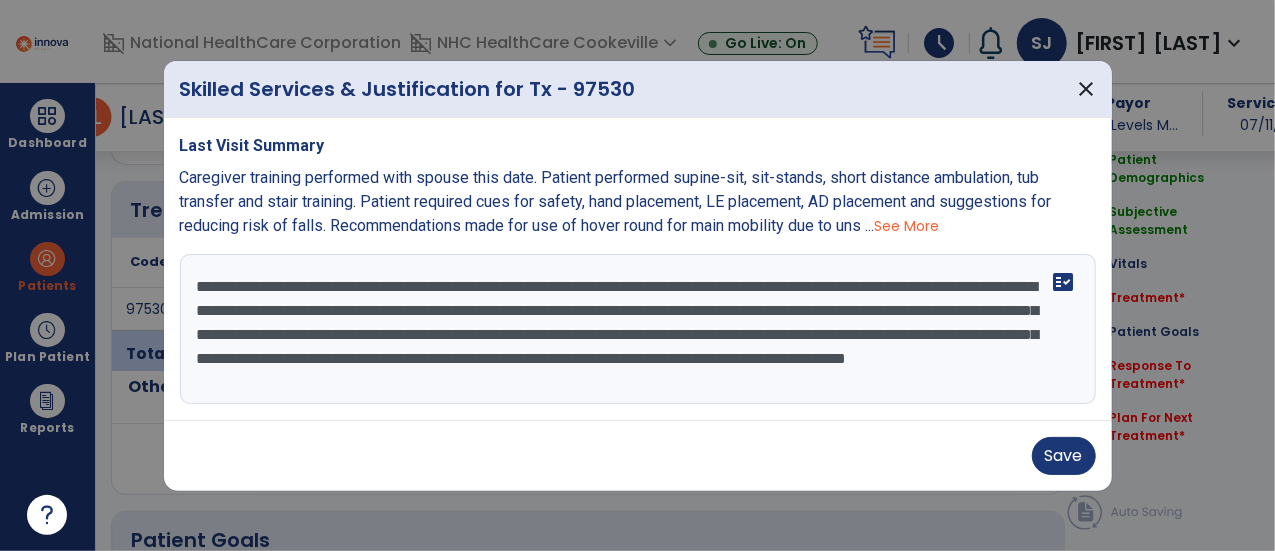 scroll, scrollTop: 14, scrollLeft: 0, axis: vertical 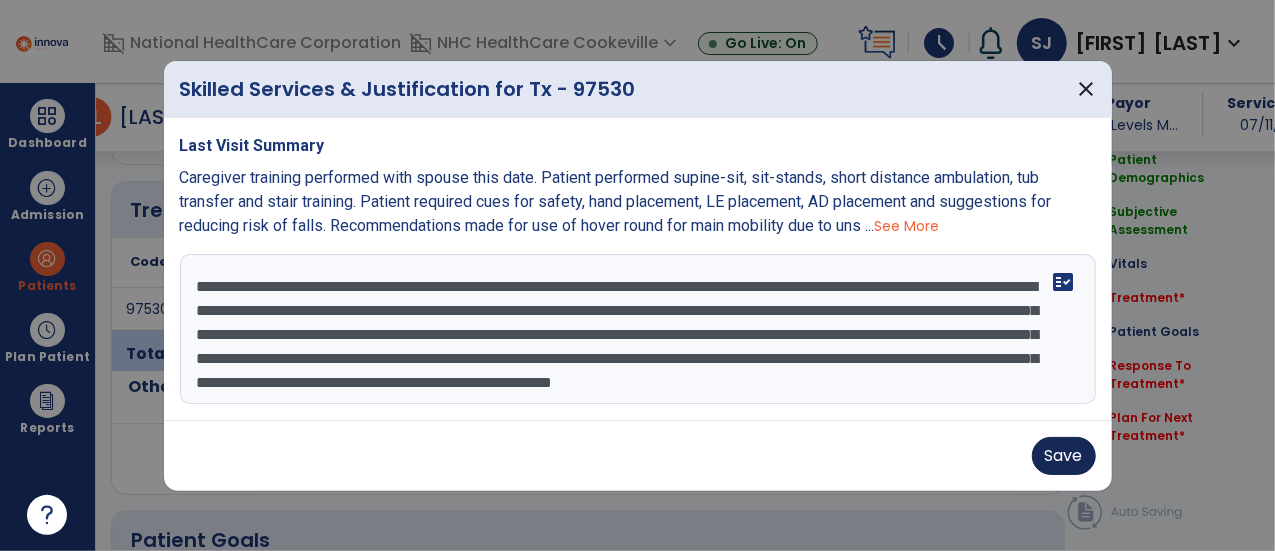 type on "**********" 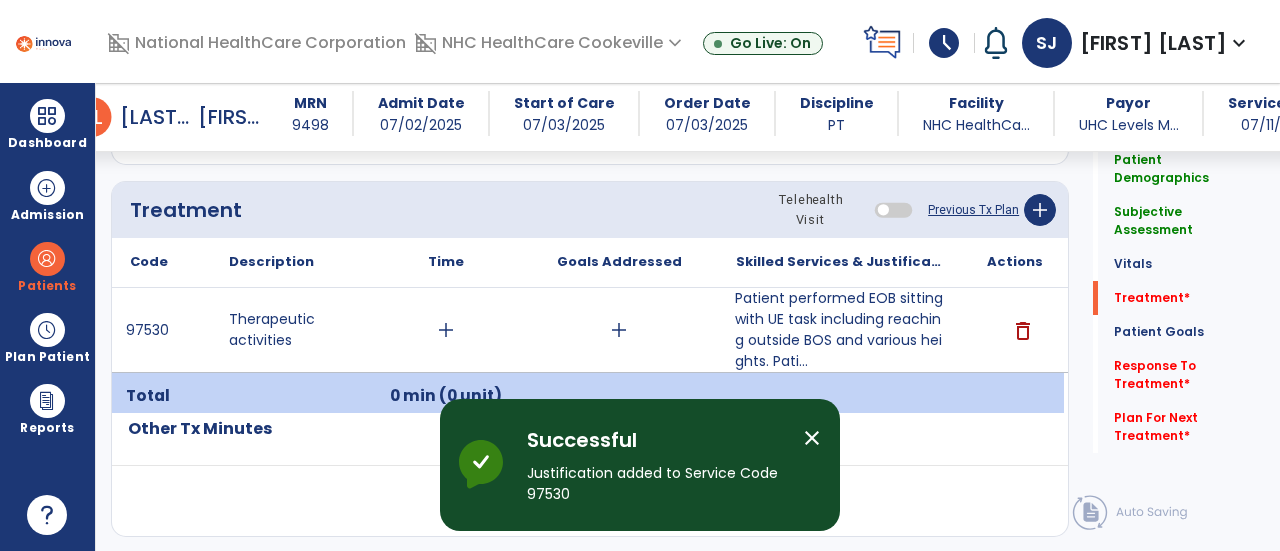 click on "Patient performed EOB sitting with UE task including reaching outside BOS and various heights. Pati..." at bounding box center (841, 330) 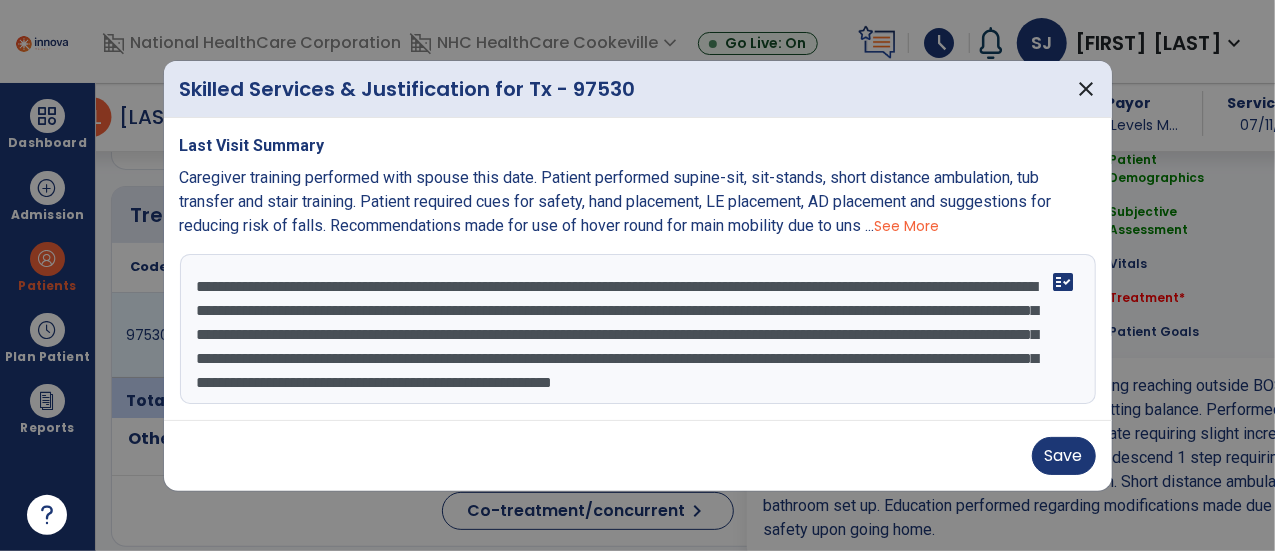 scroll, scrollTop: 1108, scrollLeft: 0, axis: vertical 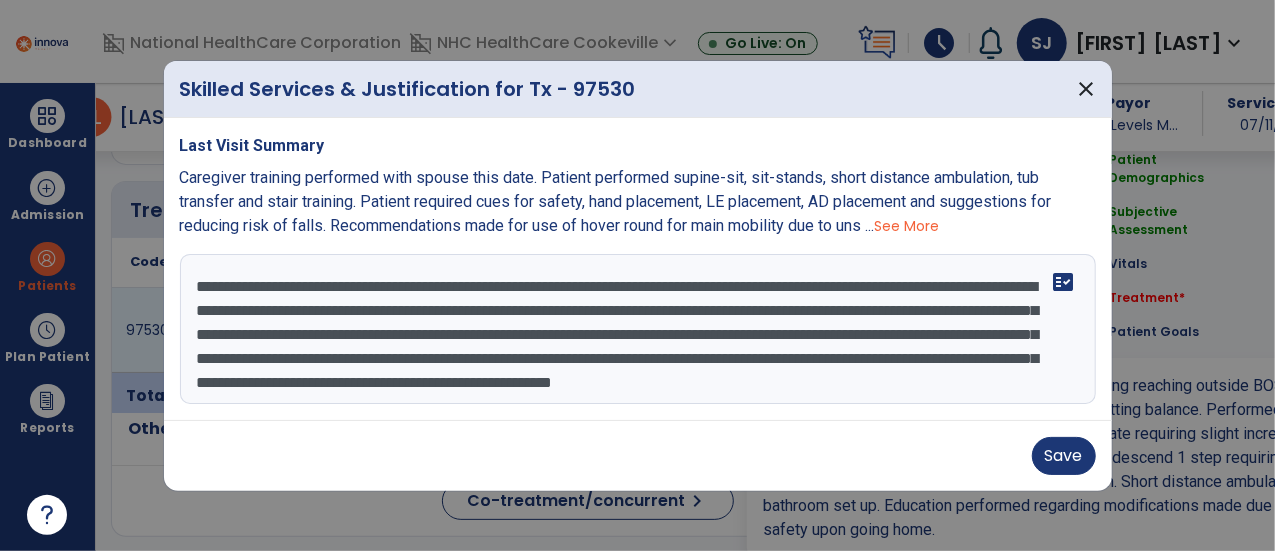 click on "**********" at bounding box center (638, 329) 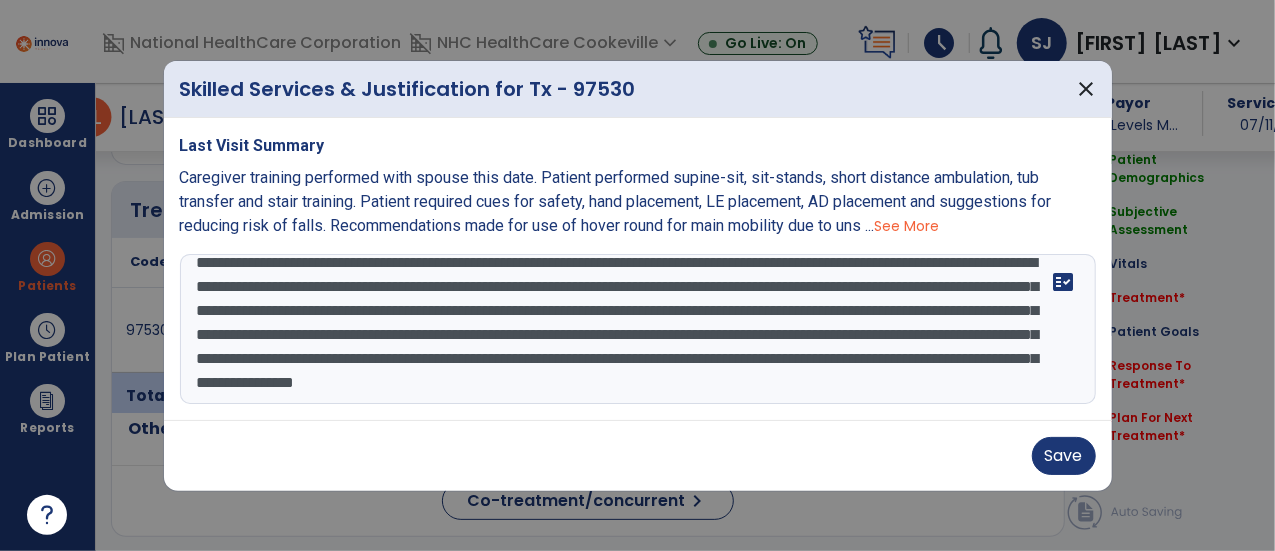 scroll, scrollTop: 62, scrollLeft: 0, axis: vertical 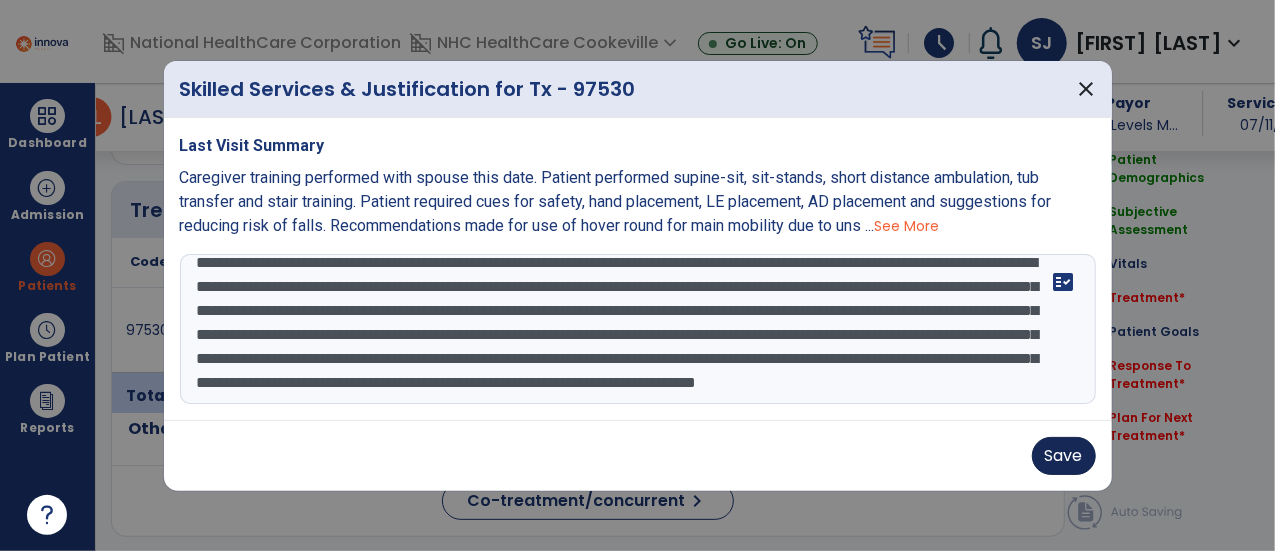 type on "**********" 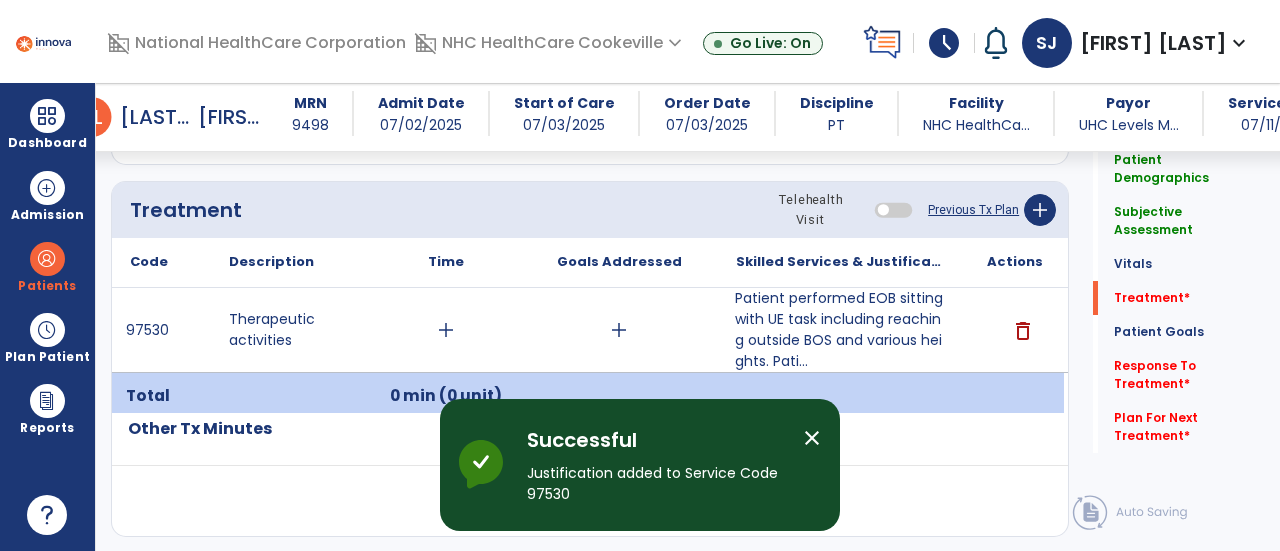 click on "add" at bounding box center (446, 330) 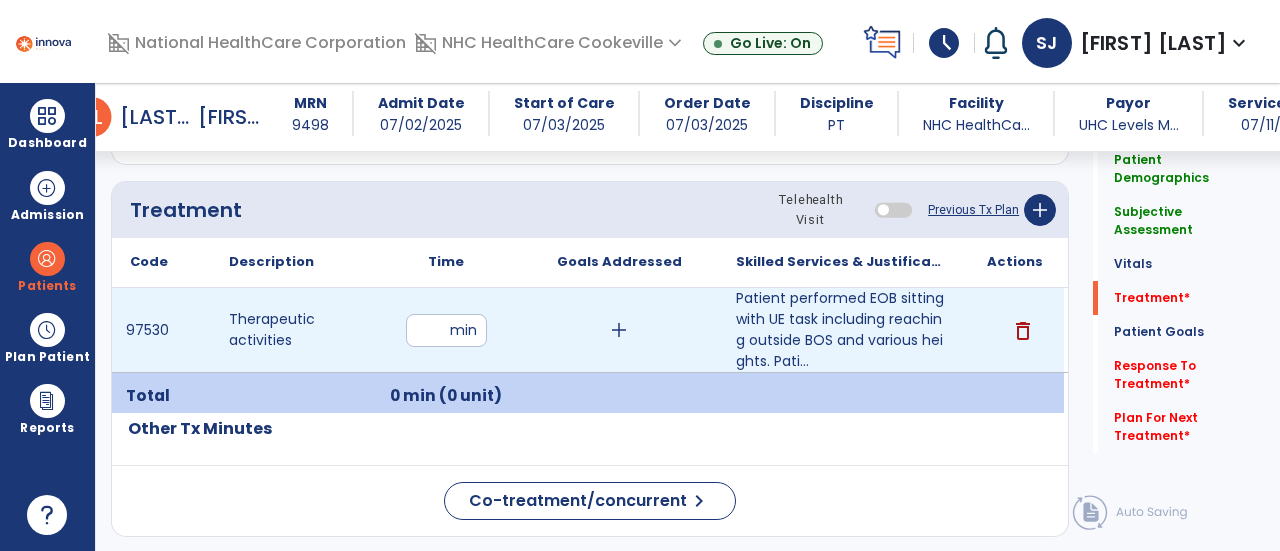 type on "**" 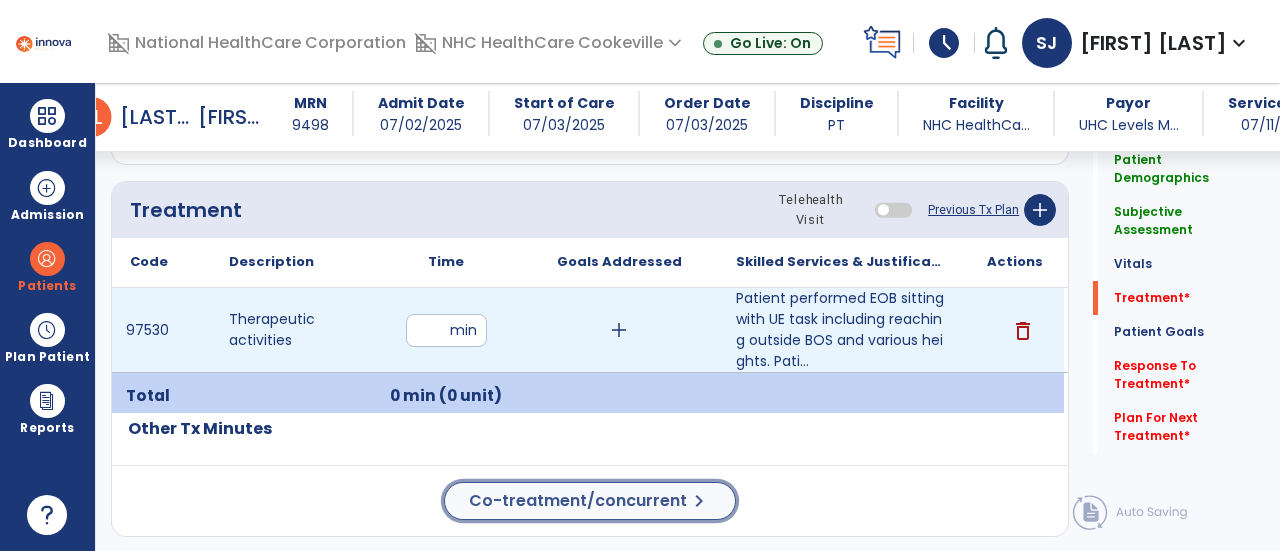 click on "Patient Demographics  Medical Diagnosis   Treatment Diagnosis   Precautions   Contraindications
Code
Description
Pdpm Clinical Category
G11.4 to" 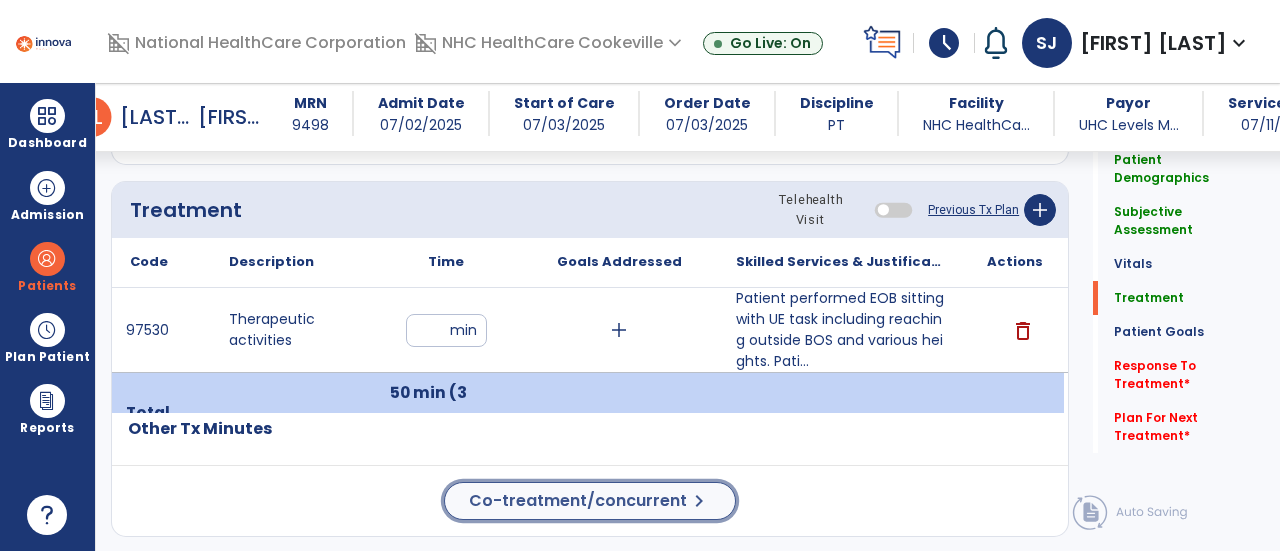 click on "Co-treatment/concurrent" 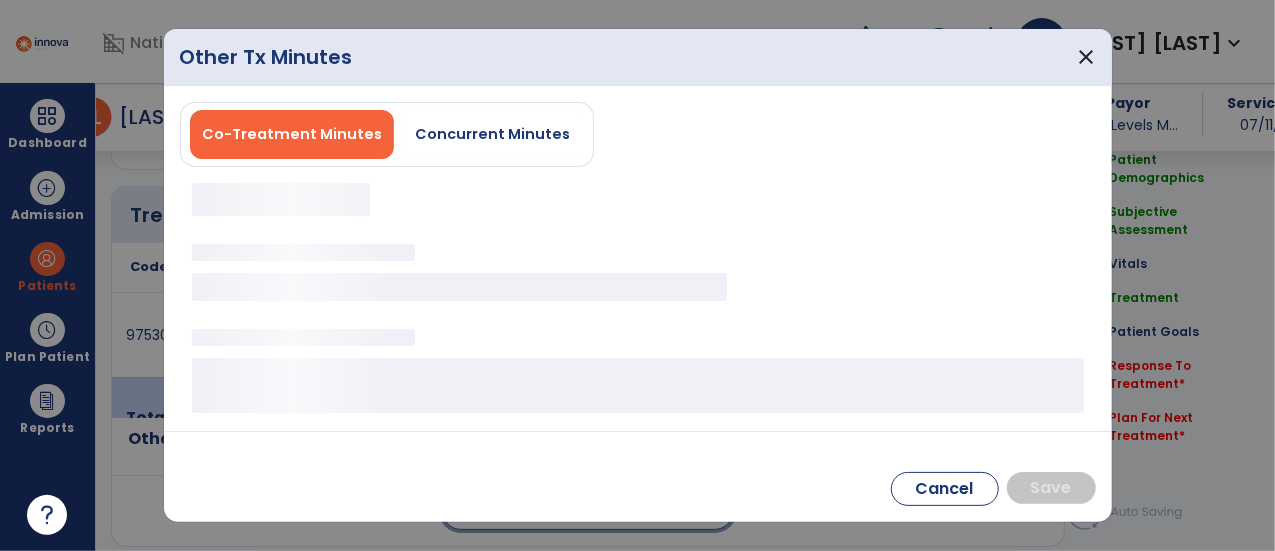 scroll, scrollTop: 1108, scrollLeft: 0, axis: vertical 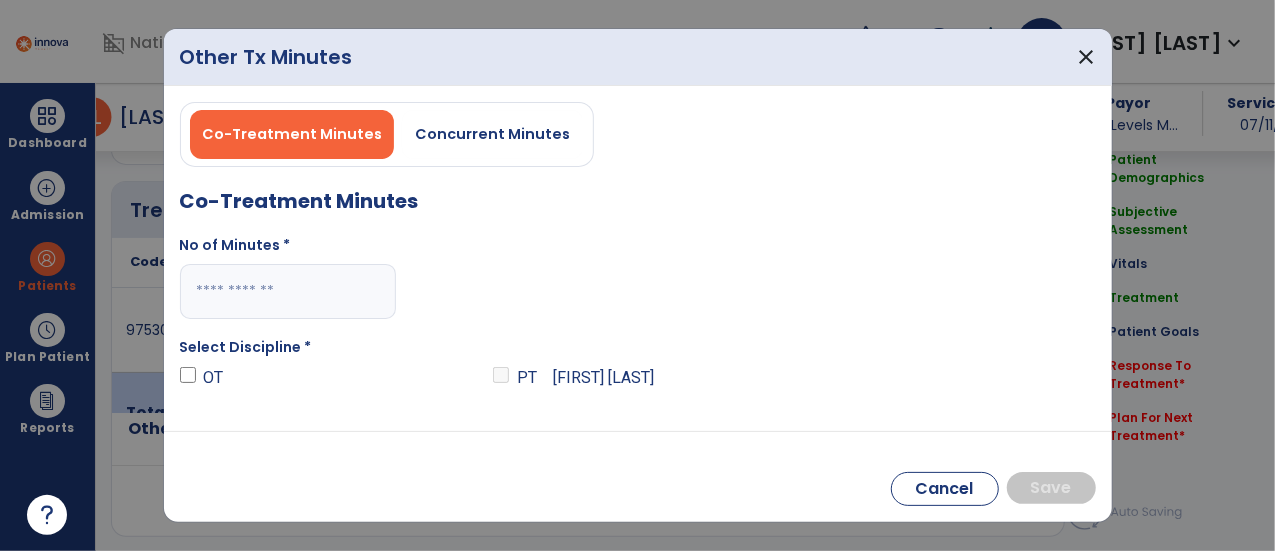 click at bounding box center [288, 291] 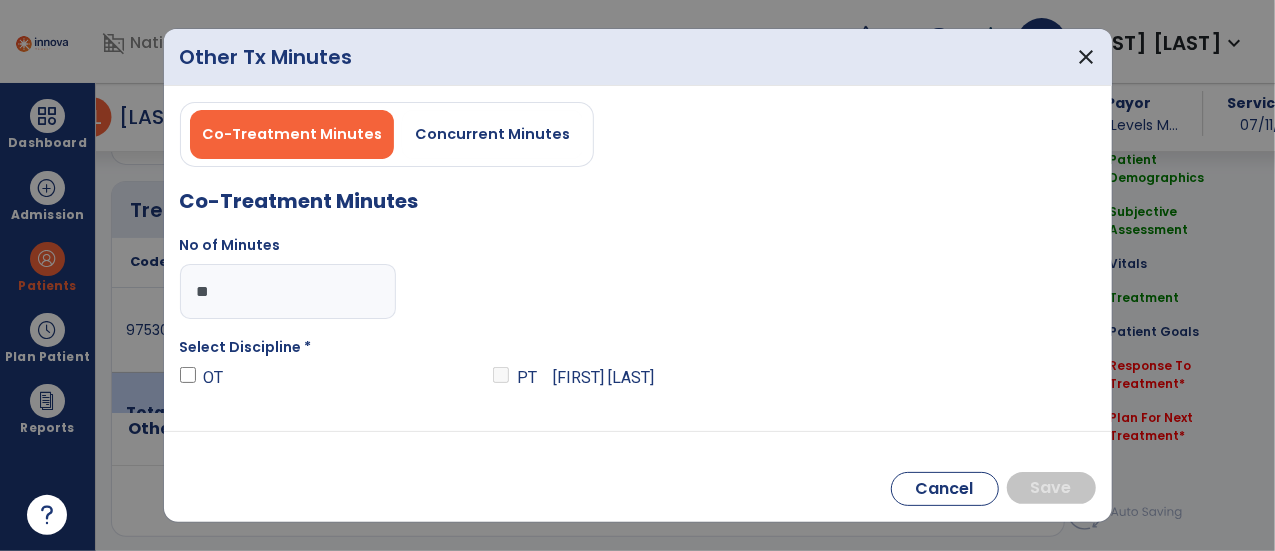 type on "**" 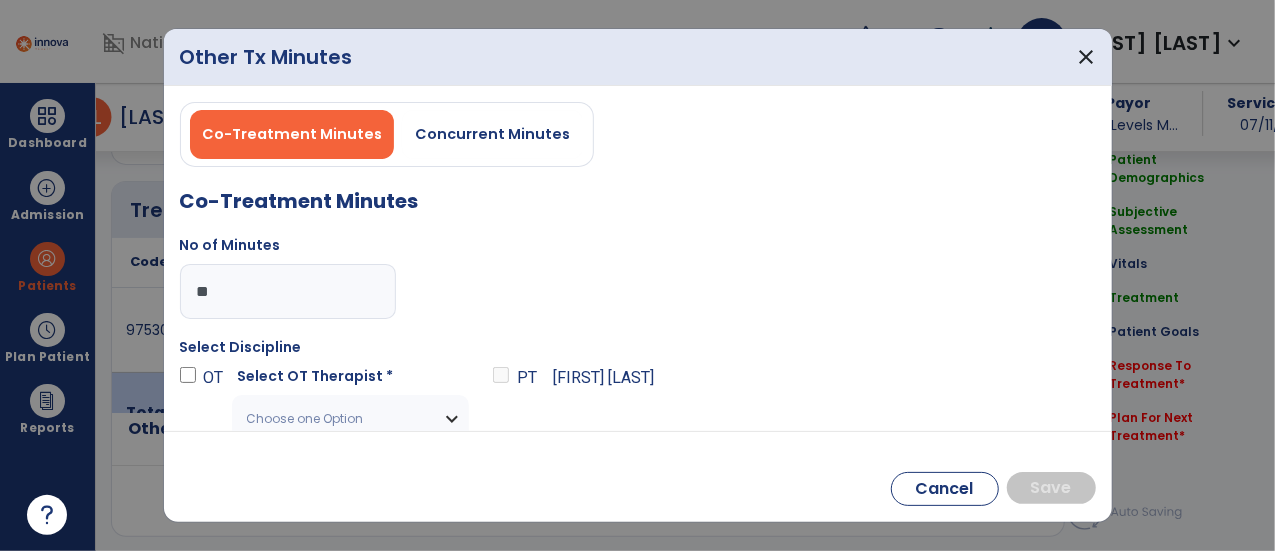 click on "Choose one Option" at bounding box center [338, 419] 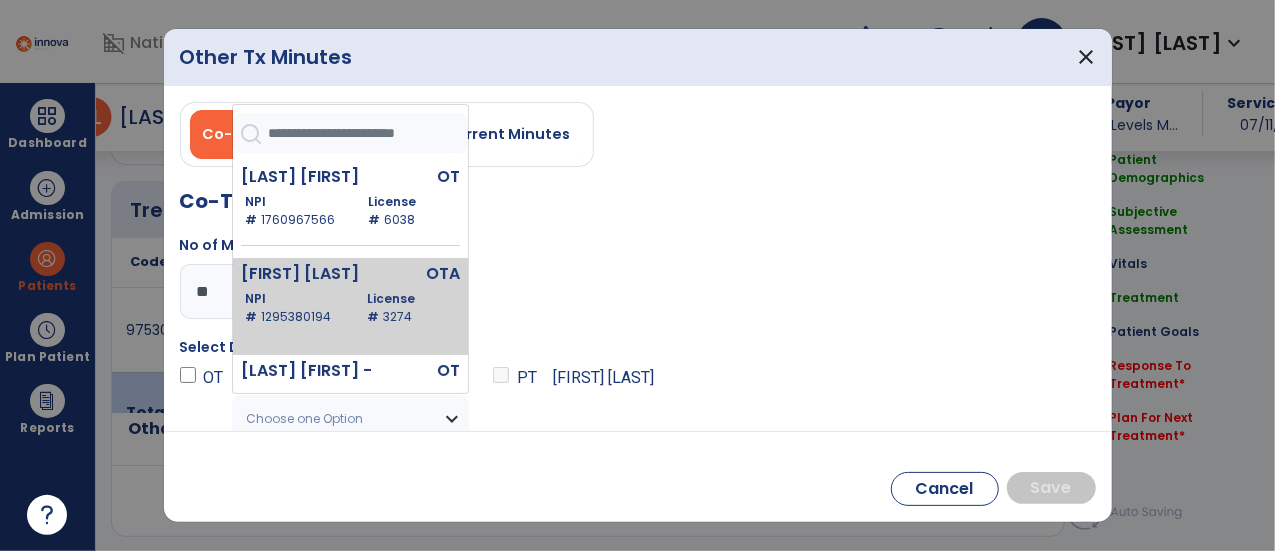 click on "License # [NUMBER]" at bounding box center (408, 308) 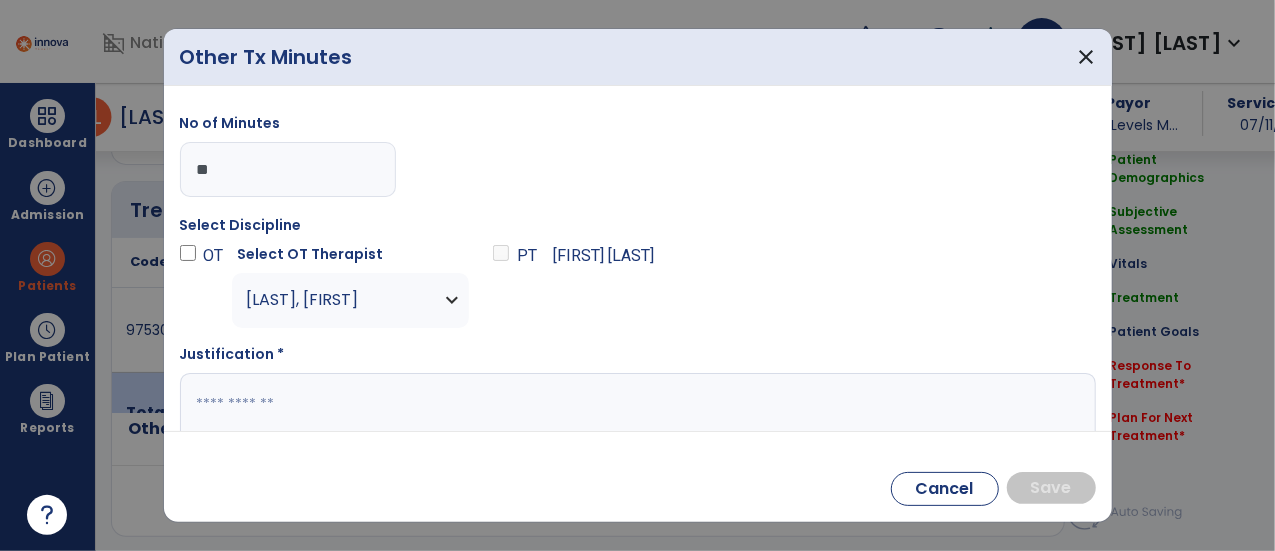scroll, scrollTop: 155, scrollLeft: 0, axis: vertical 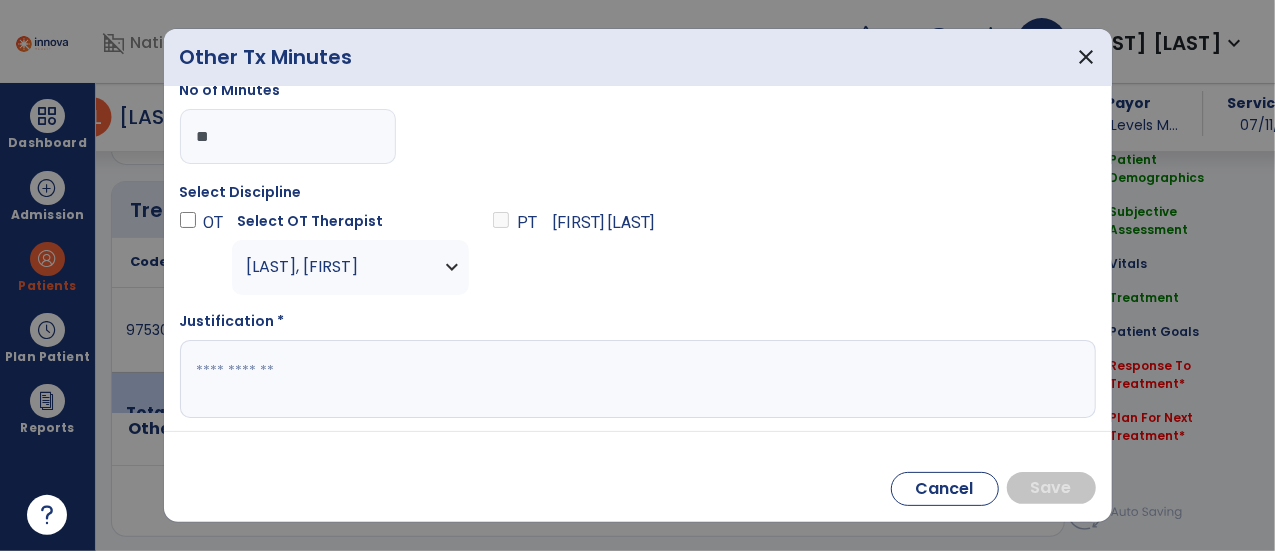 click at bounding box center [636, 379] 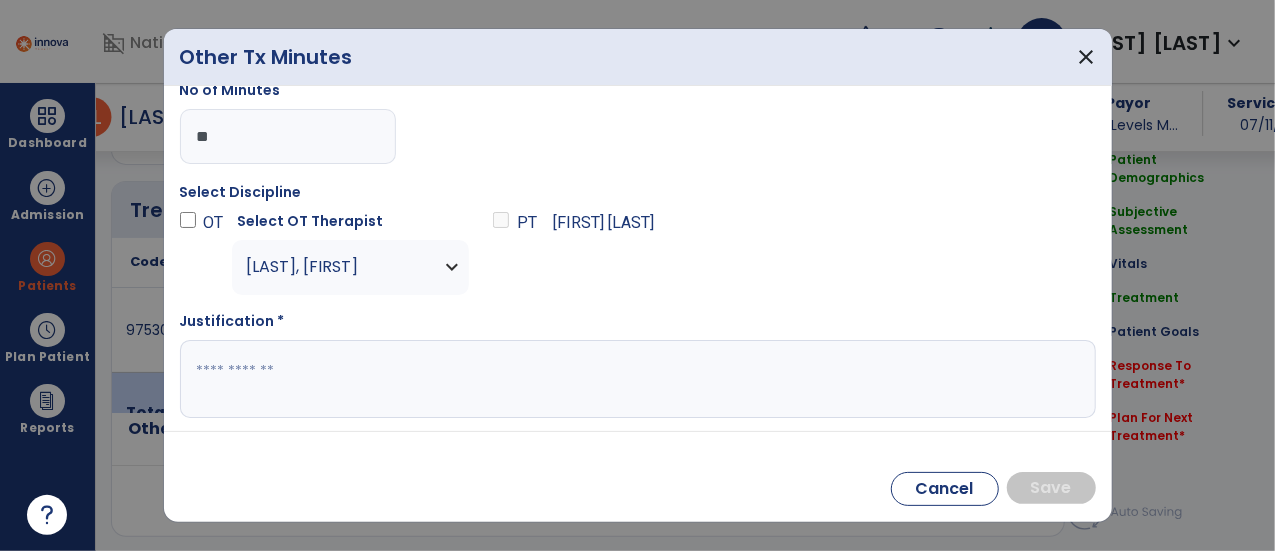 paste on "**********" 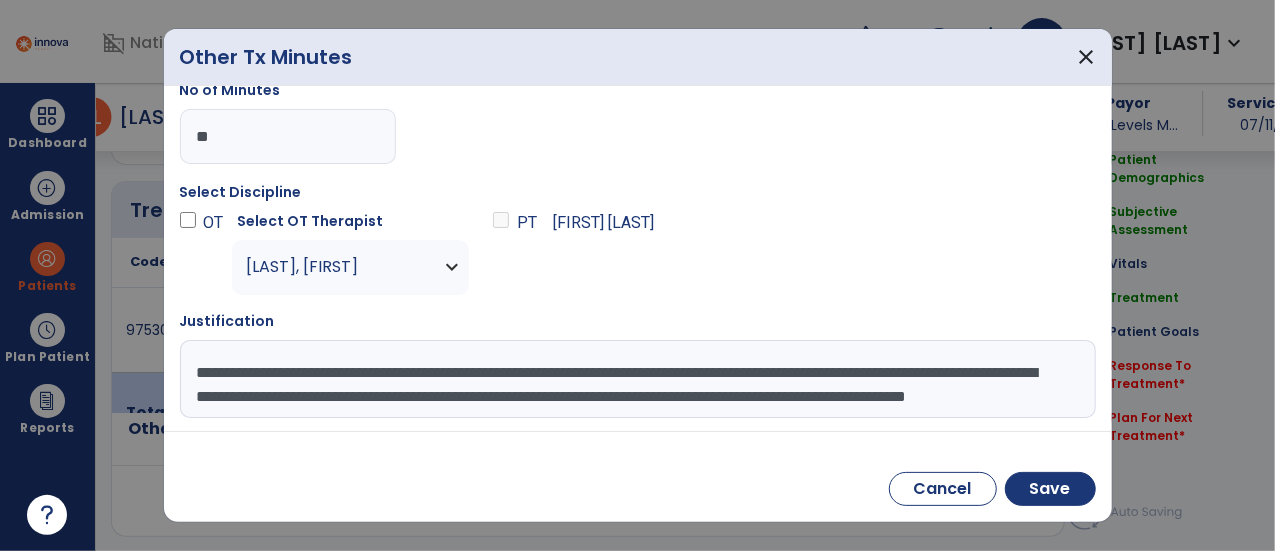 scroll, scrollTop: 14, scrollLeft: 0, axis: vertical 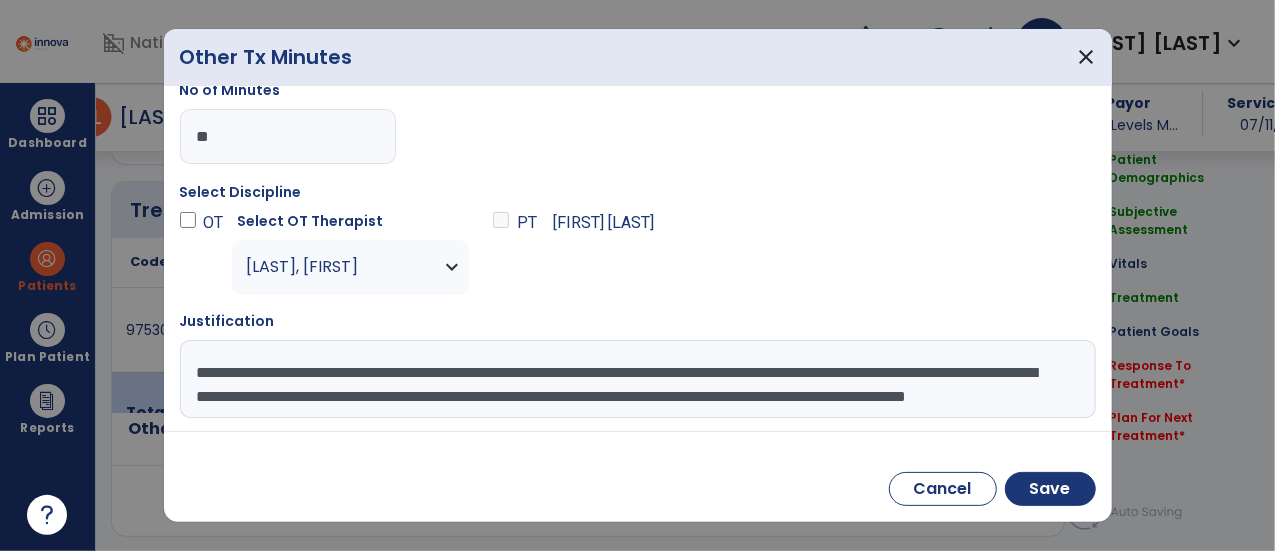 click on "**********" at bounding box center [636, 379] 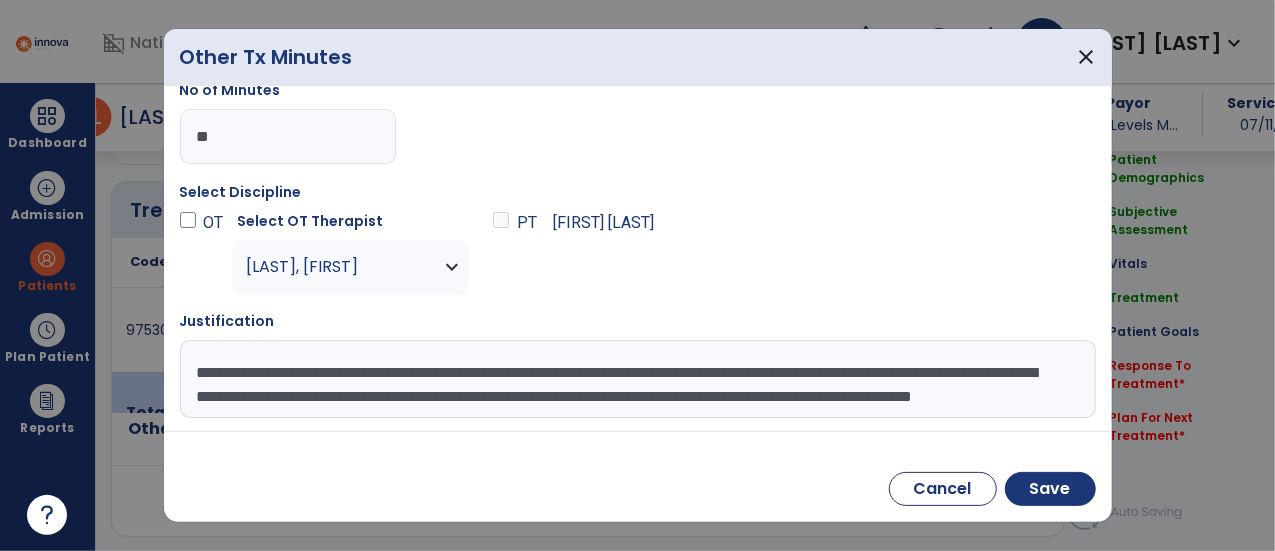 click on "**********" at bounding box center [636, 379] 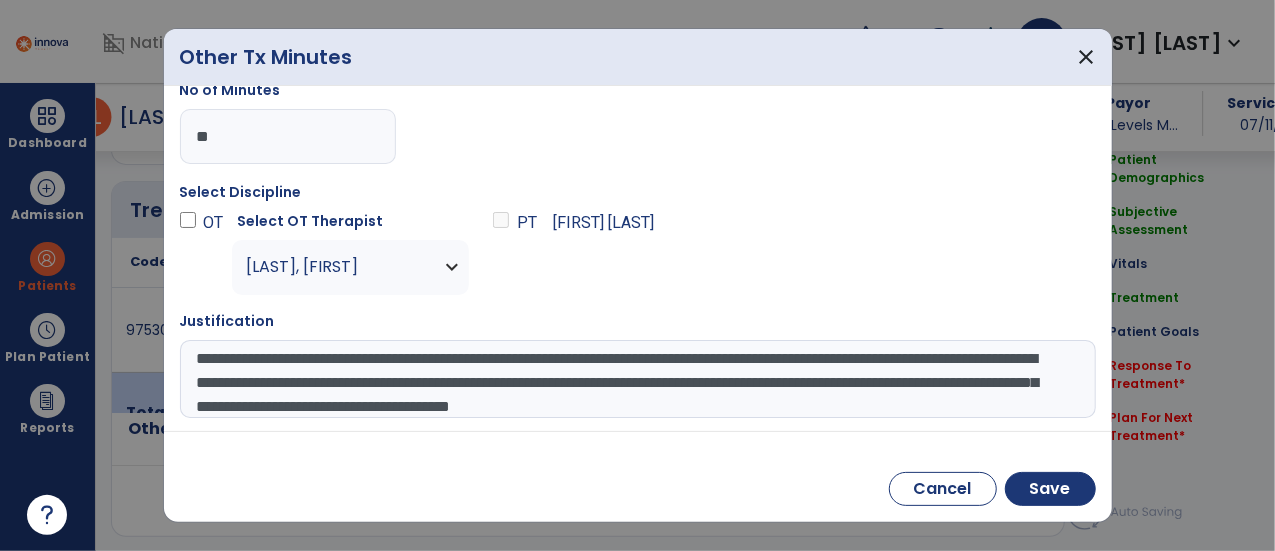 scroll, scrollTop: 38, scrollLeft: 0, axis: vertical 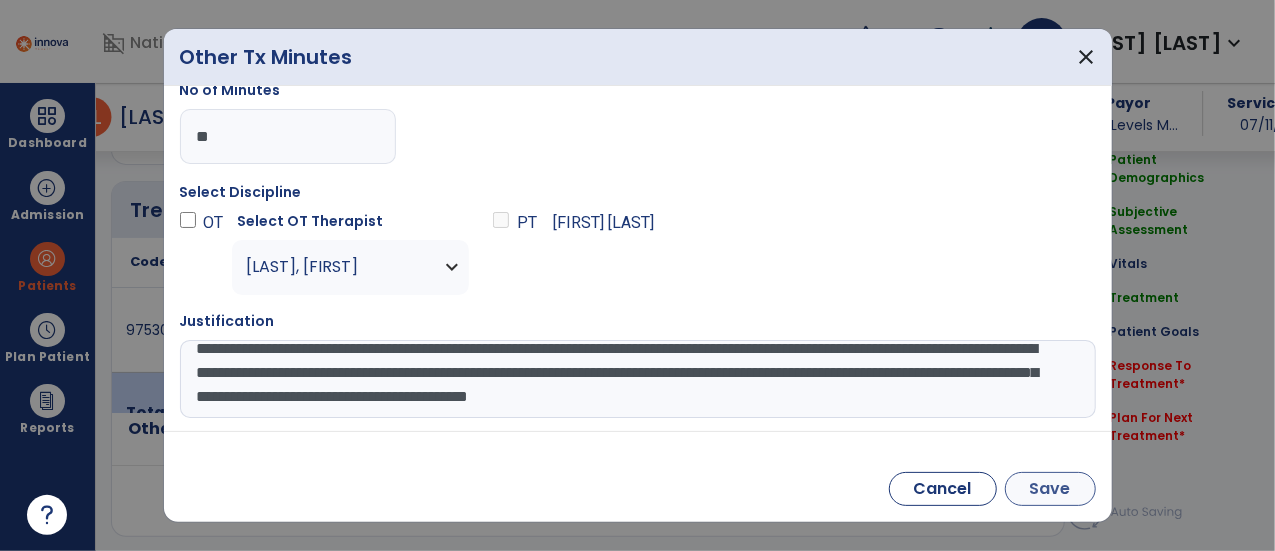 type on "**********" 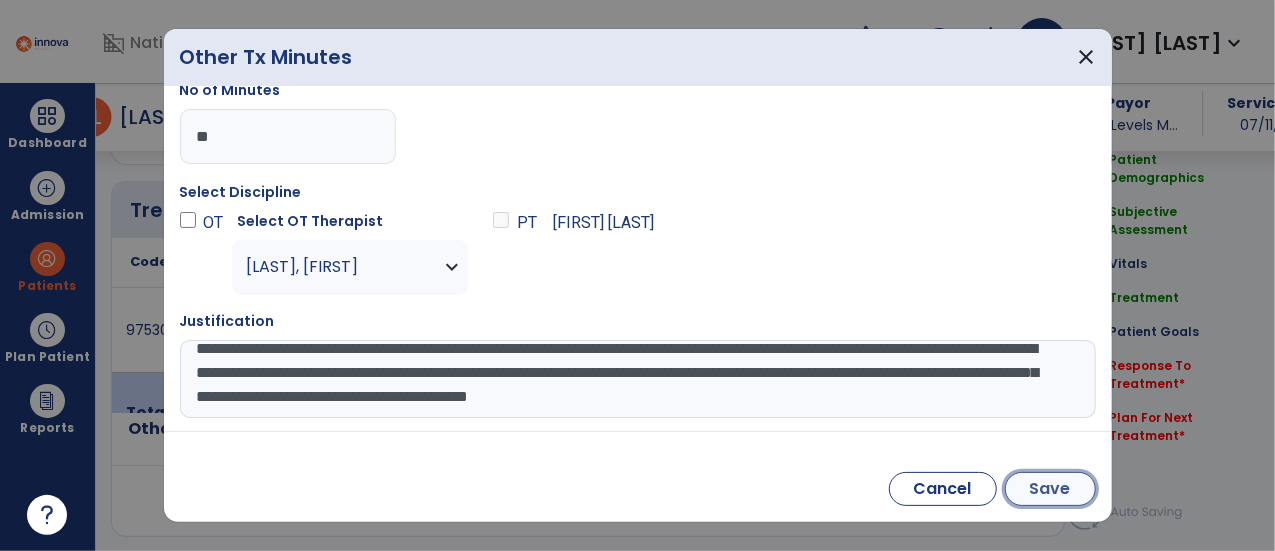 click on "Save" at bounding box center (1050, 489) 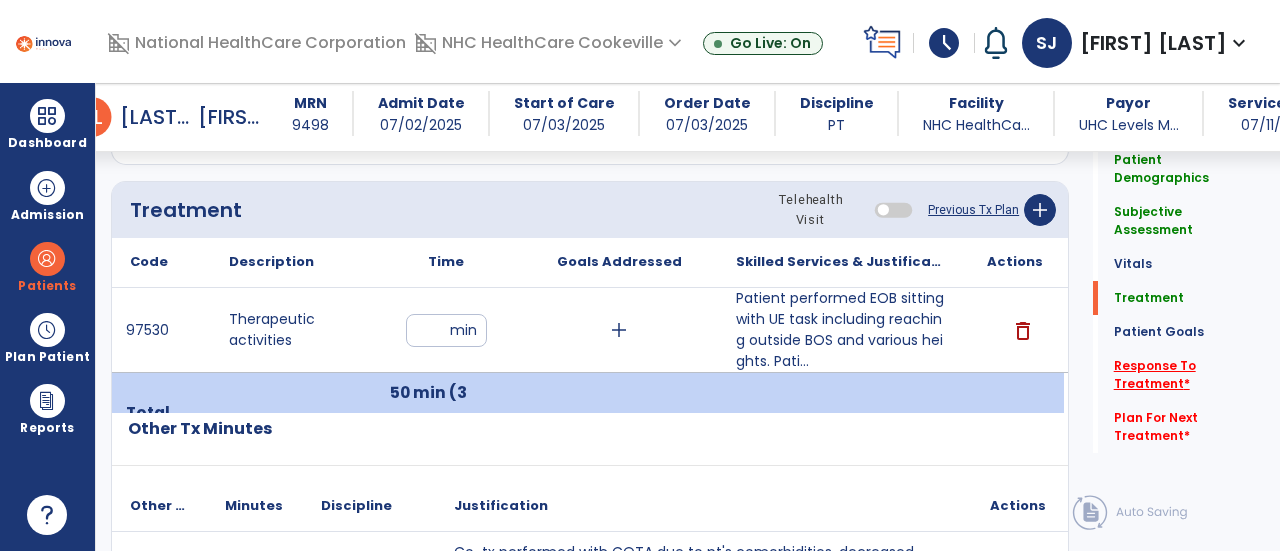 click on "*" 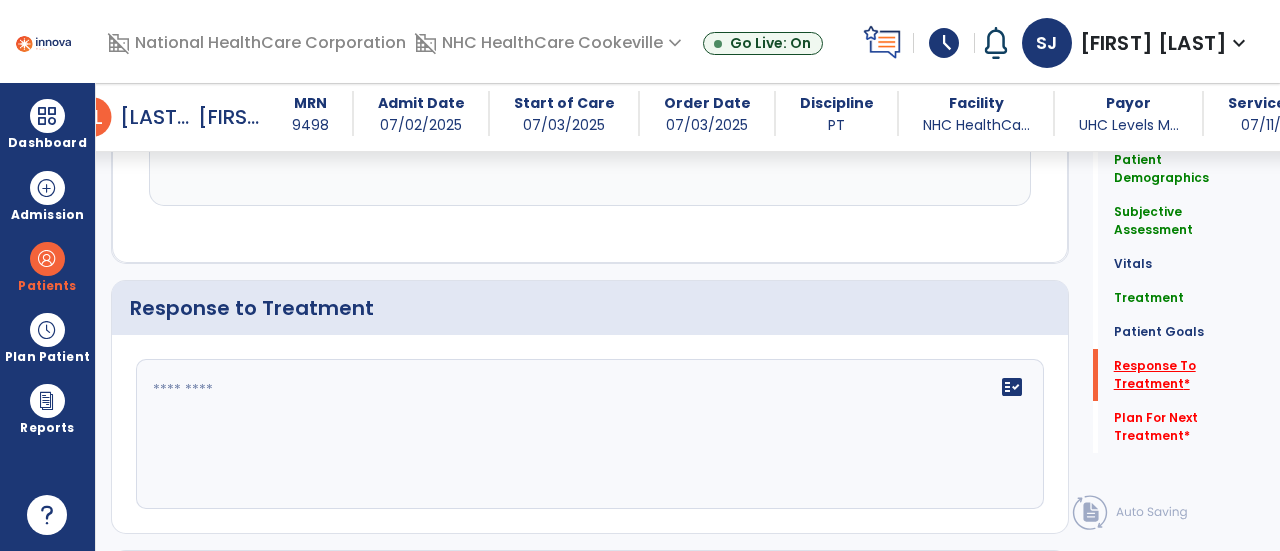 scroll, scrollTop: 2566, scrollLeft: 0, axis: vertical 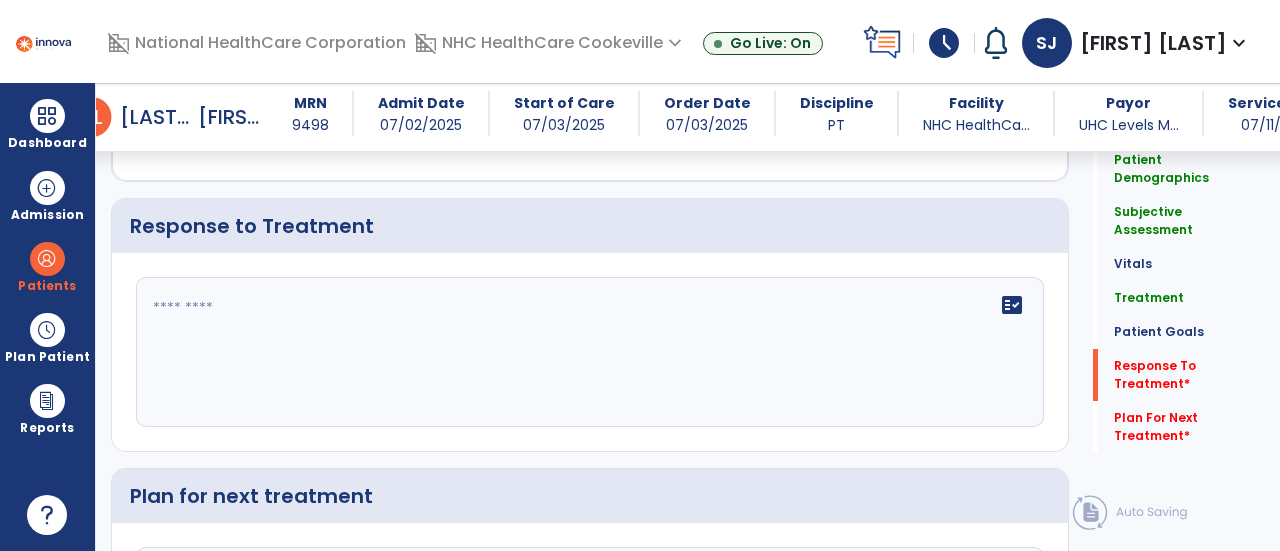 click on "fact_check" 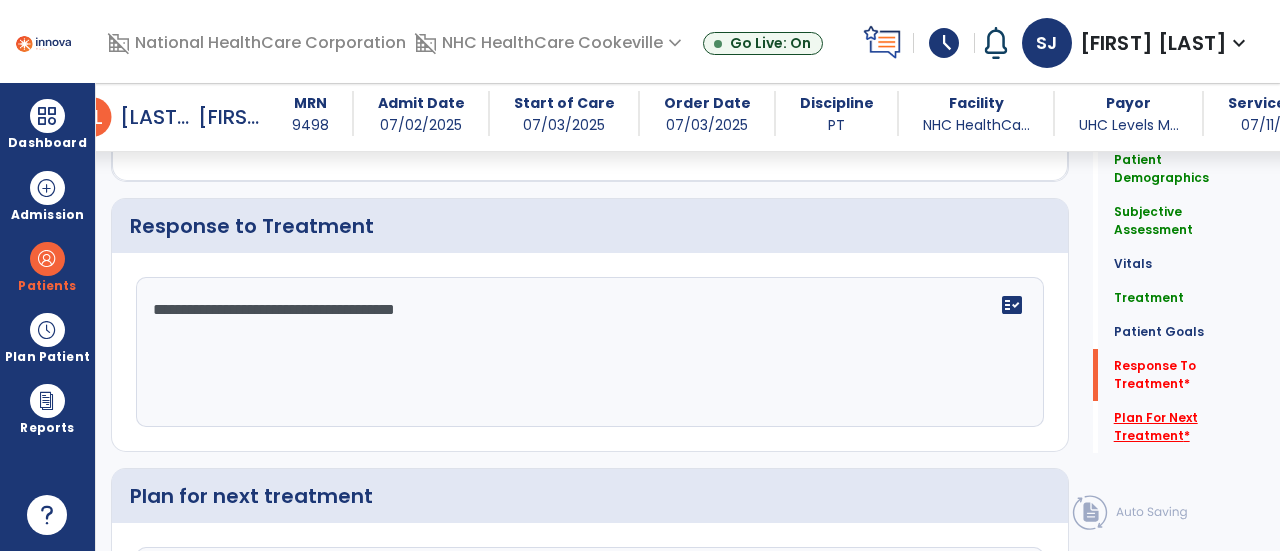 type on "**********" 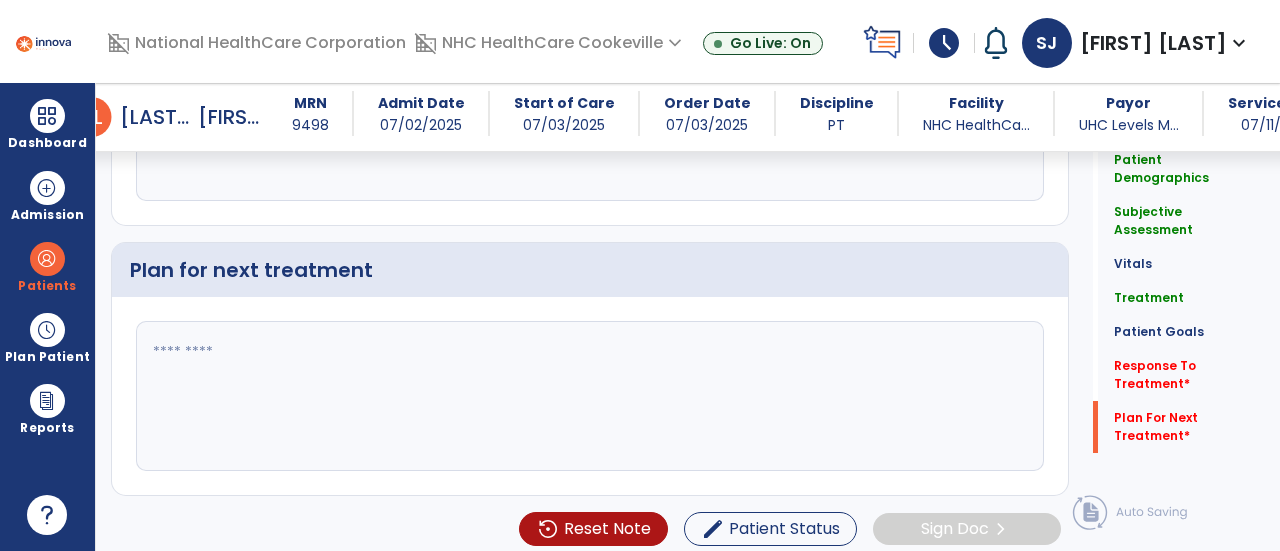 click 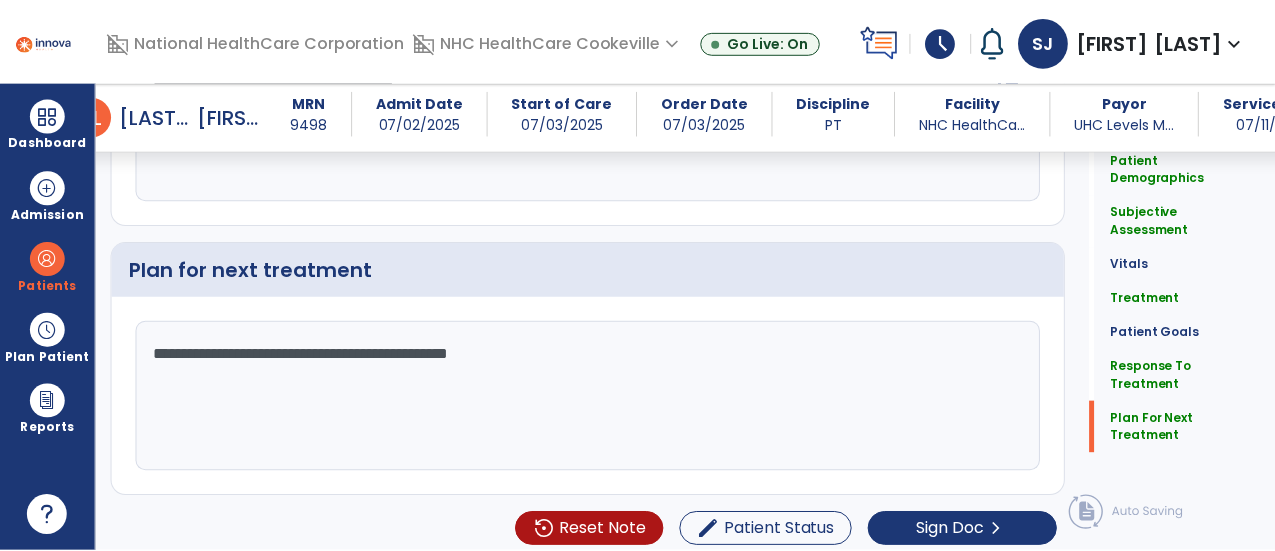 scroll, scrollTop: 2792, scrollLeft: 0, axis: vertical 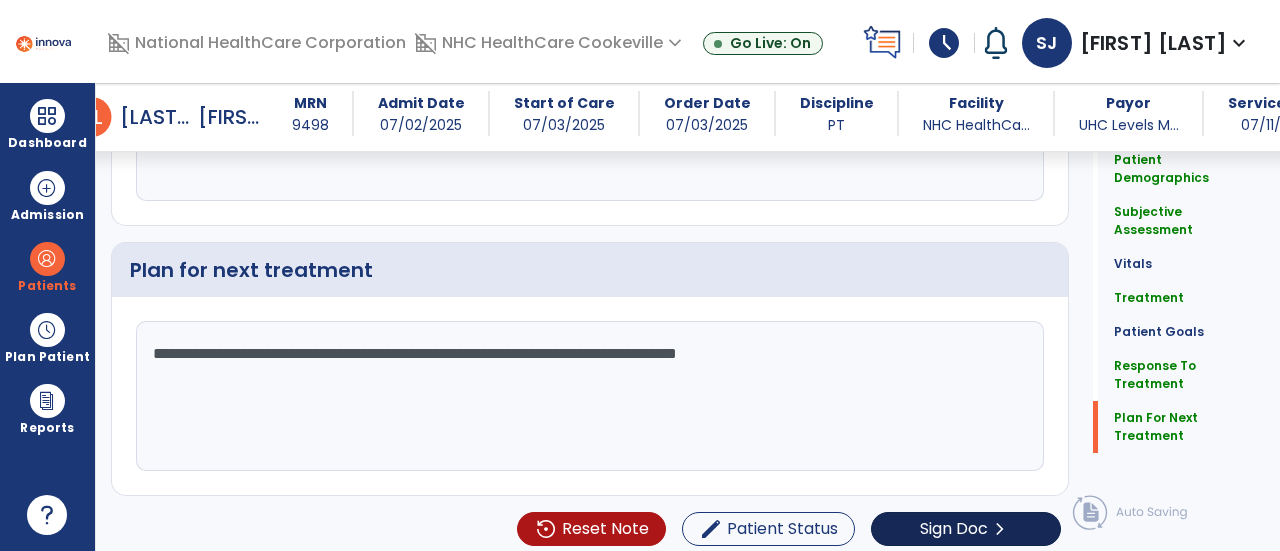 type on "**********" 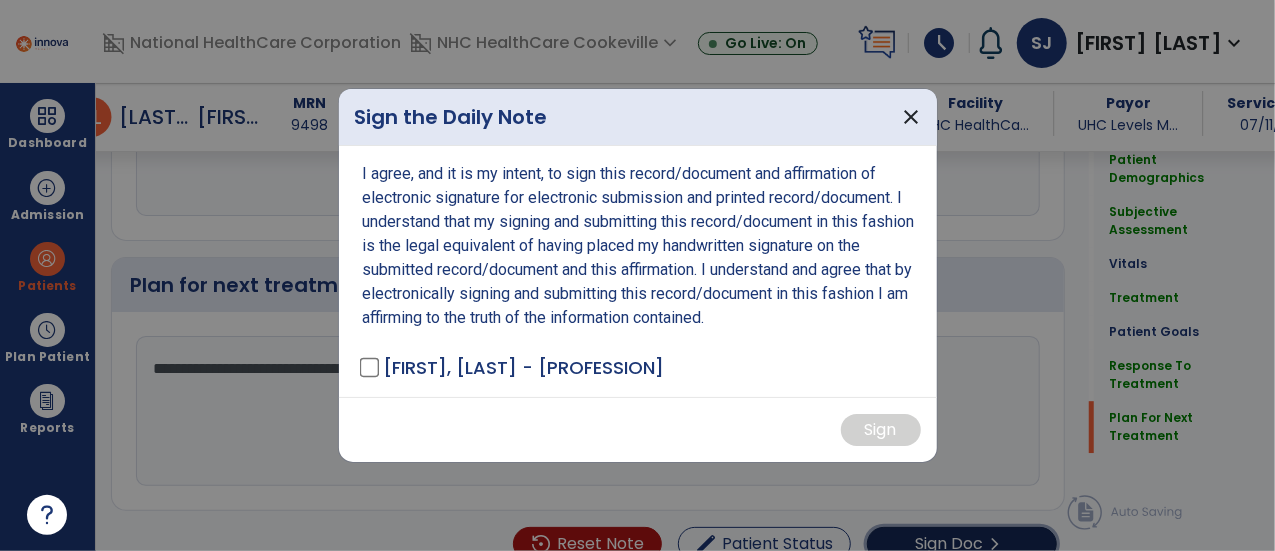 scroll, scrollTop: 2792, scrollLeft: 0, axis: vertical 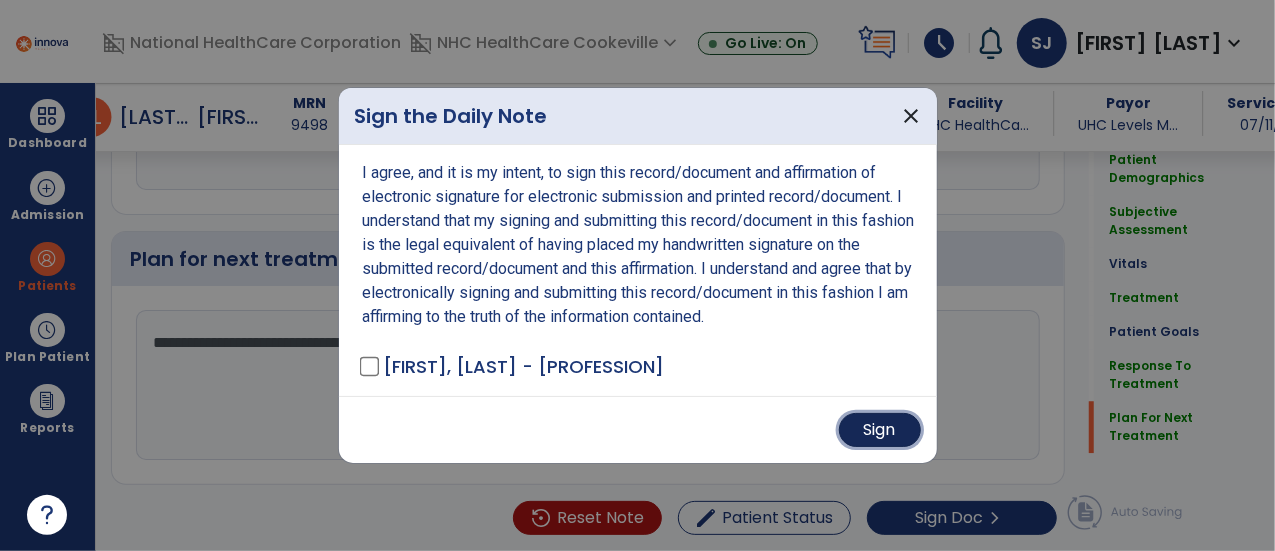 click on "Sign" at bounding box center [880, 430] 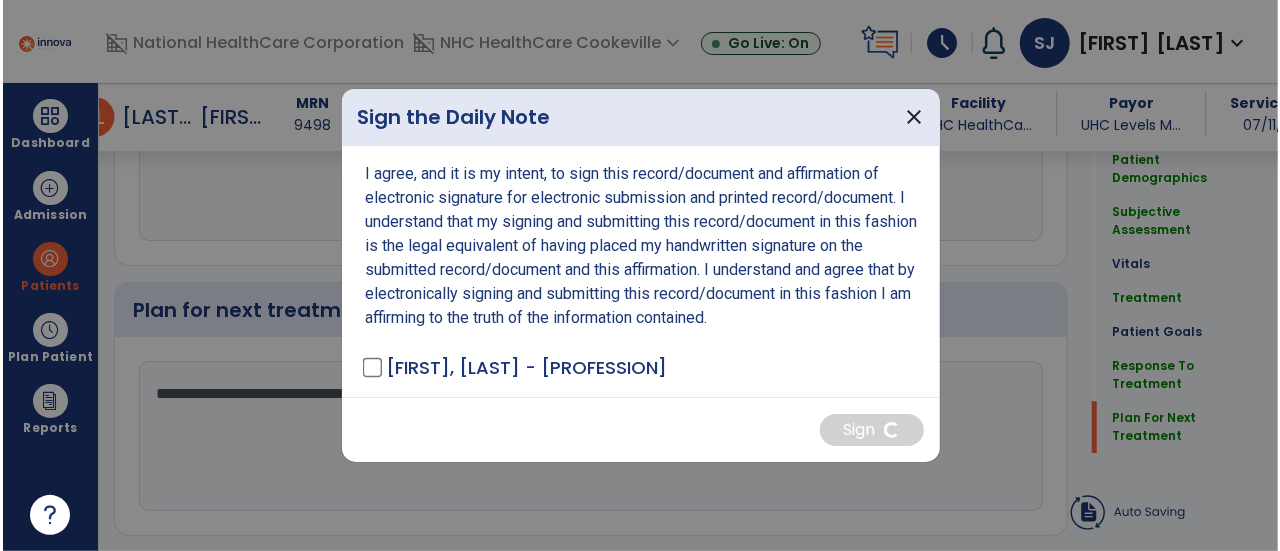 scroll, scrollTop: 2792, scrollLeft: 0, axis: vertical 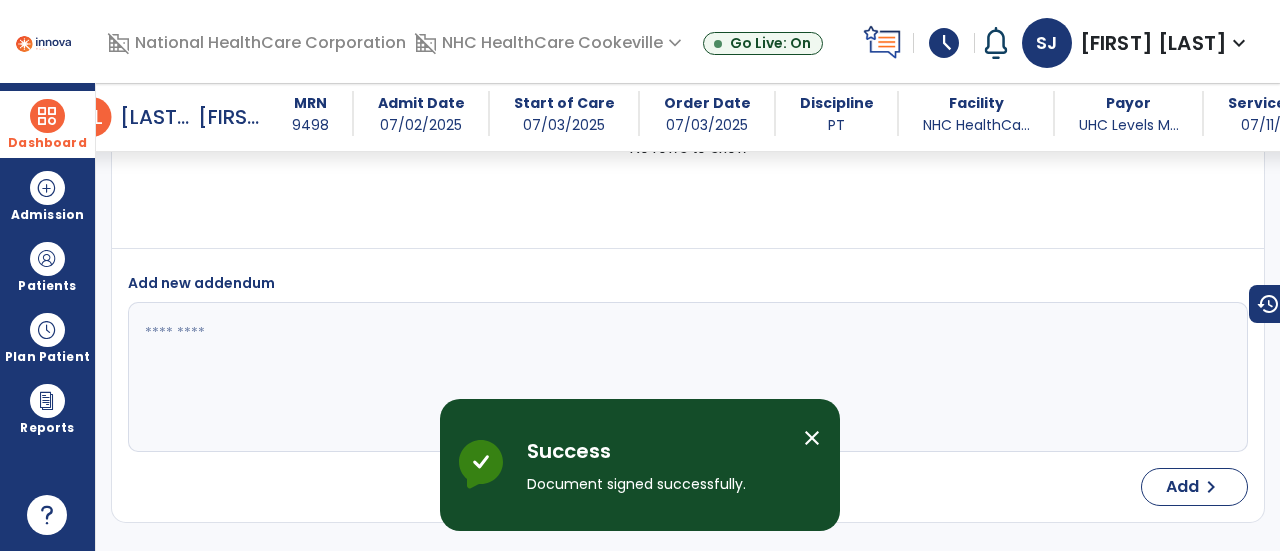 click at bounding box center [47, 116] 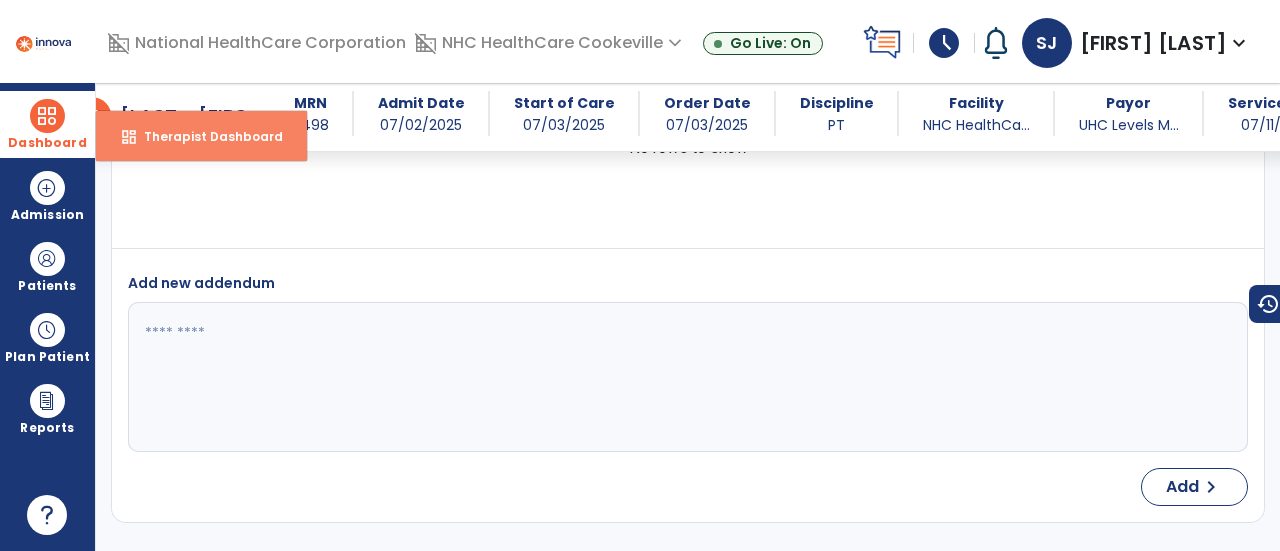 click on "dashboard  Therapist Dashboard" at bounding box center [201, 136] 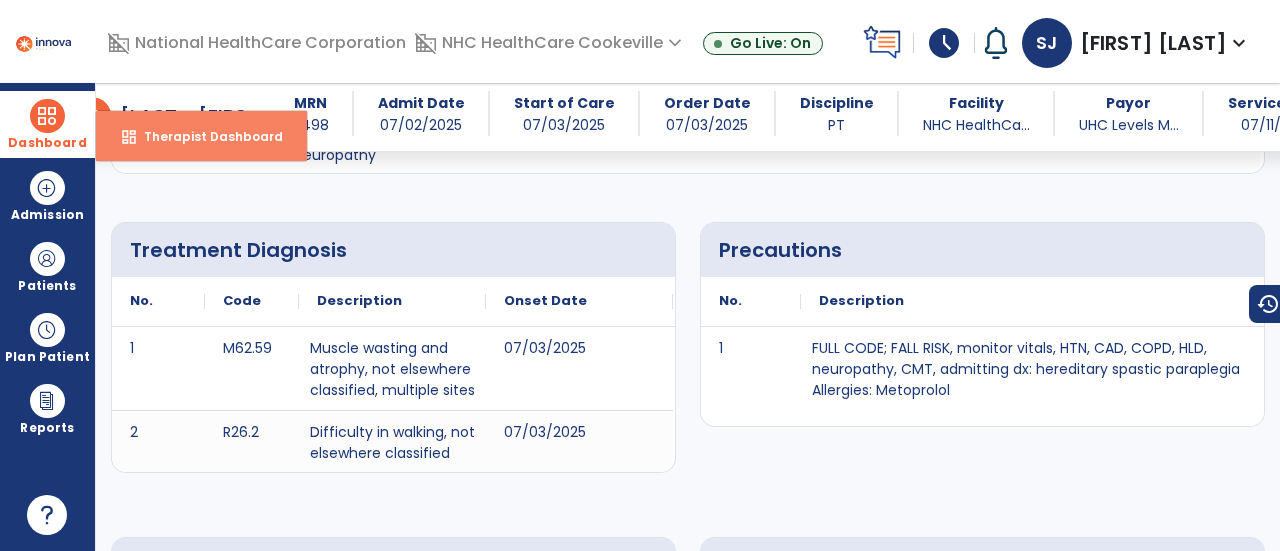 select on "****" 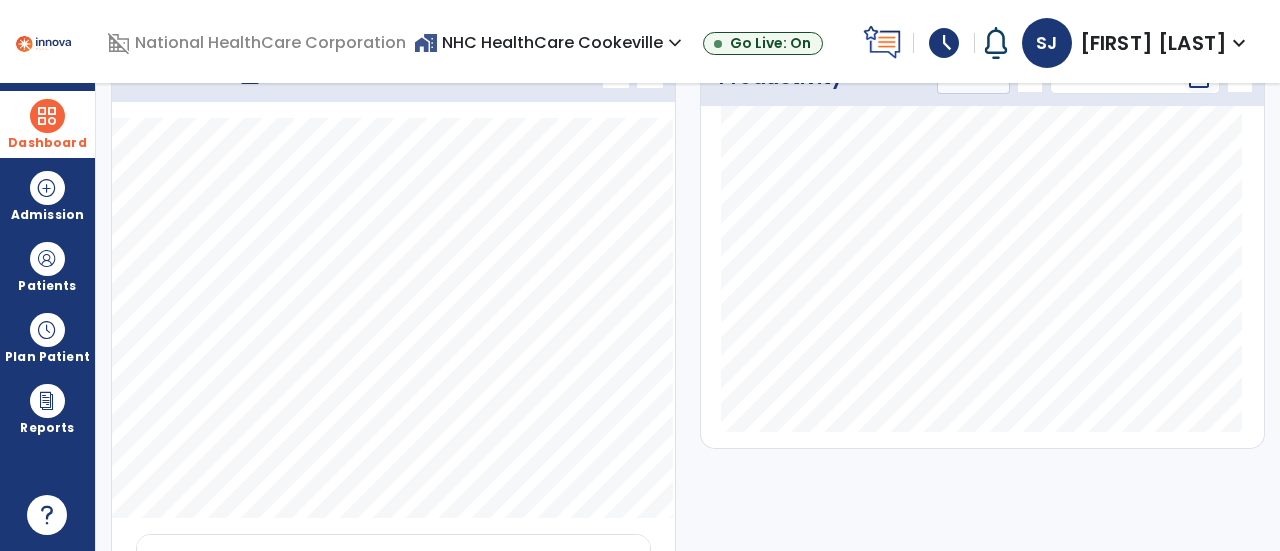 click at bounding box center (47, 116) 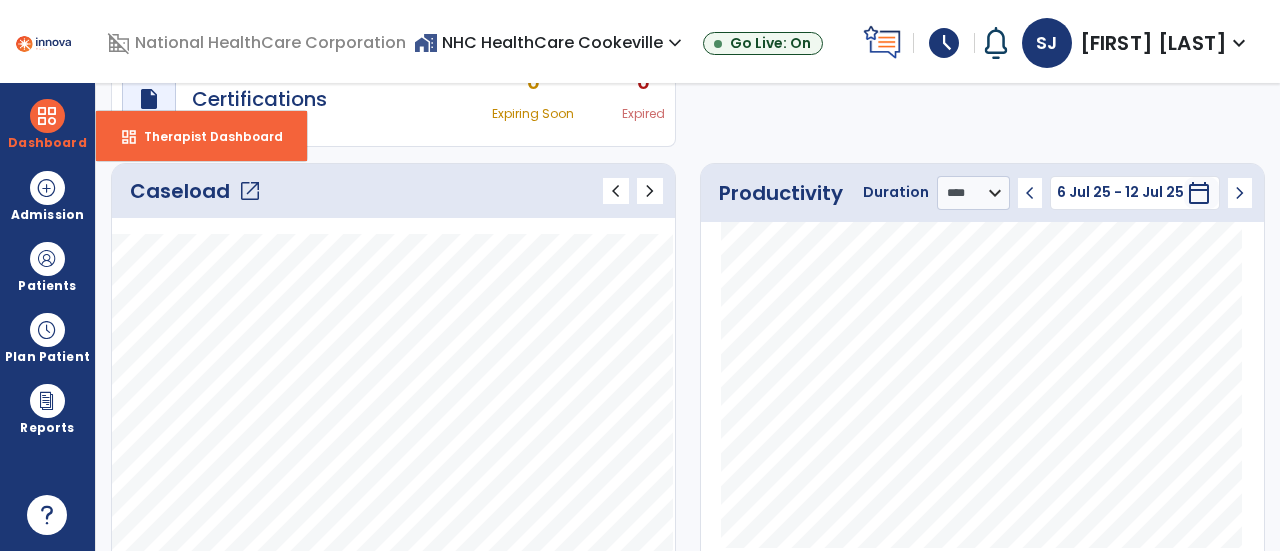 click on "open_in_new" 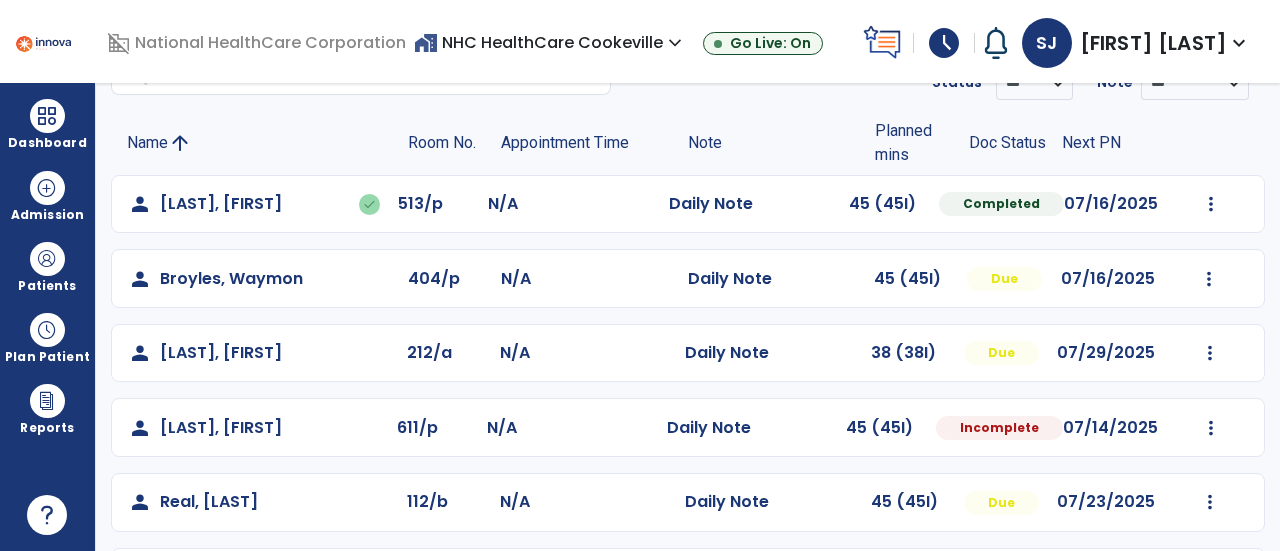 scroll, scrollTop: 184, scrollLeft: 0, axis: vertical 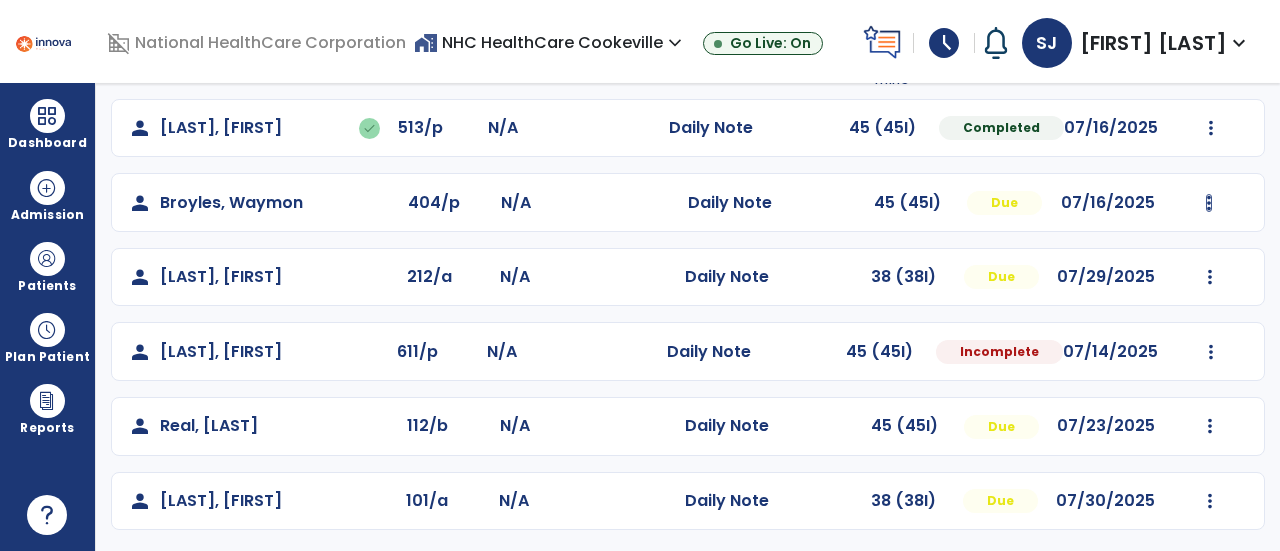 click at bounding box center [1211, 128] 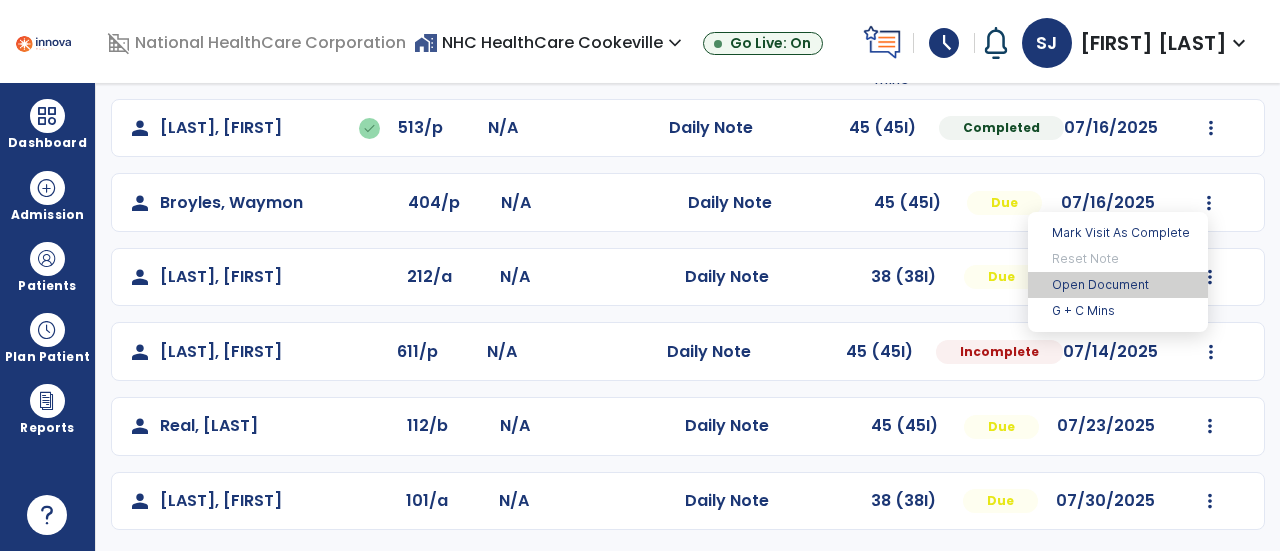 click on "Open Document" at bounding box center (1118, 285) 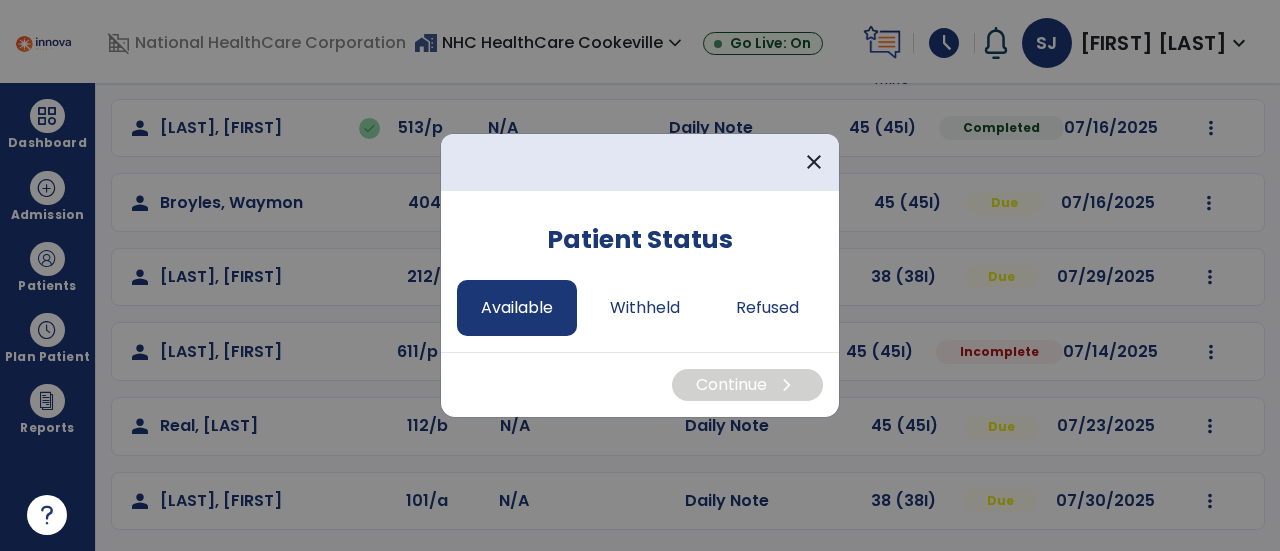 click on "Available" at bounding box center [517, 308] 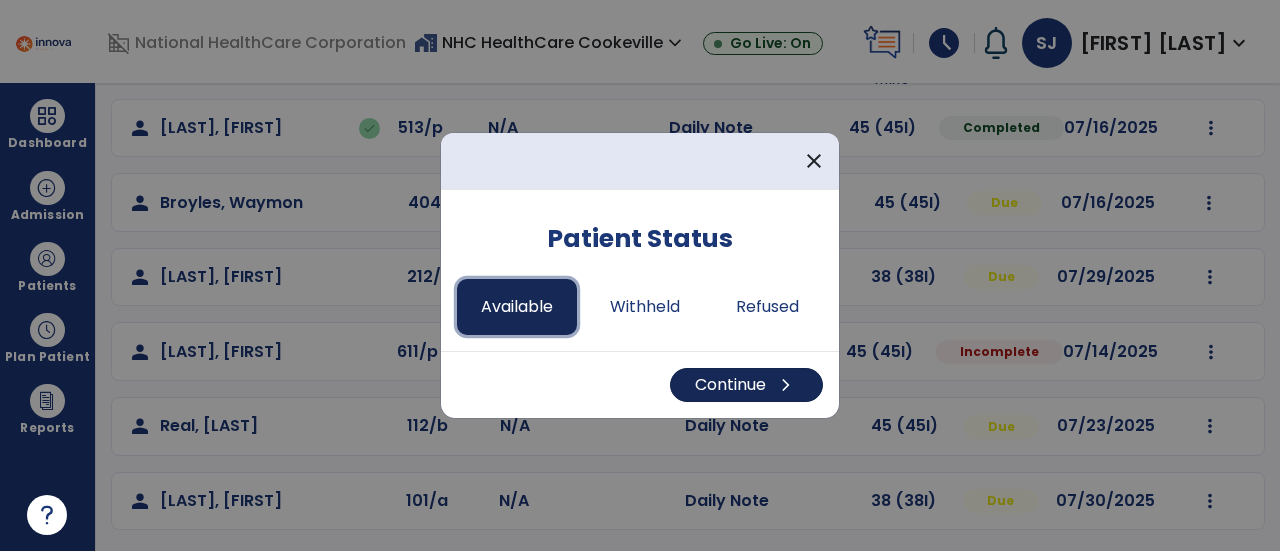 click on "Continue   chevron_right" at bounding box center [746, 385] 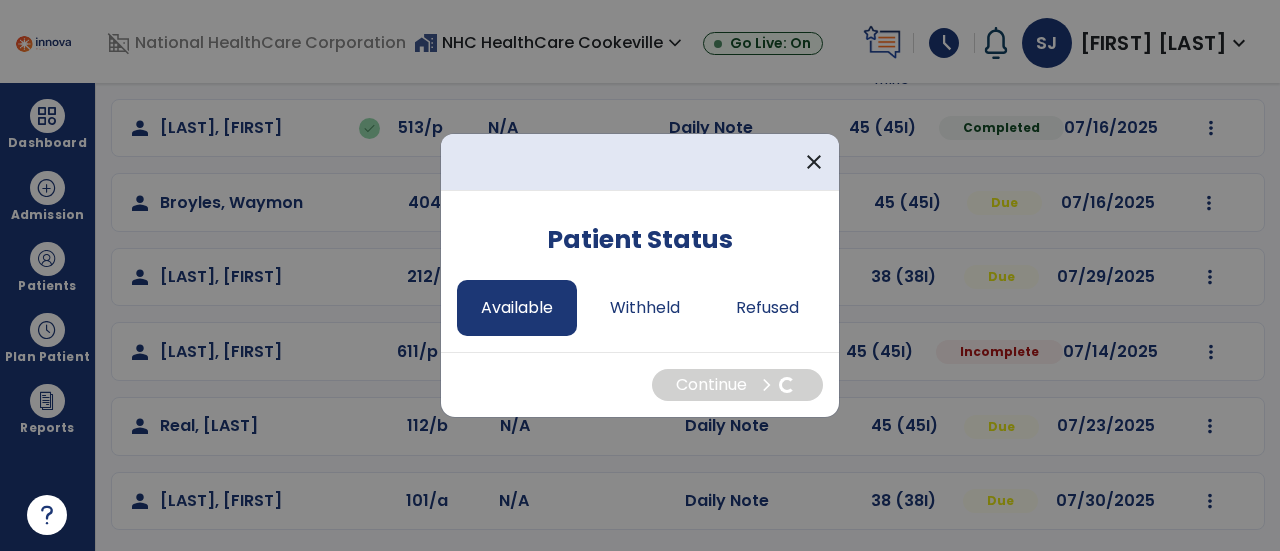 select on "*" 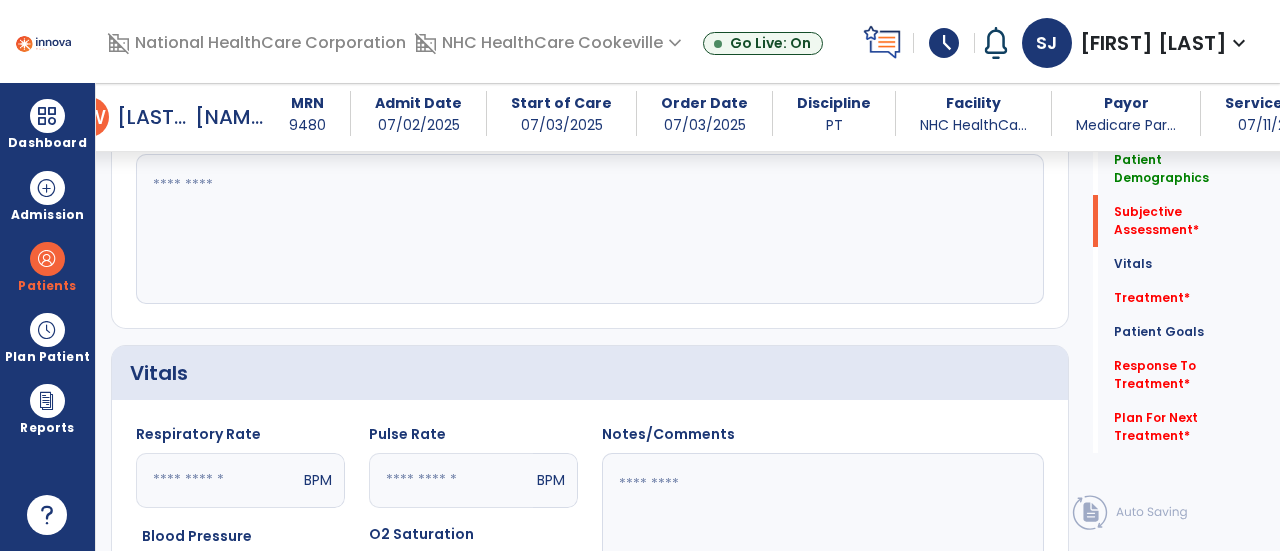 scroll, scrollTop: 486, scrollLeft: 0, axis: vertical 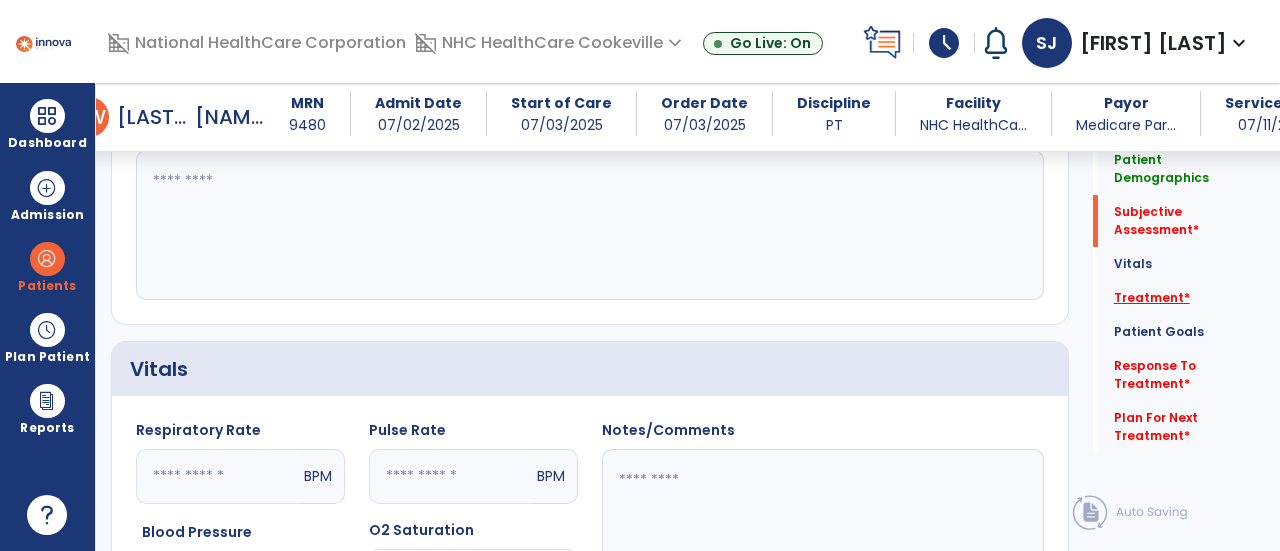 click on "Treatment   *" 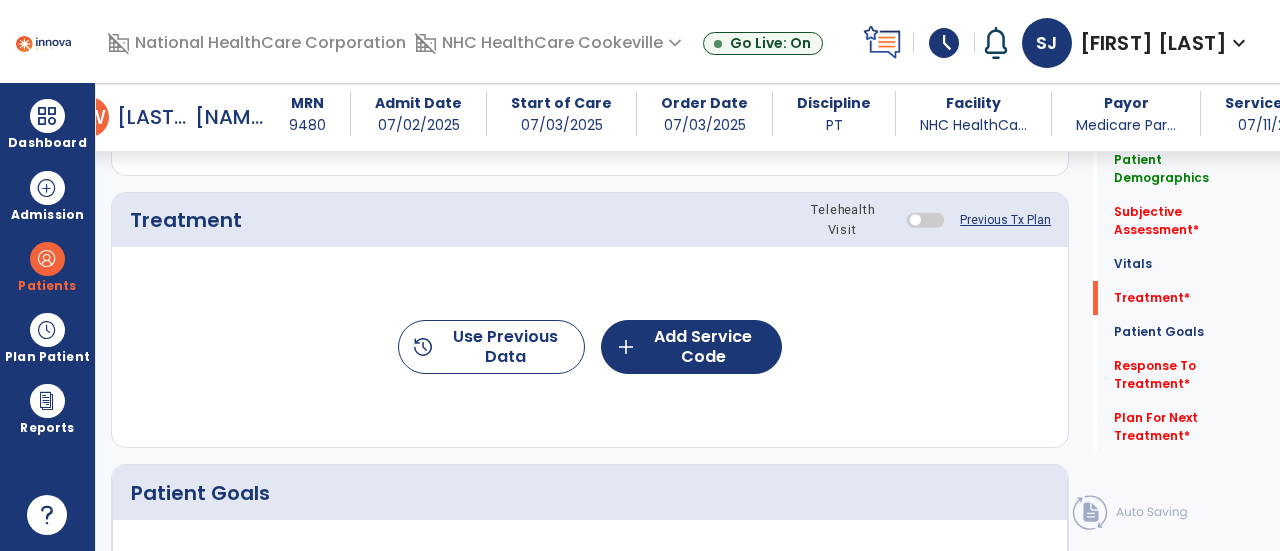 click on "Previous Tx Plan" 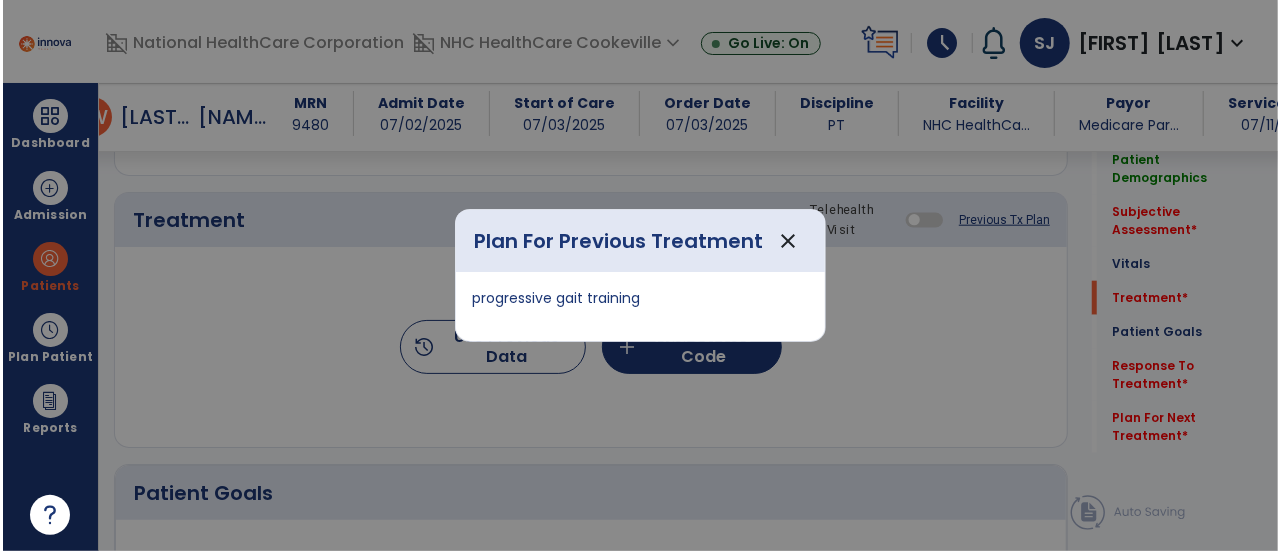 scroll, scrollTop: 1057, scrollLeft: 0, axis: vertical 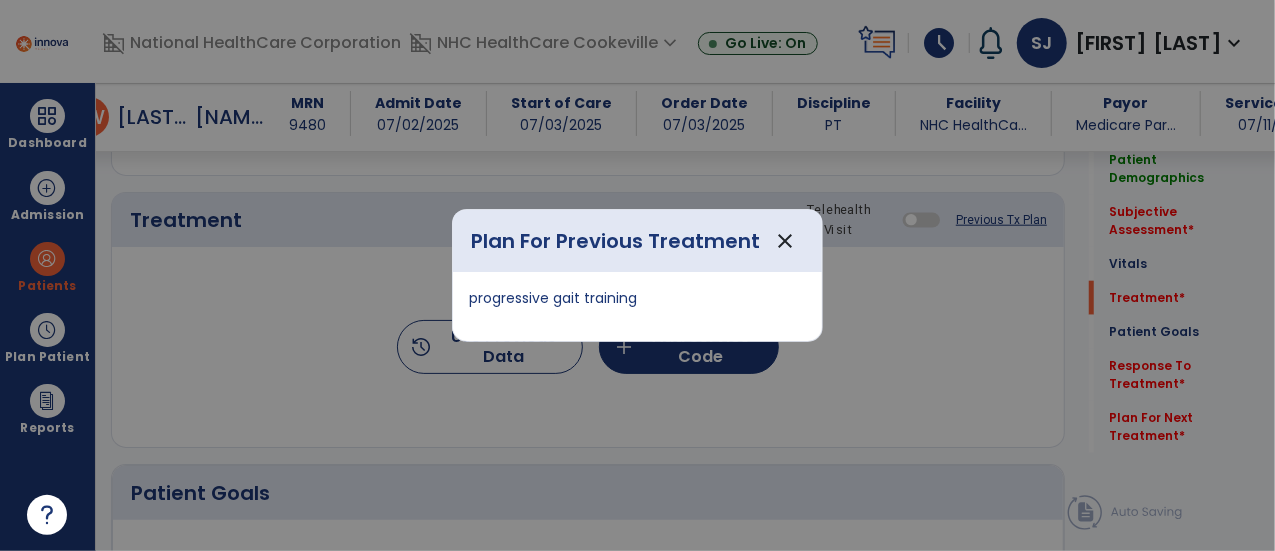 click on "close" at bounding box center [785, 241] 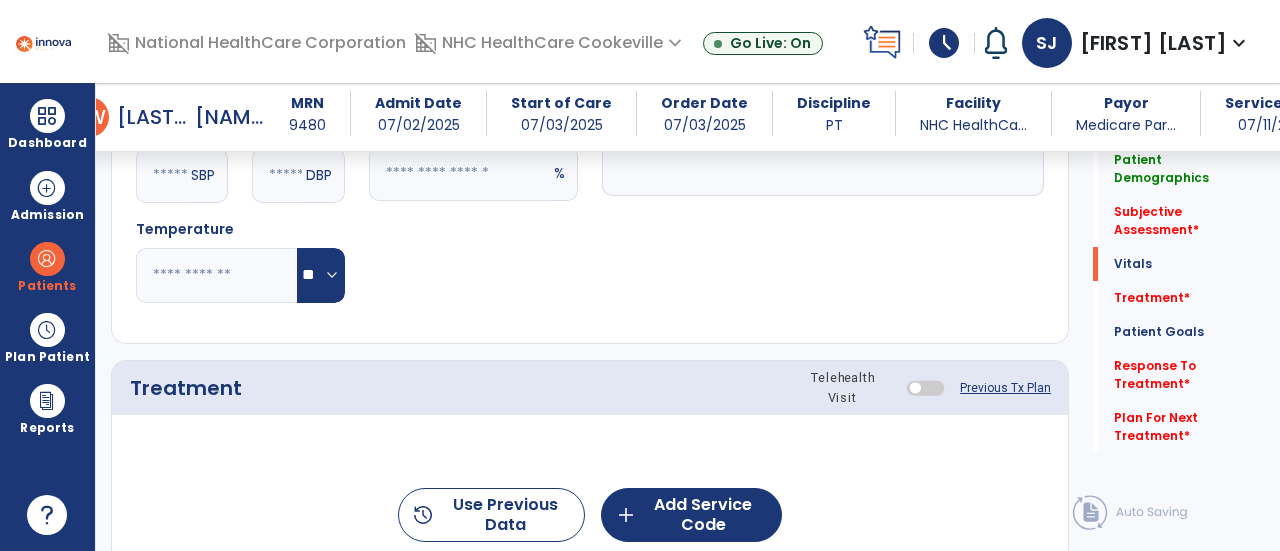 scroll, scrollTop: 887, scrollLeft: 0, axis: vertical 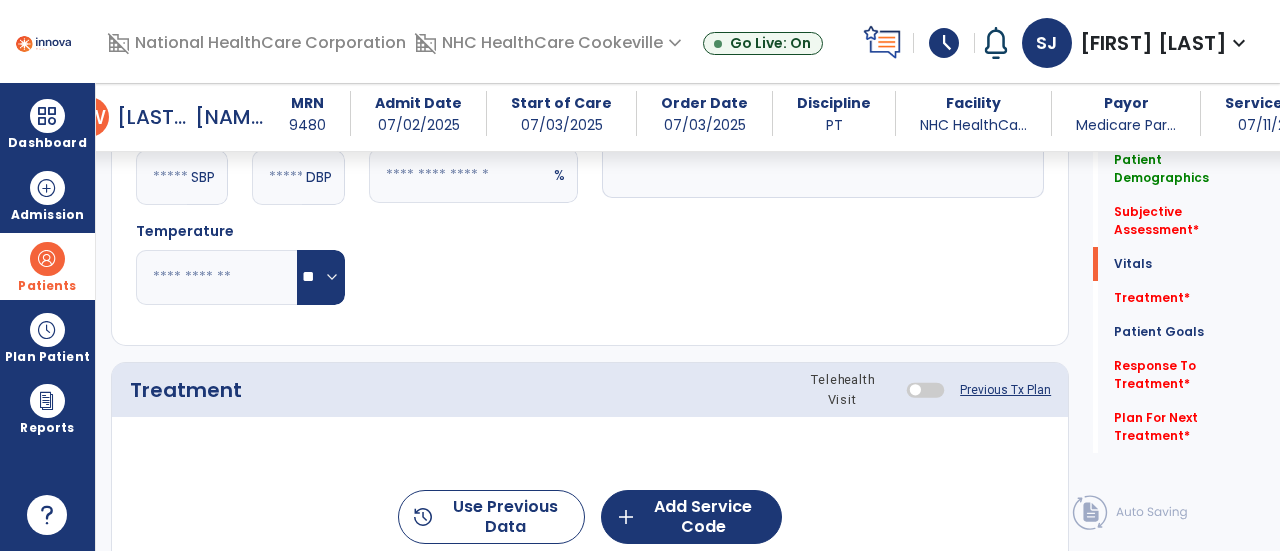 click on "Patients" at bounding box center [47, 266] 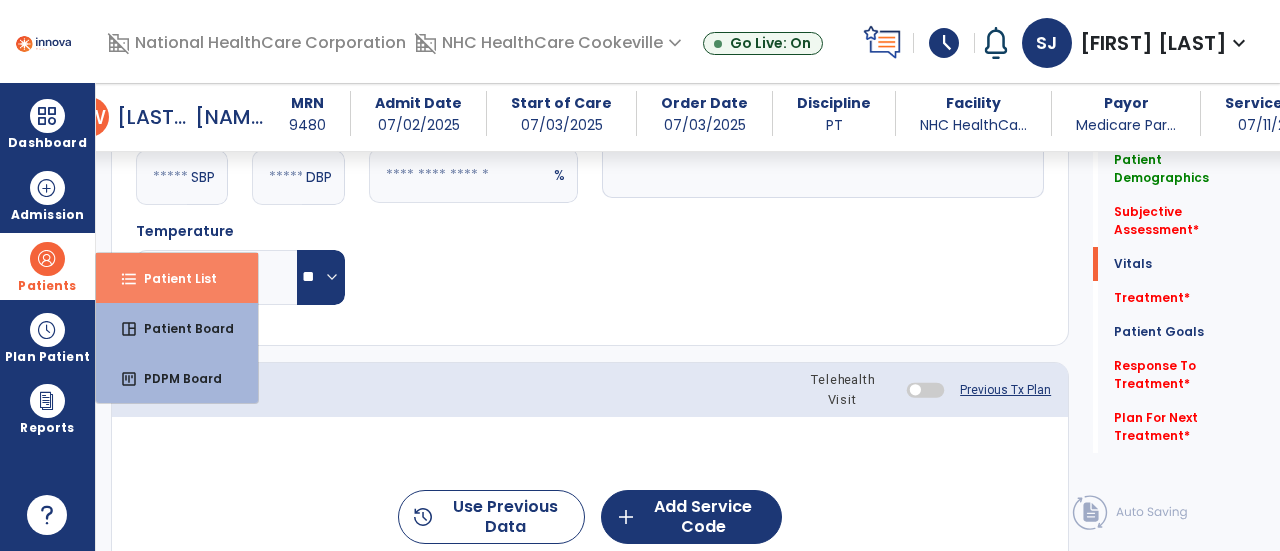 click on "Patient List" at bounding box center [172, 278] 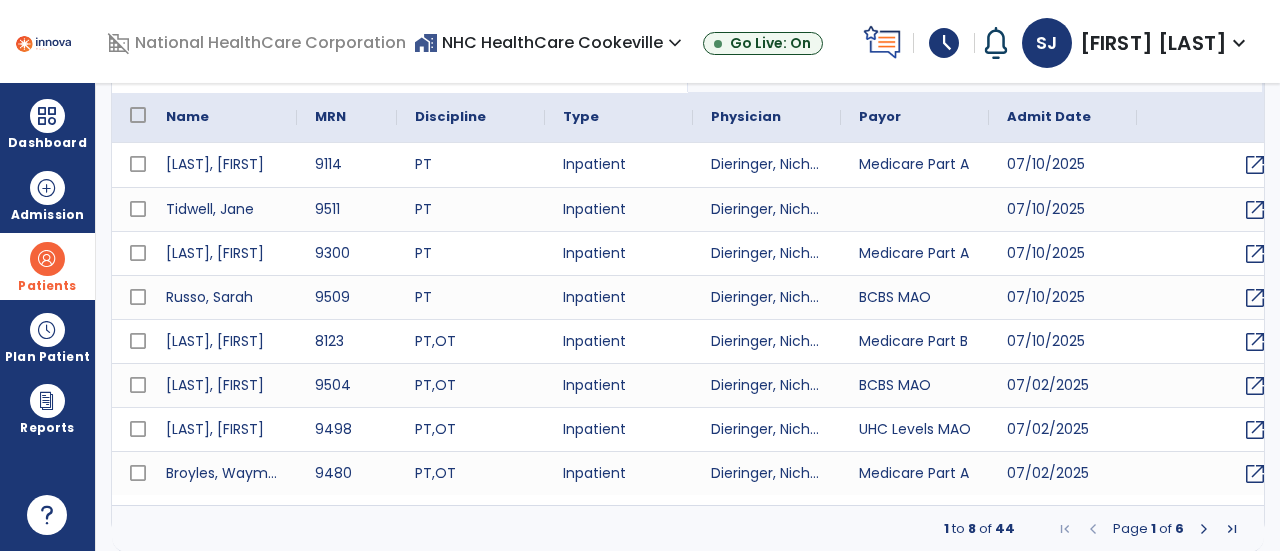 select on "***" 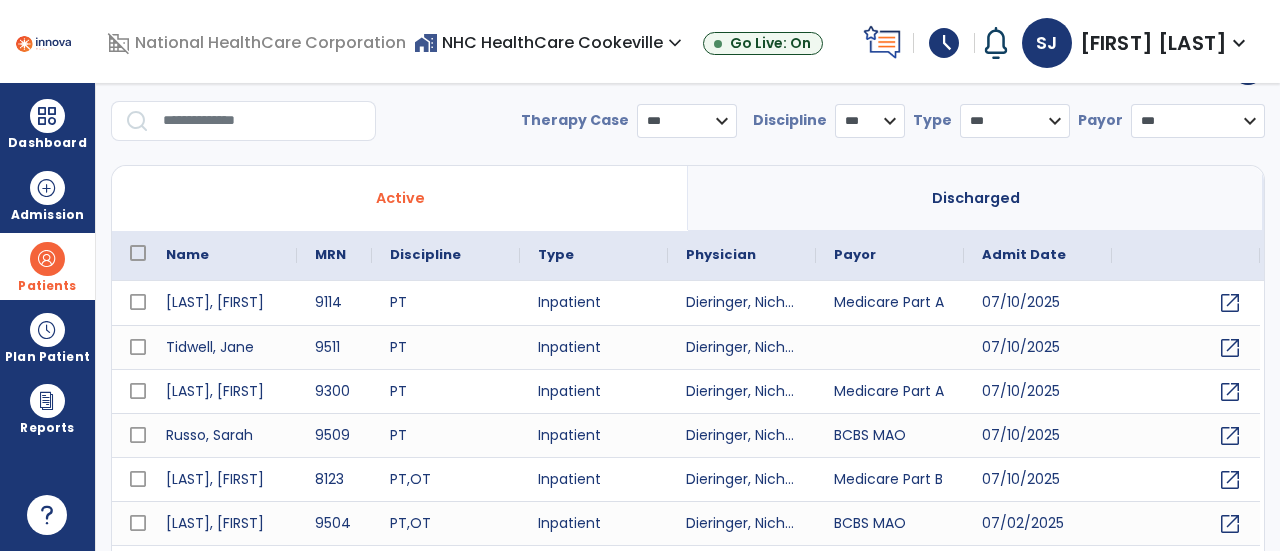 scroll, scrollTop: 0, scrollLeft: 0, axis: both 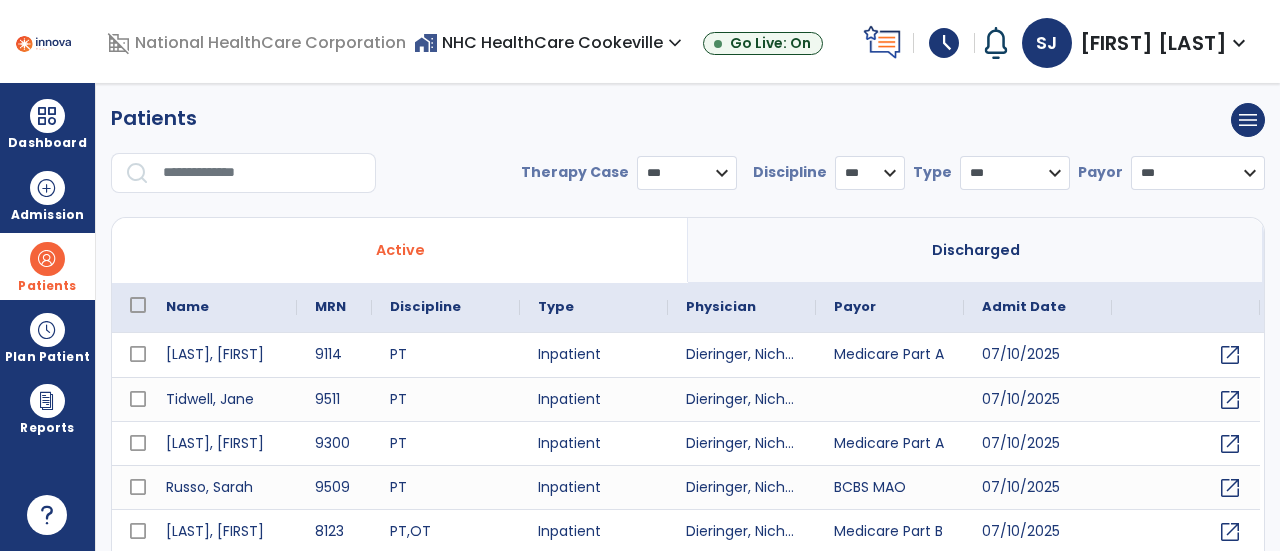 click at bounding box center (262, 173) 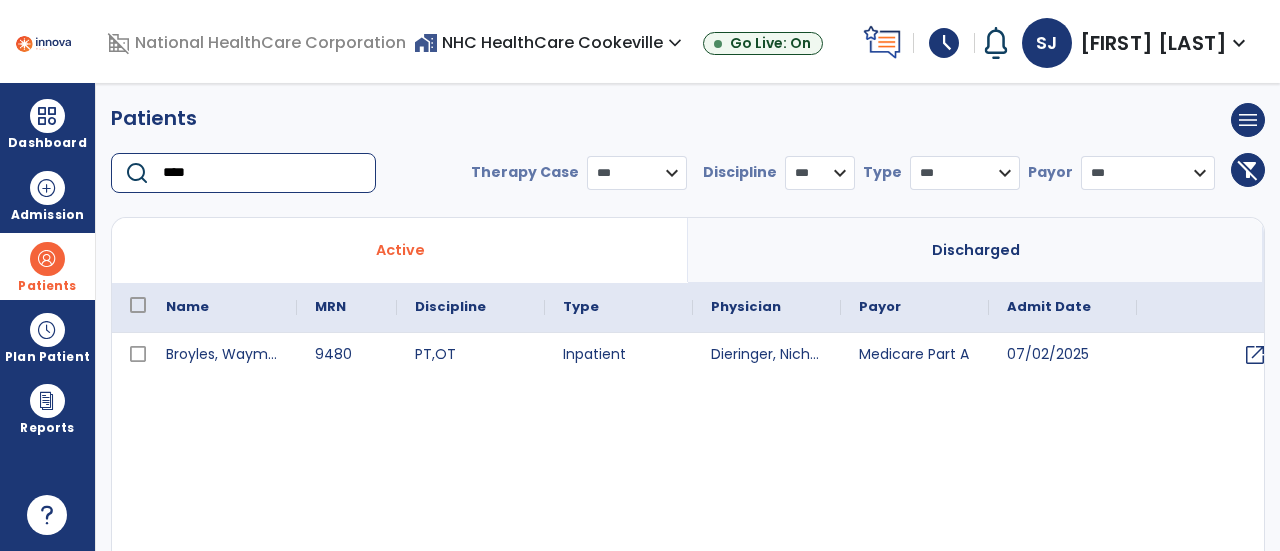 type on "****" 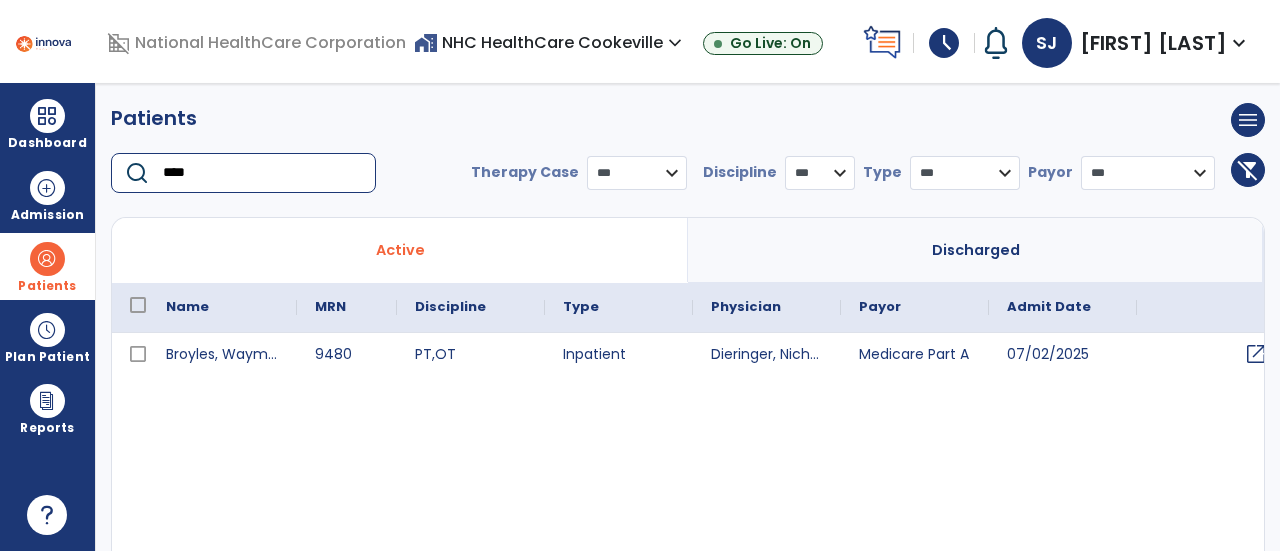 click on "open_in_new" at bounding box center (1256, 354) 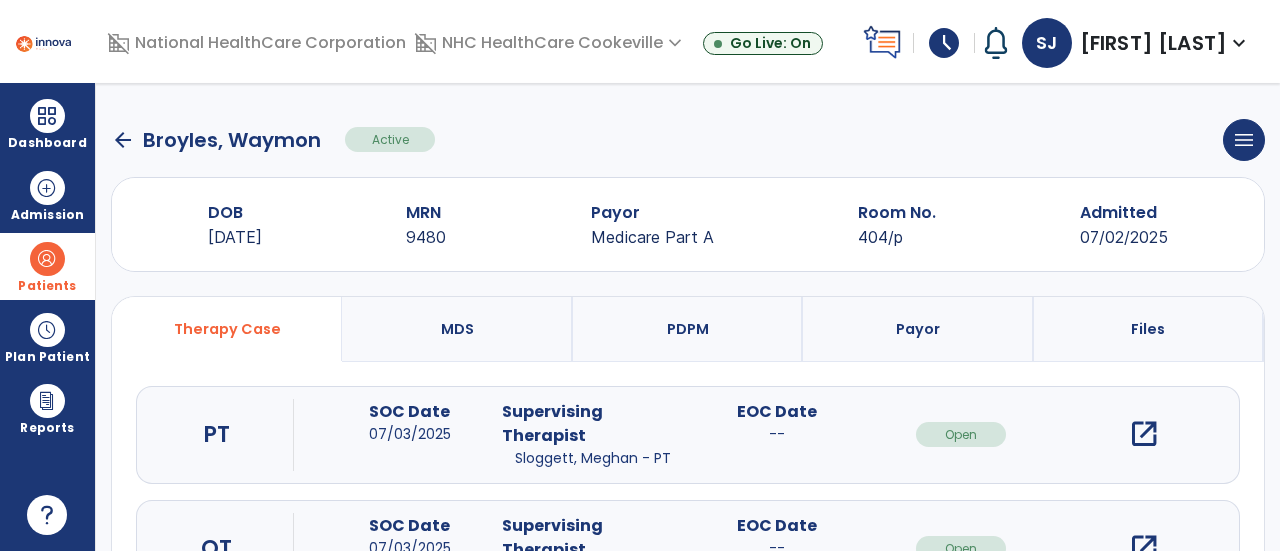 click on "open_in_new" at bounding box center (1144, 434) 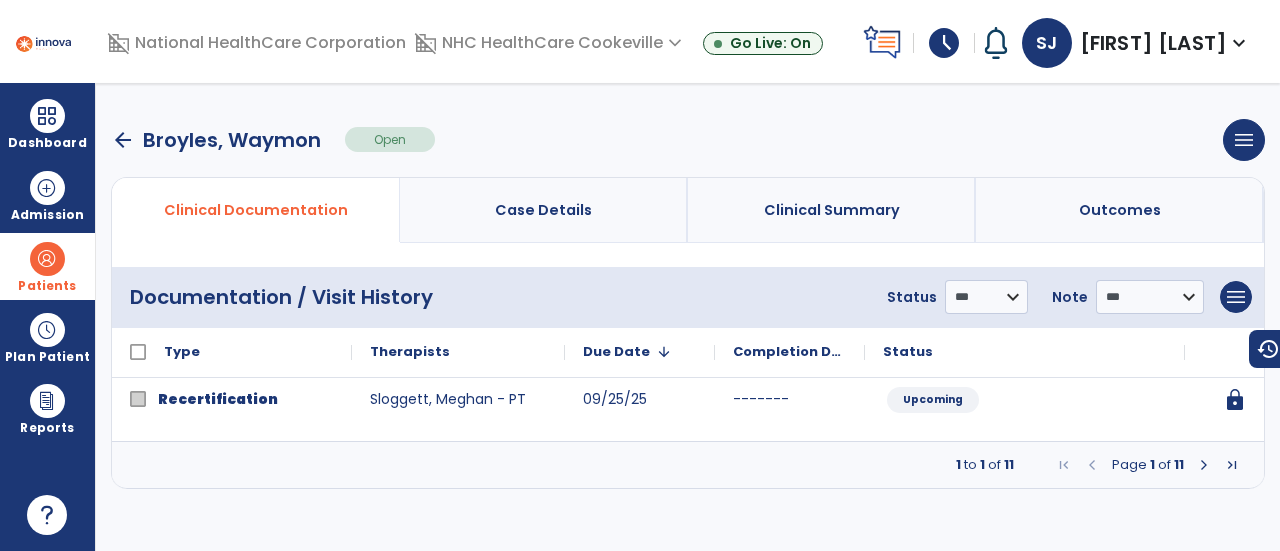 click at bounding box center (1204, 465) 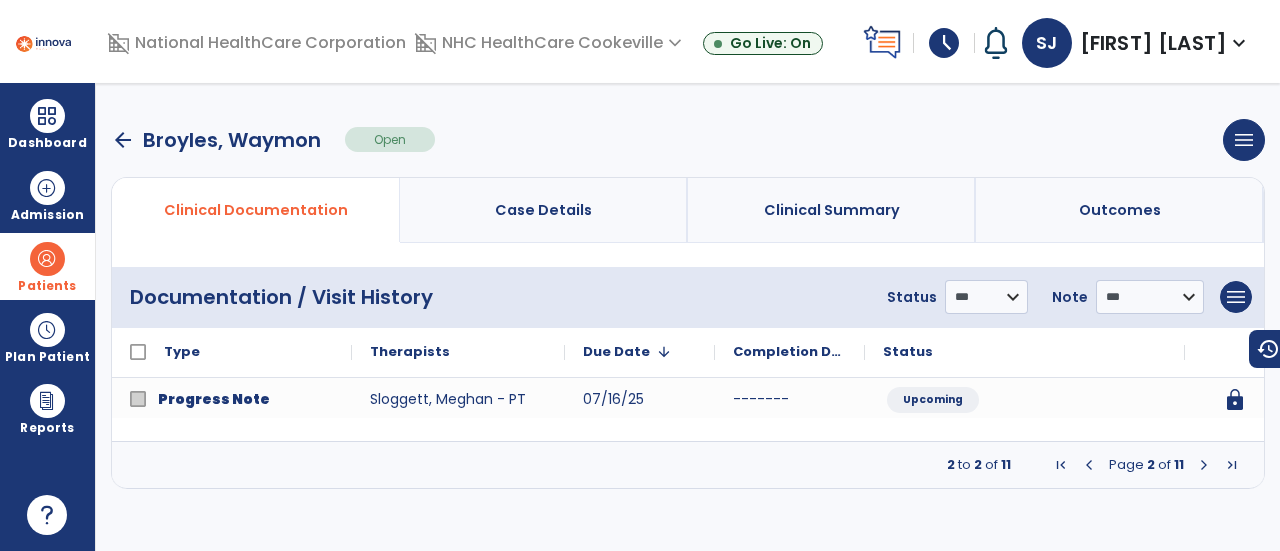 click at bounding box center (1204, 465) 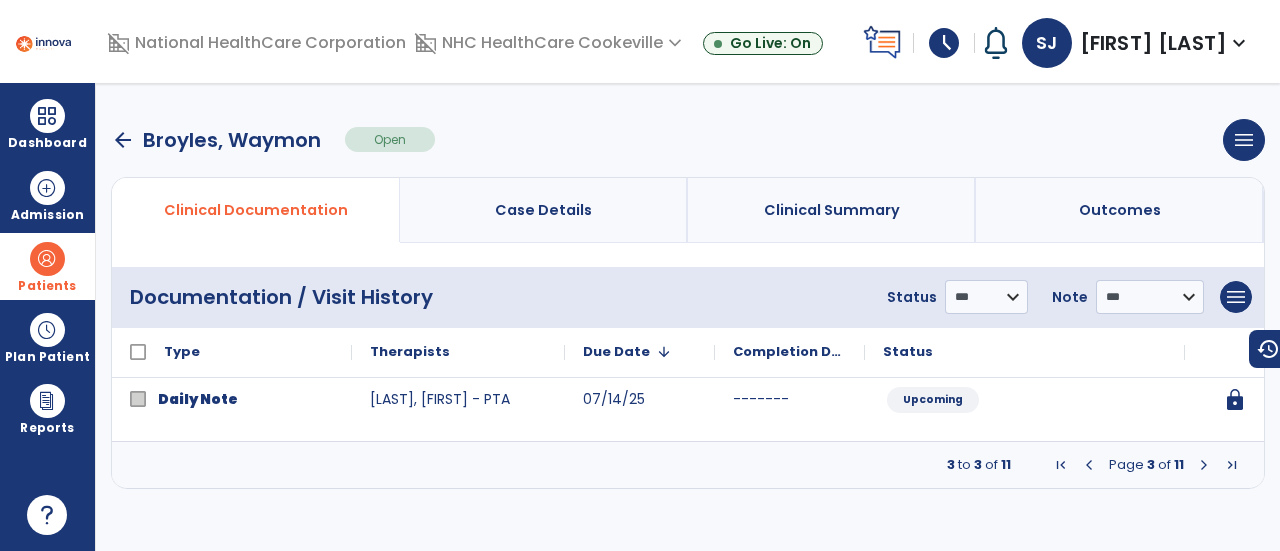 click at bounding box center (1204, 465) 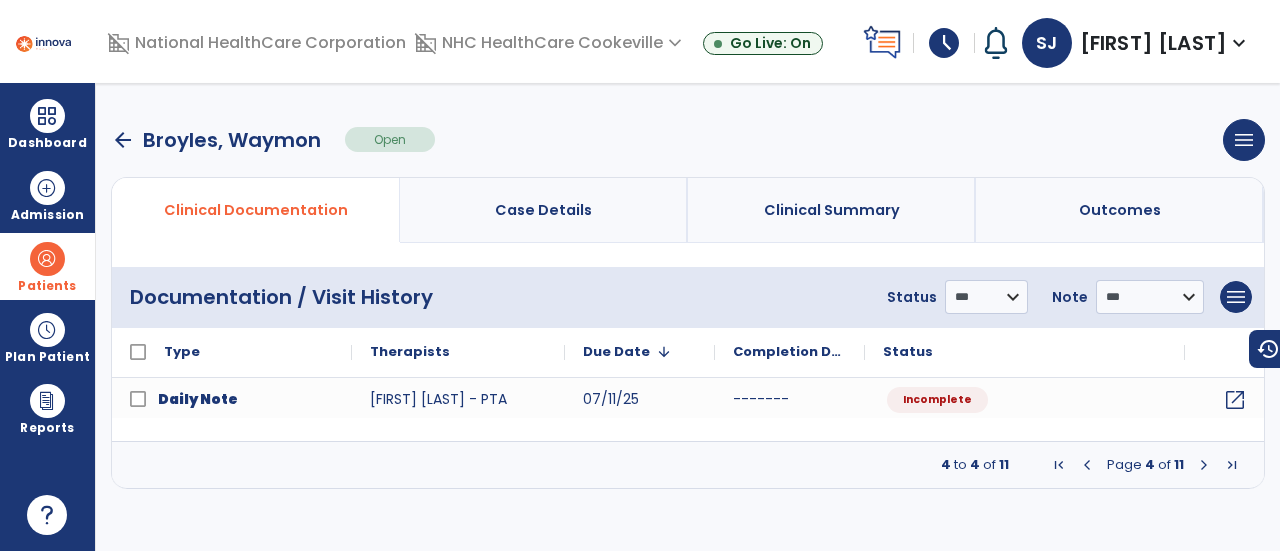click at bounding box center (1204, 465) 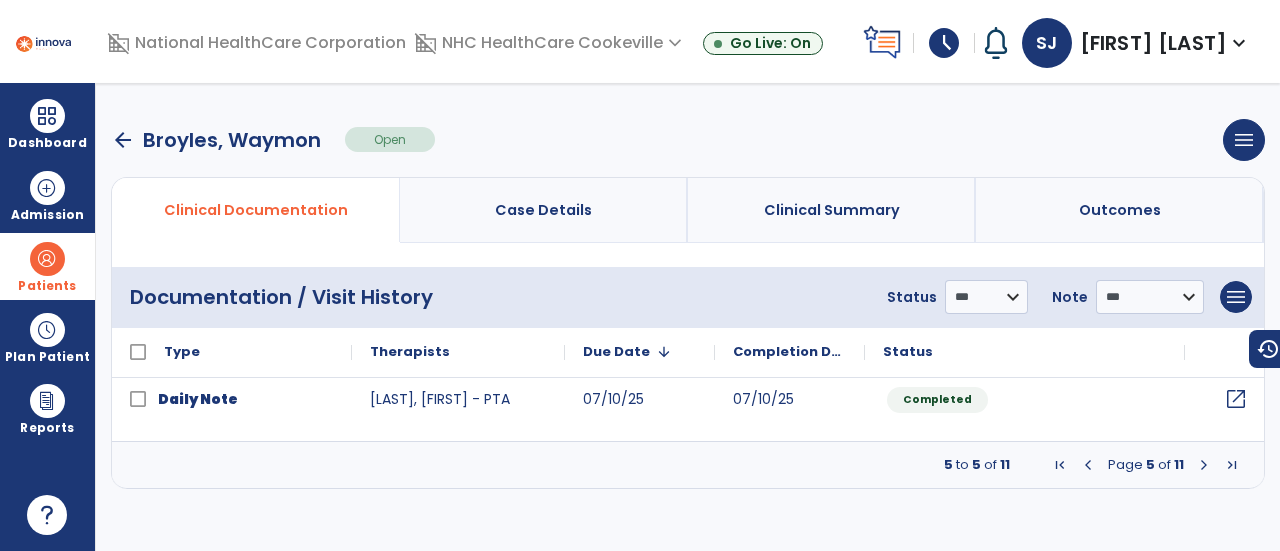 click on "open_in_new" 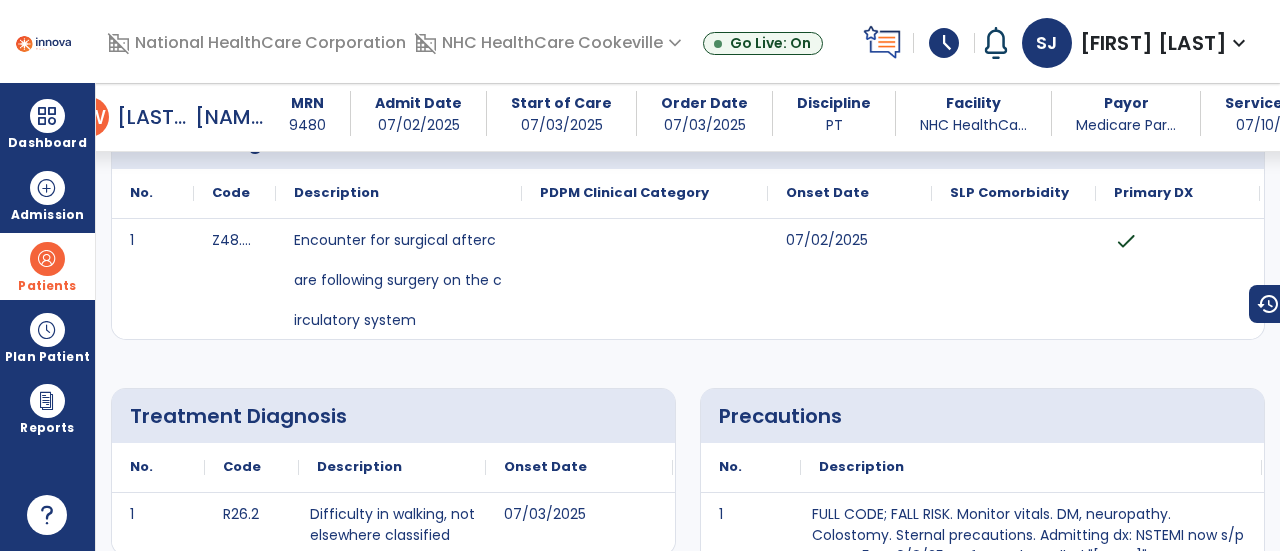 scroll, scrollTop: 0, scrollLeft: 0, axis: both 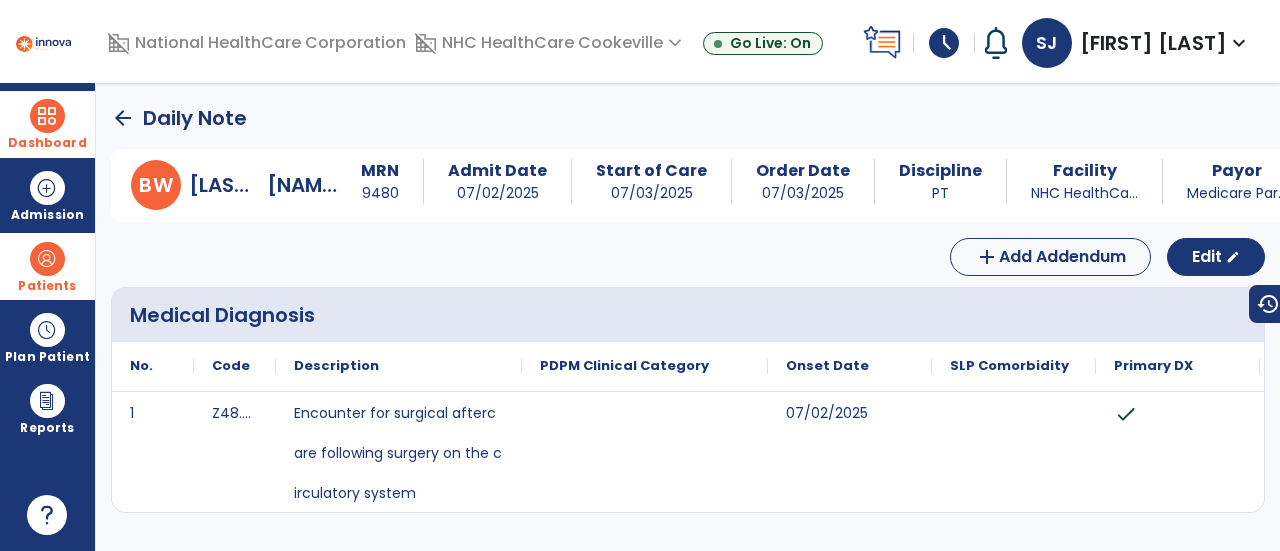 click at bounding box center (47, 116) 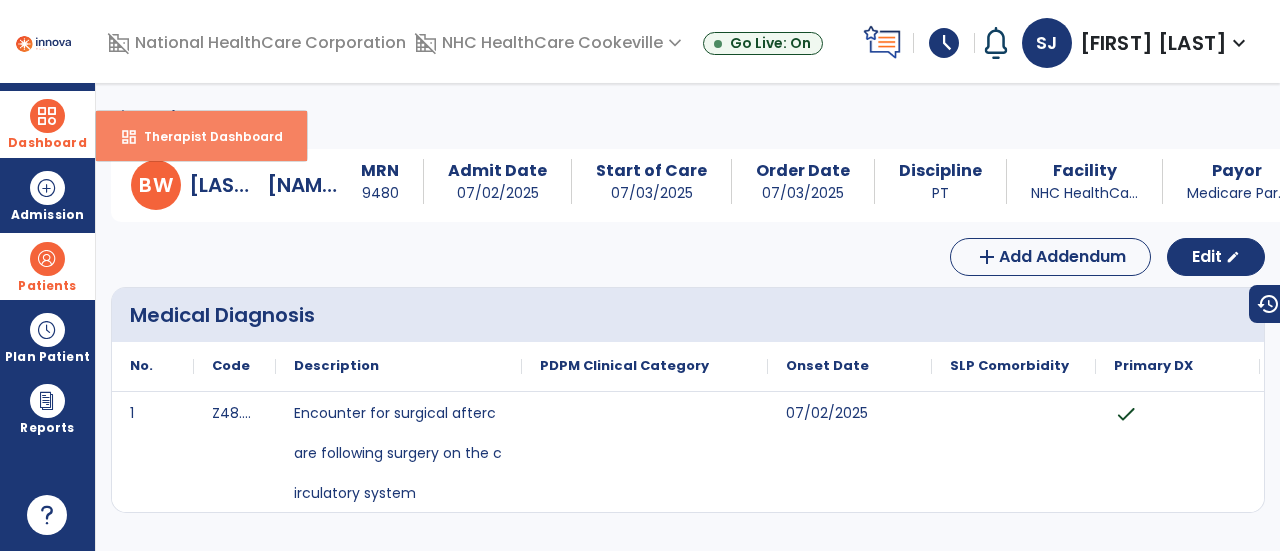 click on "Therapist Dashboard" at bounding box center (205, 136) 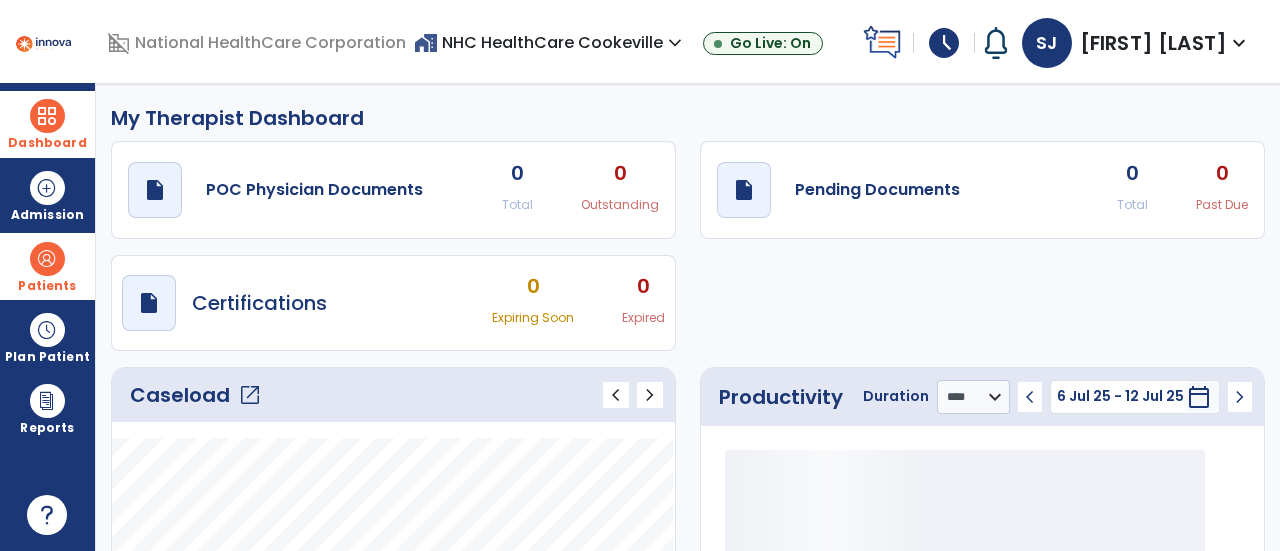 click on "open_in_new" 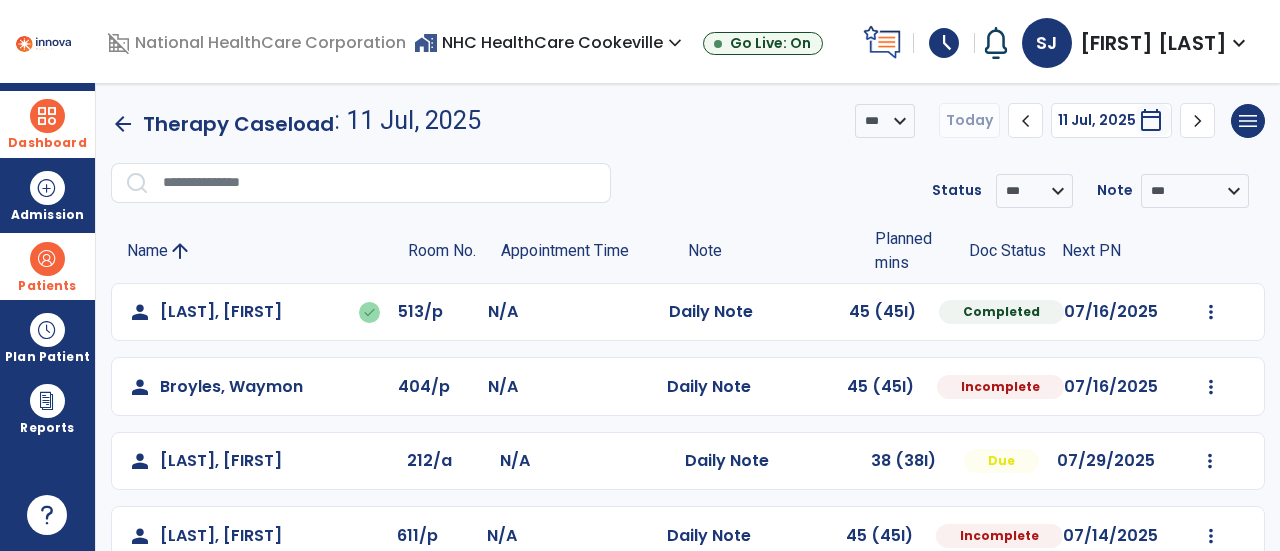 click on "Mark Visit As Complete   Reset Note   Open Document   G + C Mins" 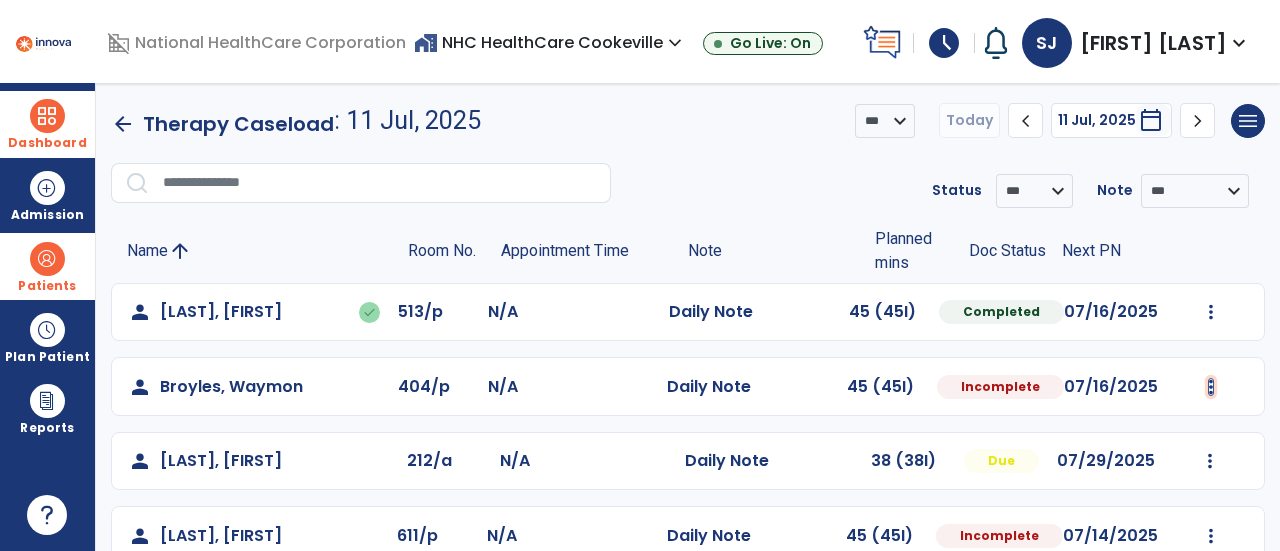 click at bounding box center (1211, 312) 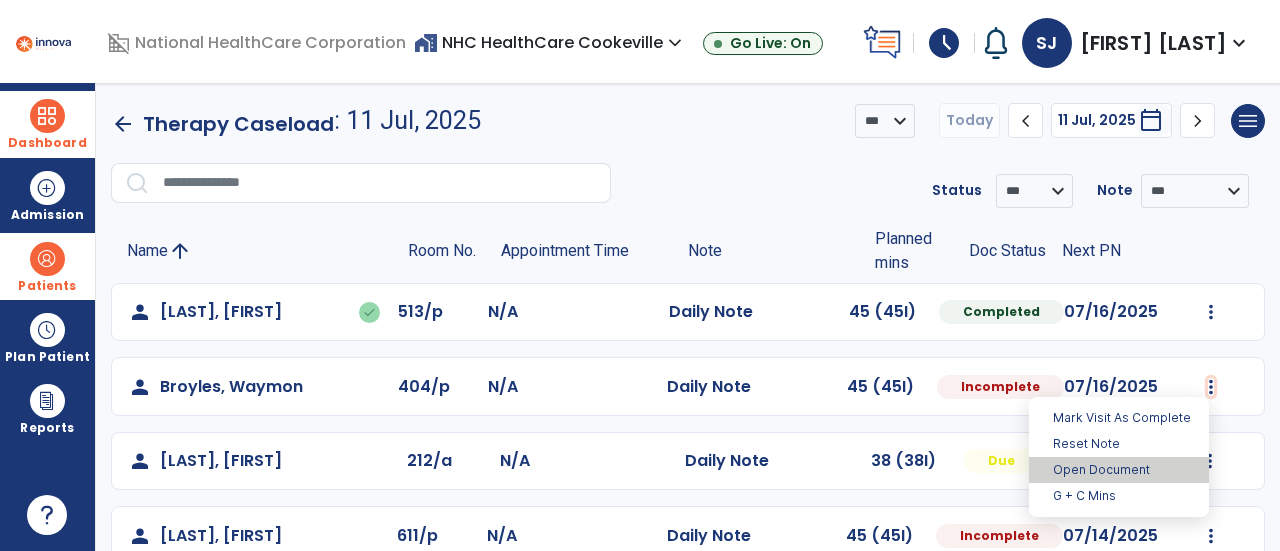 click on "Open Document" at bounding box center [1119, 470] 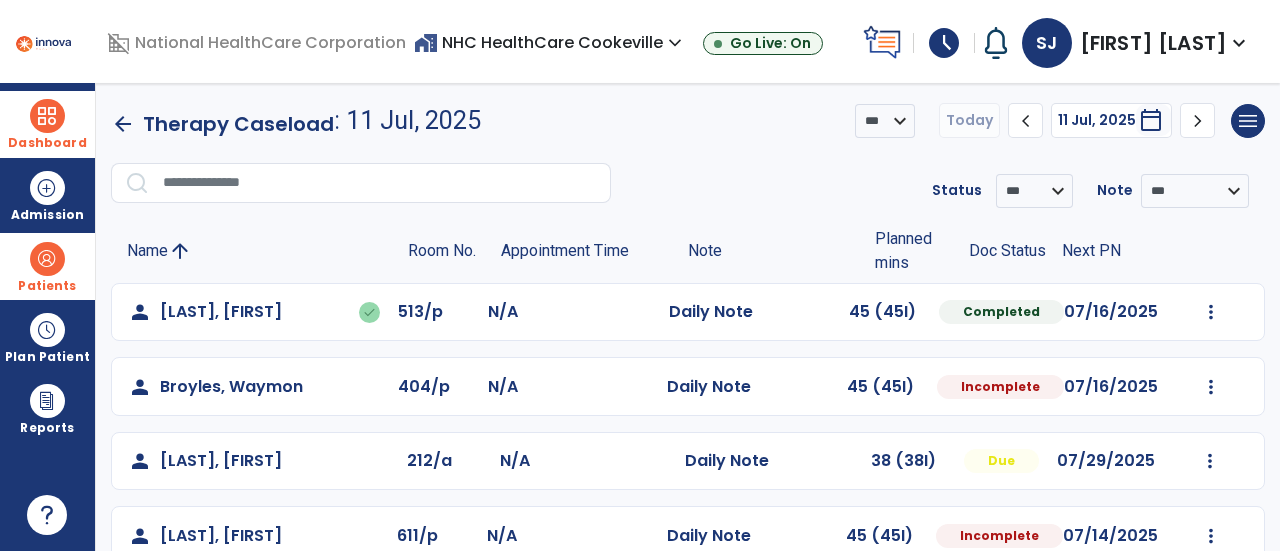 select on "*" 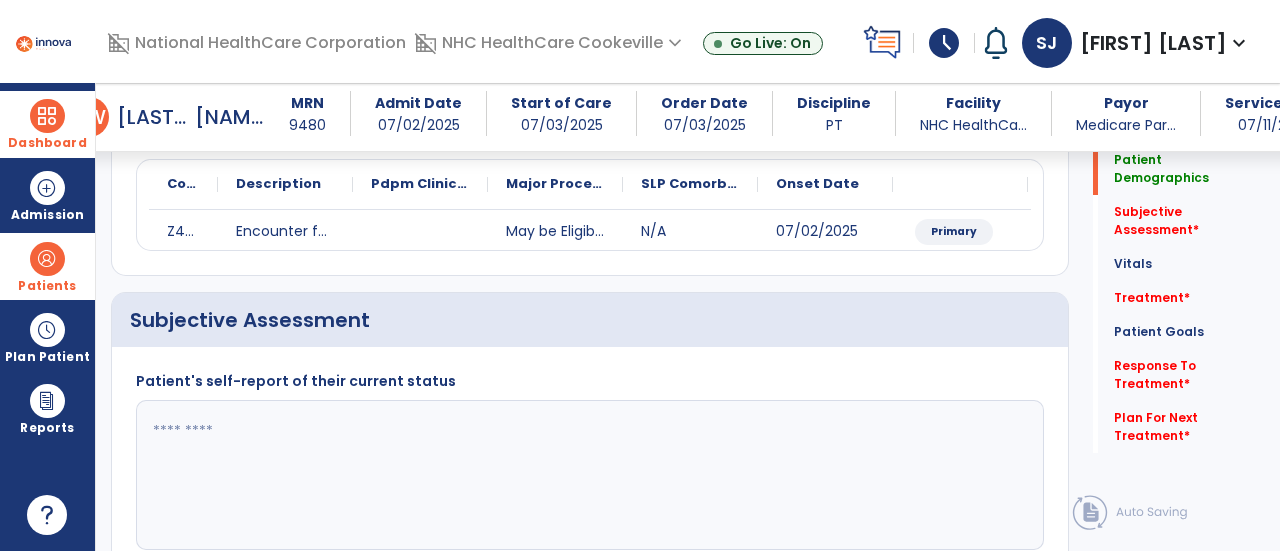 scroll, scrollTop: 240, scrollLeft: 0, axis: vertical 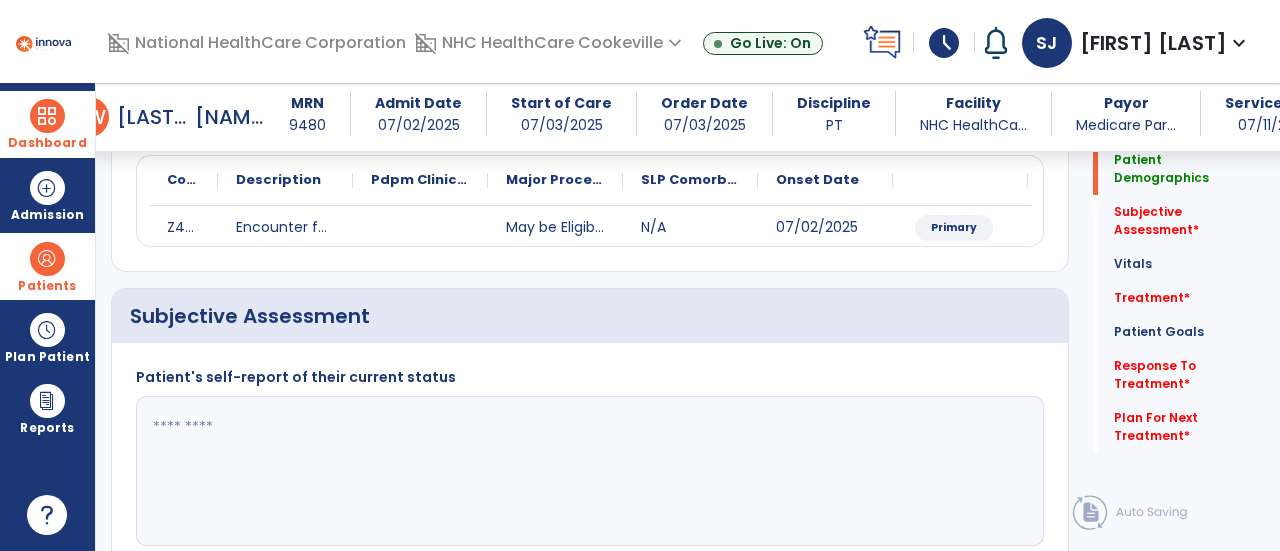 click 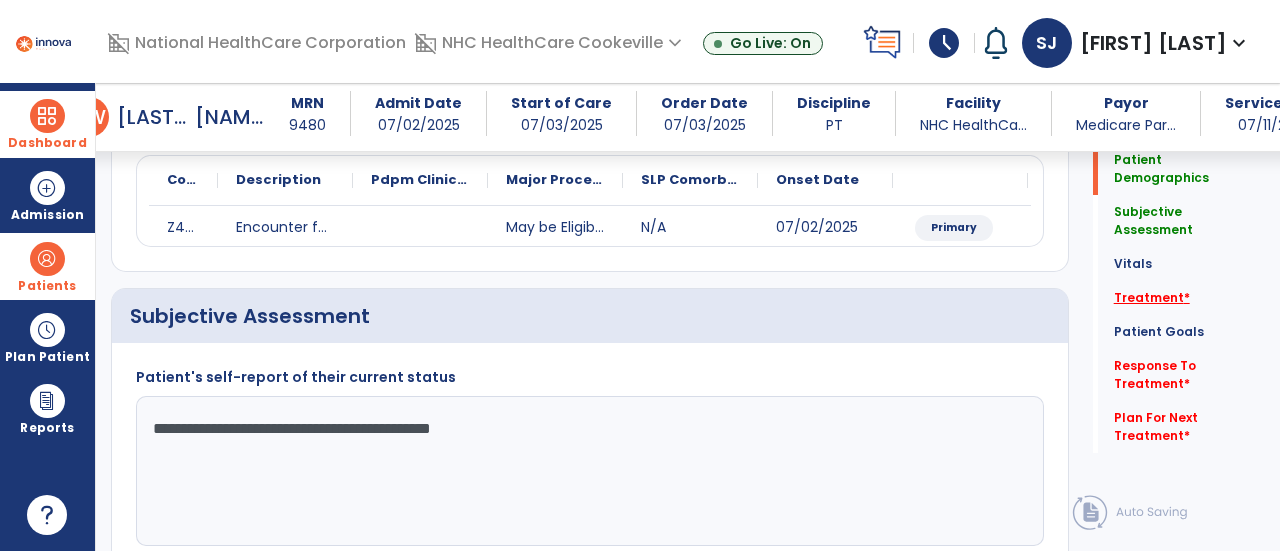 type on "**********" 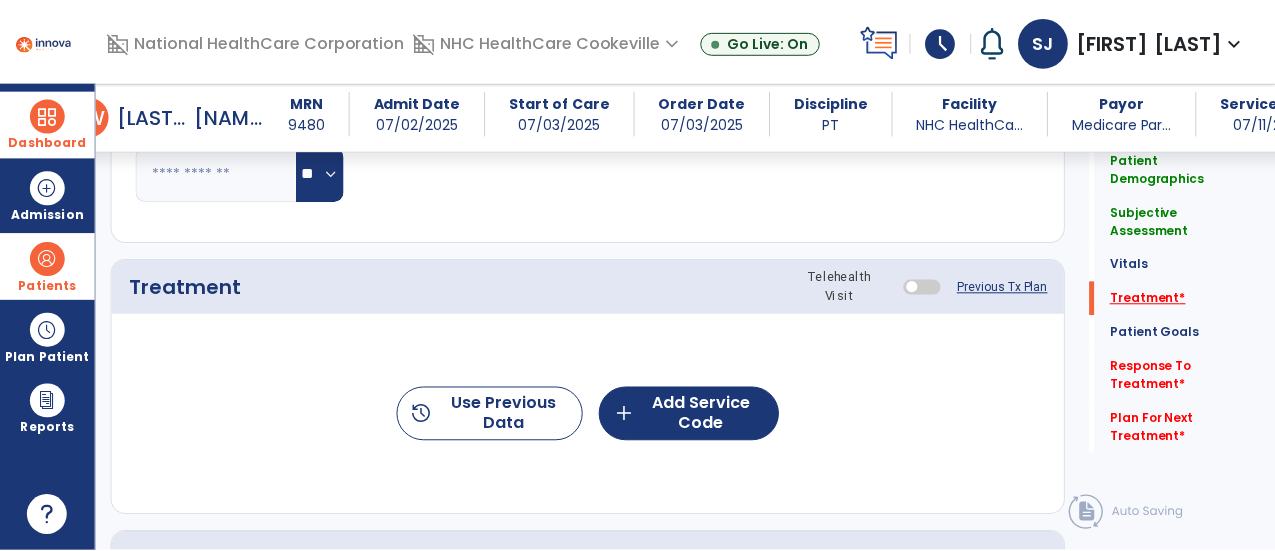 scroll, scrollTop: 1057, scrollLeft: 0, axis: vertical 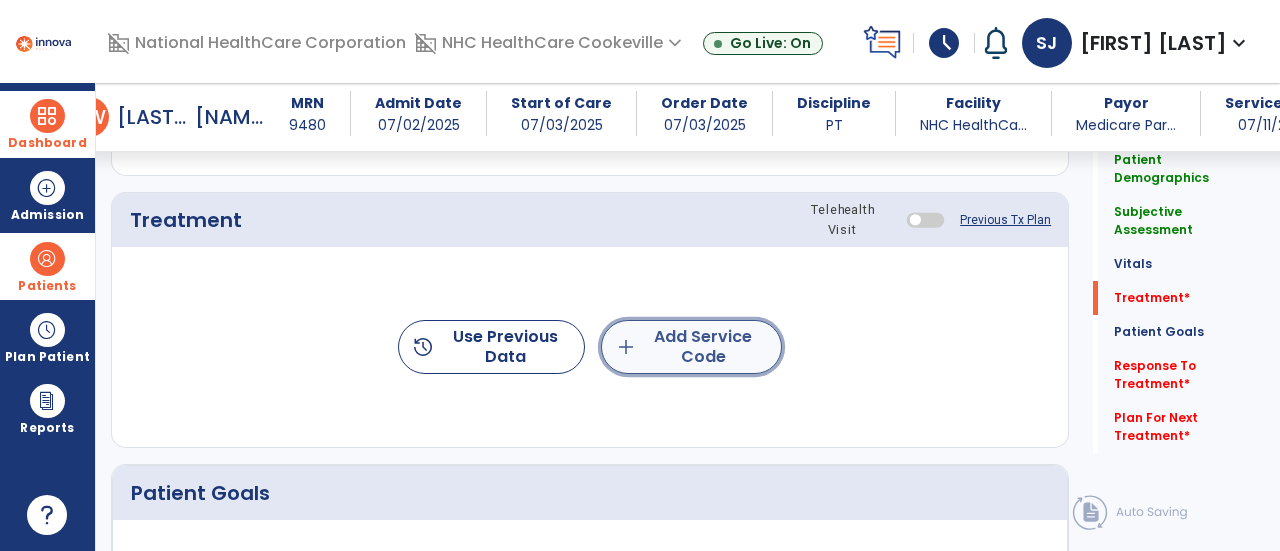 click on "add  Add Service Code" 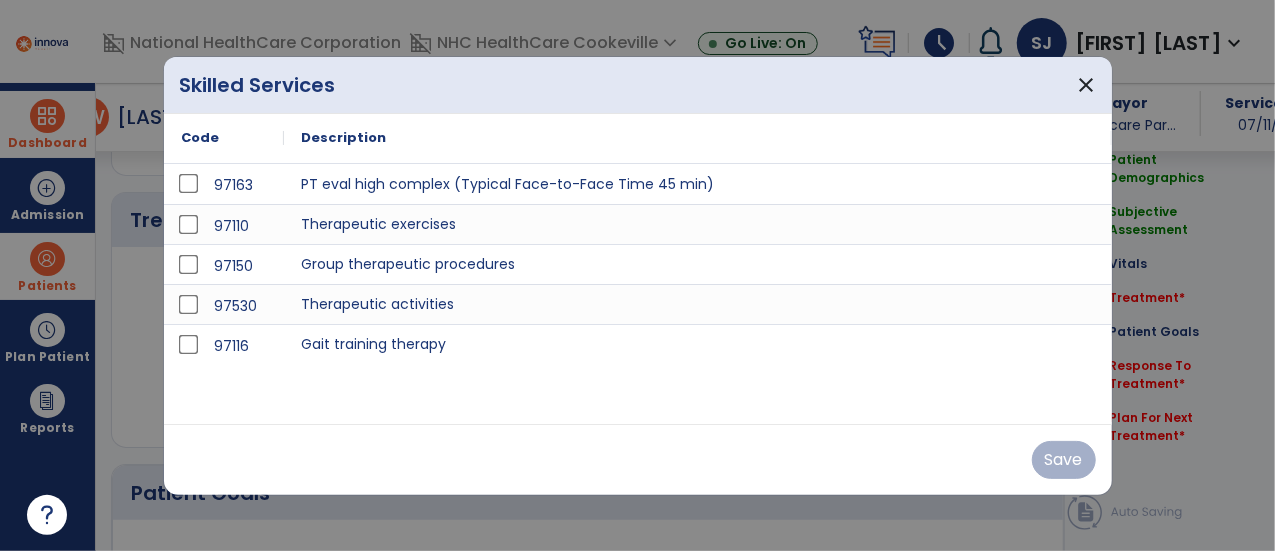 scroll, scrollTop: 1057, scrollLeft: 0, axis: vertical 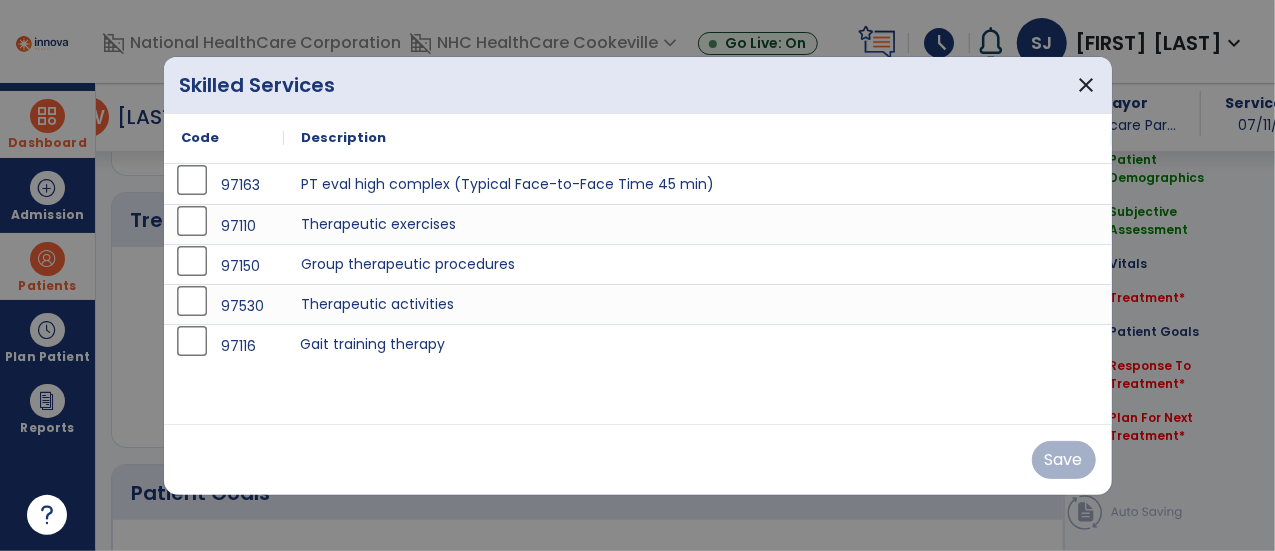 click on "Gait training therapy" at bounding box center [698, 344] 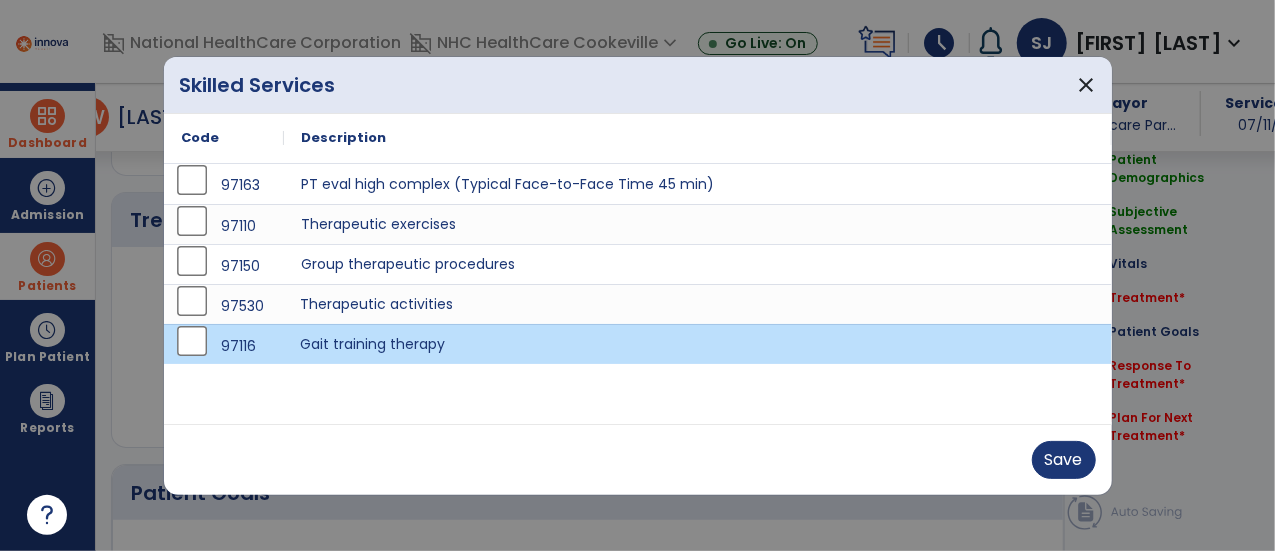 click on "Therapeutic activities" at bounding box center [698, 304] 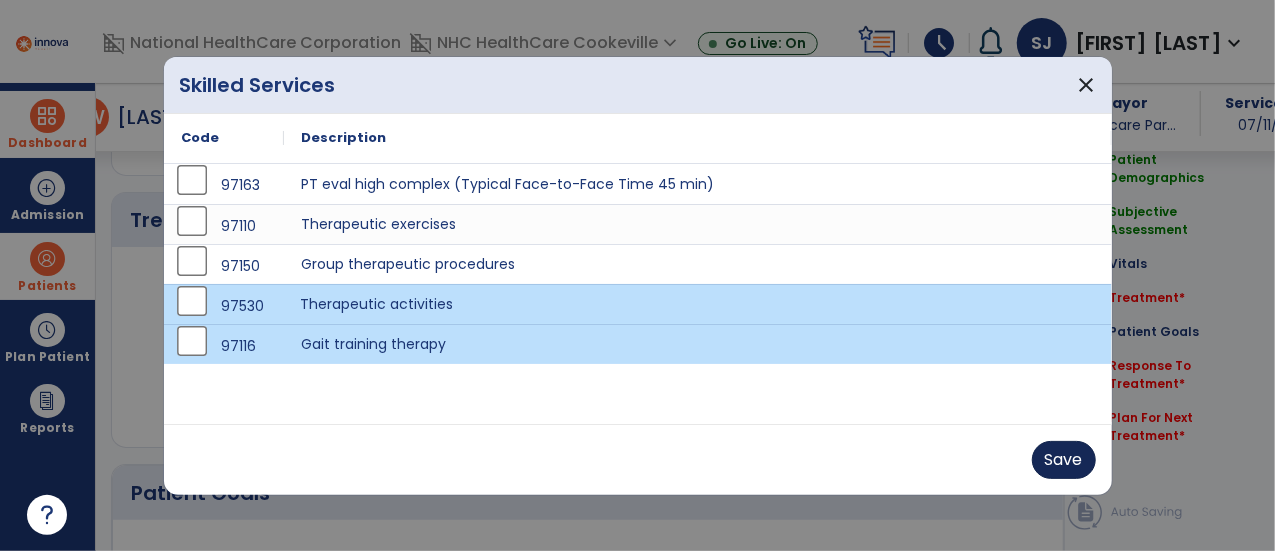 click on "Save" at bounding box center (1064, 460) 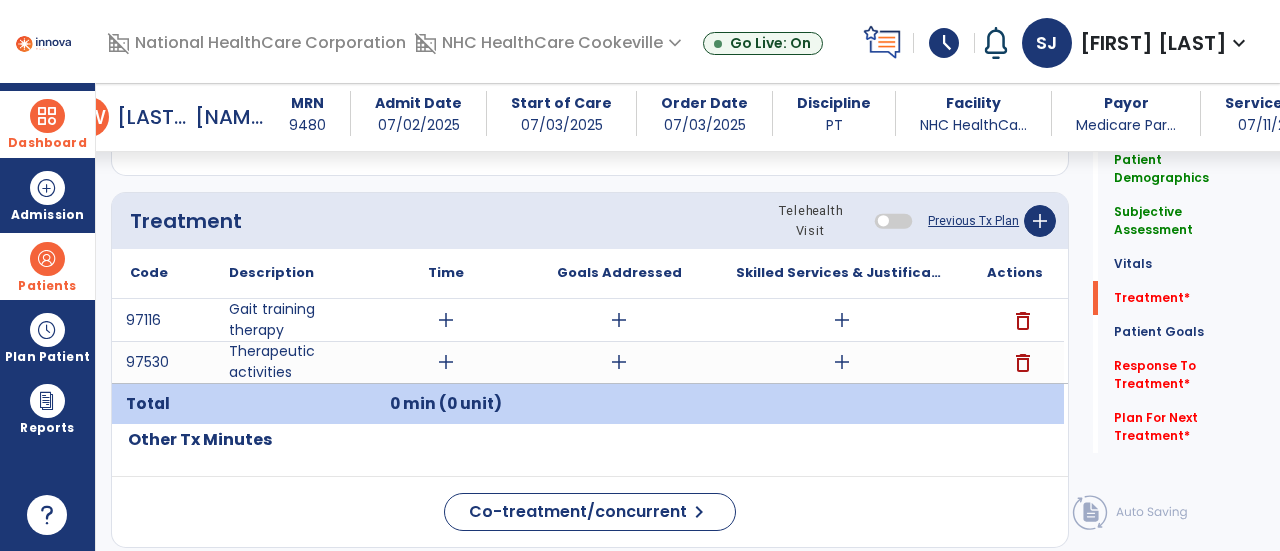 click on "add" at bounding box center [841, 362] 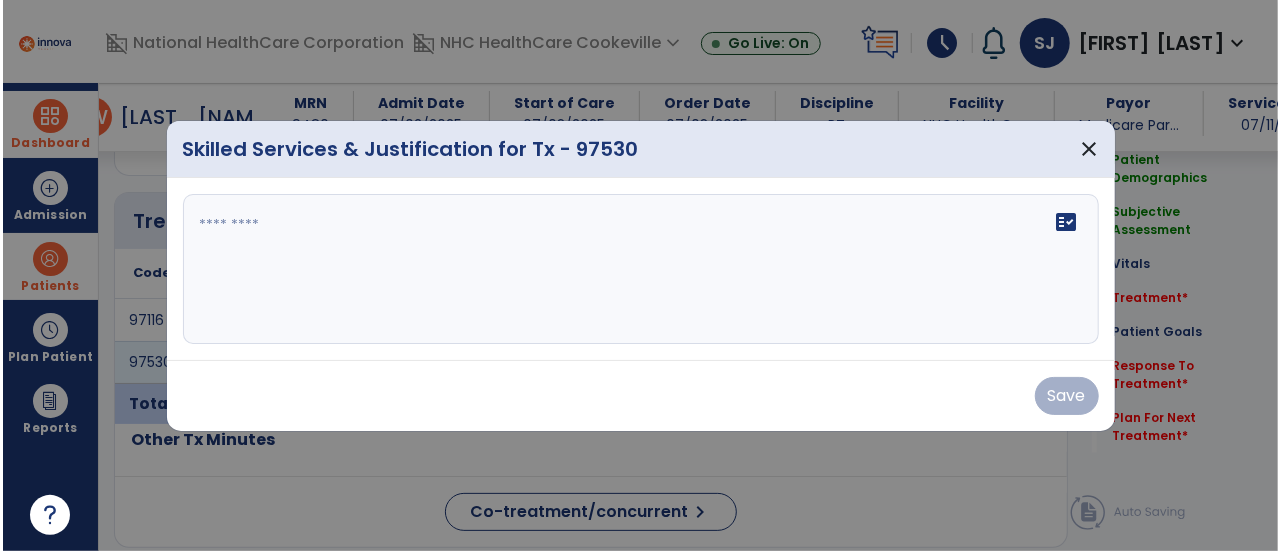 scroll, scrollTop: 1057, scrollLeft: 0, axis: vertical 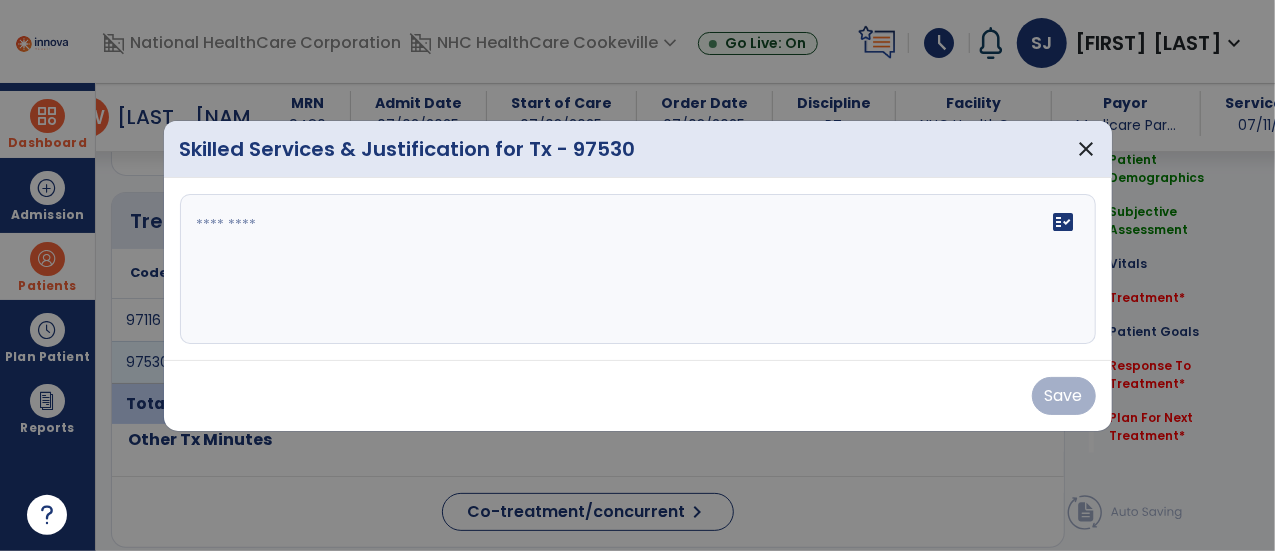 click on "fact_check" at bounding box center [638, 269] 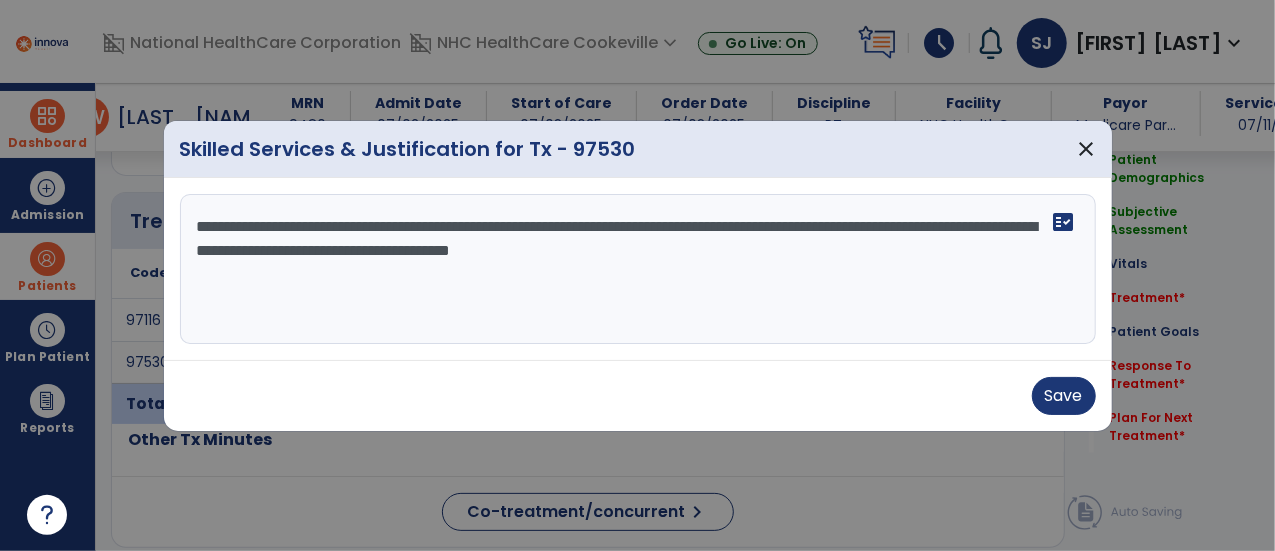 type on "**********" 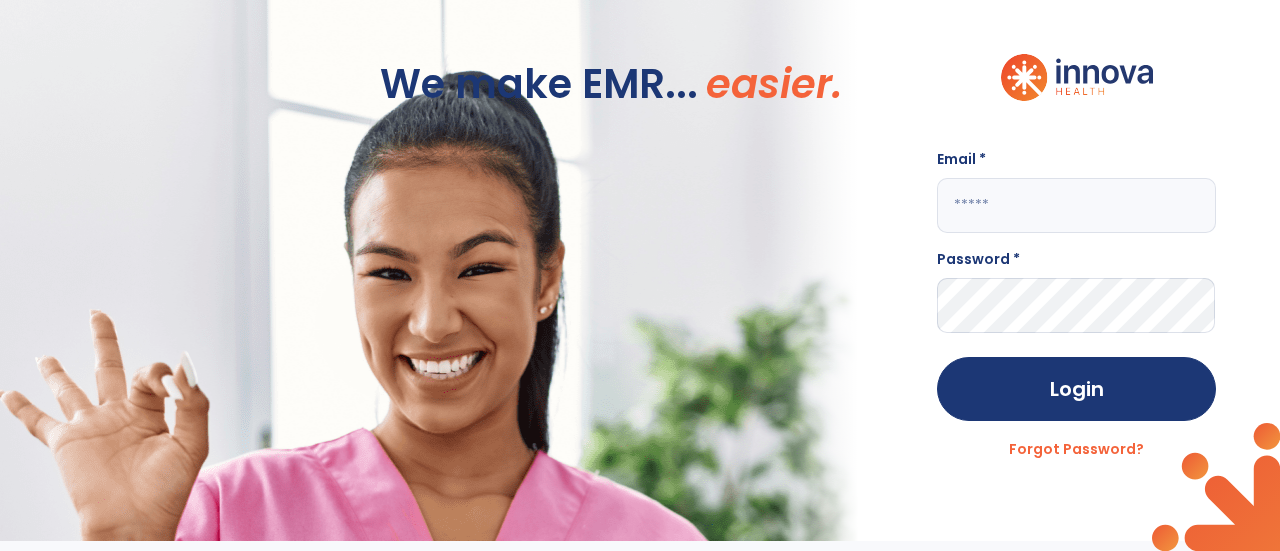 scroll, scrollTop: 0, scrollLeft: 0, axis: both 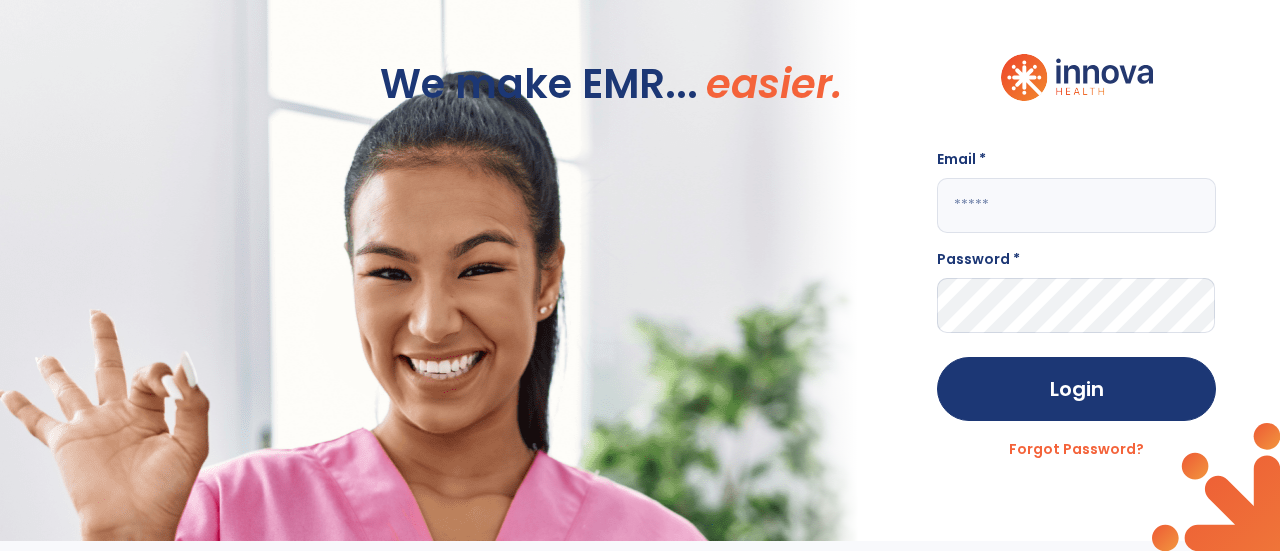 click 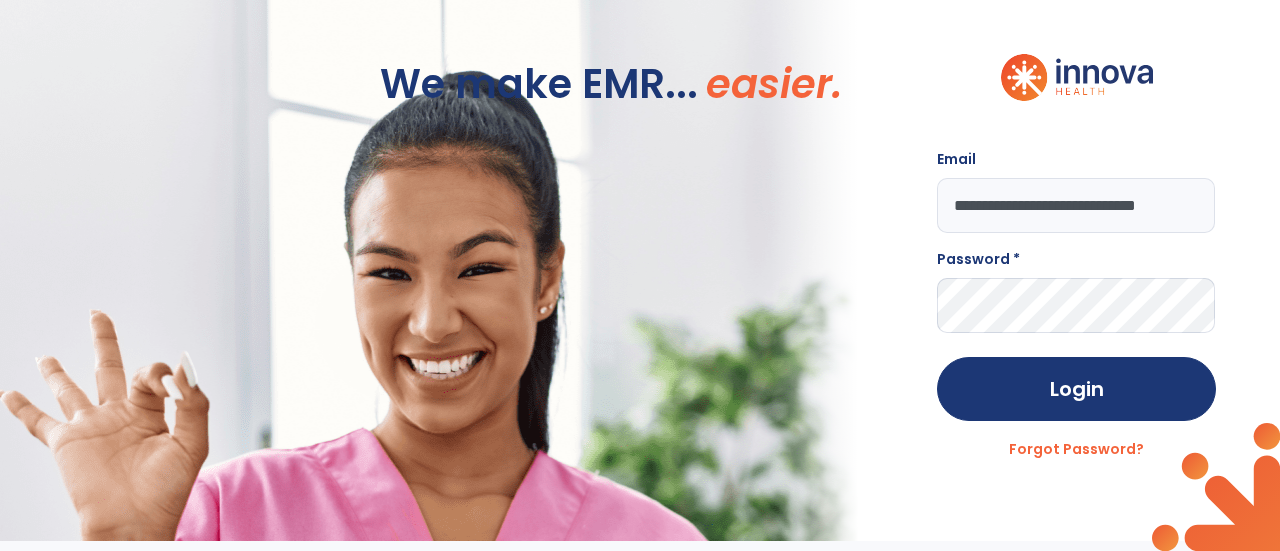 scroll, scrollTop: 0, scrollLeft: 46, axis: horizontal 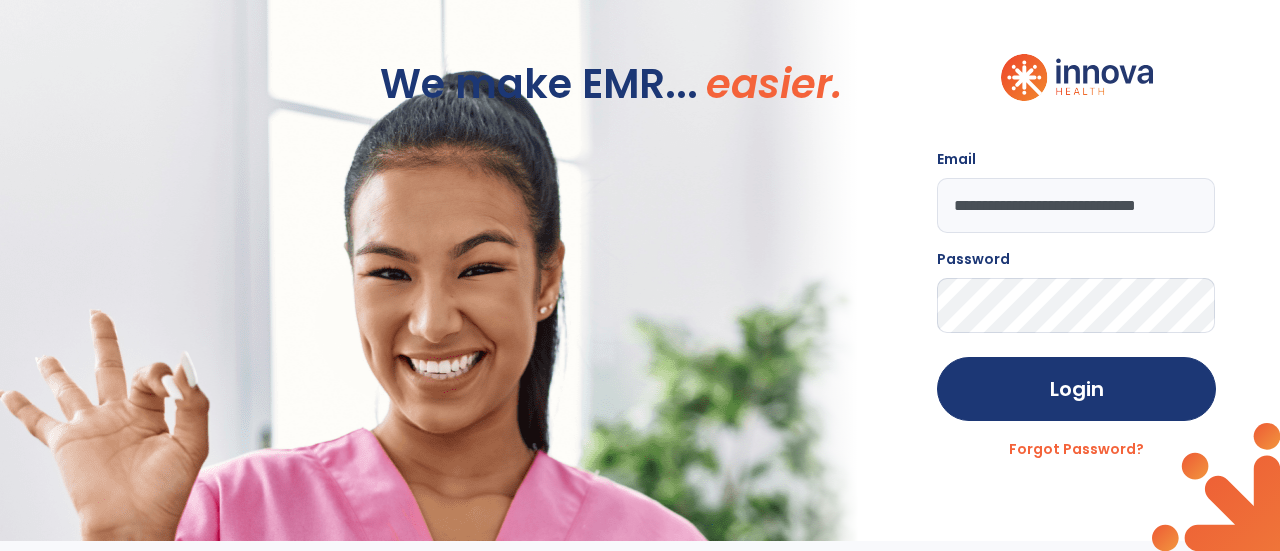 click on "Login" 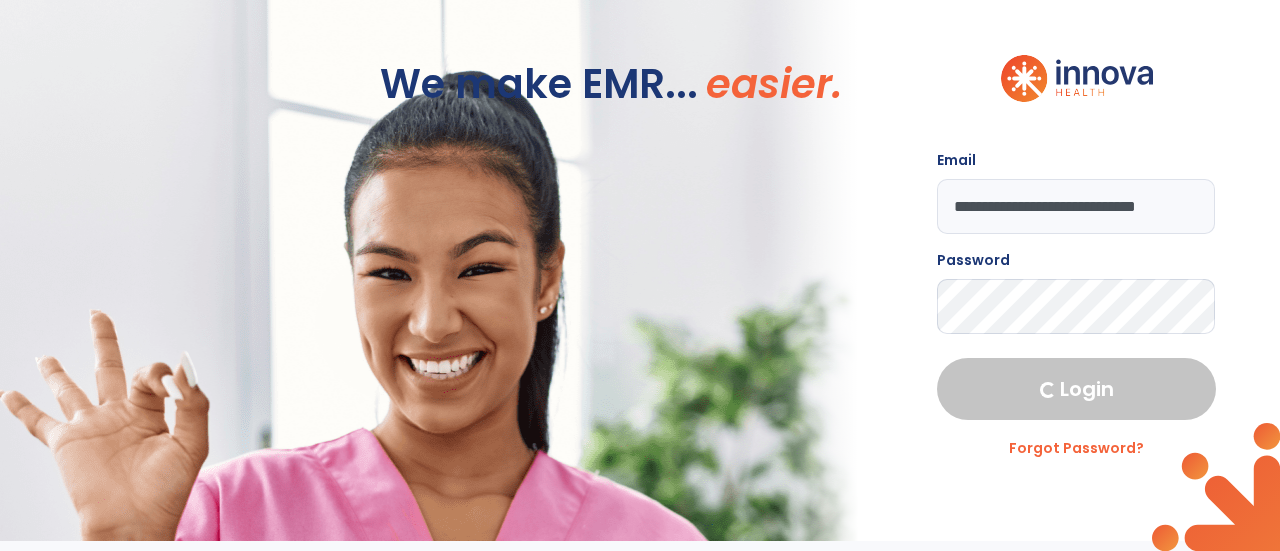 select on "****" 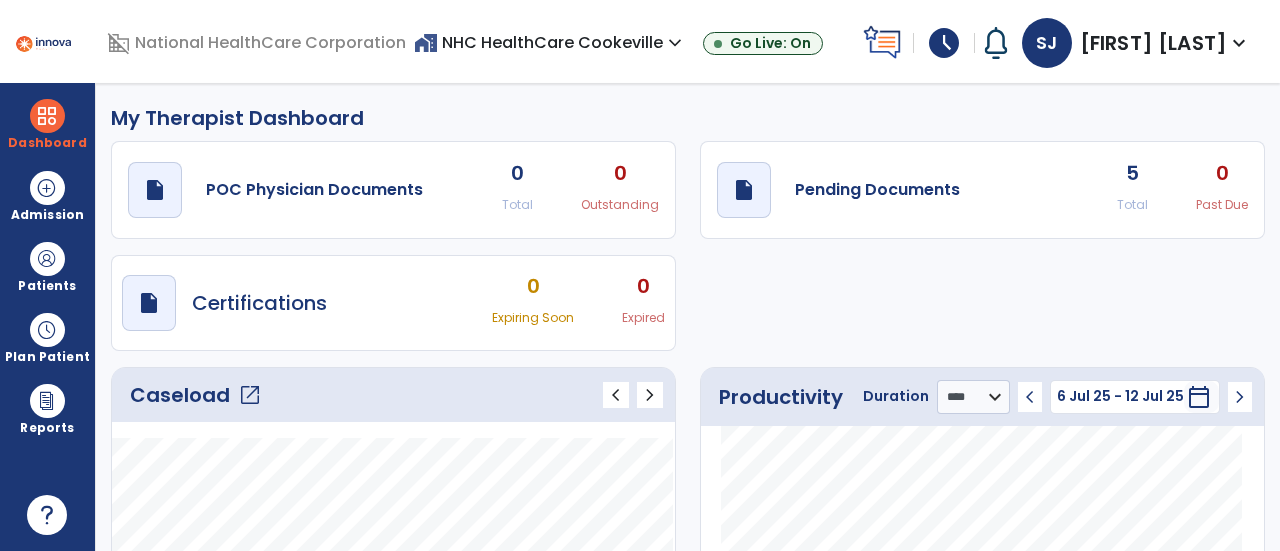 click on "open_in_new" 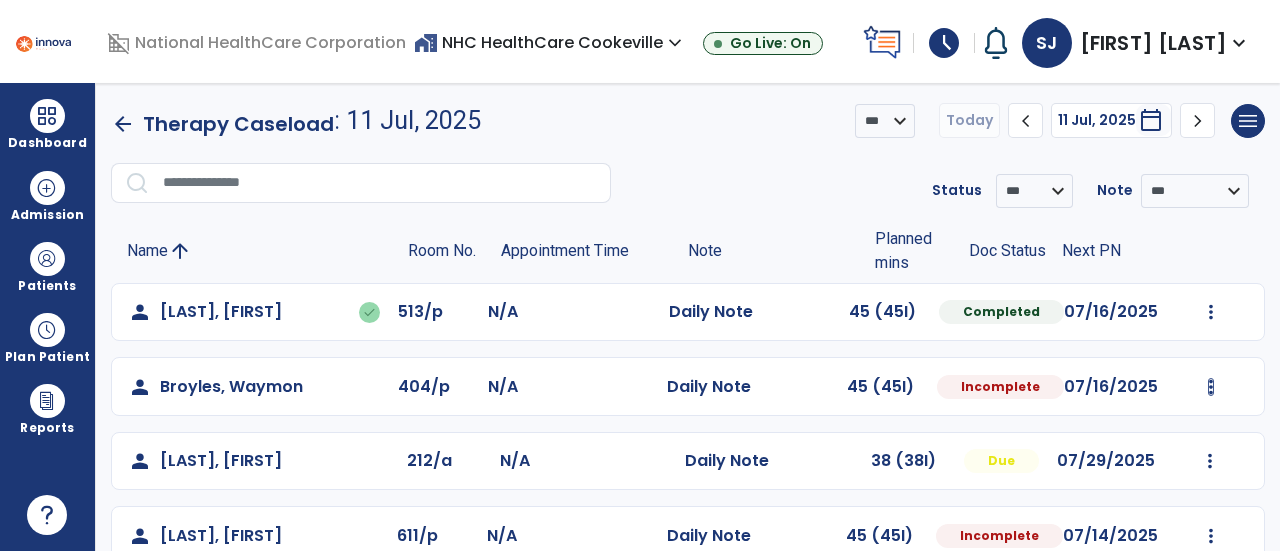 click at bounding box center (1211, 312) 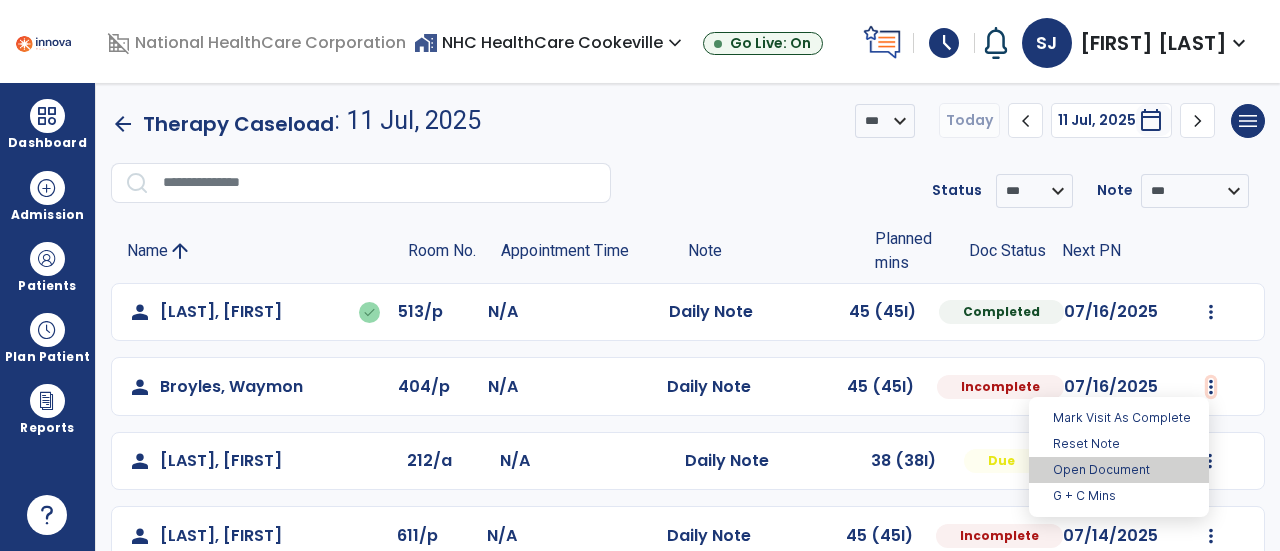 click on "Open Document" at bounding box center (1119, 470) 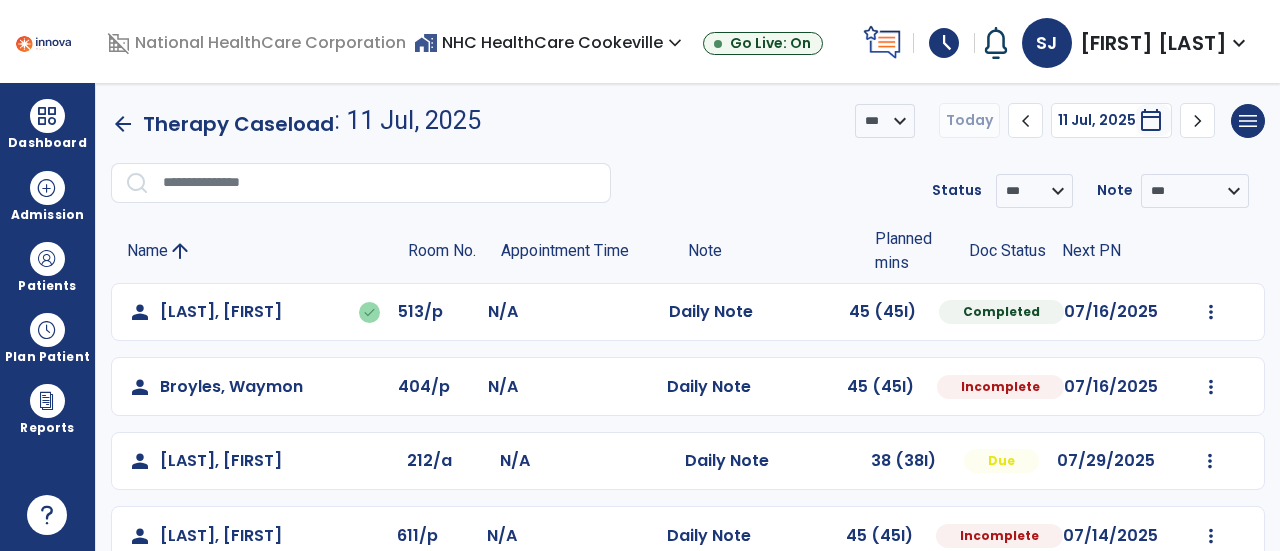 select on "*" 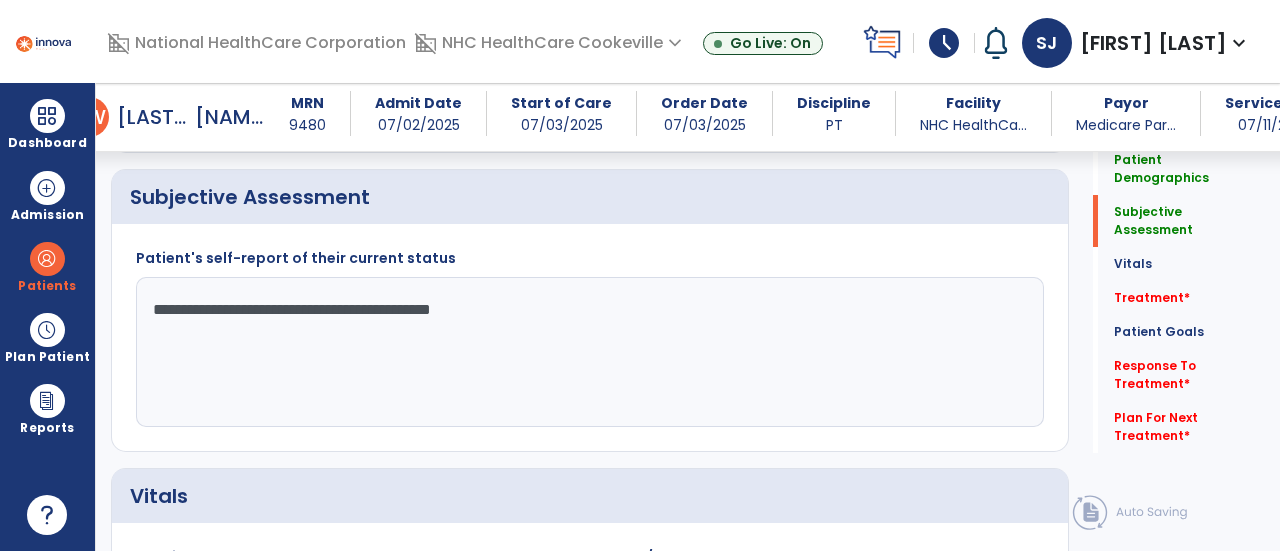 scroll, scrollTop: 361, scrollLeft: 0, axis: vertical 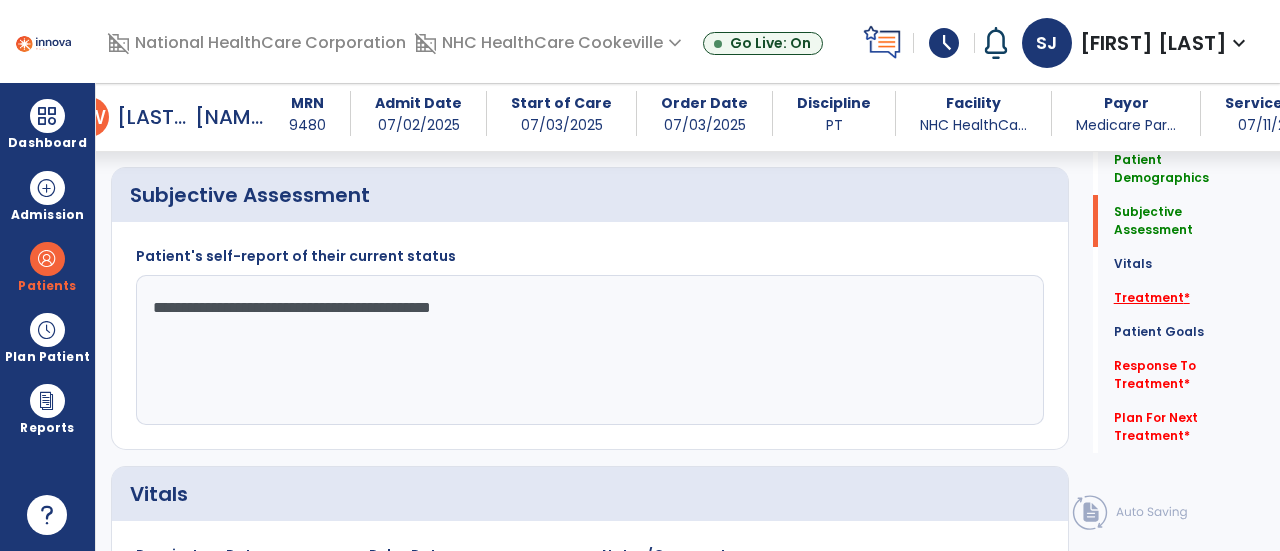 click on "Treatment   *" 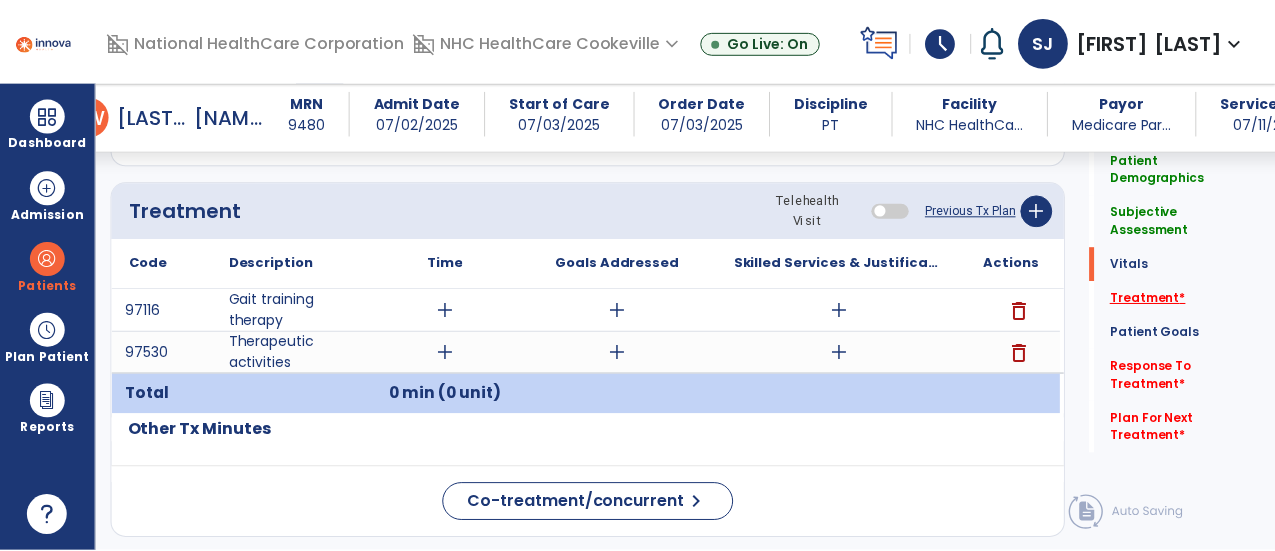 scroll, scrollTop: 1106, scrollLeft: 0, axis: vertical 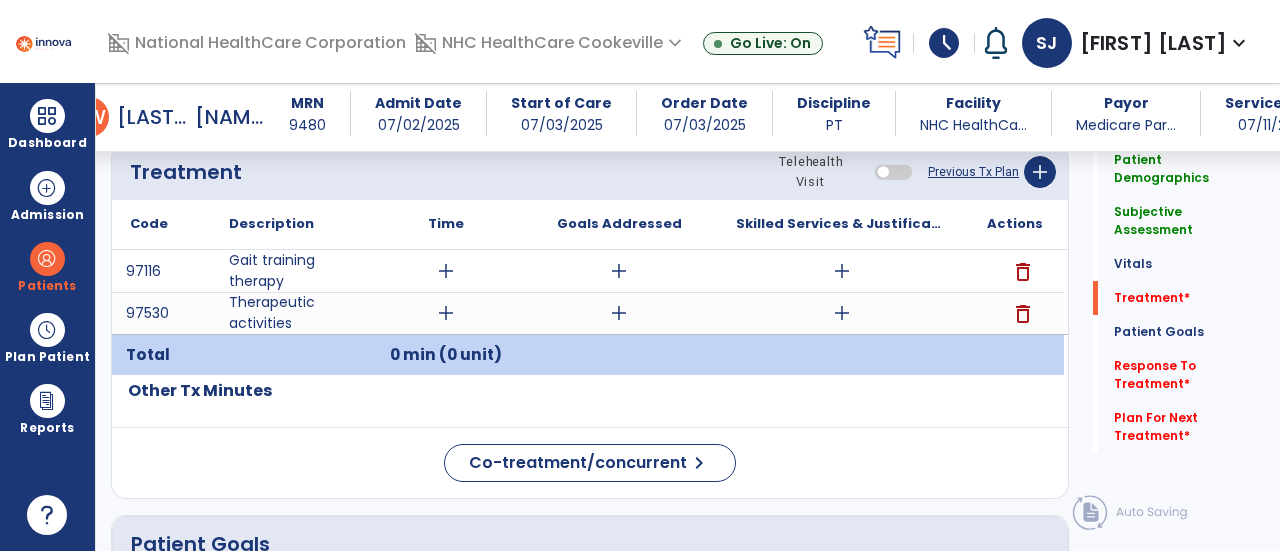 click on "add" at bounding box center [841, 271] 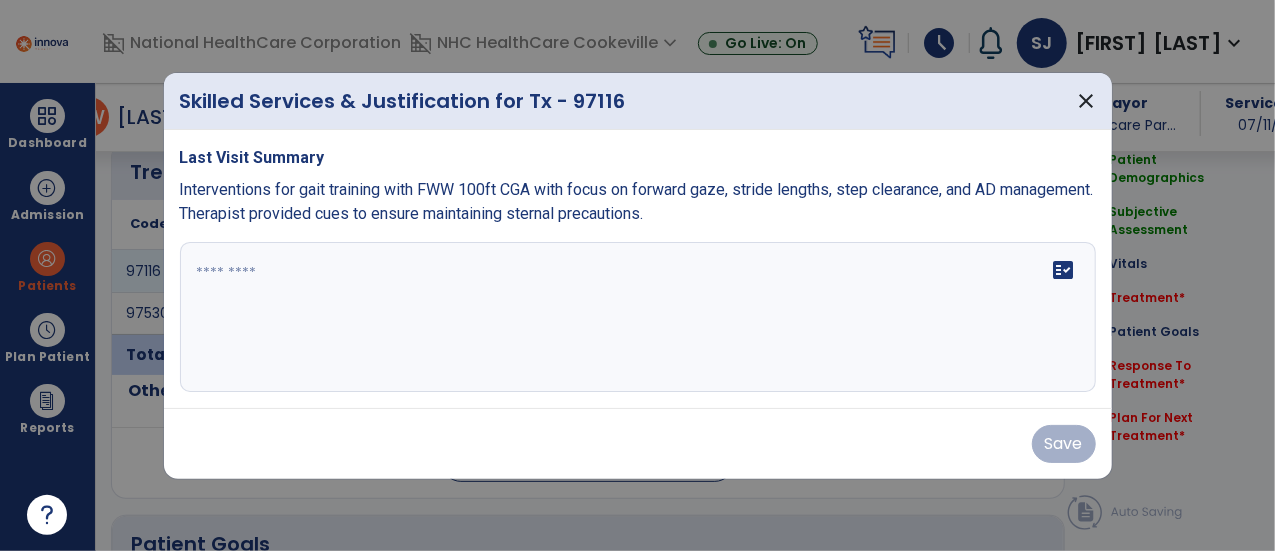 scroll, scrollTop: 1106, scrollLeft: 0, axis: vertical 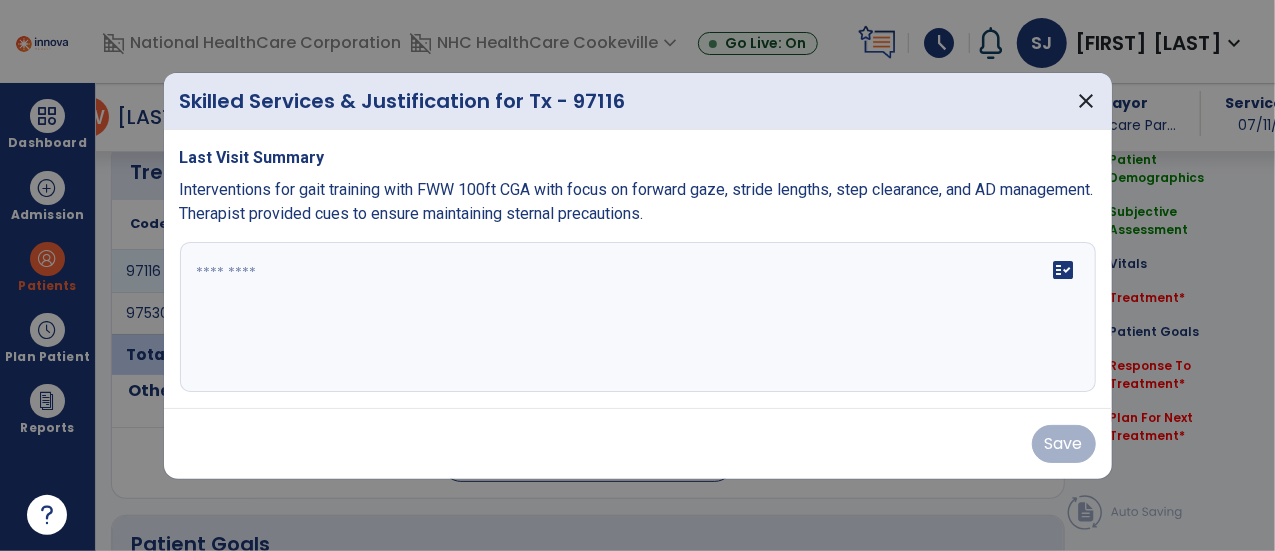 click on "fact_check" at bounding box center [638, 317] 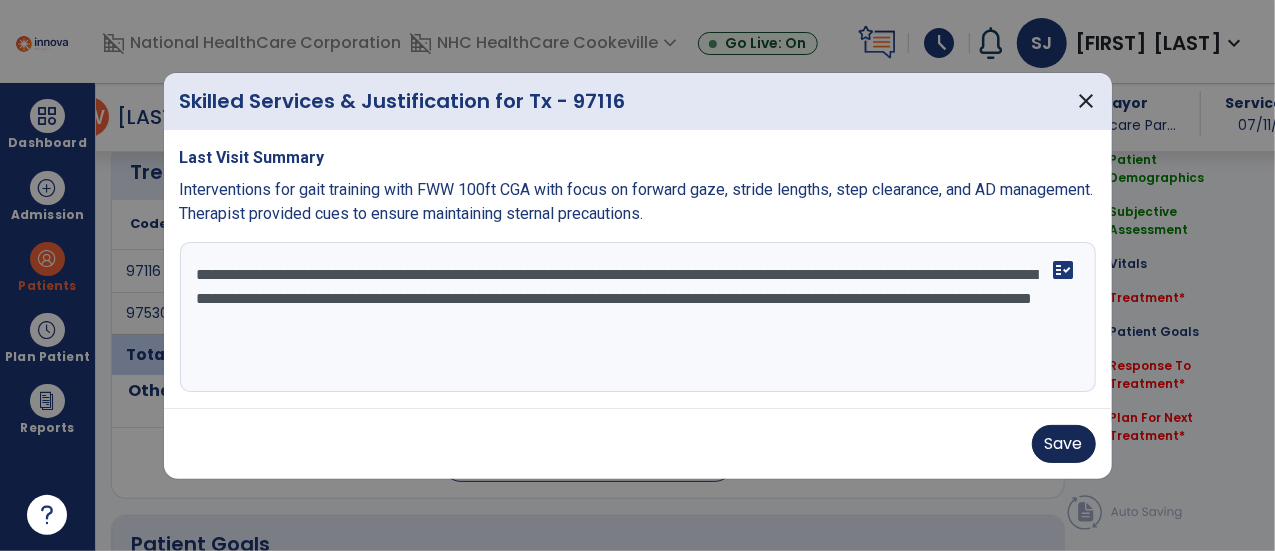 type on "**********" 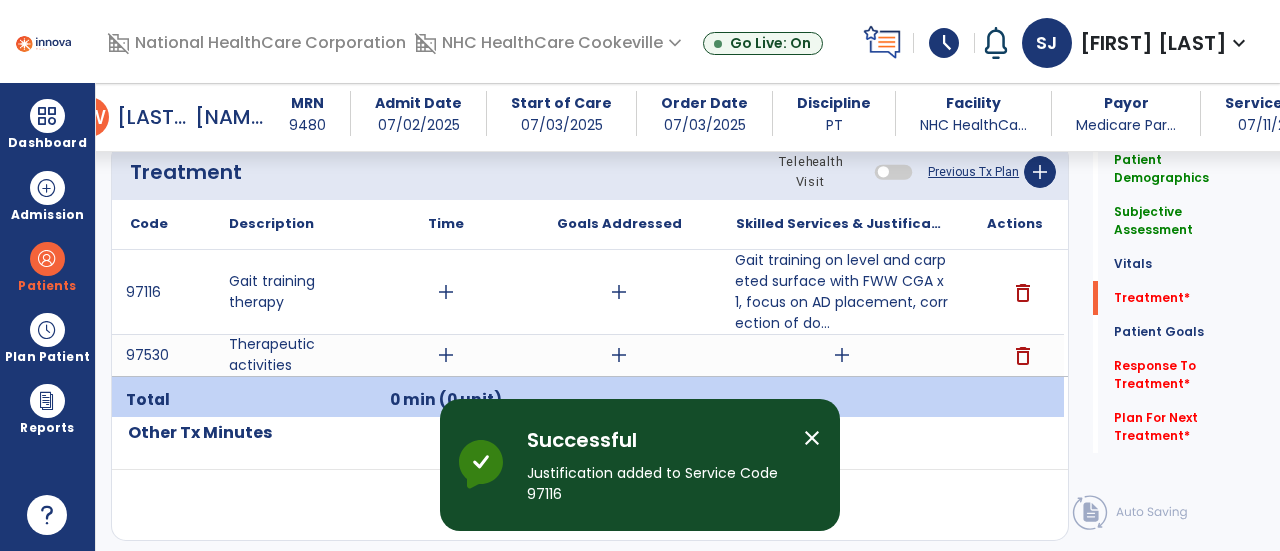 click on "add" at bounding box center [841, 355] 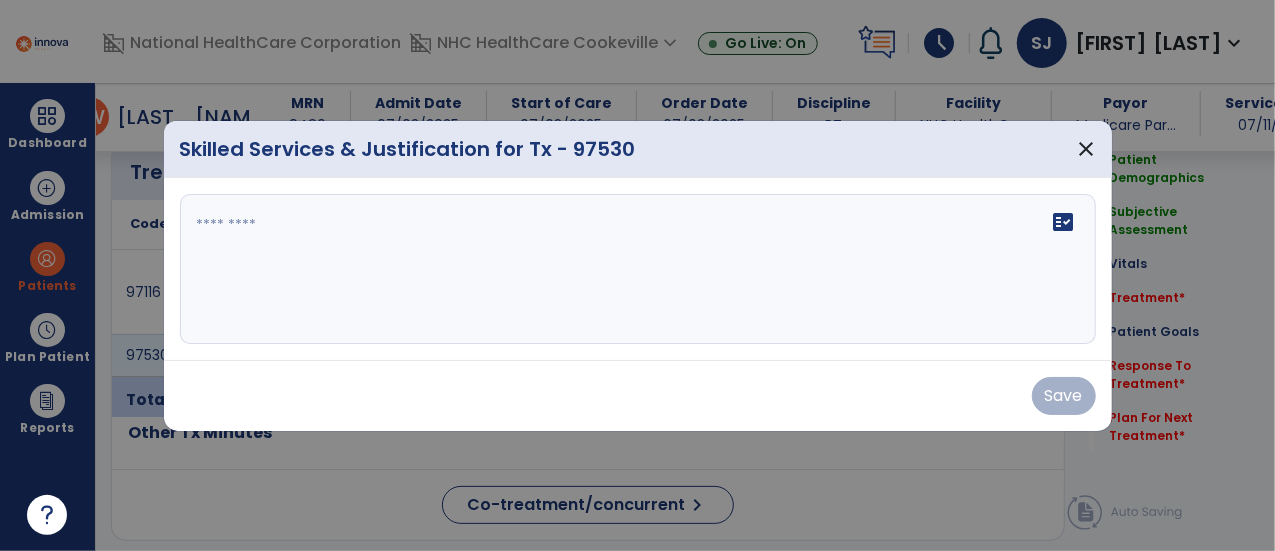 scroll, scrollTop: 1106, scrollLeft: 0, axis: vertical 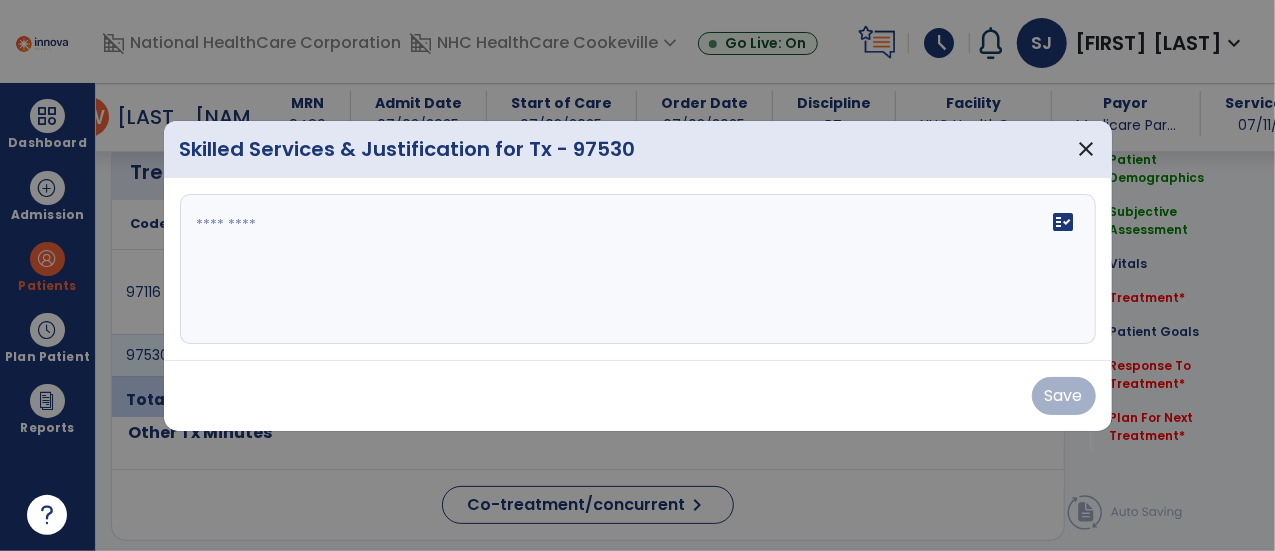 click on "fact_check" at bounding box center (638, 269) 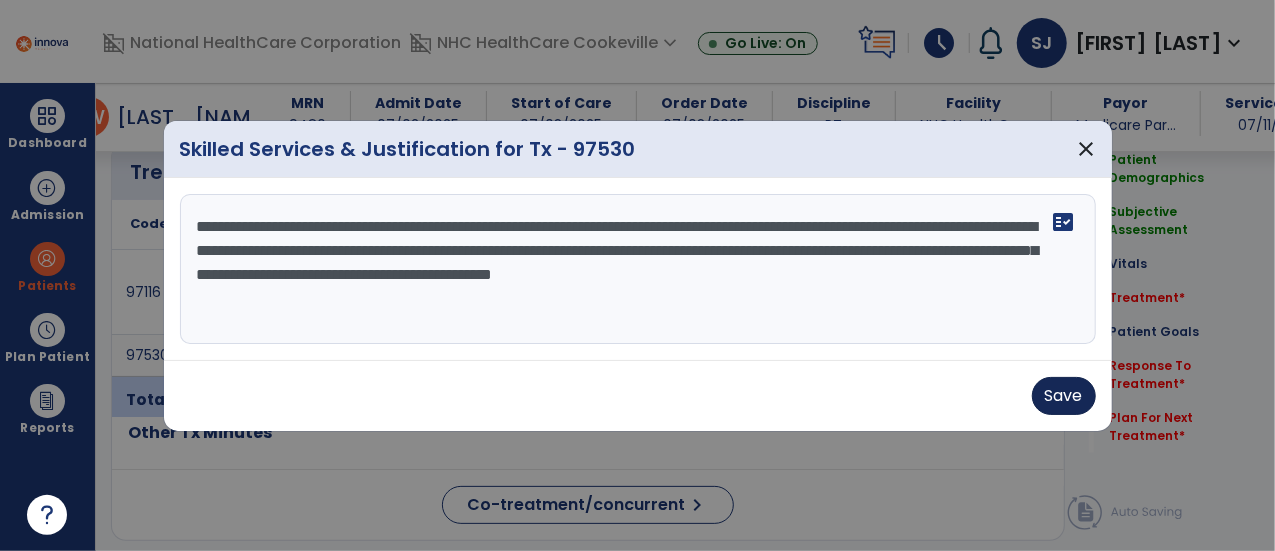 type on "**********" 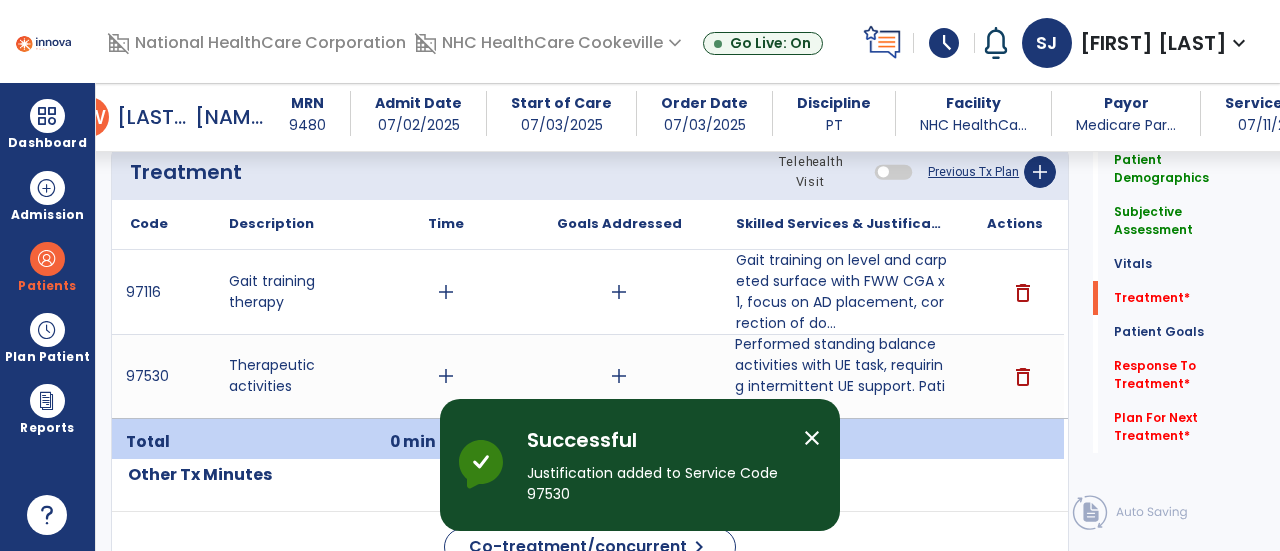 click on "add" at bounding box center [446, 292] 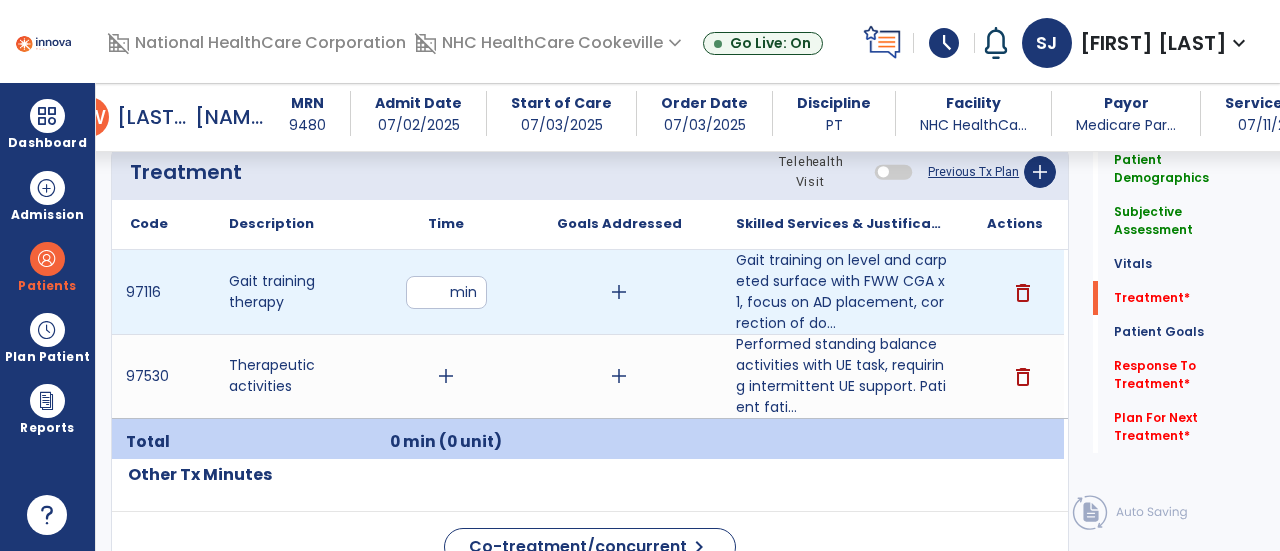 type on "**" 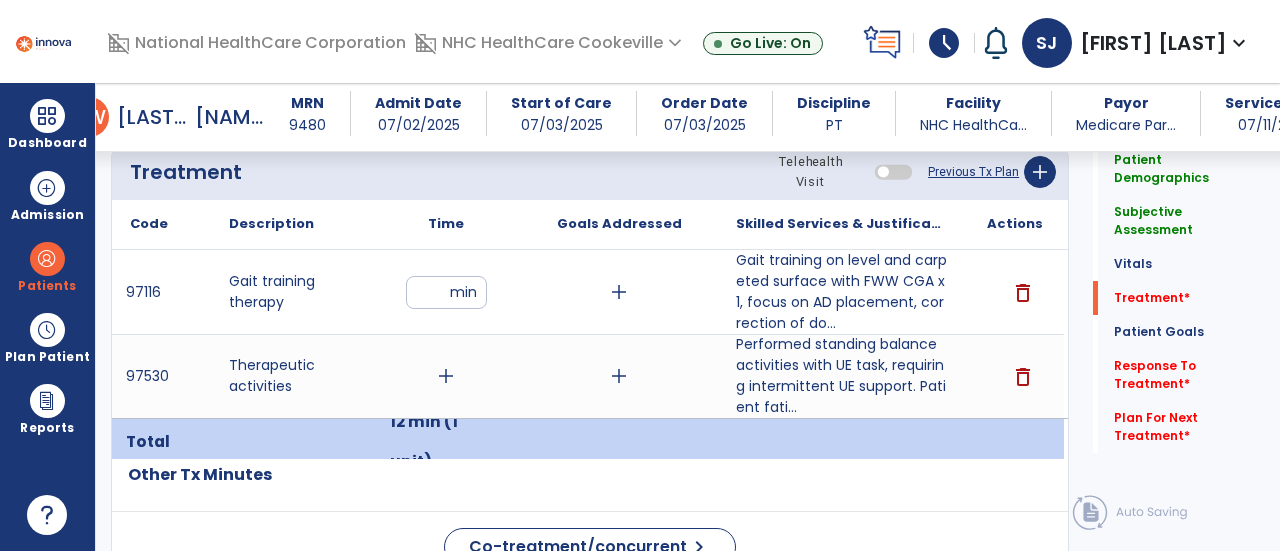 click on "add" at bounding box center [446, 376] 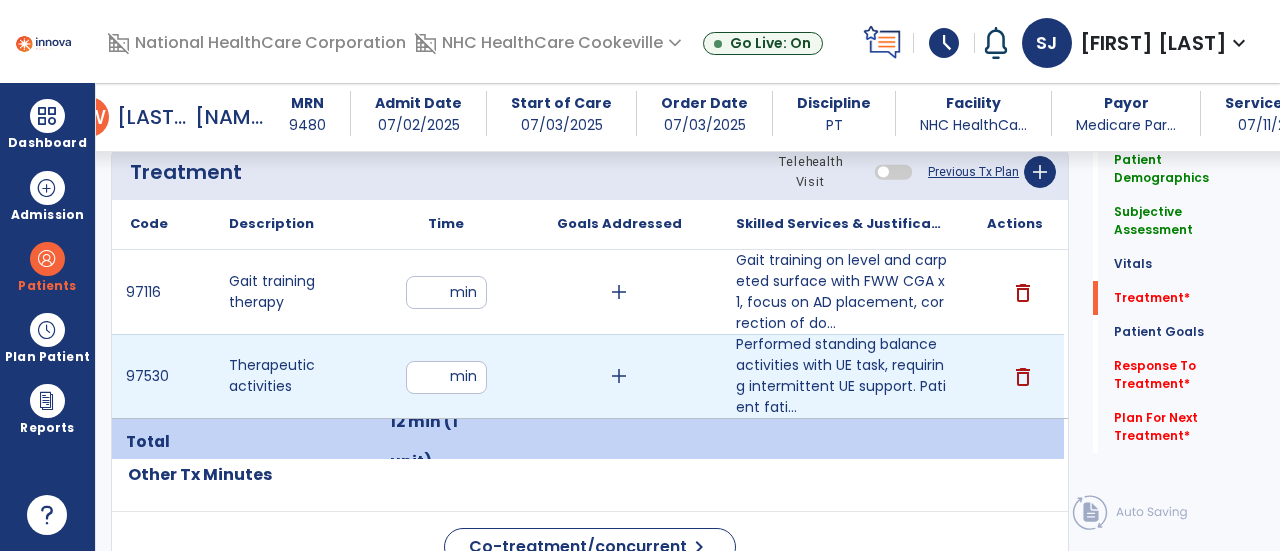 type on "**" 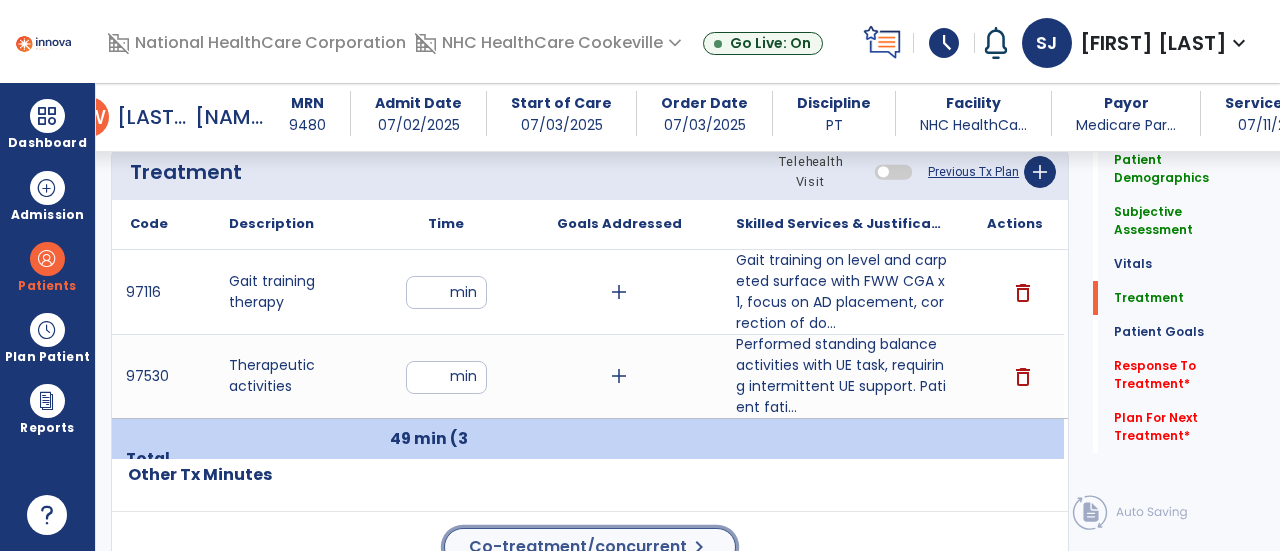click on "Co-treatment/concurrent" 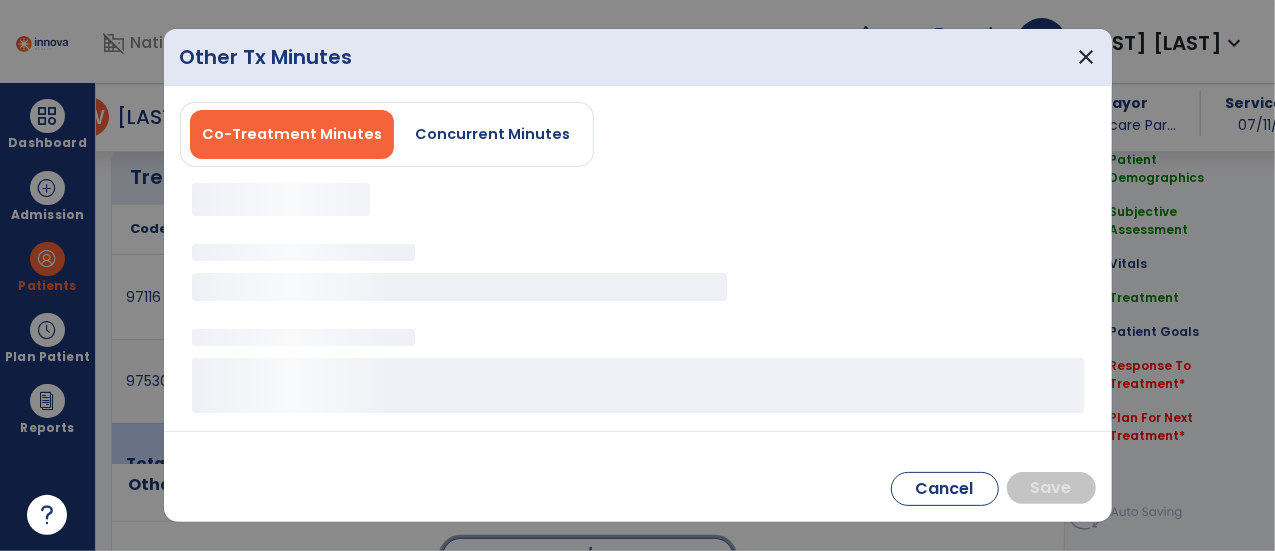 scroll, scrollTop: 1106, scrollLeft: 0, axis: vertical 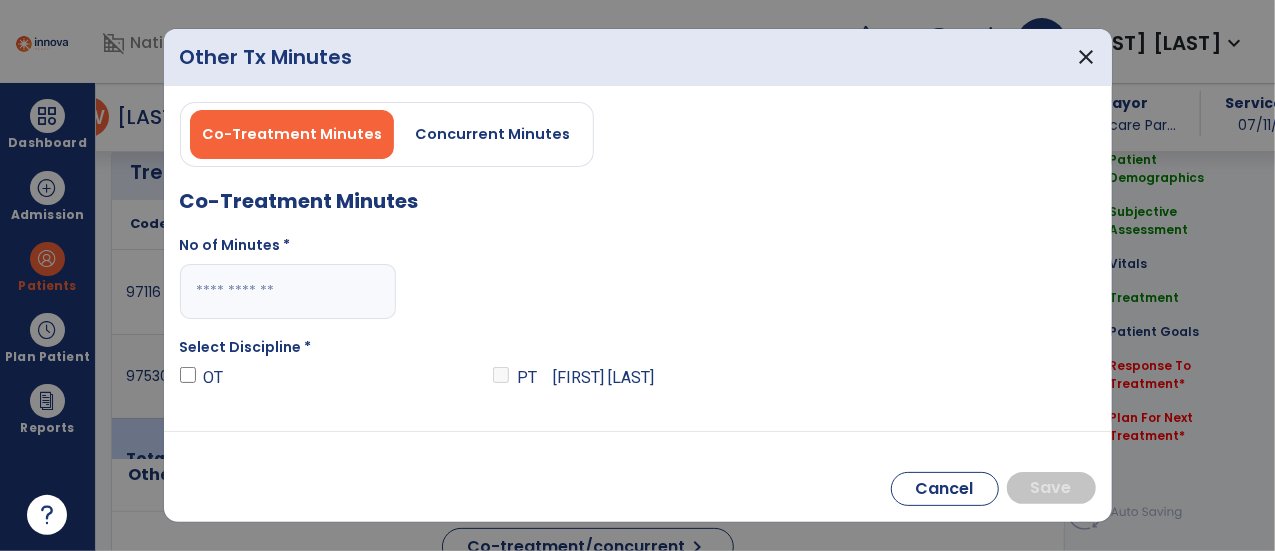 click at bounding box center [288, 291] 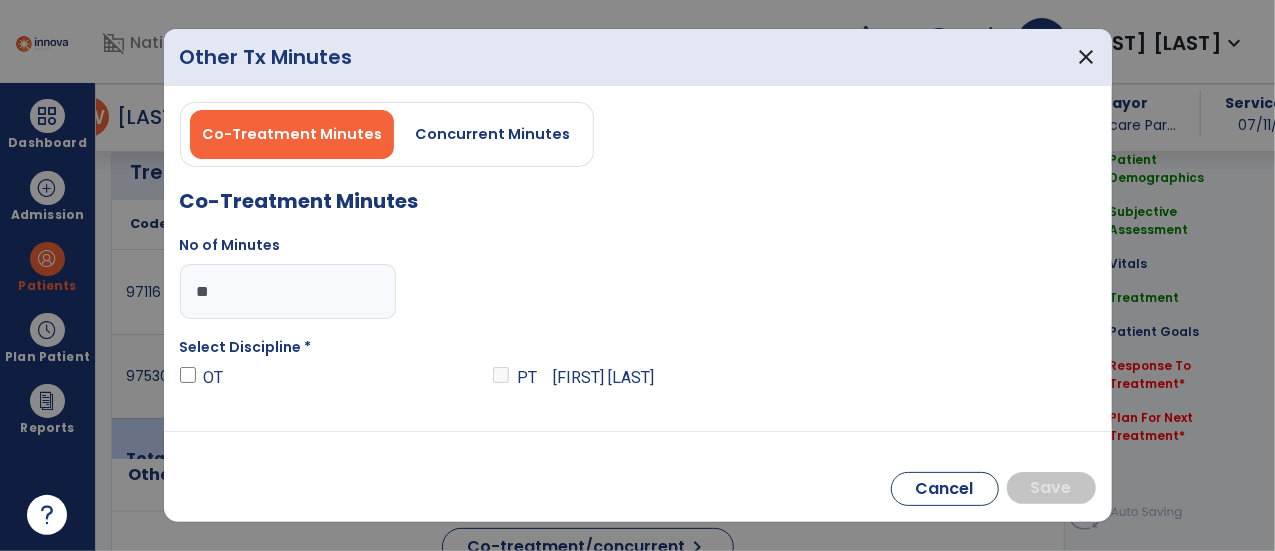 type on "**" 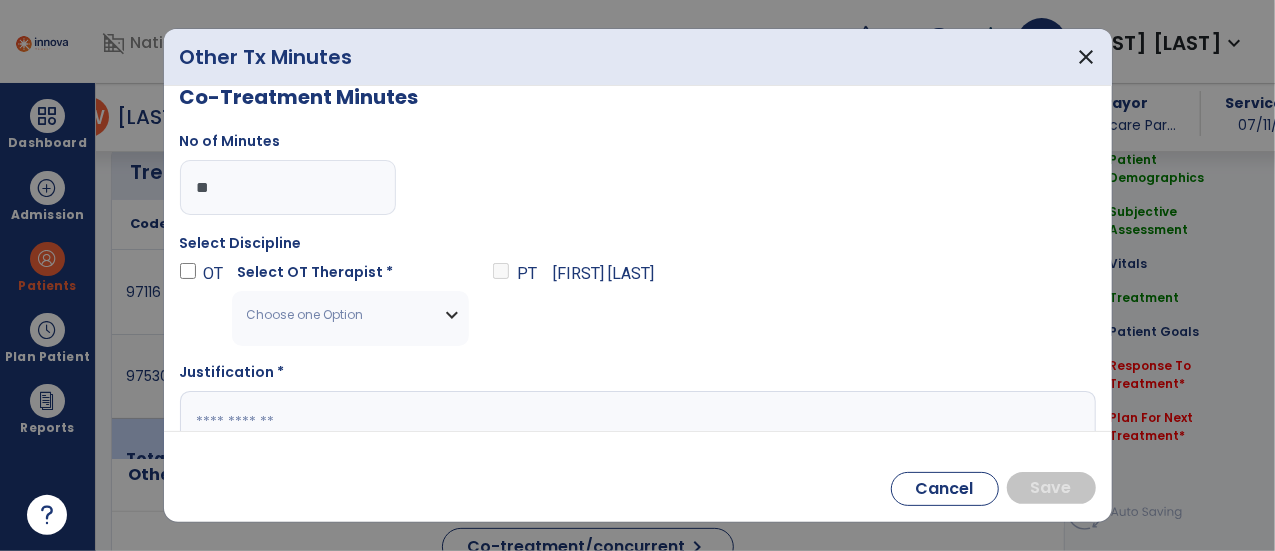 scroll, scrollTop: 138, scrollLeft: 0, axis: vertical 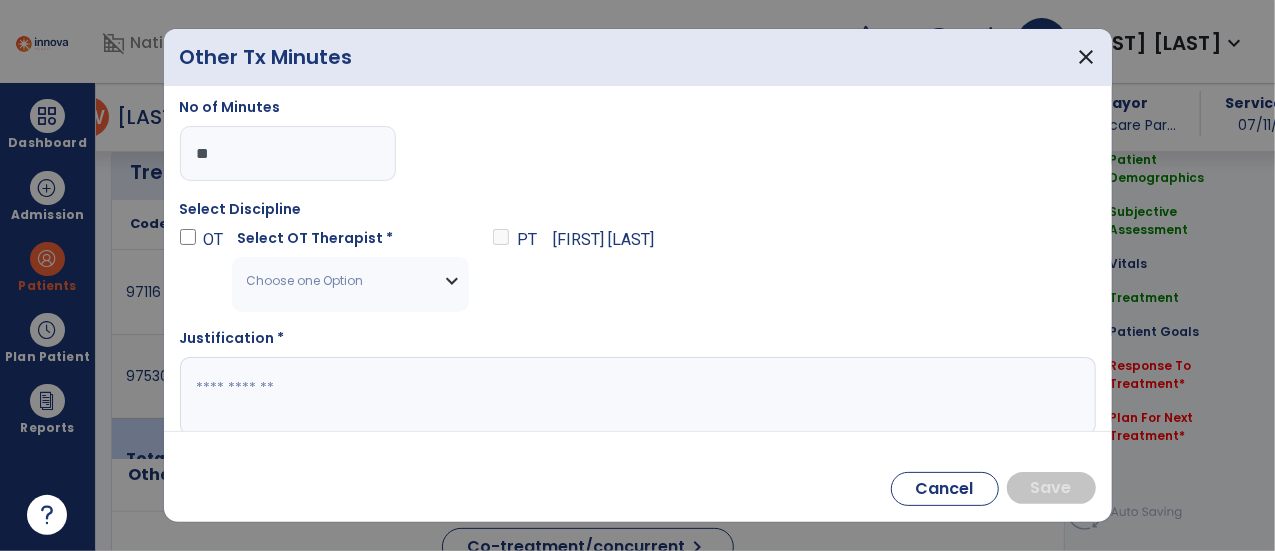 click on "Choose one Option" at bounding box center [350, 281] 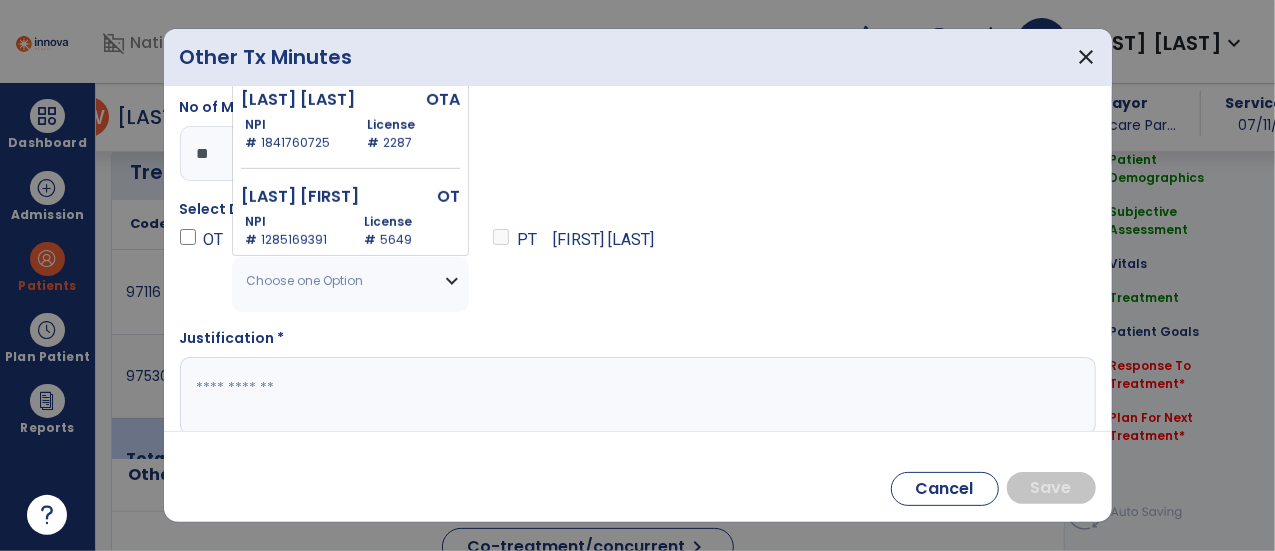 scroll, scrollTop: 446, scrollLeft: 0, axis: vertical 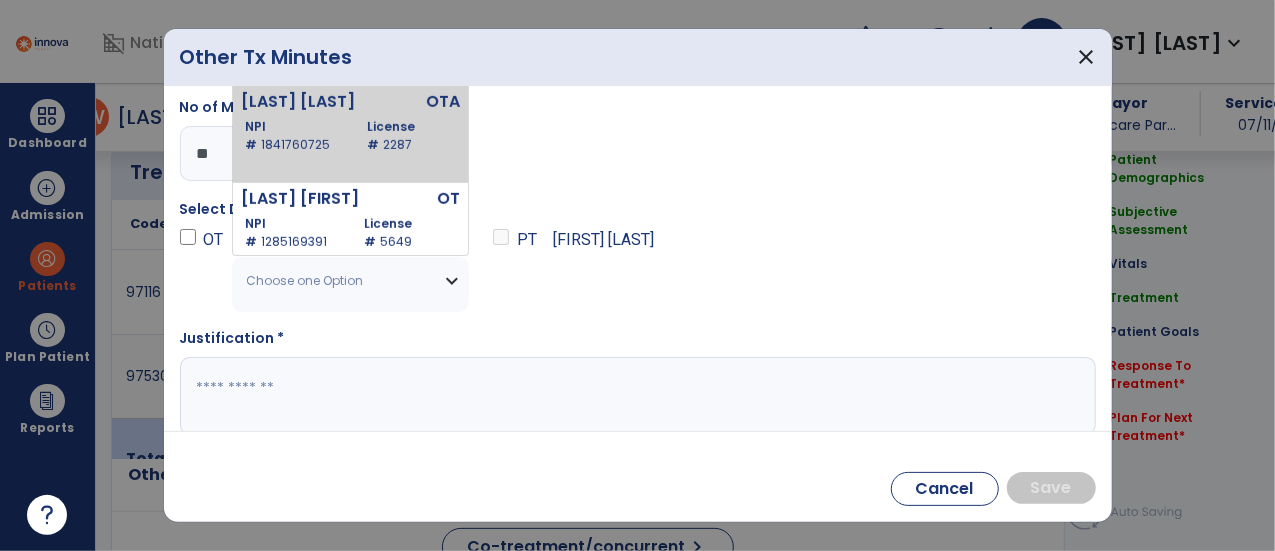 click on "License #  [NUMBER]" at bounding box center [409, 136] 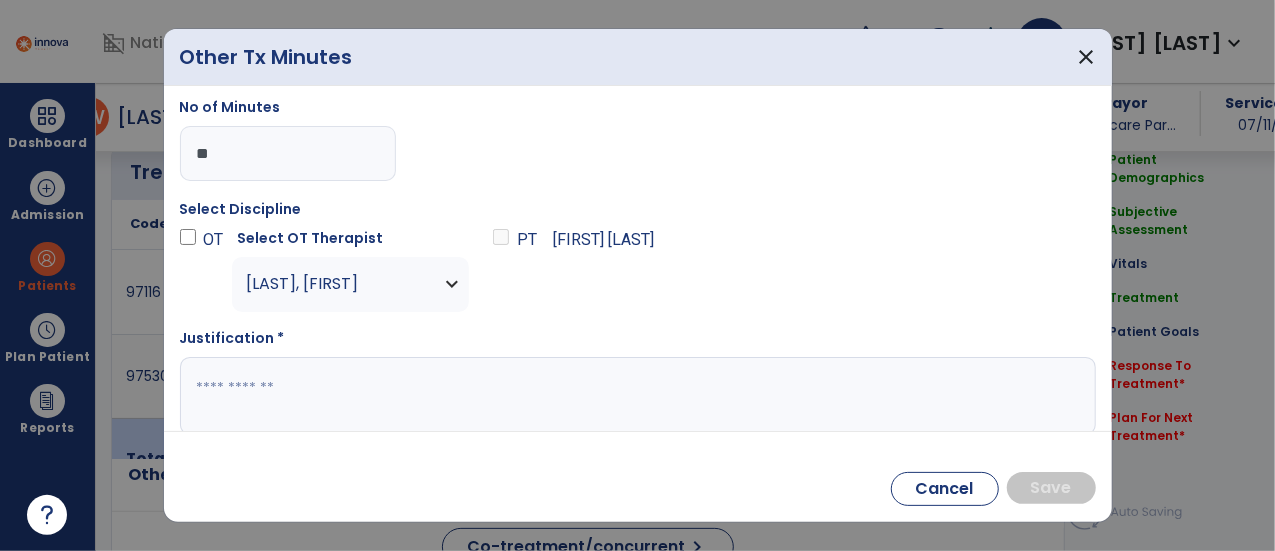 click at bounding box center [636, 396] 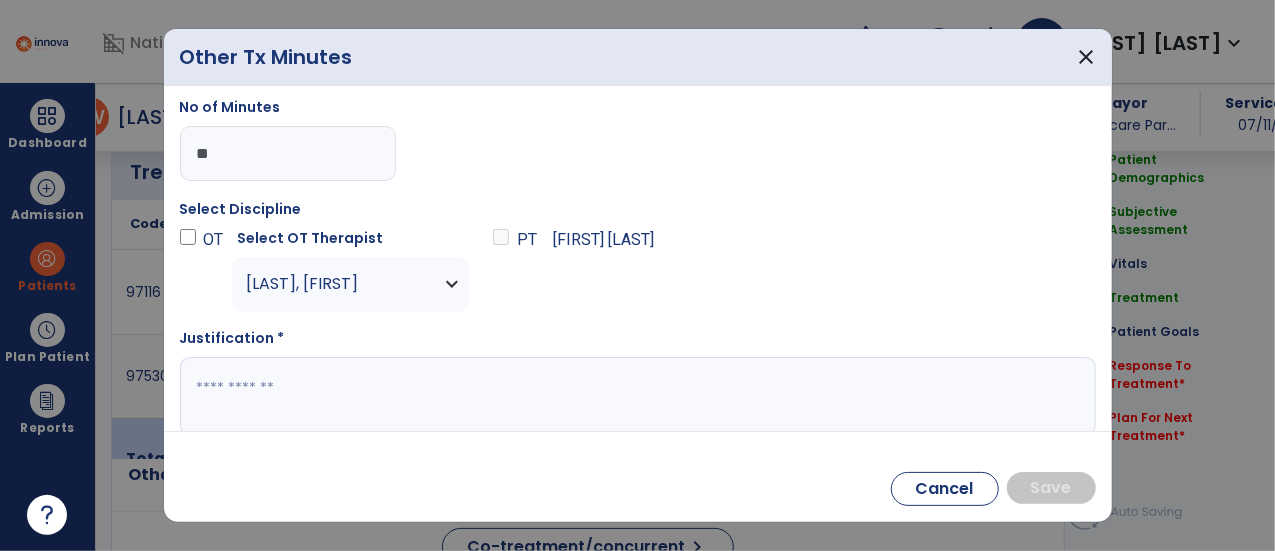 paste on "**********" 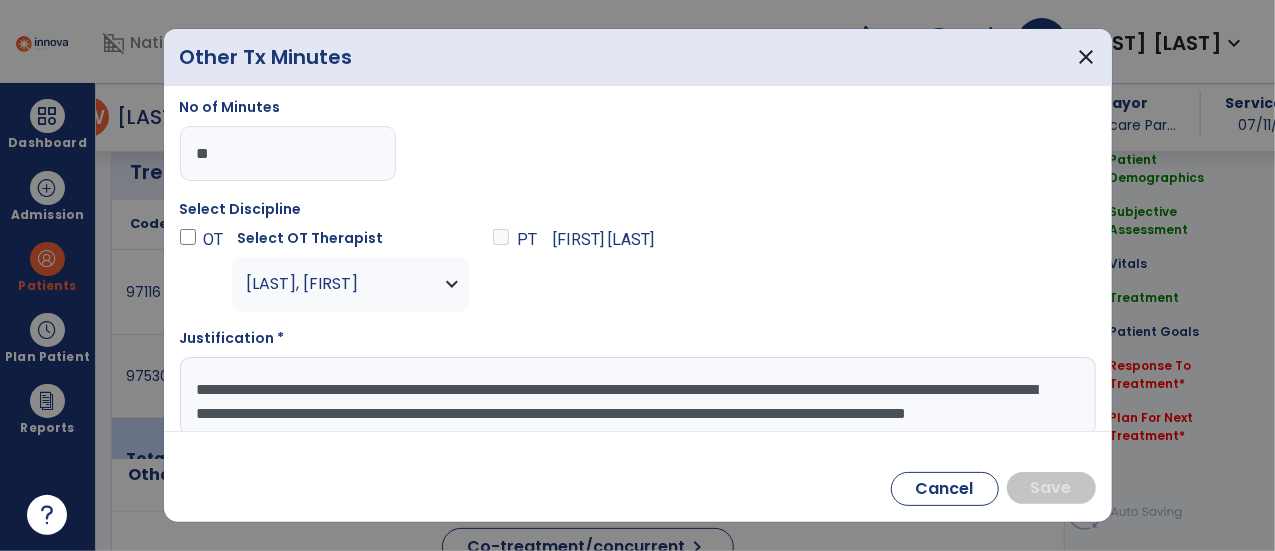 scroll, scrollTop: 14, scrollLeft: 0, axis: vertical 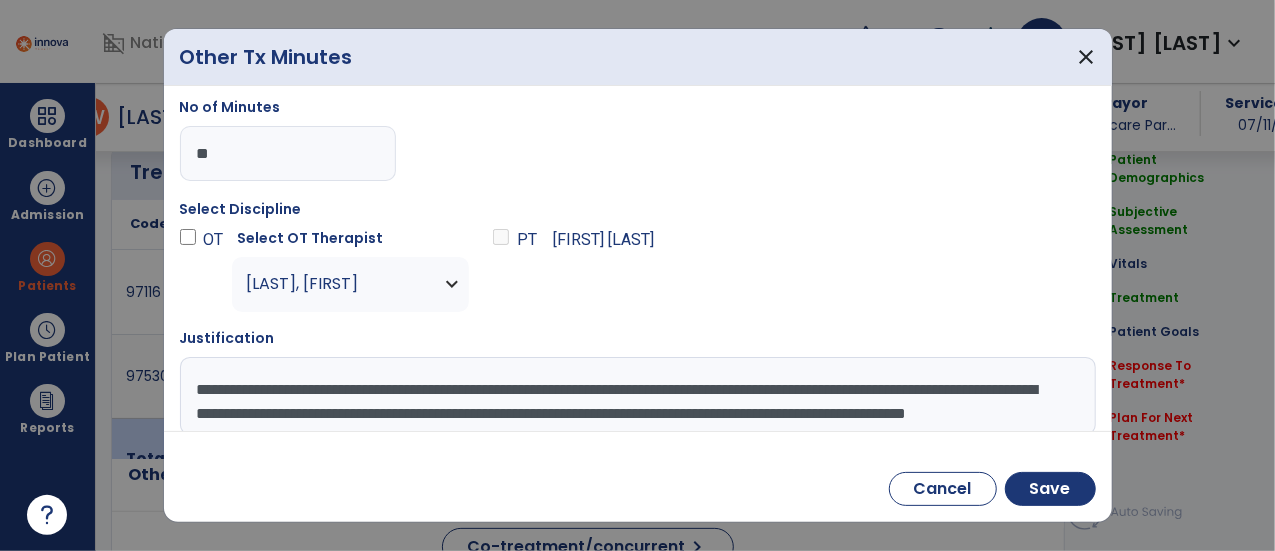 click on "**********" at bounding box center [636, 396] 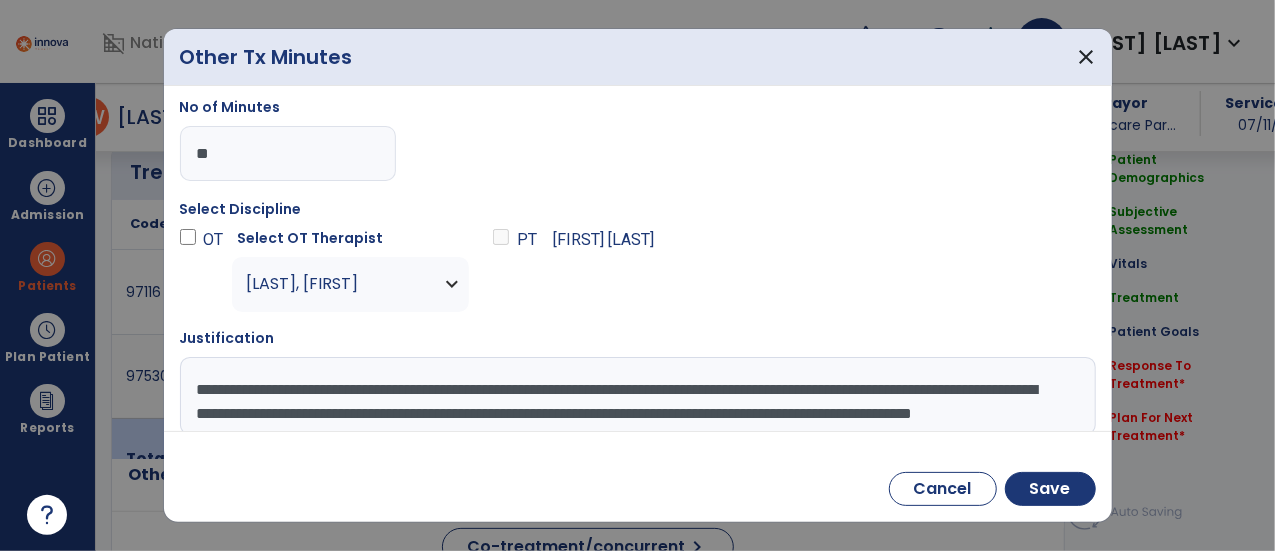 click on "**********" at bounding box center (636, 396) 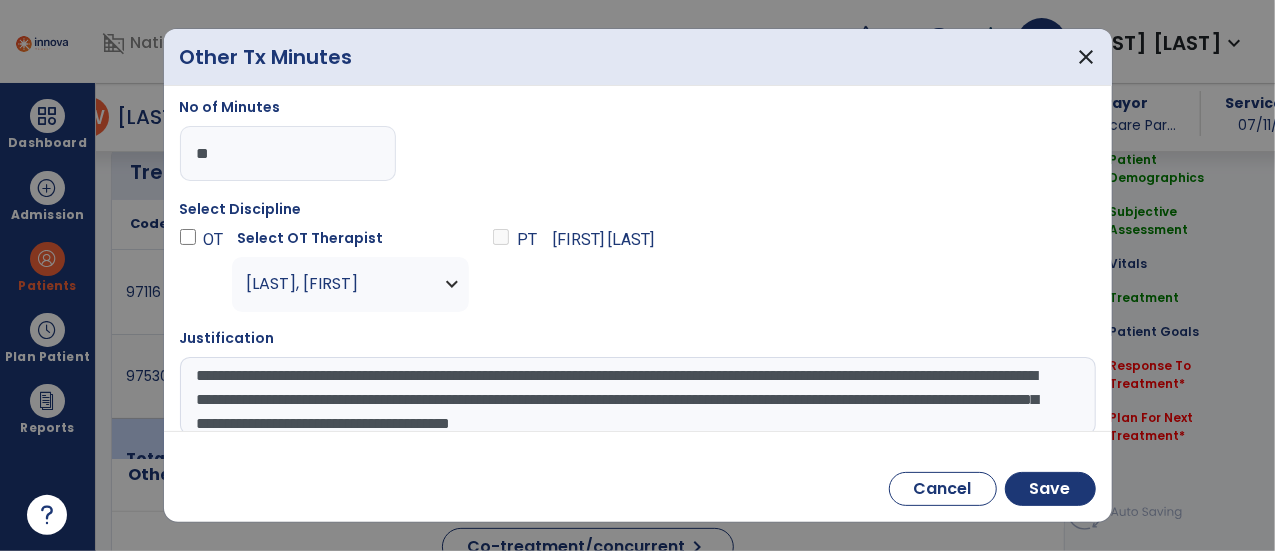 scroll, scrollTop: 38, scrollLeft: 0, axis: vertical 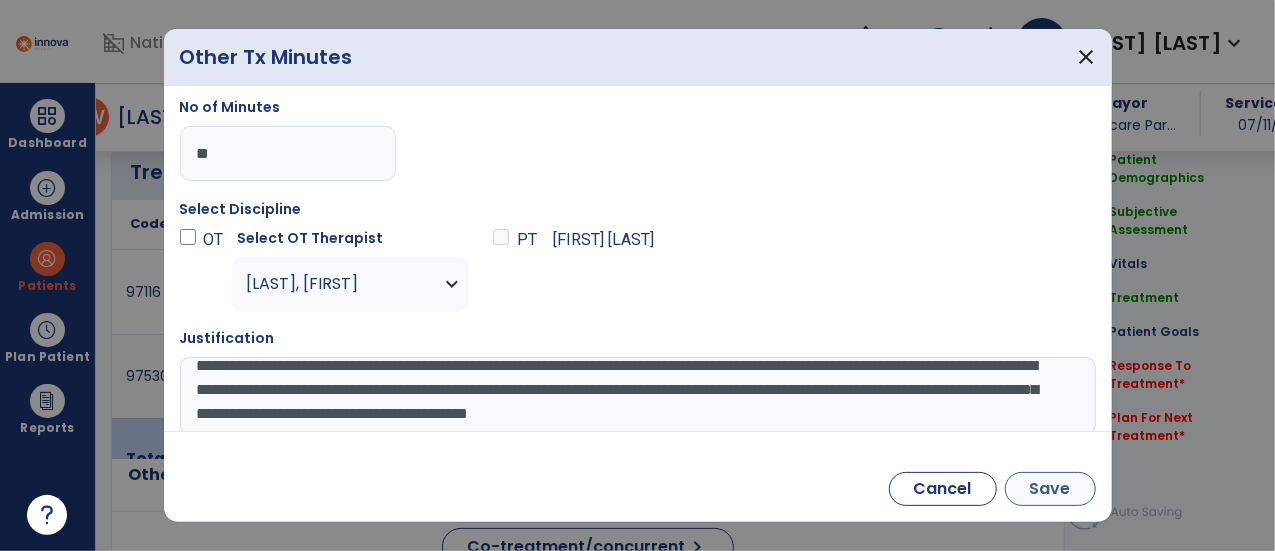 type on "**********" 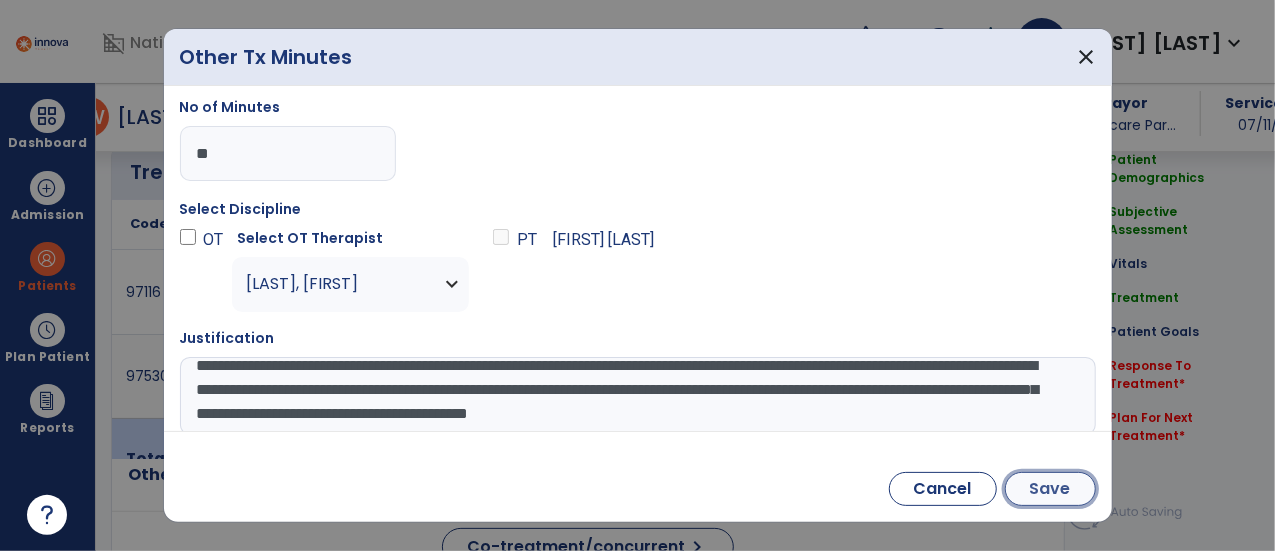 click on "Save" at bounding box center (1050, 489) 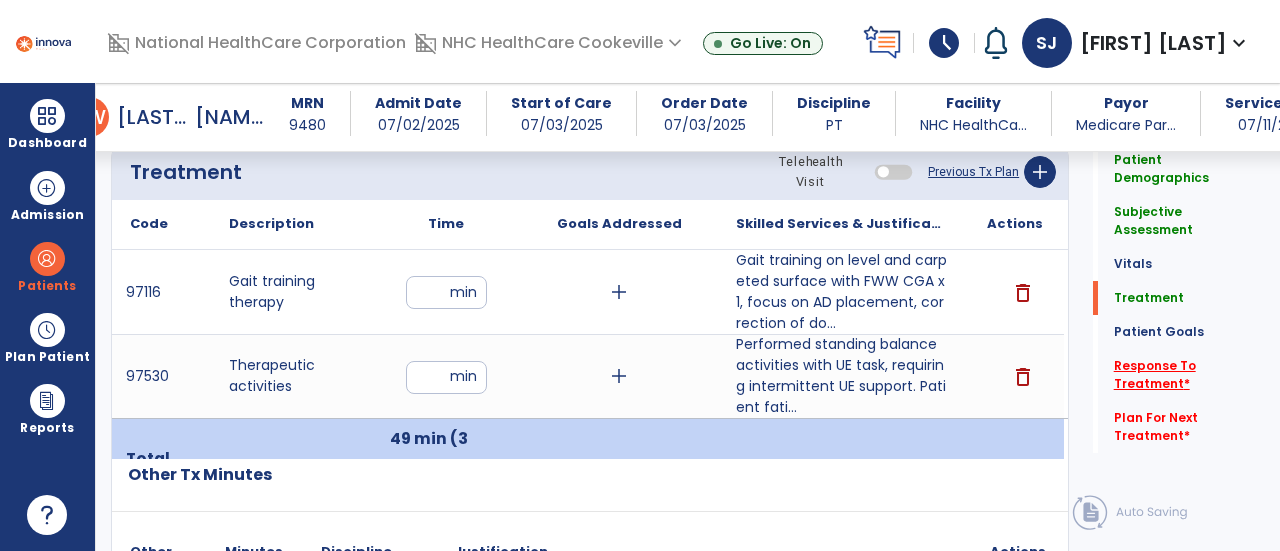 click on "Response To Treatment   *" 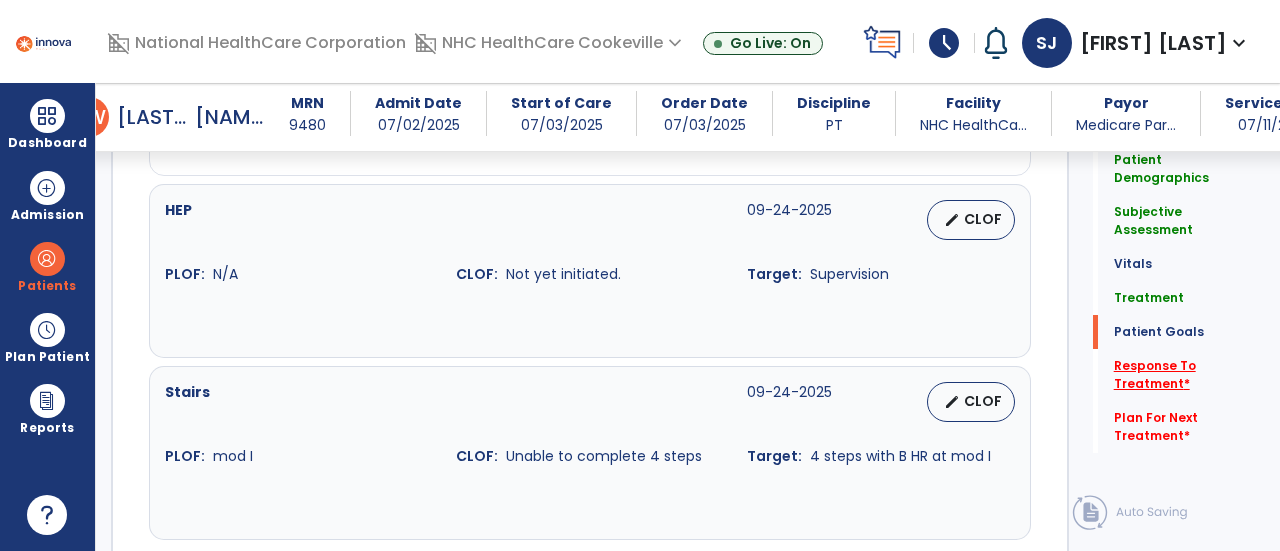 scroll, scrollTop: 2900, scrollLeft: 0, axis: vertical 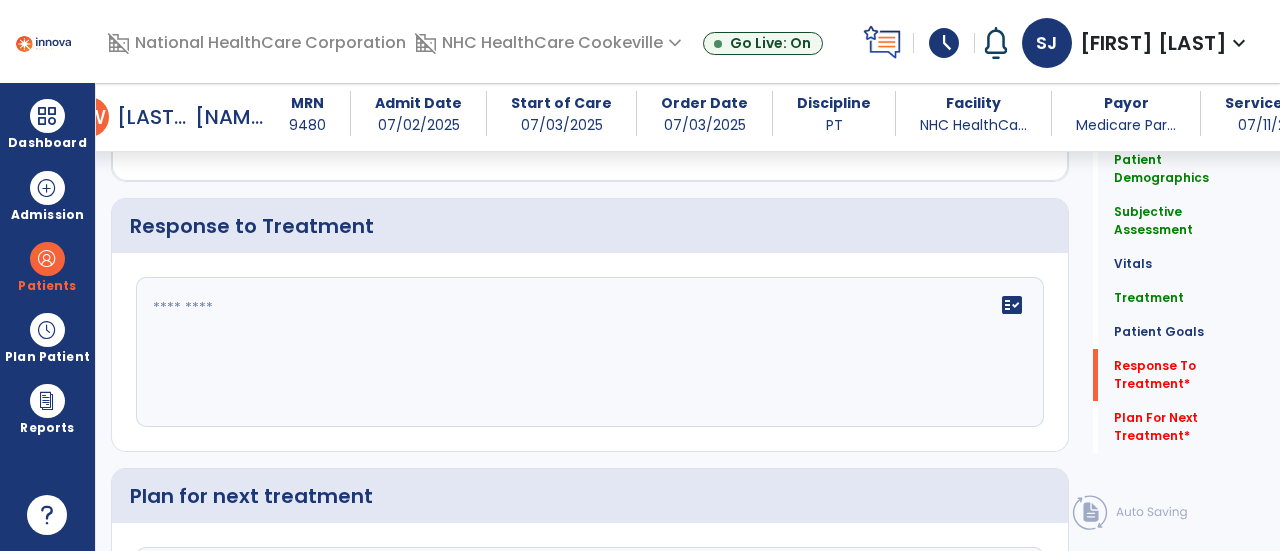 click on "fact_check" 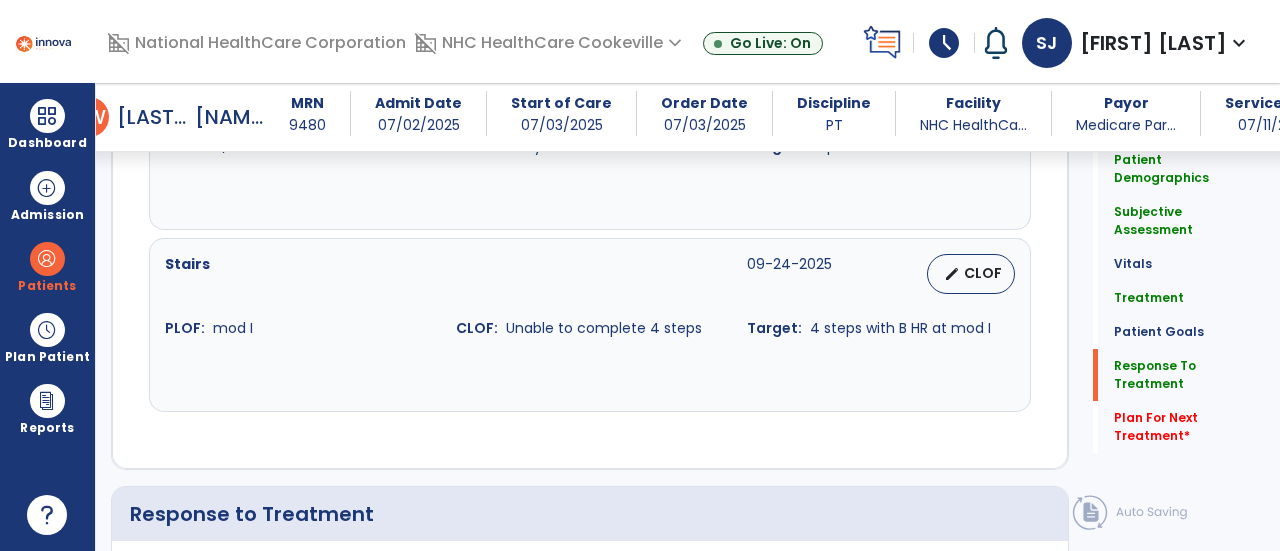 scroll, scrollTop: 2900, scrollLeft: 0, axis: vertical 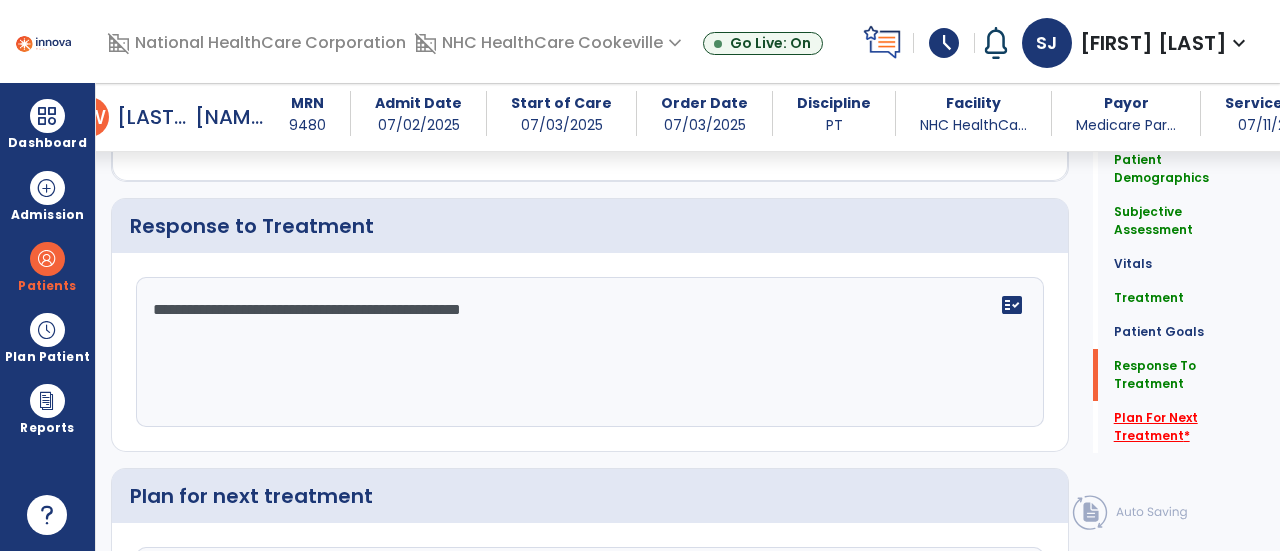type on "**********" 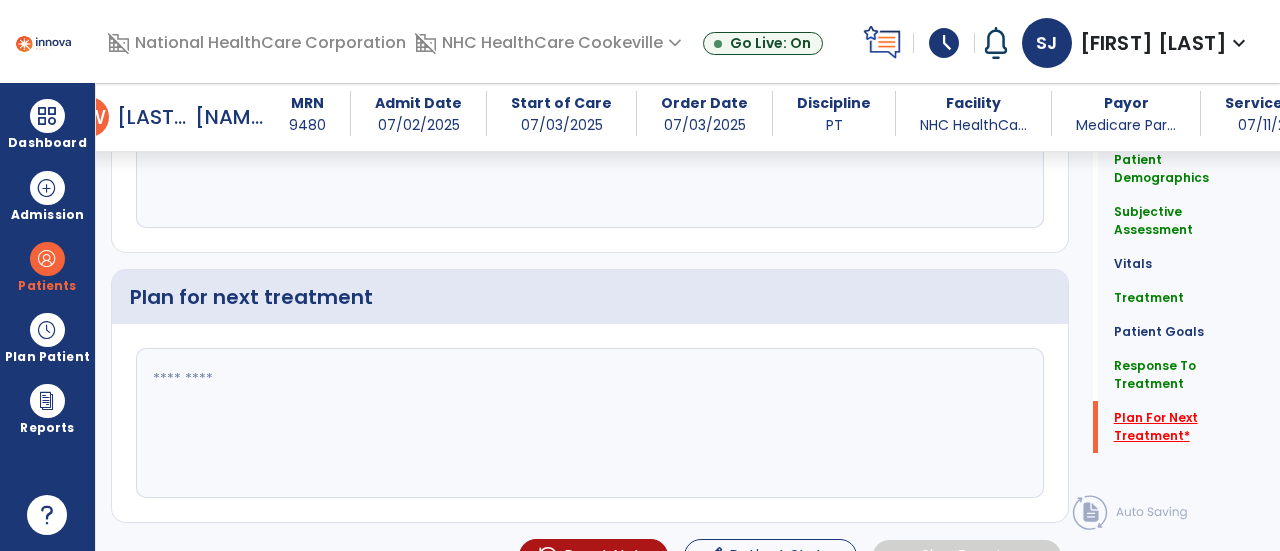 scroll, scrollTop: 3126, scrollLeft: 0, axis: vertical 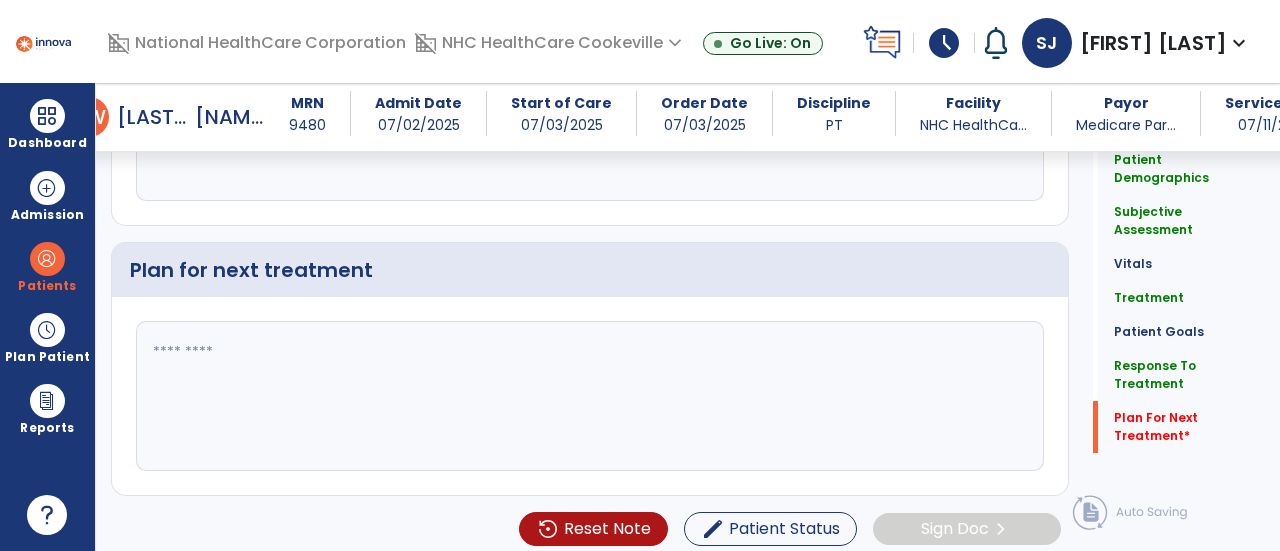 click 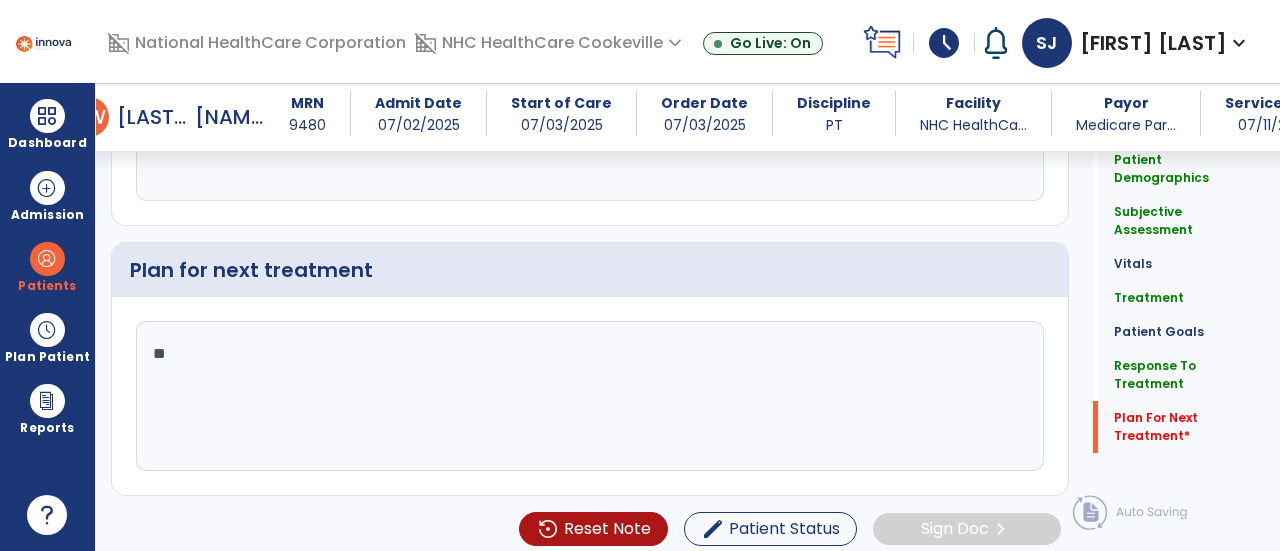type on "*" 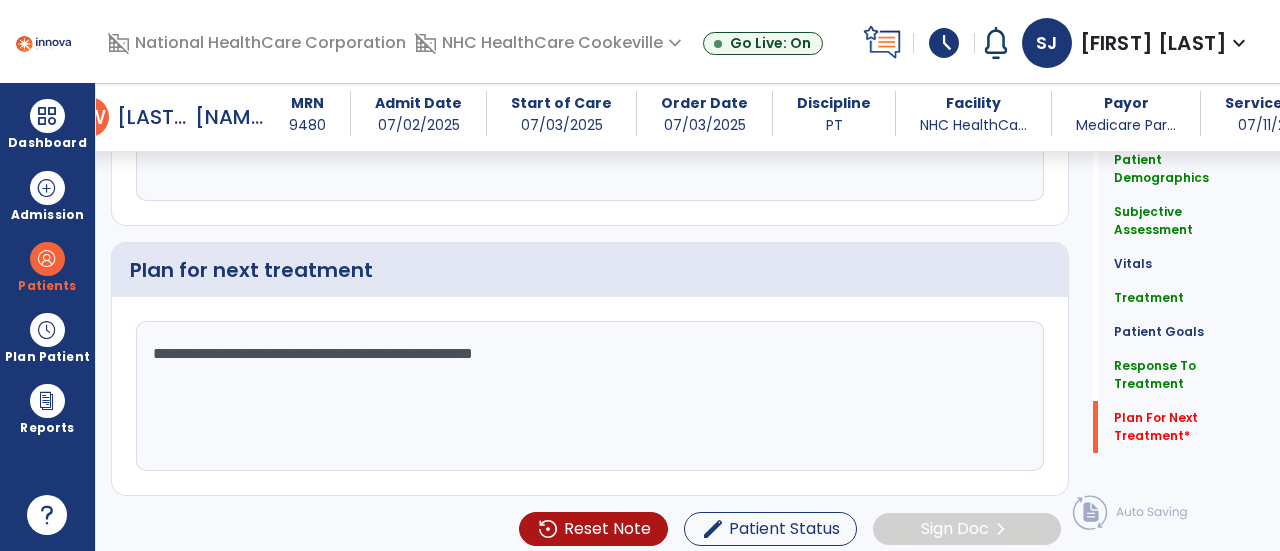 click on "**********" 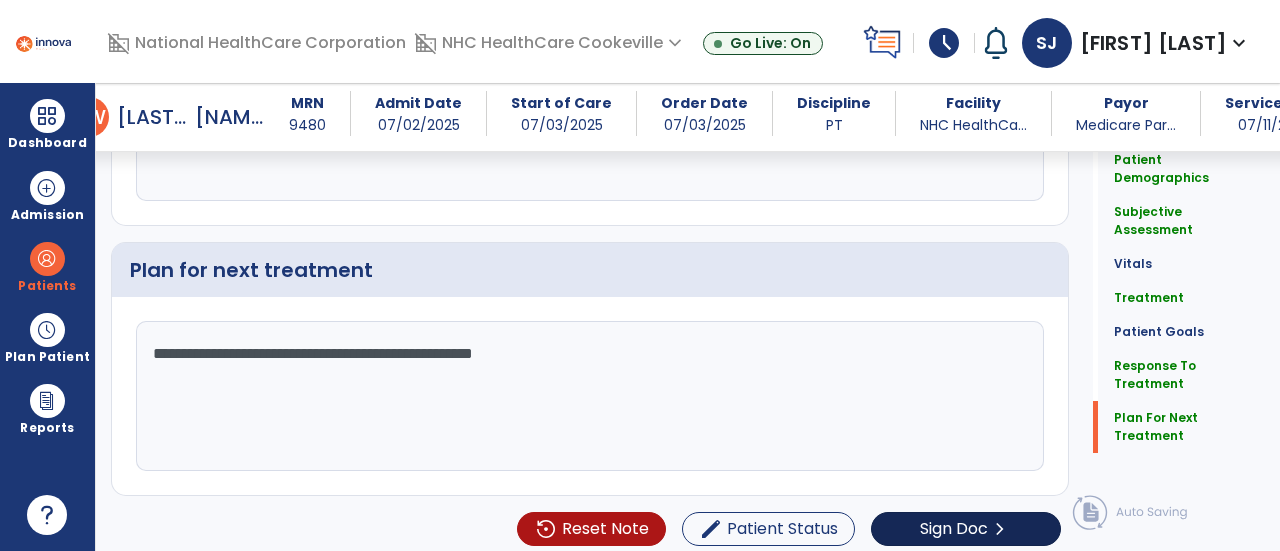 type on "**********" 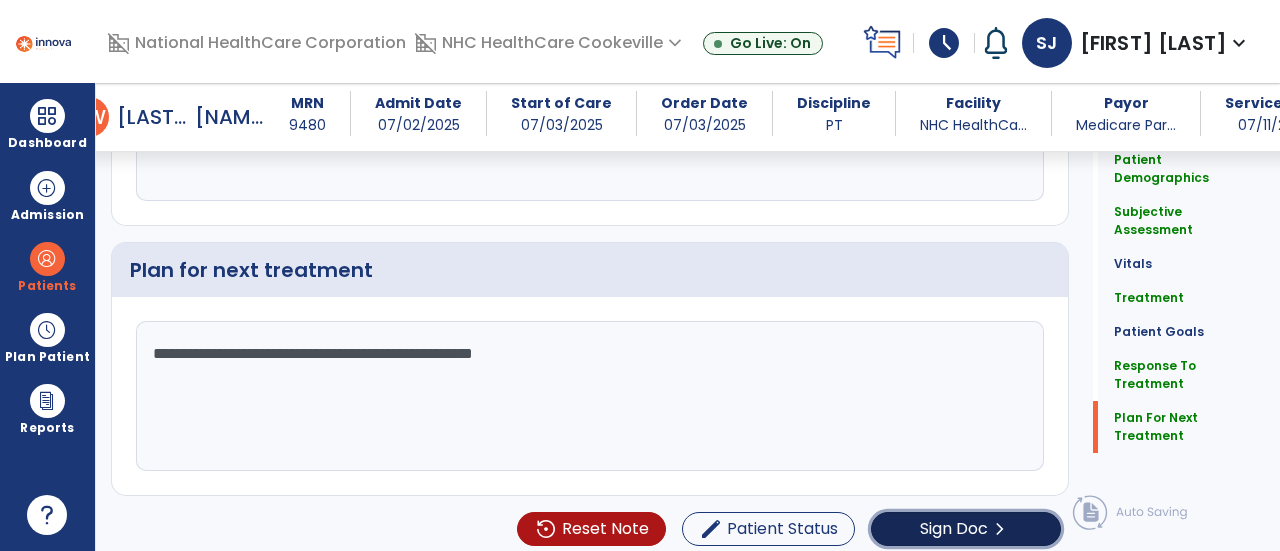 click on "Sign Doc" 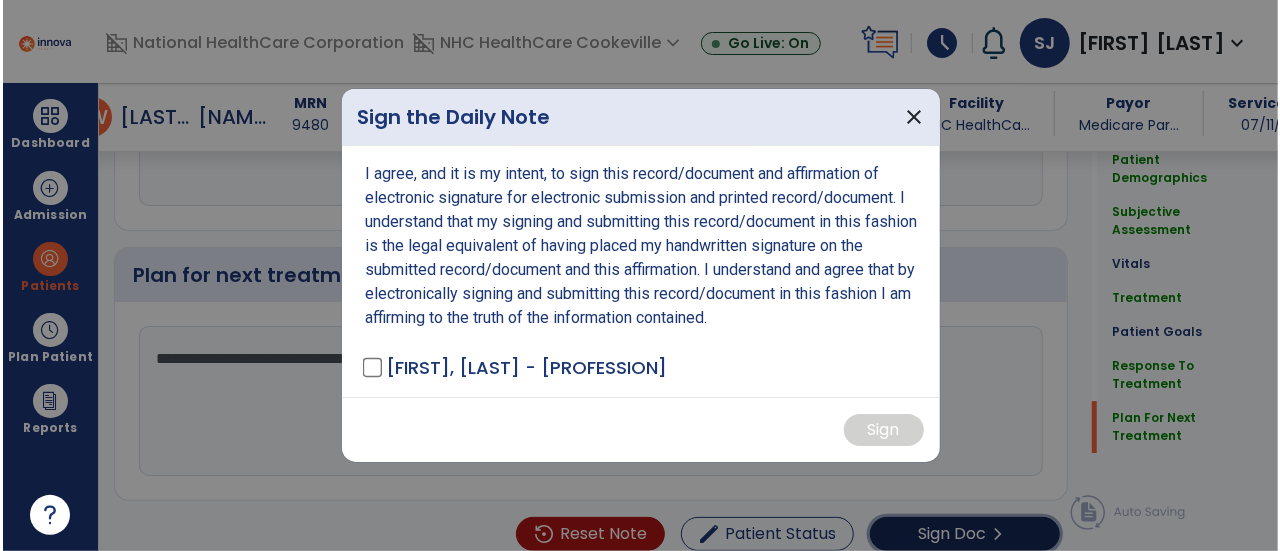 scroll, scrollTop: 3126, scrollLeft: 0, axis: vertical 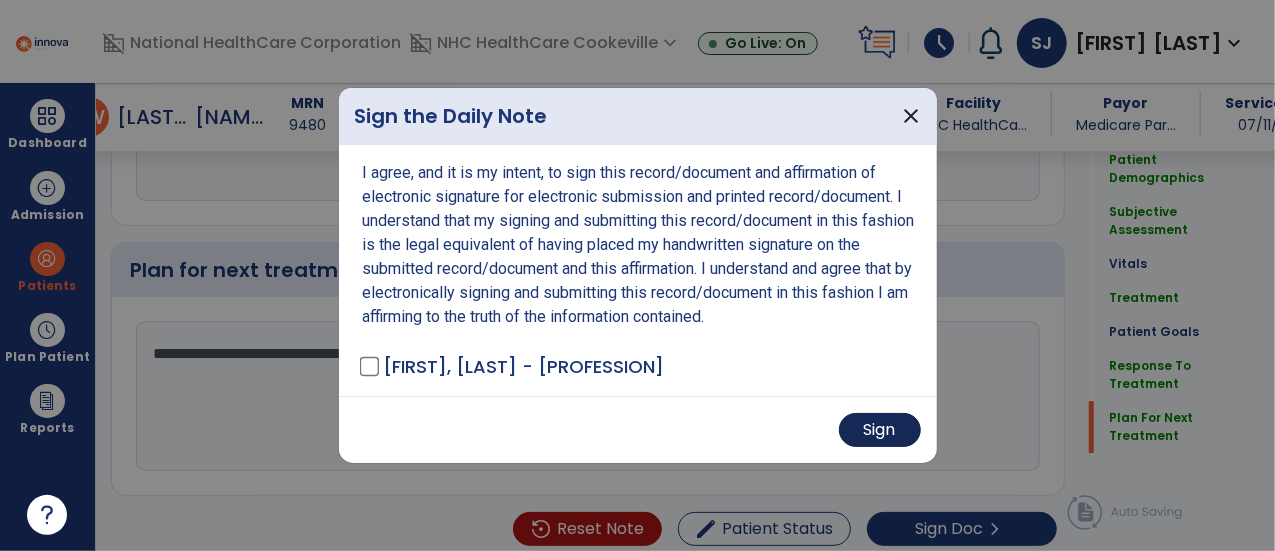 click on "Sign" at bounding box center [880, 430] 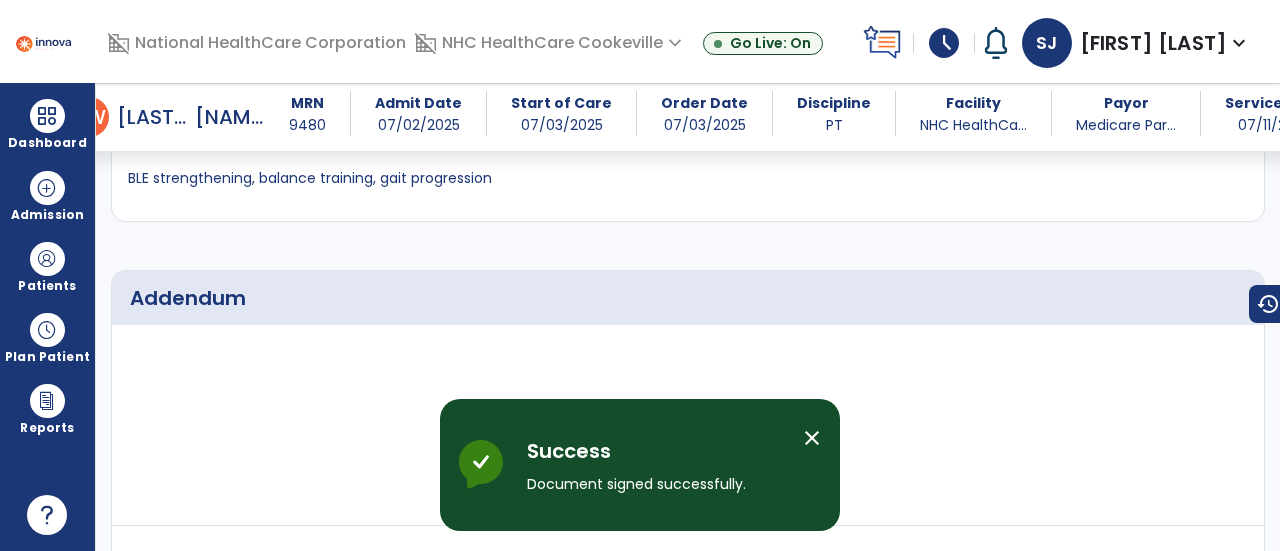 scroll, scrollTop: 4496, scrollLeft: 0, axis: vertical 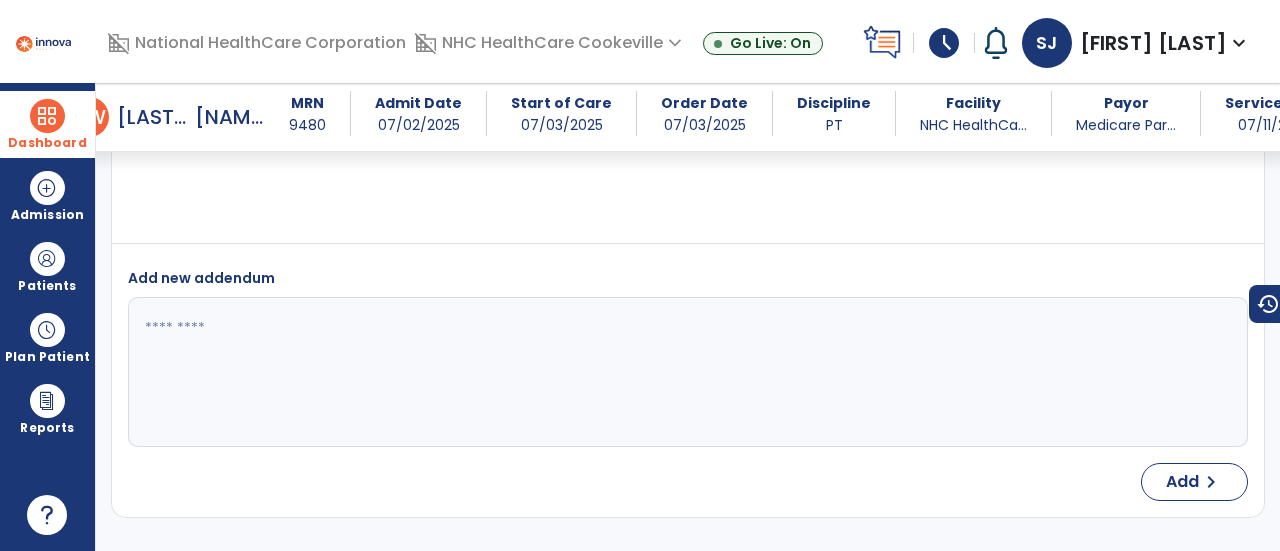 click at bounding box center [47, 116] 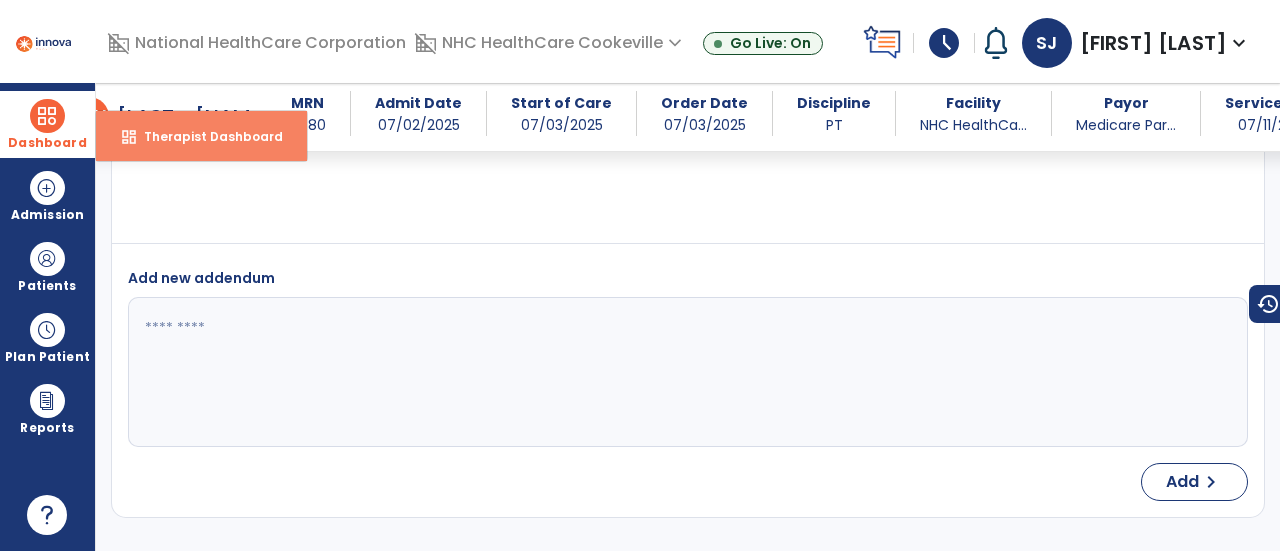 click on "Therapist Dashboard" at bounding box center (205, 136) 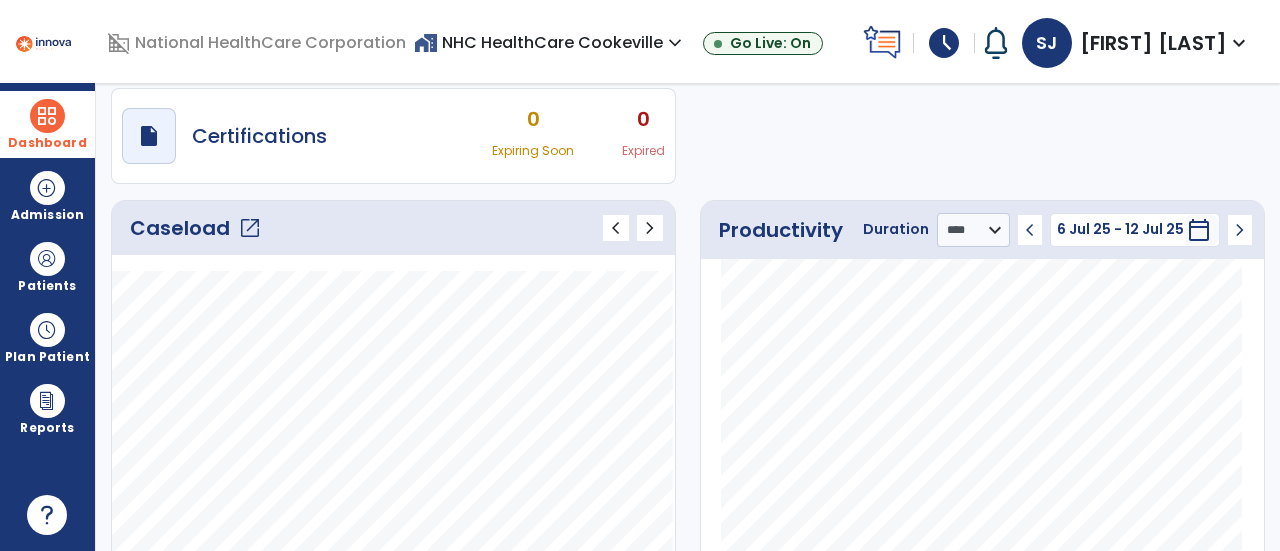 click on "Caseload   open_in_new" 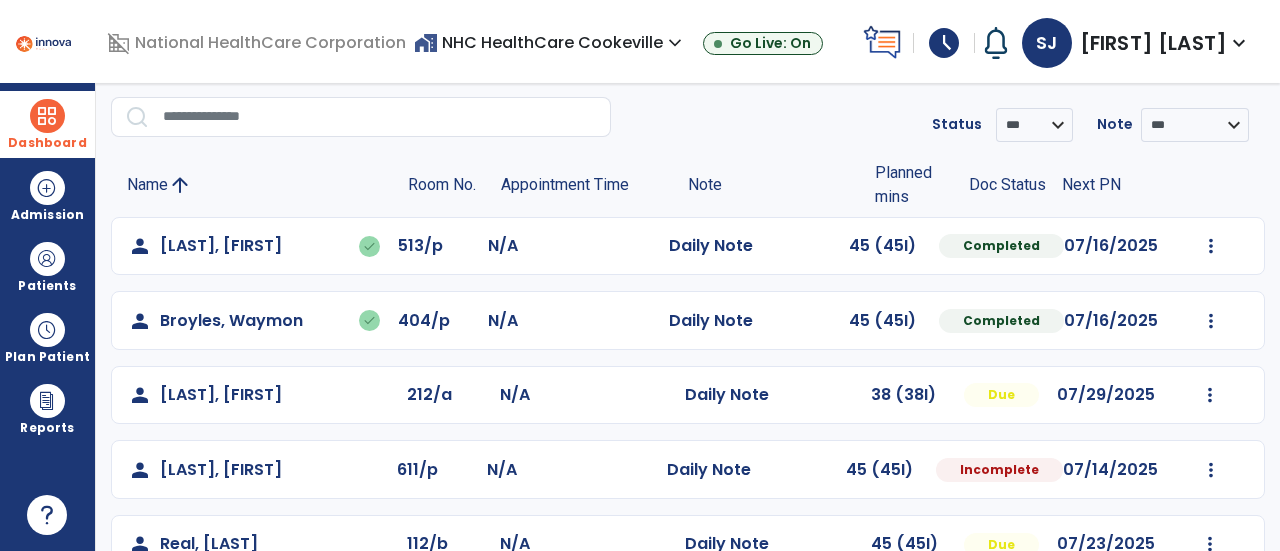 scroll, scrollTop: 0, scrollLeft: 0, axis: both 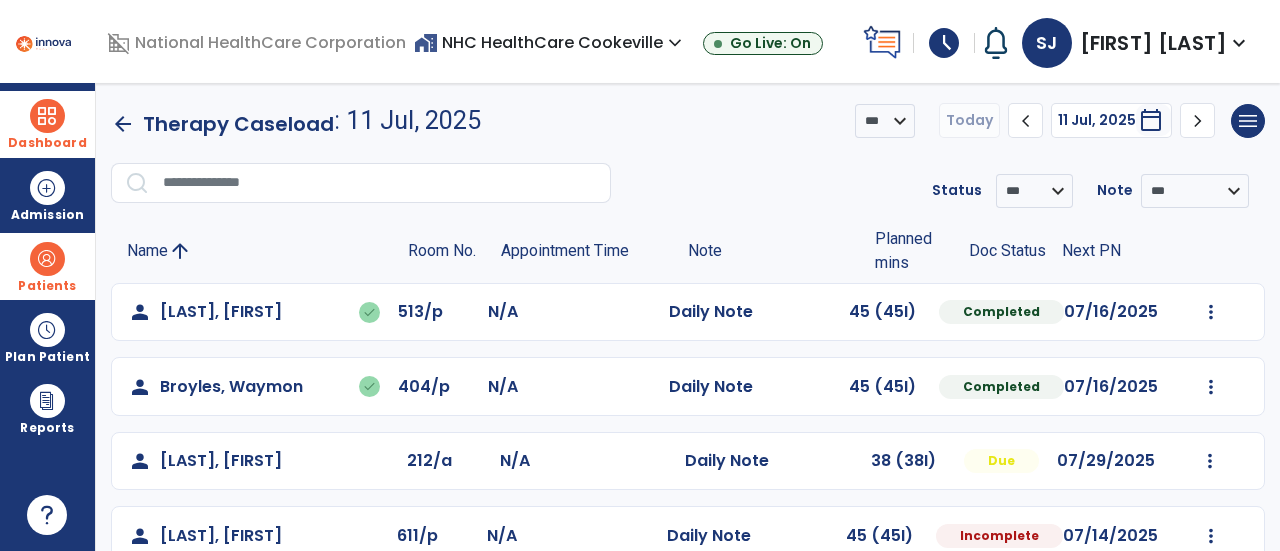 click on "Patients" at bounding box center [47, 266] 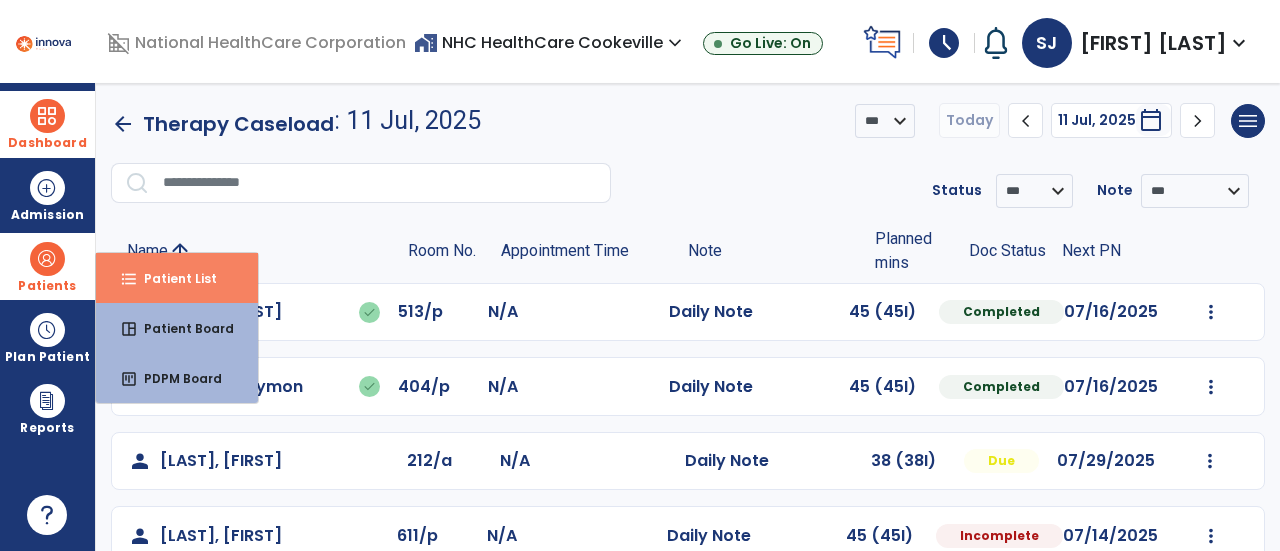 click on "format_list_bulleted  Patient List" at bounding box center (177, 278) 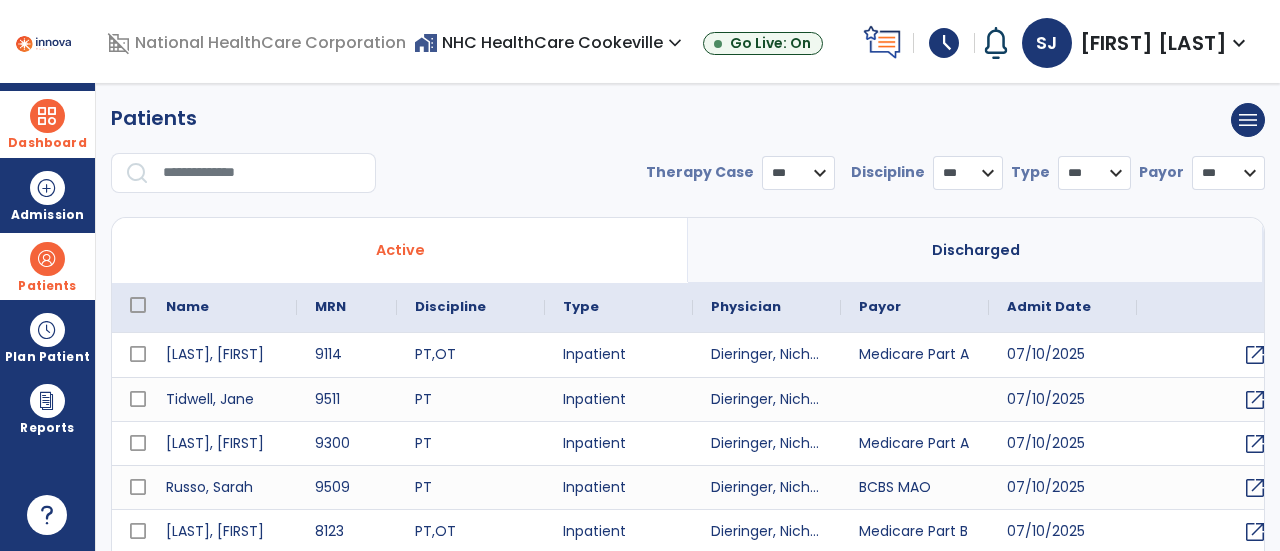 select on "***" 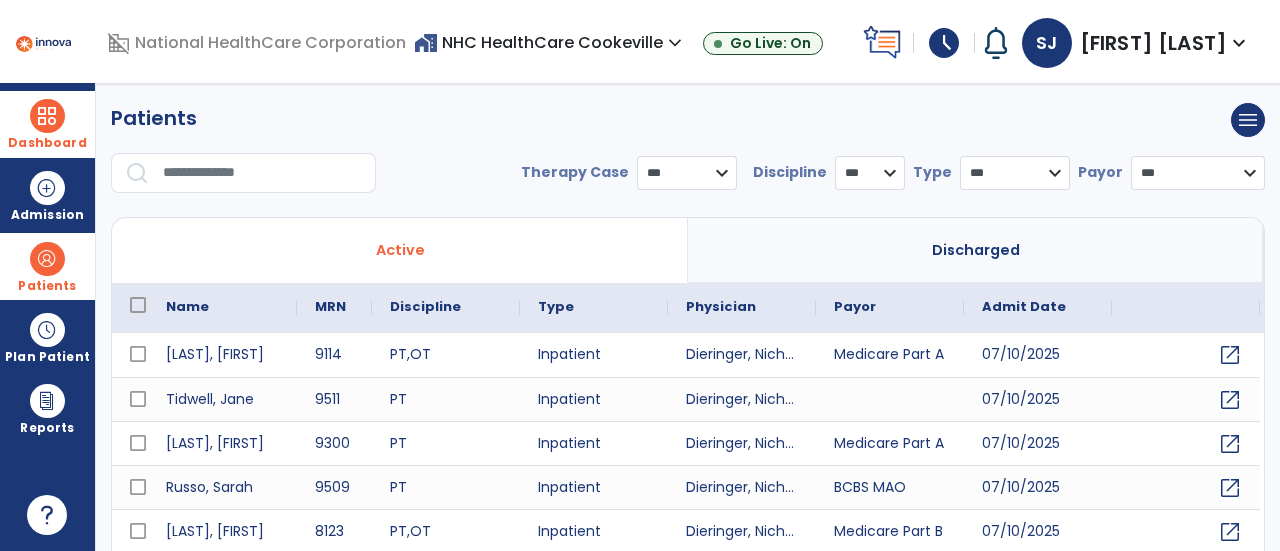 click at bounding box center [262, 173] 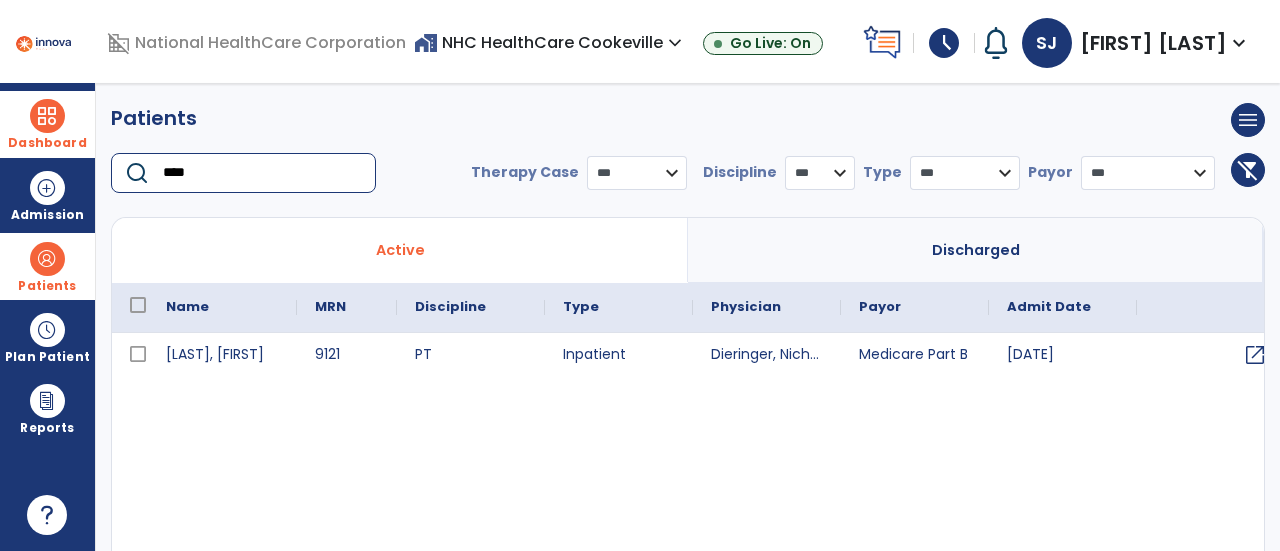 type on "****" 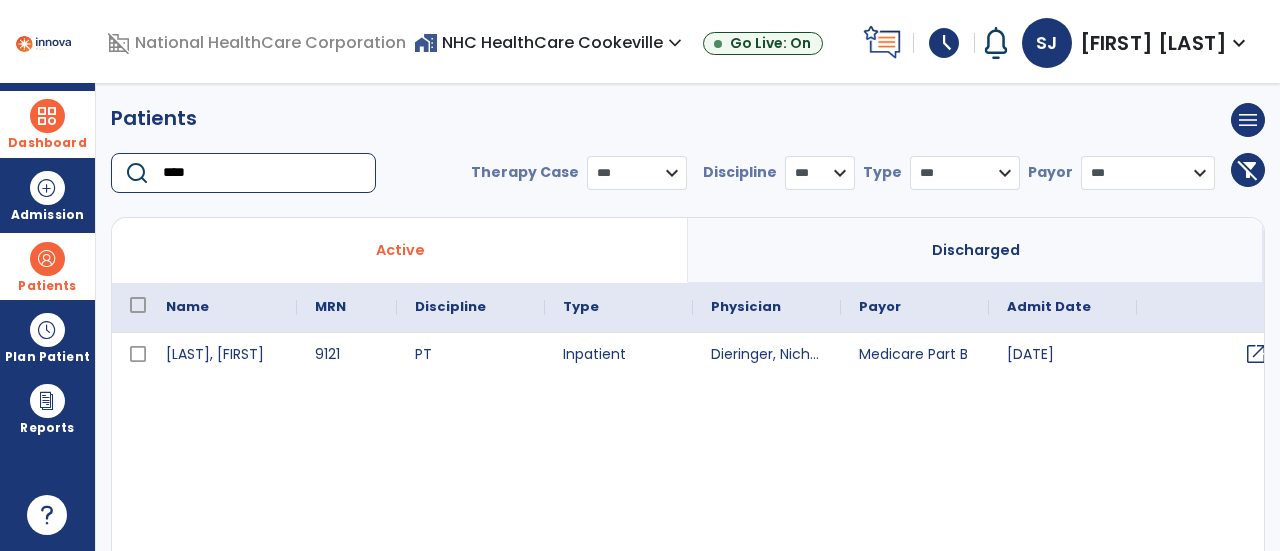 click on "open_in_new" at bounding box center (1211, 355) 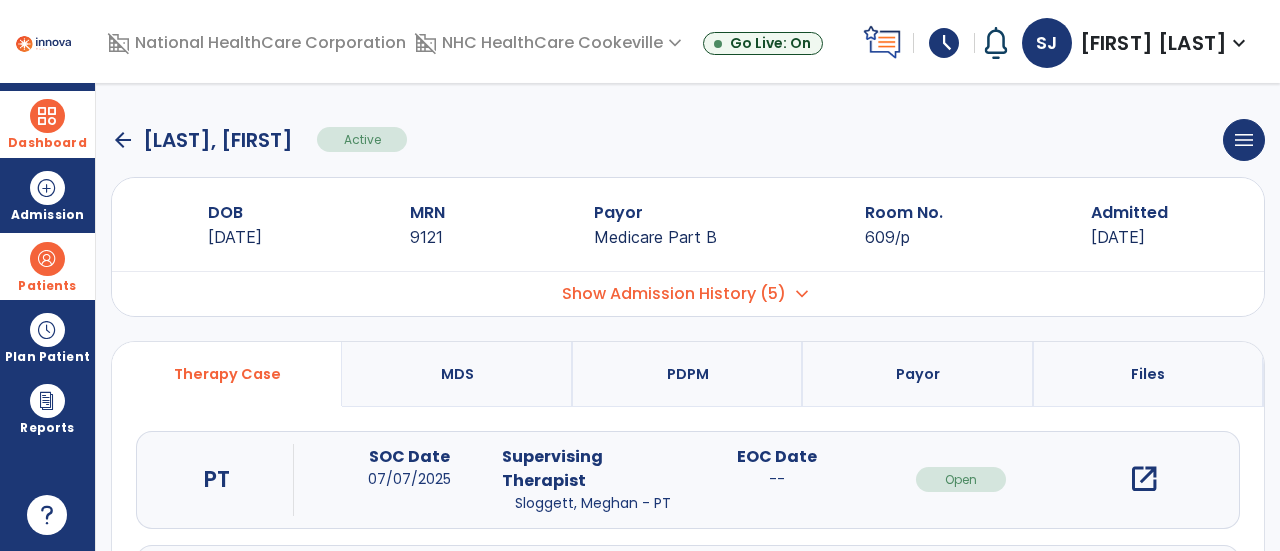 click on "open_in_new" at bounding box center (1144, 479) 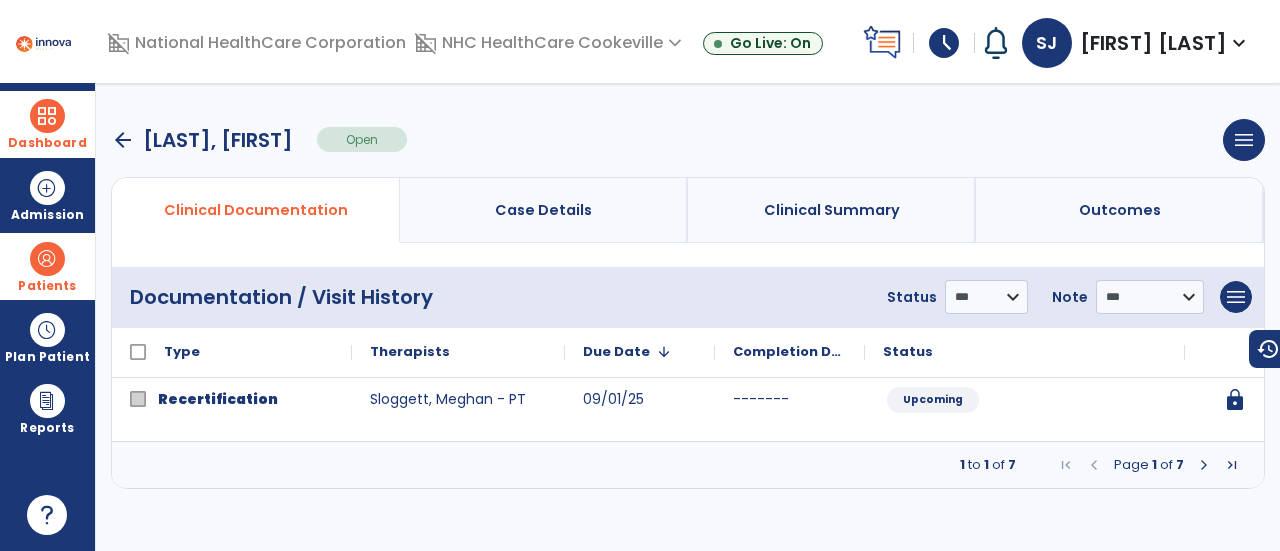 click at bounding box center (1204, 465) 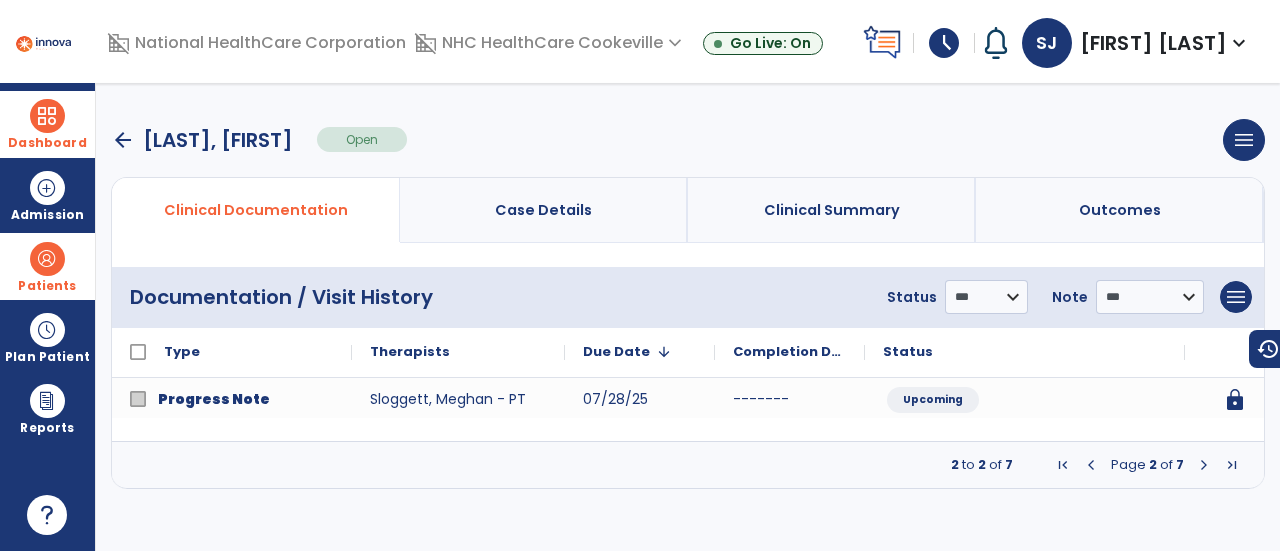 click at bounding box center (1204, 465) 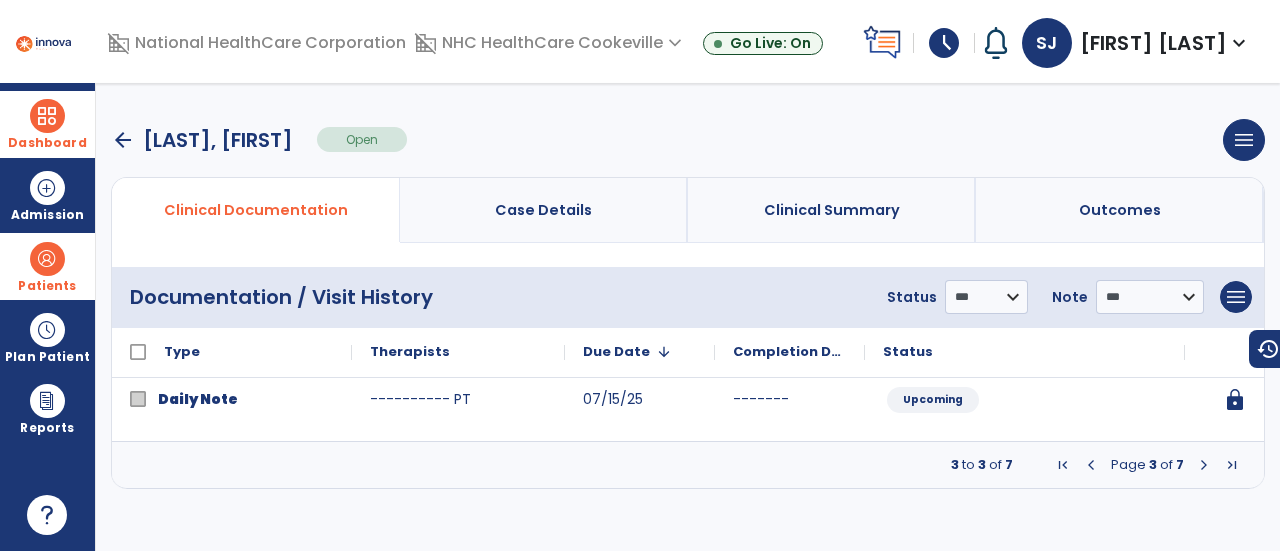 click at bounding box center (1204, 465) 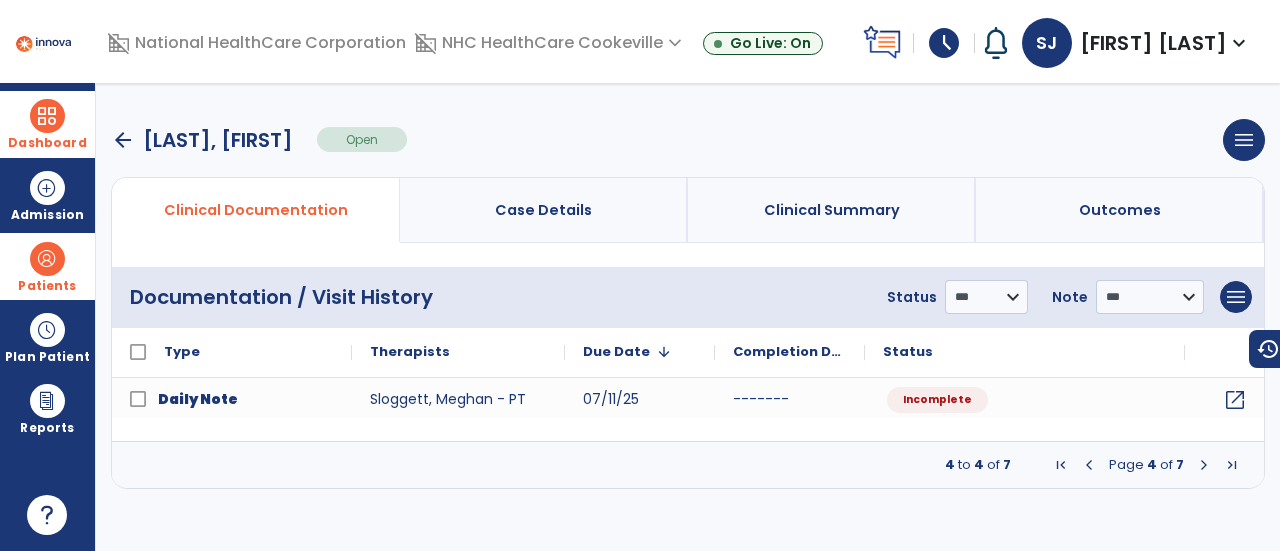 click at bounding box center [1204, 465] 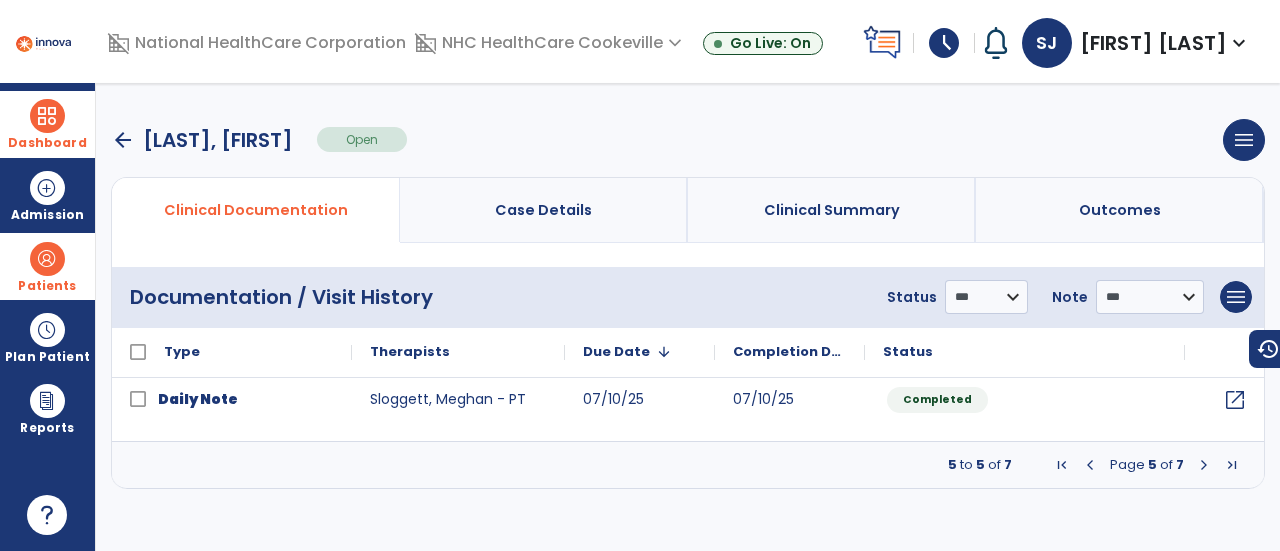 click at bounding box center [1090, 465] 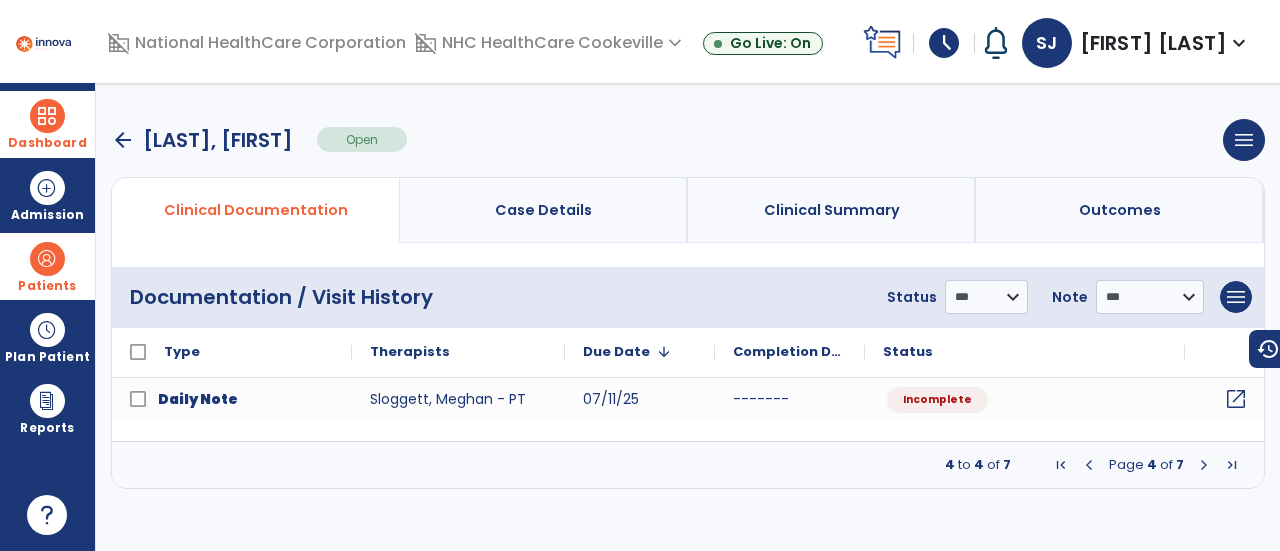 click on "open_in_new" 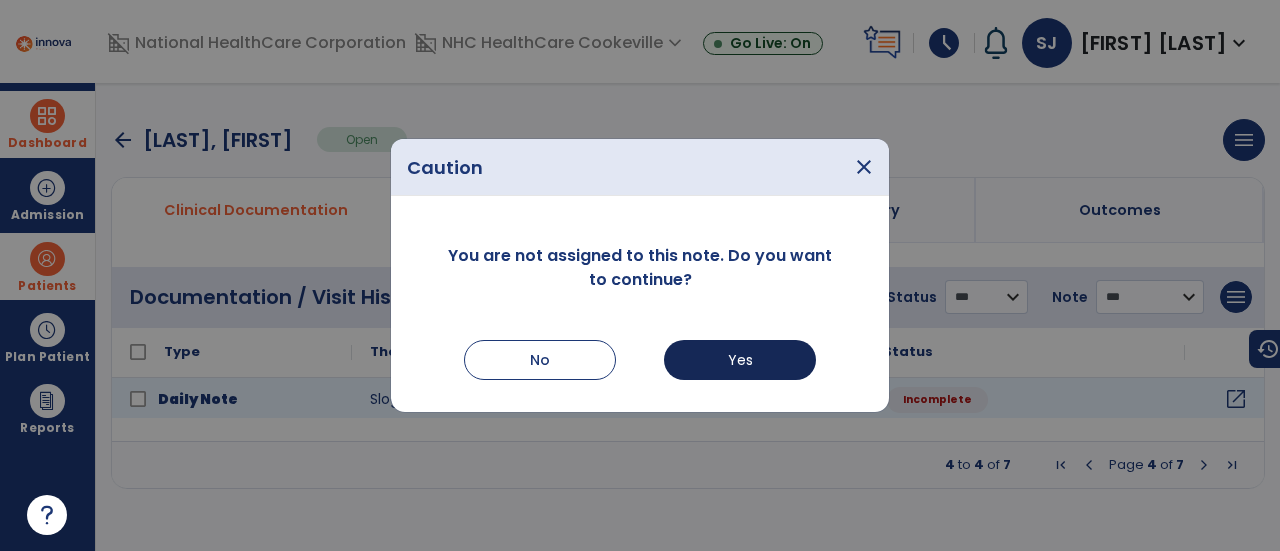 click on "Yes" at bounding box center (740, 360) 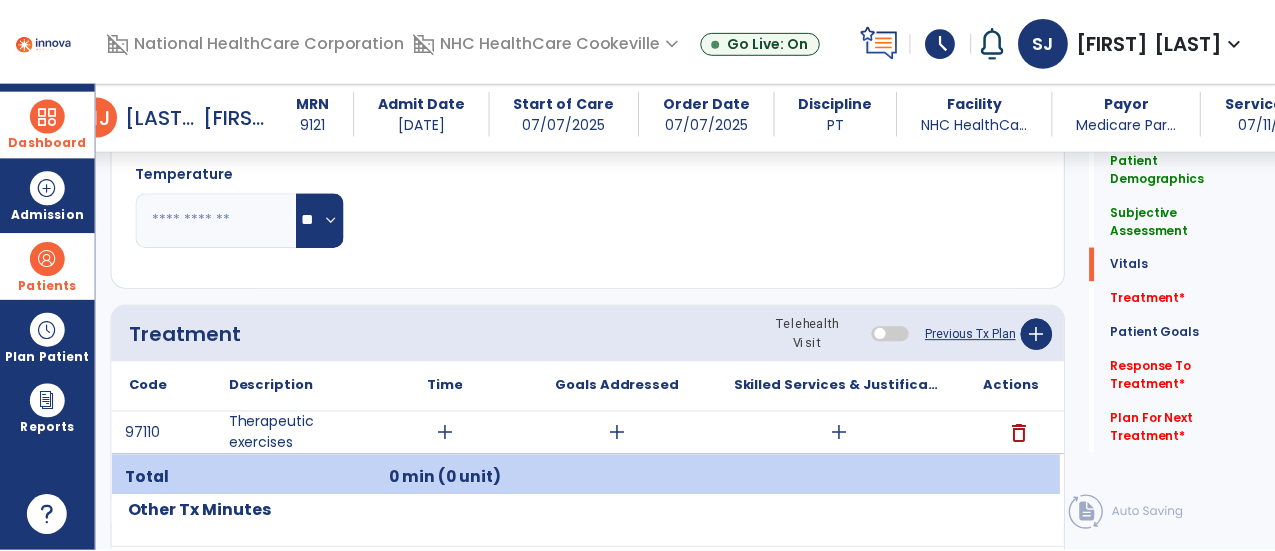 scroll, scrollTop: 1004, scrollLeft: 0, axis: vertical 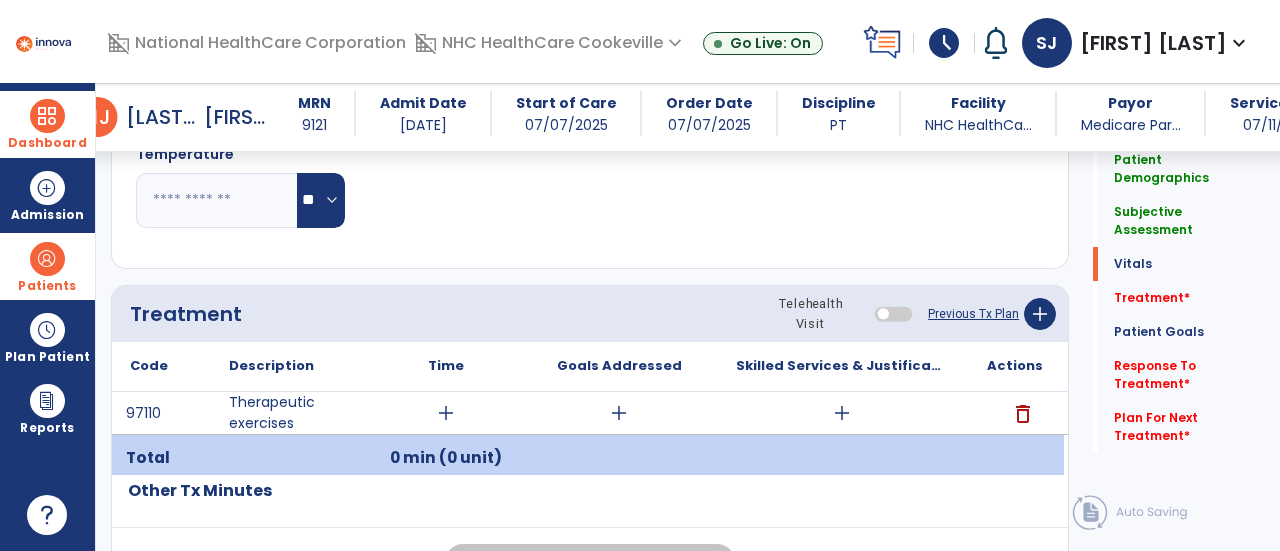click on "add" at bounding box center [842, 413] 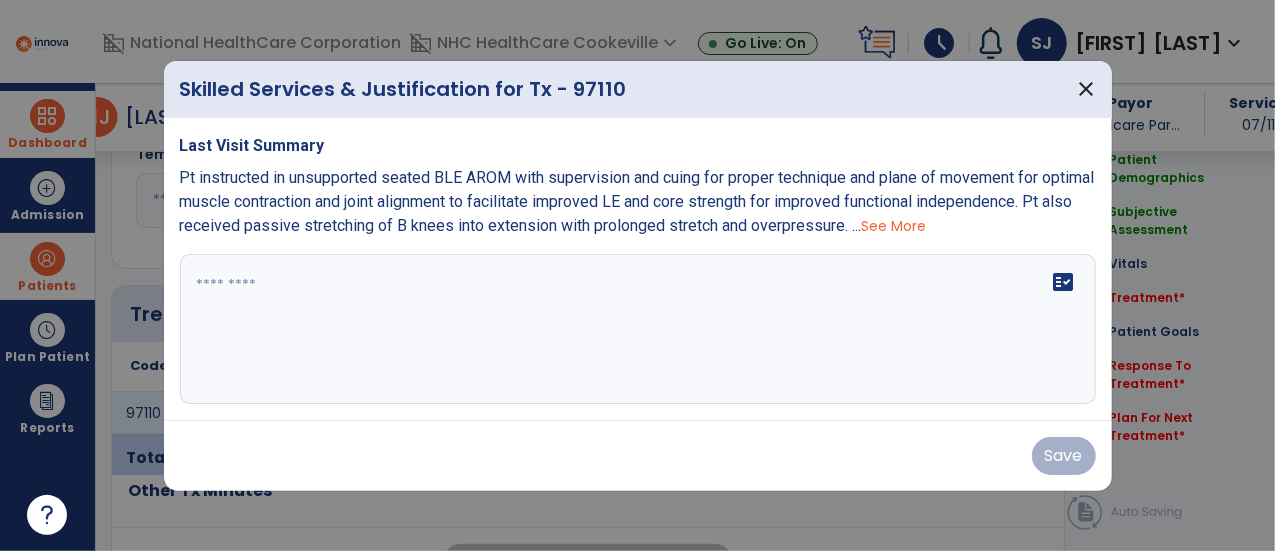 scroll, scrollTop: 1004, scrollLeft: 0, axis: vertical 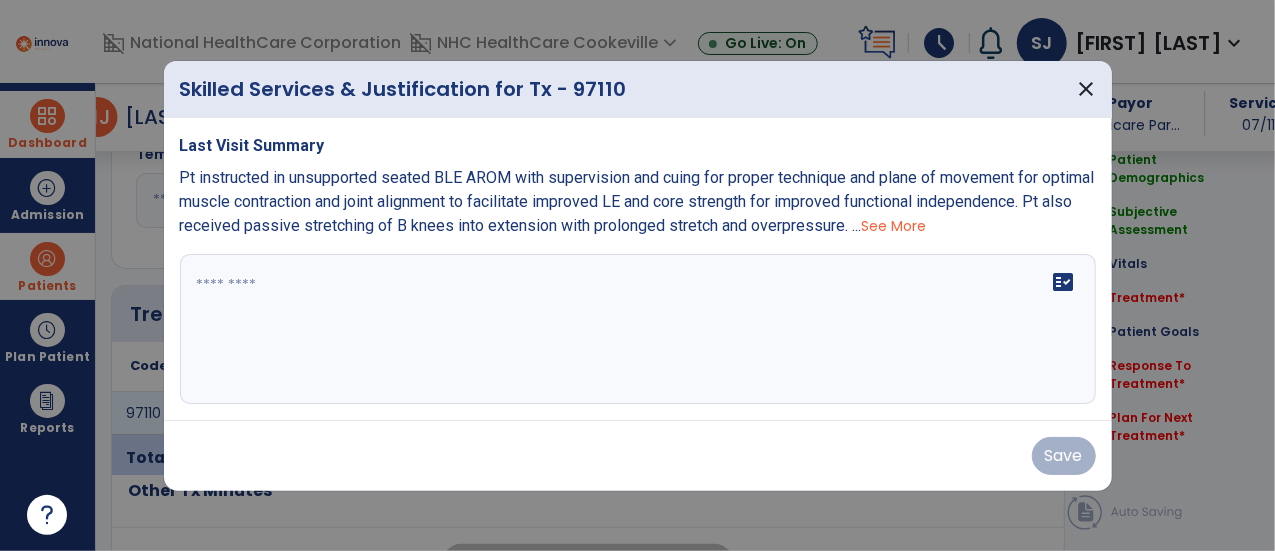 click on "fact_check" at bounding box center [638, 329] 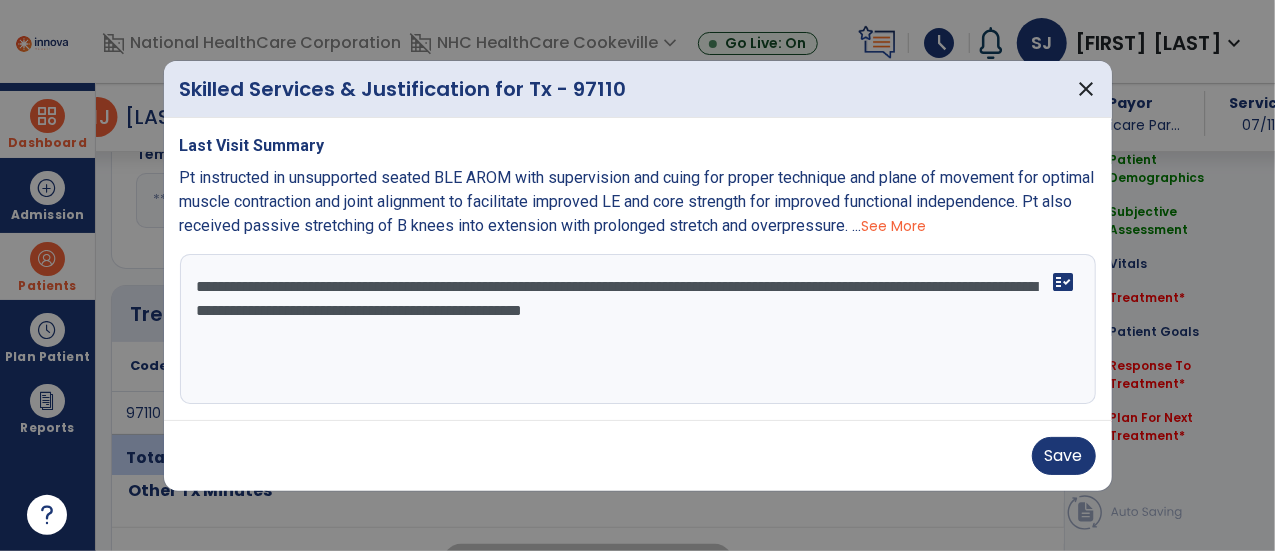 type on "**********" 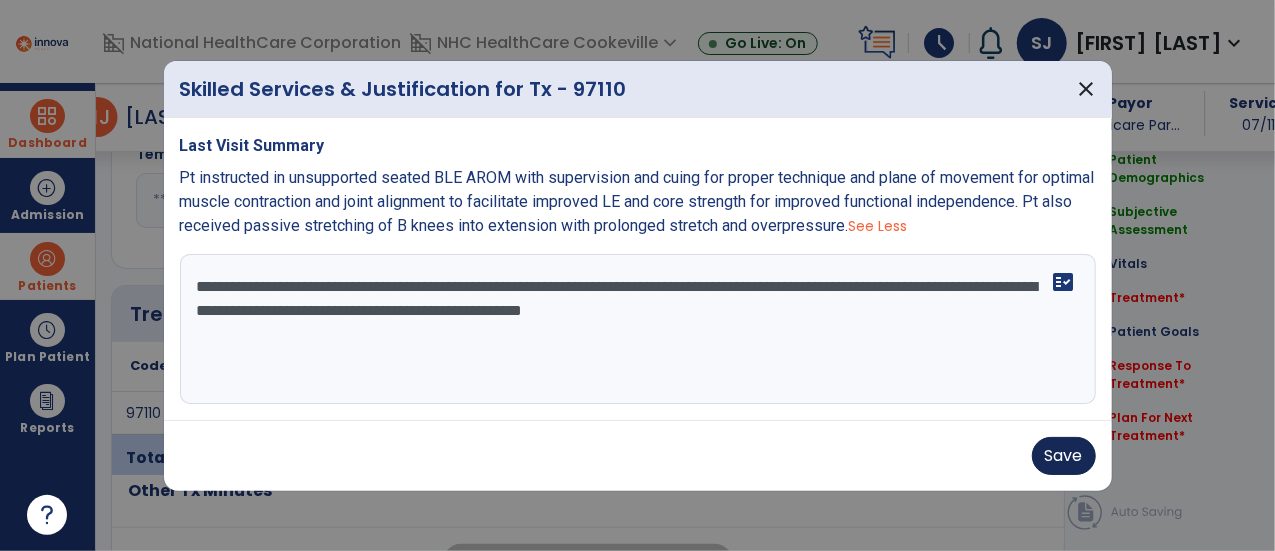 click on "Save" at bounding box center (1064, 456) 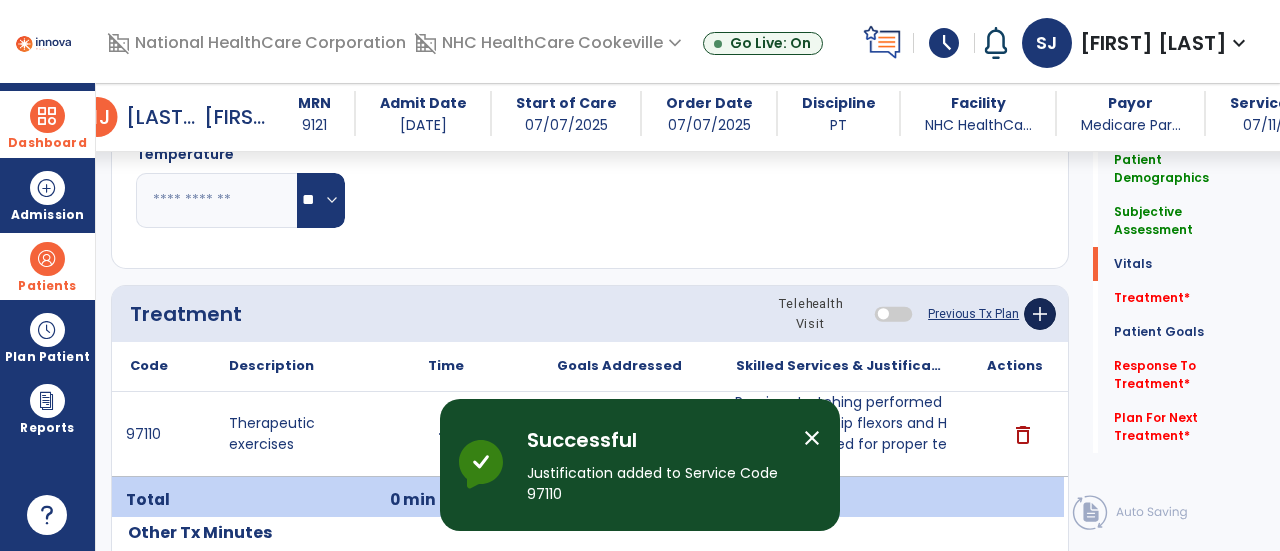 click on "add" 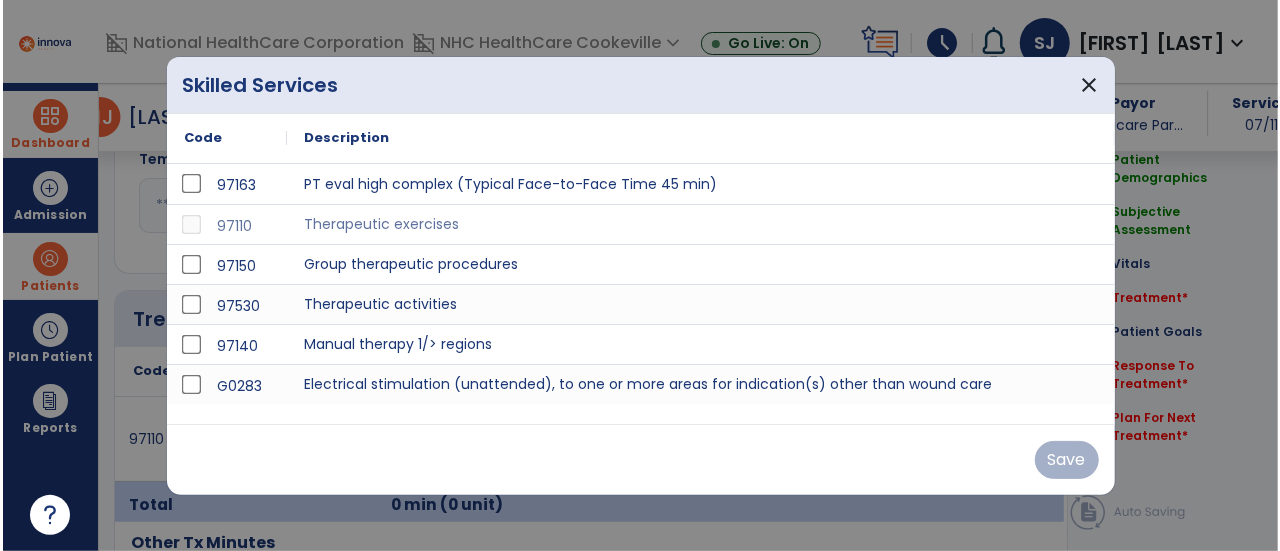 scroll, scrollTop: 1004, scrollLeft: 0, axis: vertical 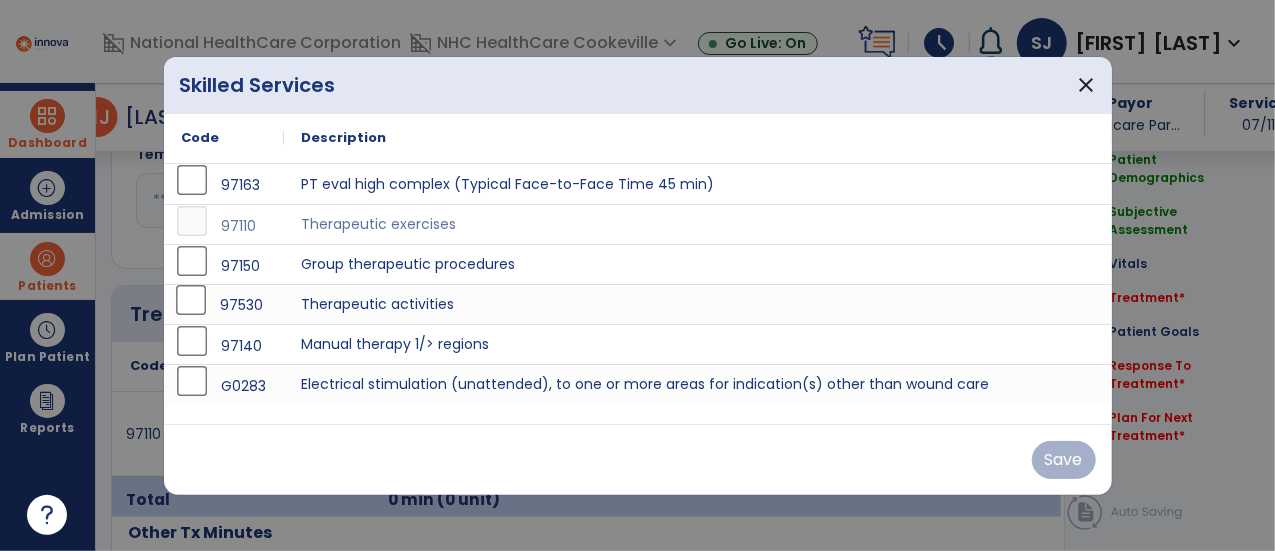 click on "97530" at bounding box center (224, 304) 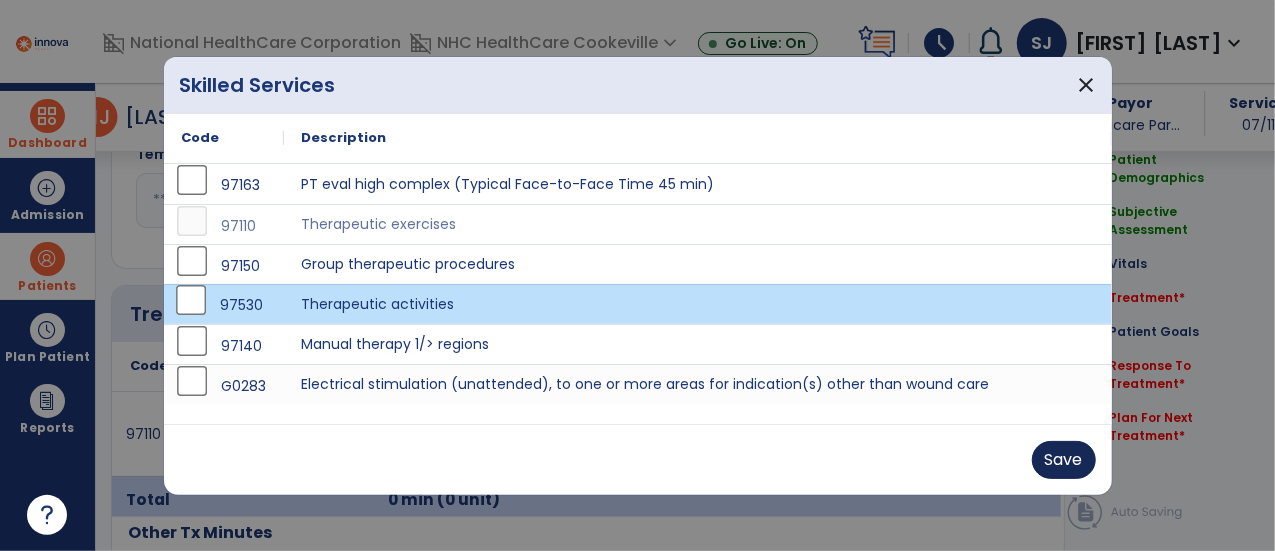 click on "Save" at bounding box center (1064, 460) 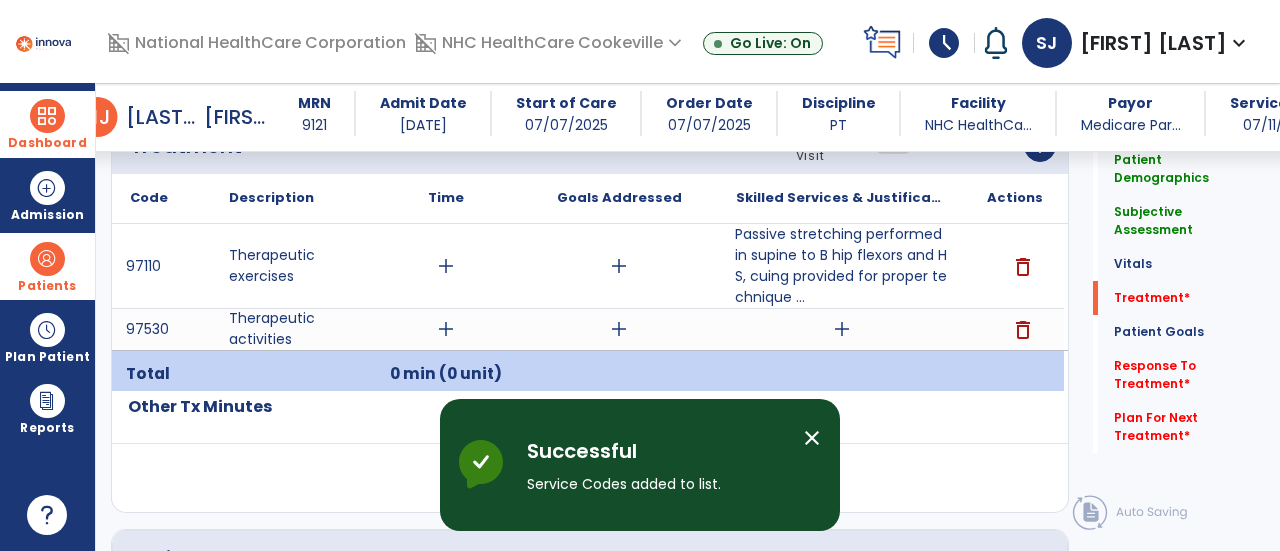 click on "add" at bounding box center [842, 329] 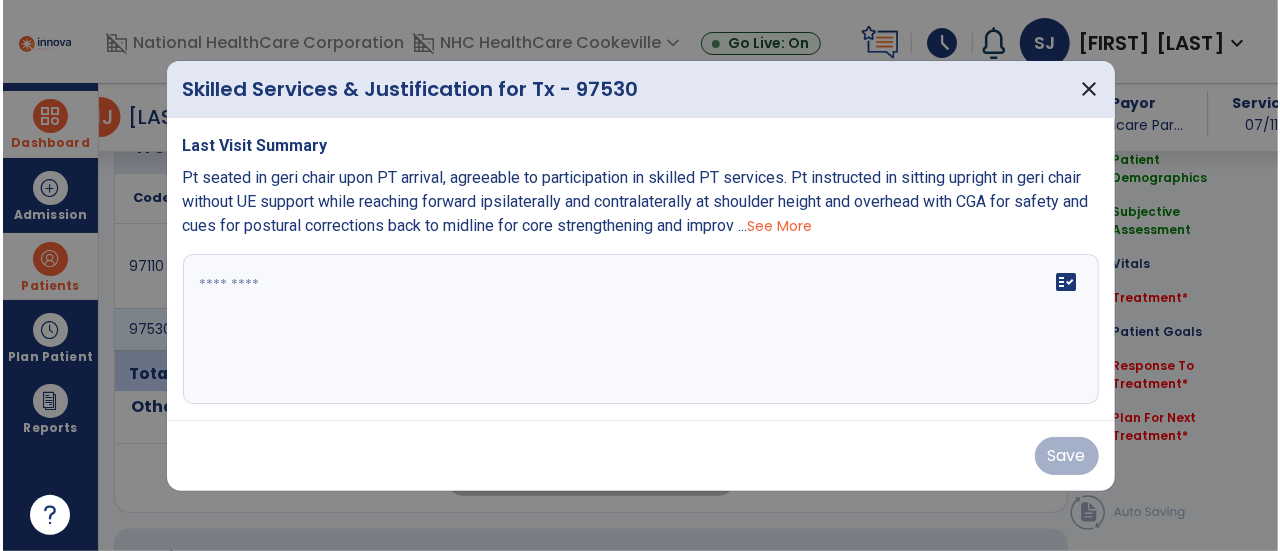 scroll, scrollTop: 1172, scrollLeft: 0, axis: vertical 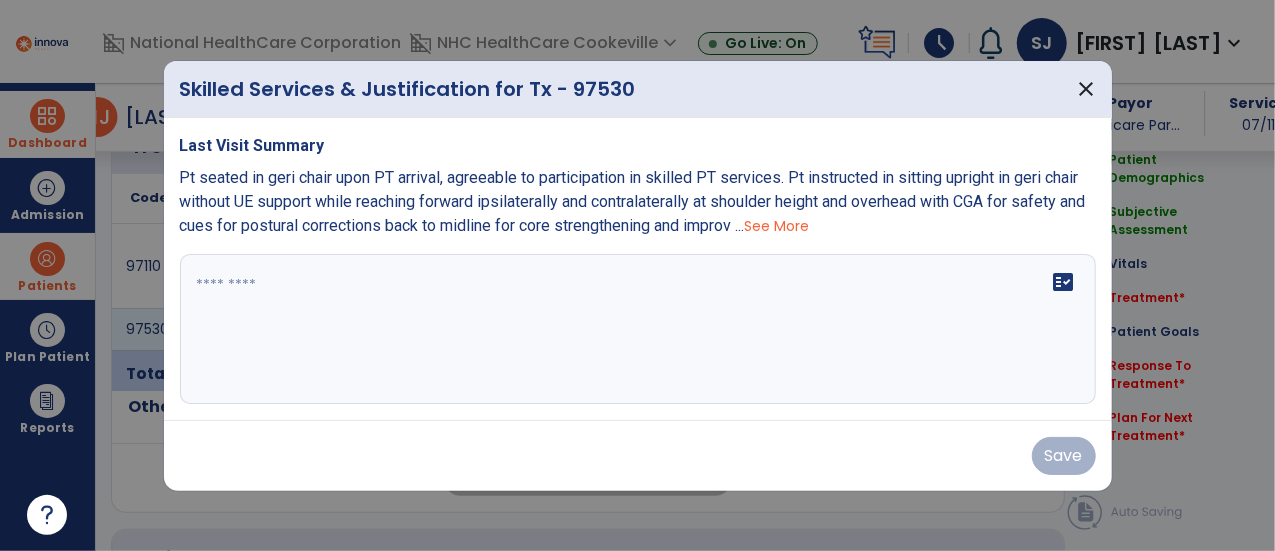 click on "fact_check" at bounding box center [638, 329] 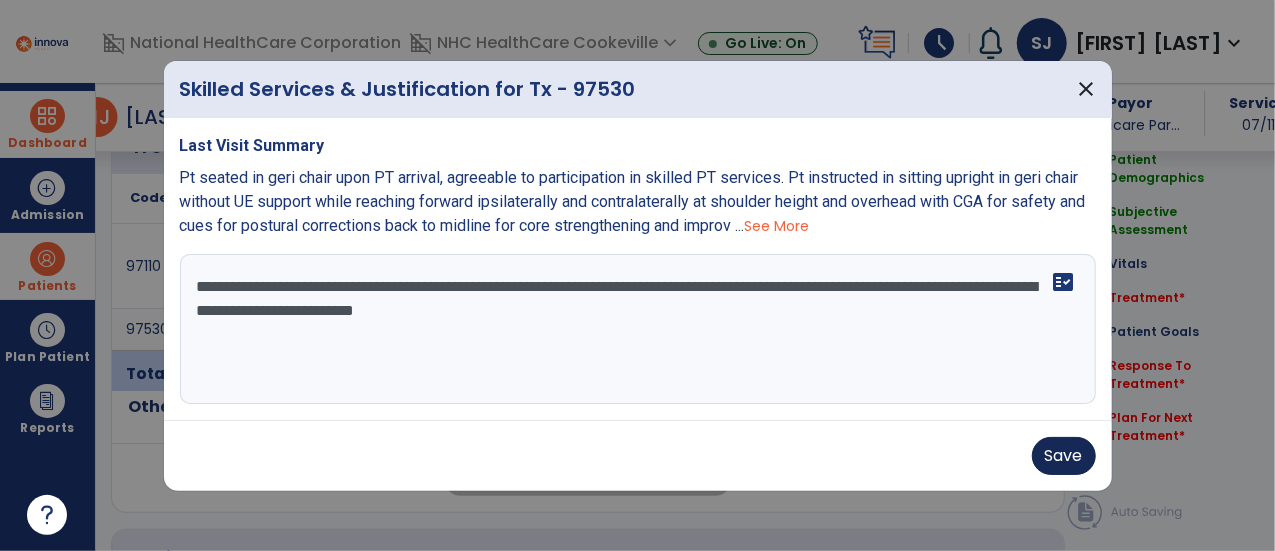 type on "**********" 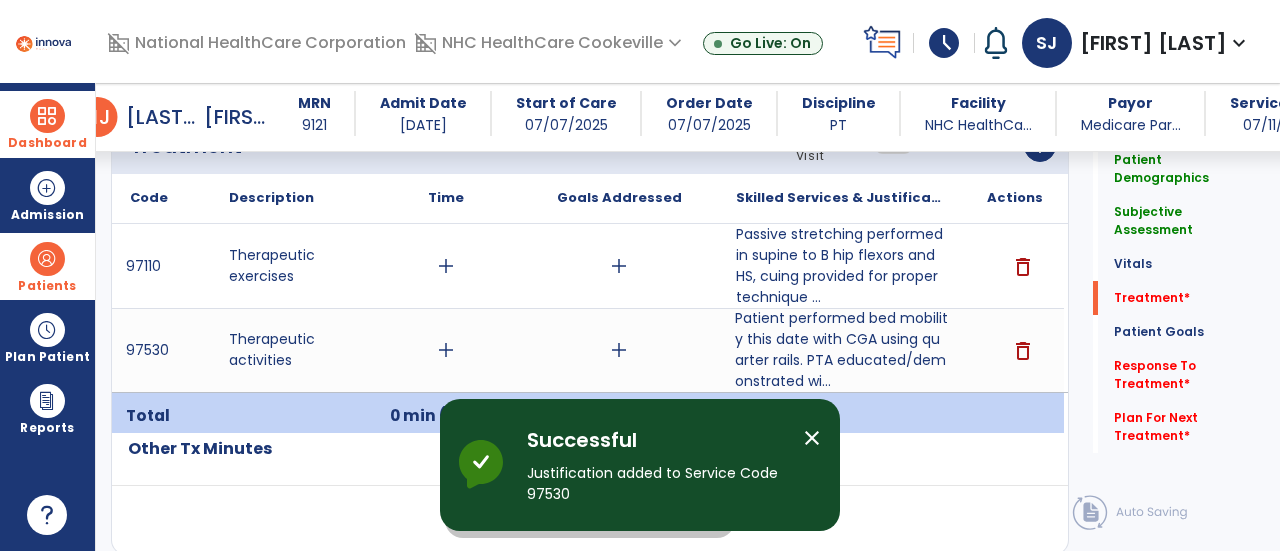 click on "add" at bounding box center (446, 266) 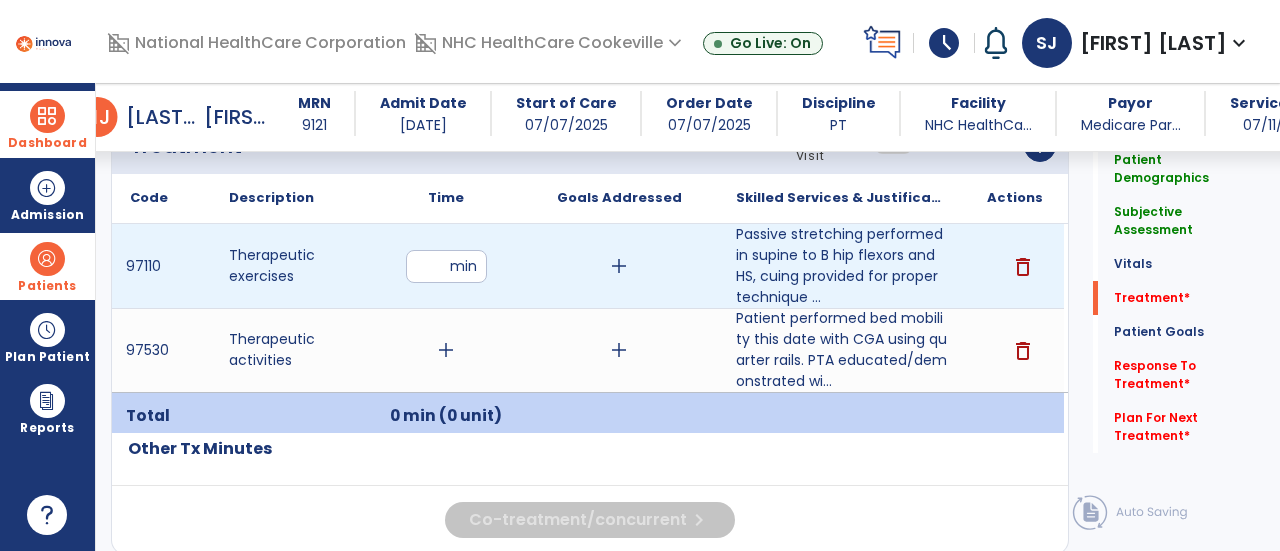 type on "**" 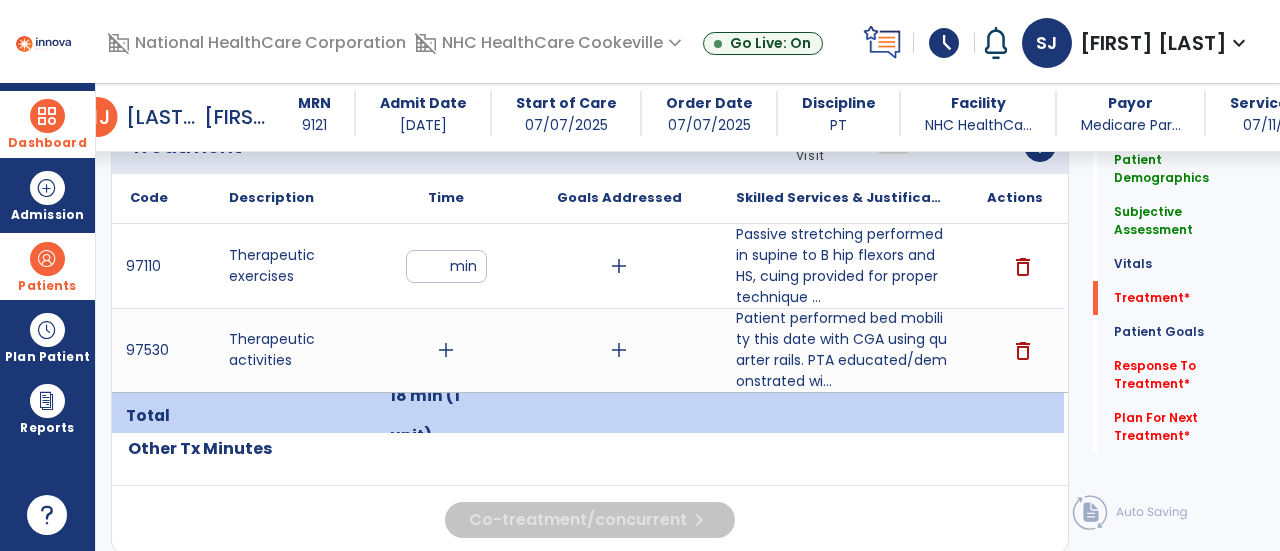 click on "add" at bounding box center [446, 350] 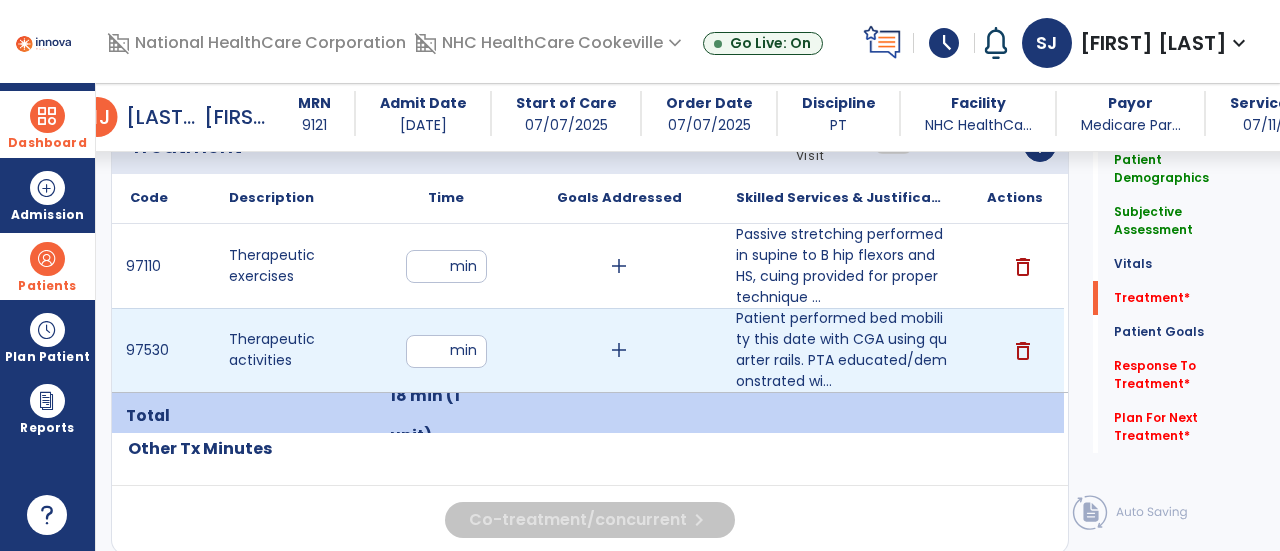 type on "**" 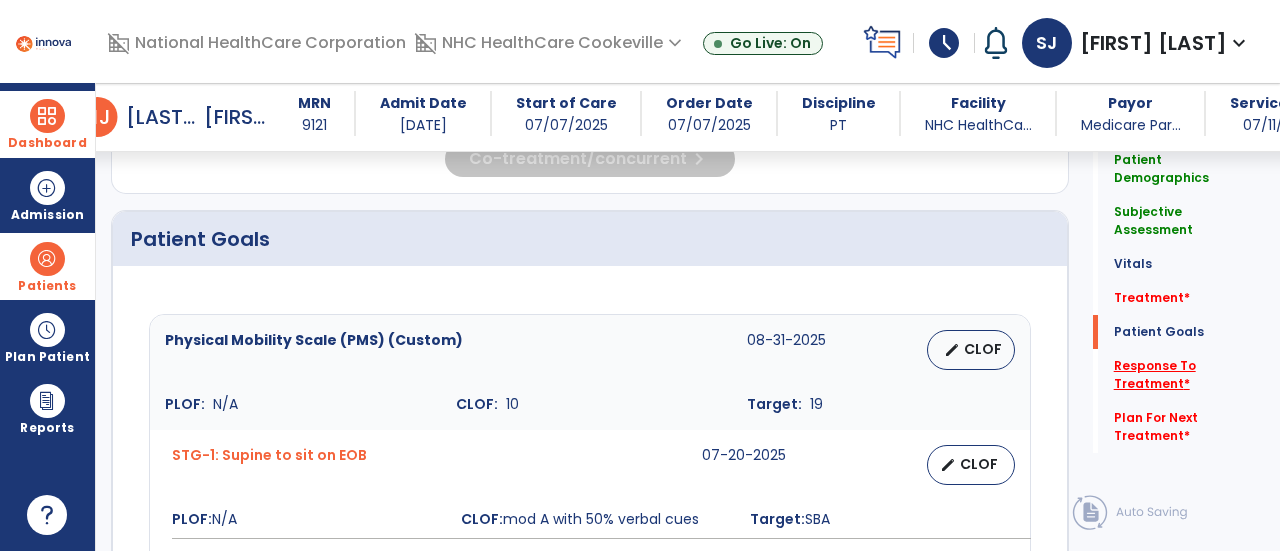 click on "Response To Treatment   *" 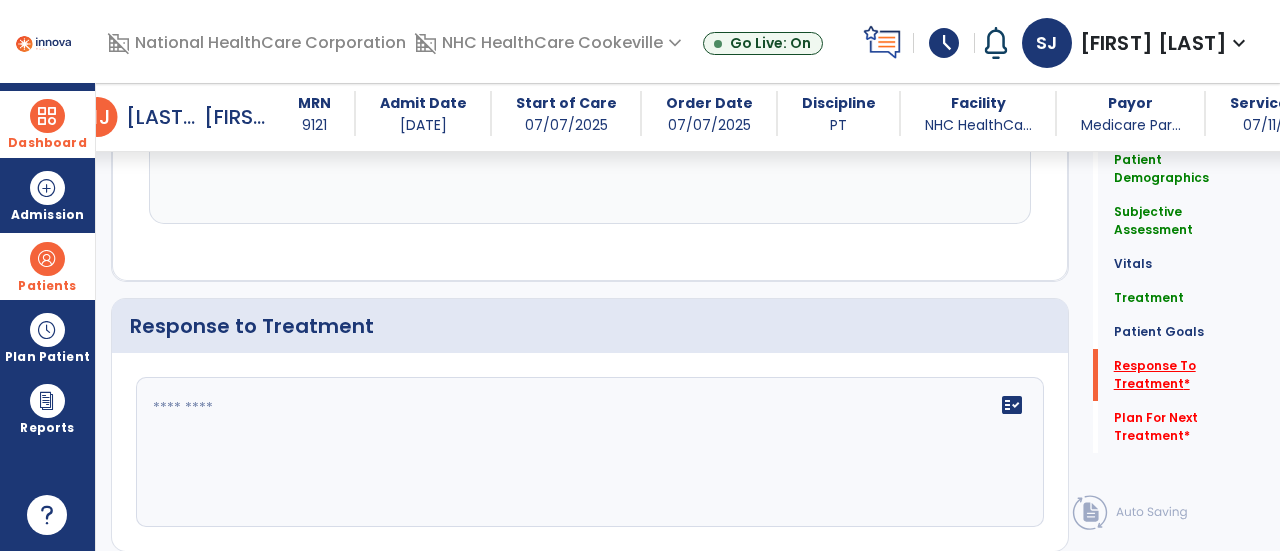 scroll, scrollTop: 2682, scrollLeft: 0, axis: vertical 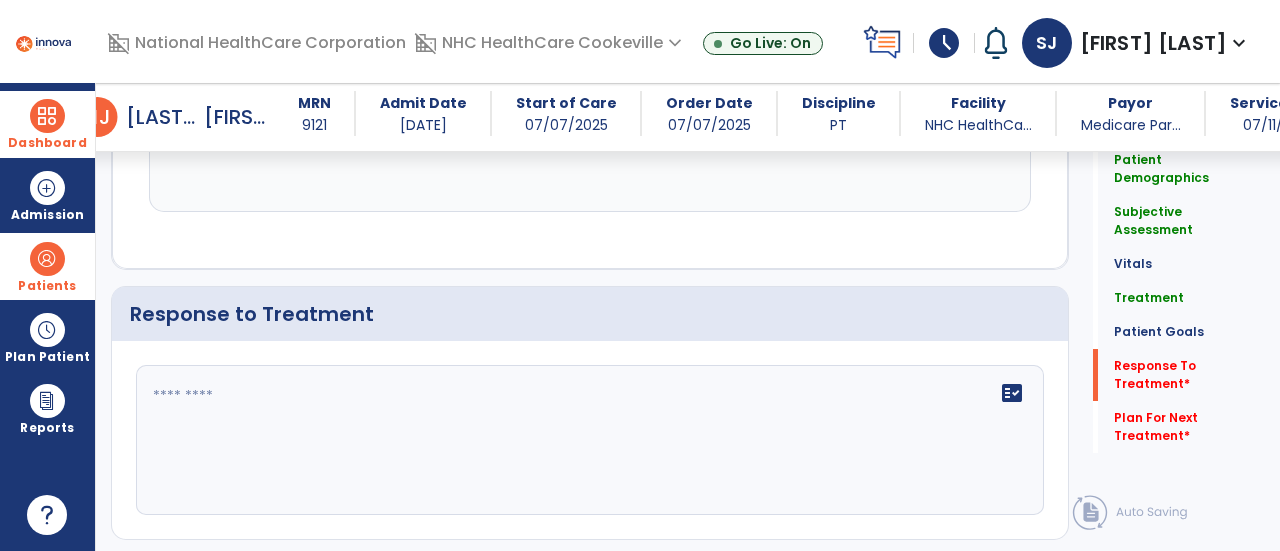 click on "fact_check" 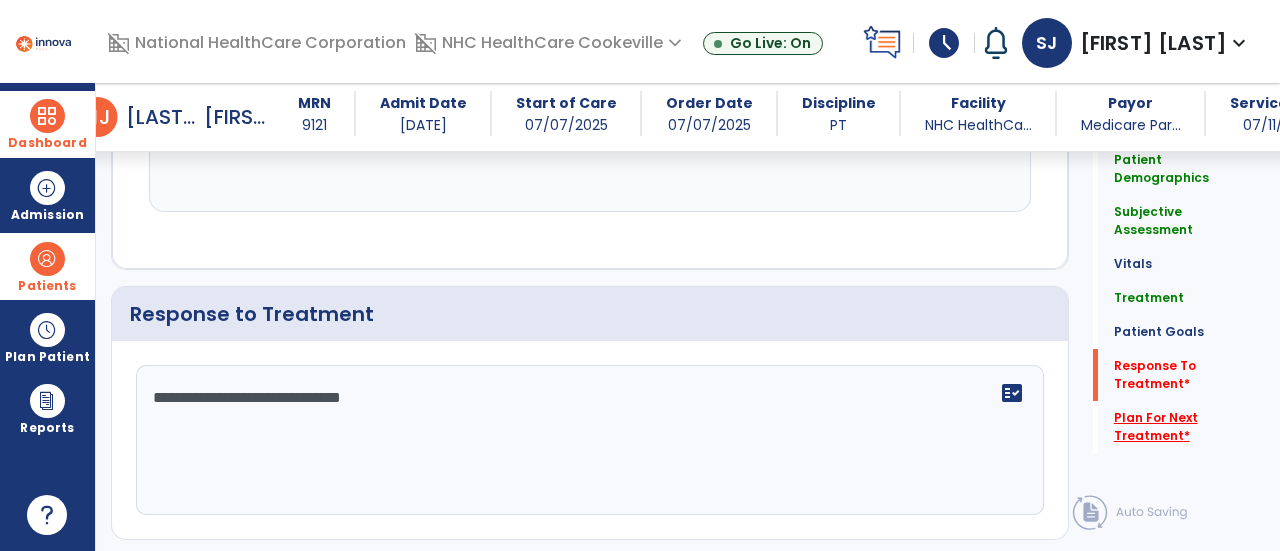 type on "**********" 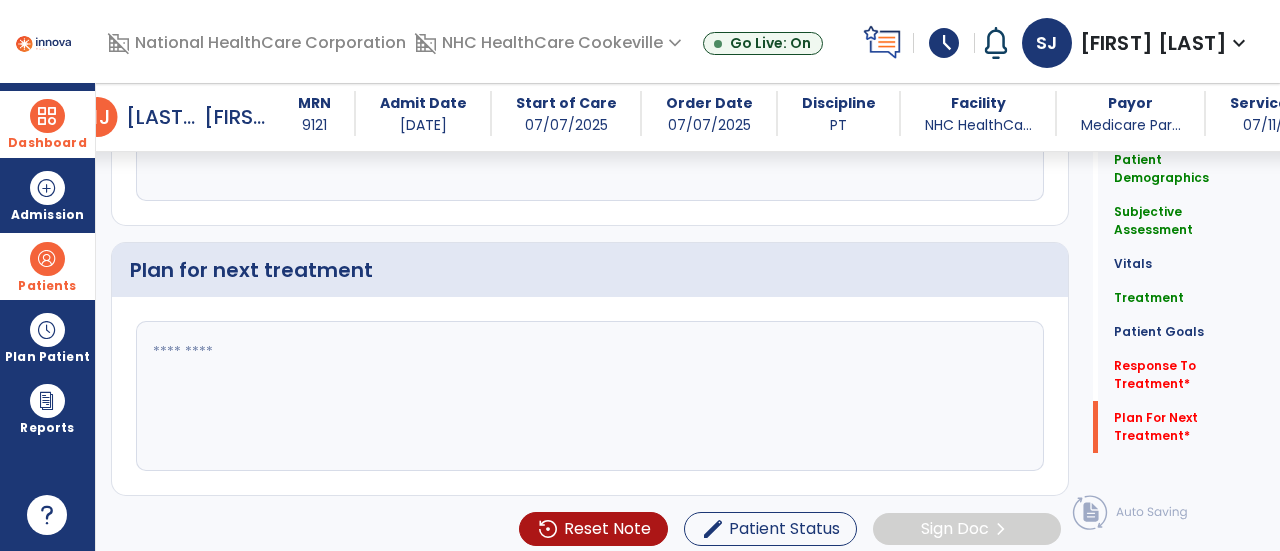 click 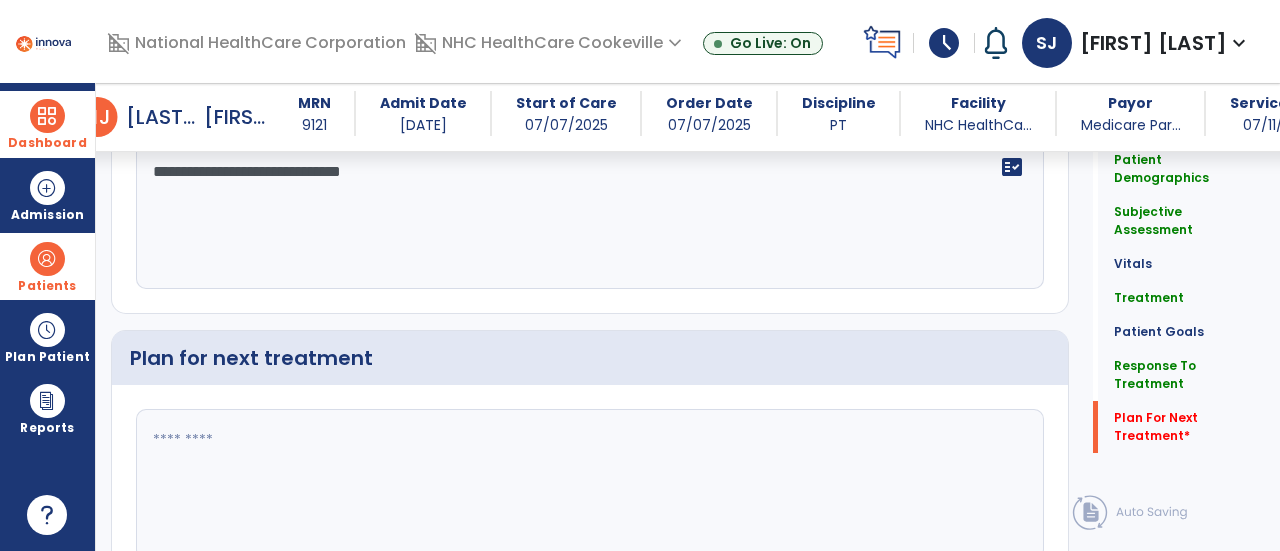 scroll, scrollTop: 2996, scrollLeft: 0, axis: vertical 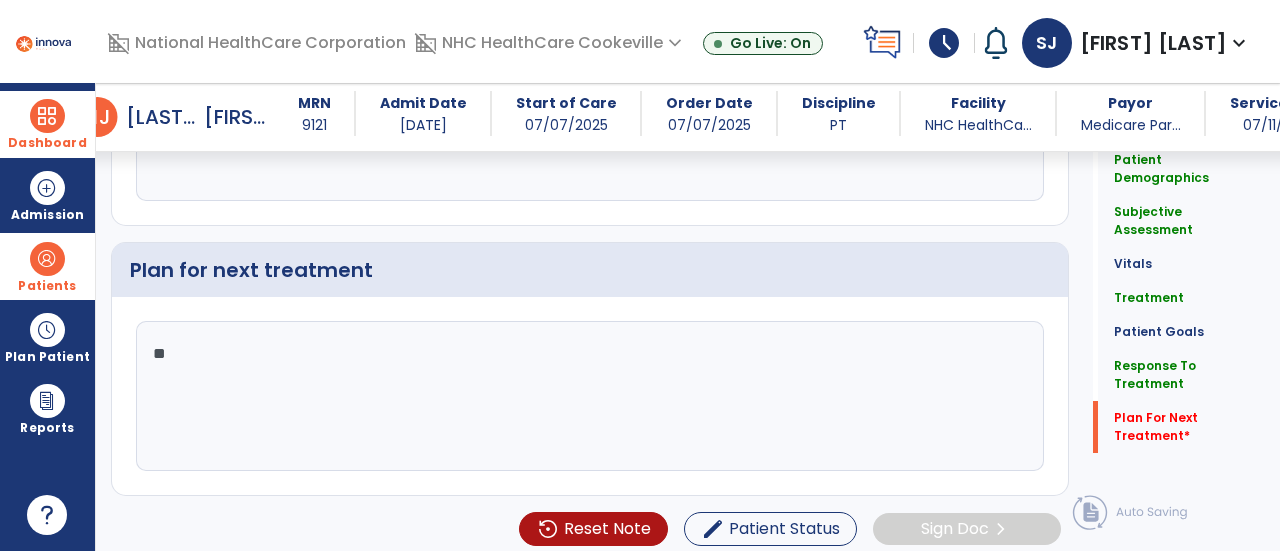 type on "*" 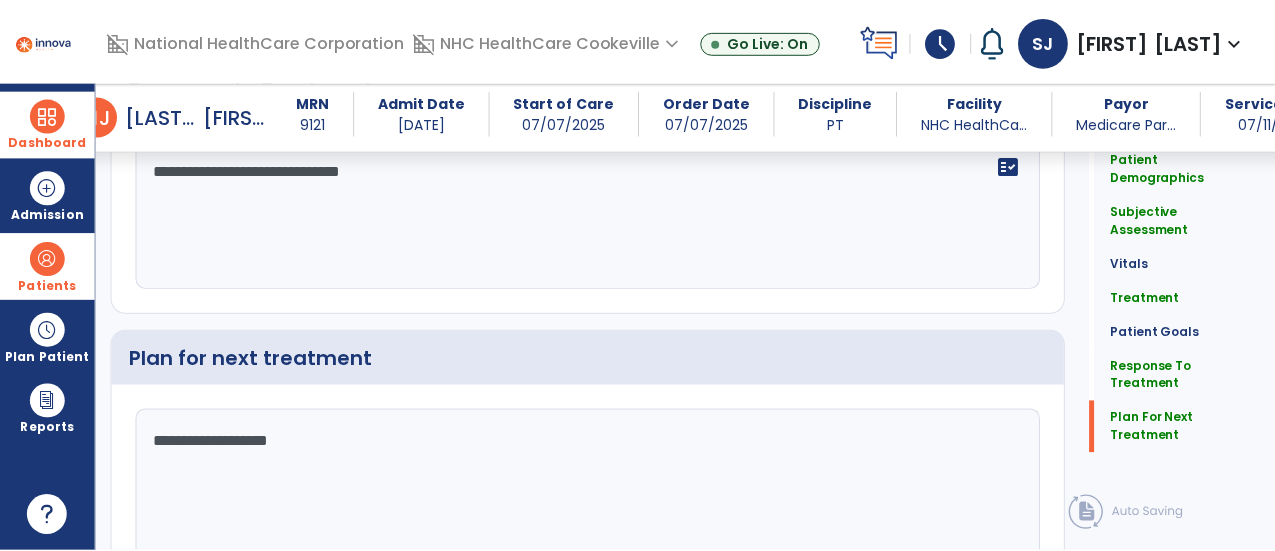 scroll, scrollTop: 2996, scrollLeft: 0, axis: vertical 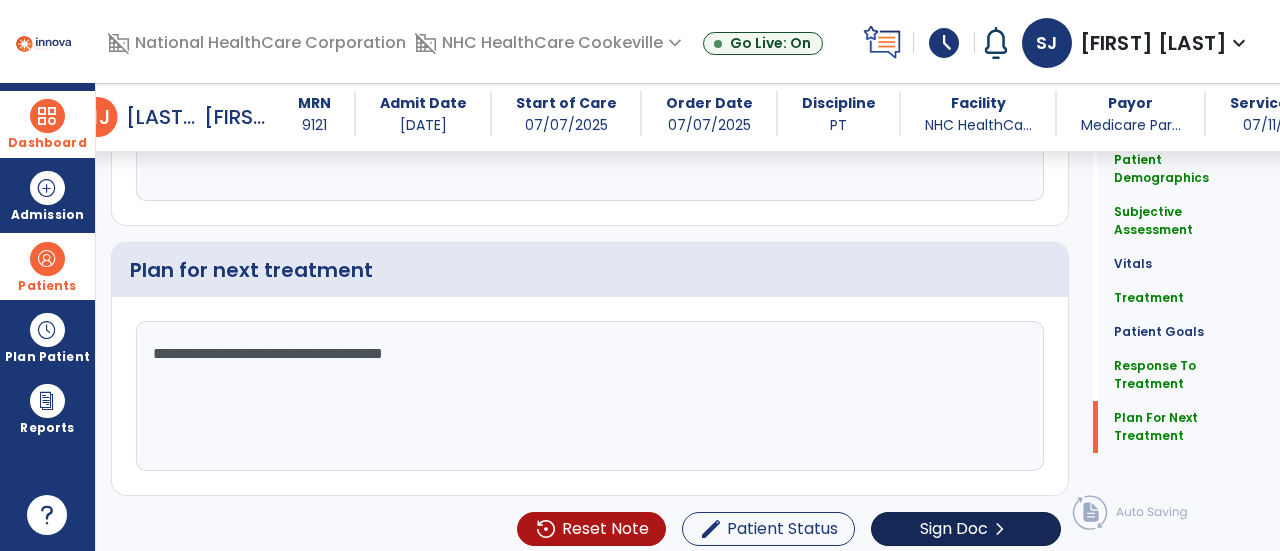 type on "**********" 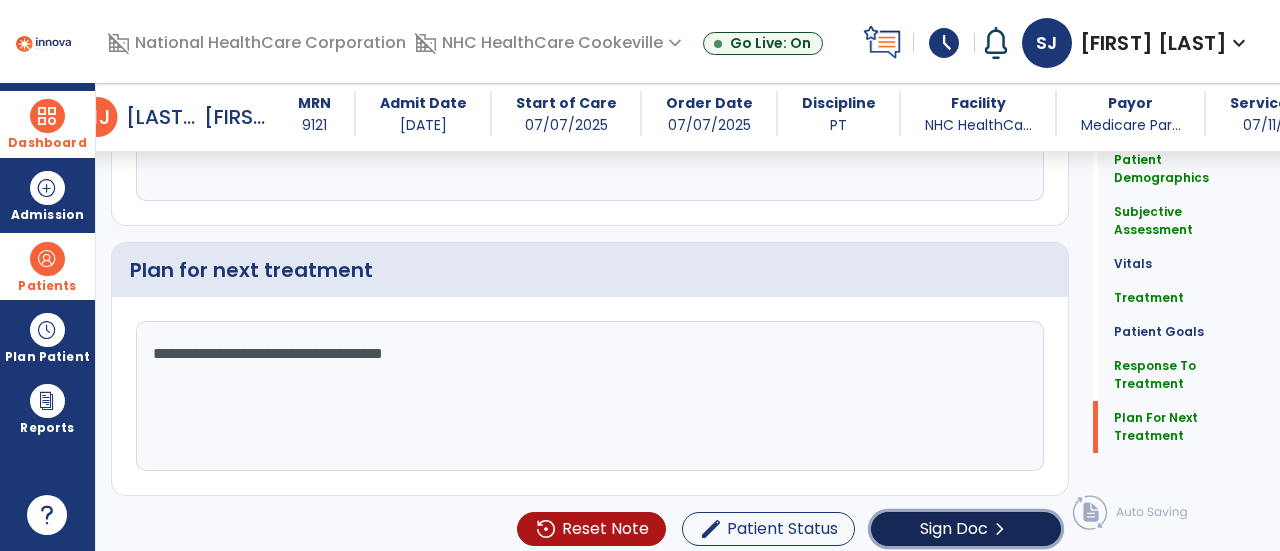 click on "chevron_right" 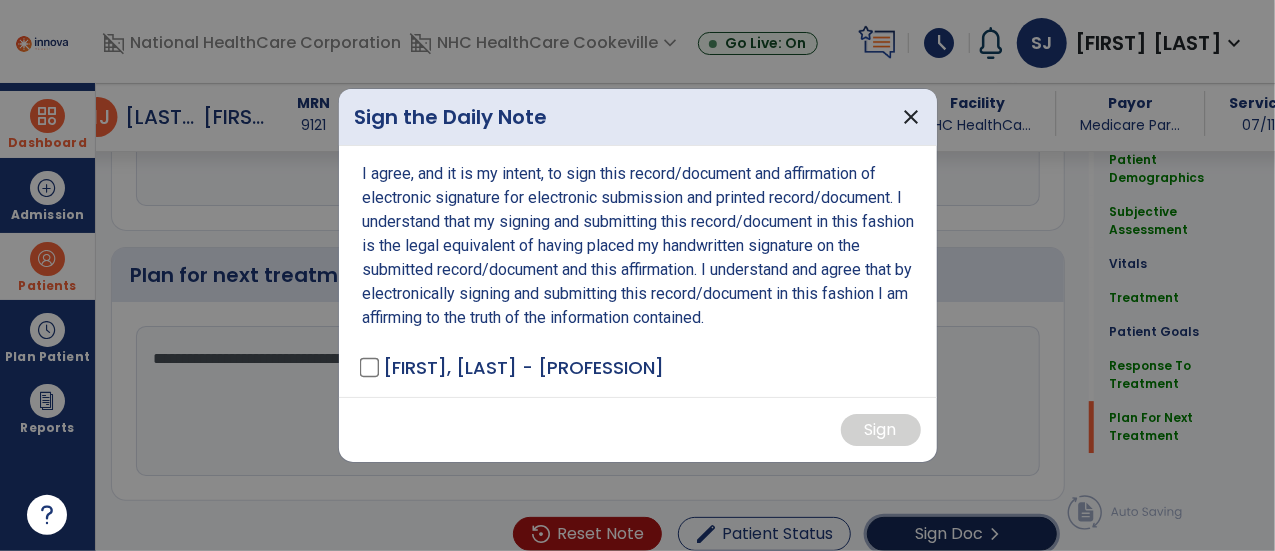 scroll, scrollTop: 2996, scrollLeft: 0, axis: vertical 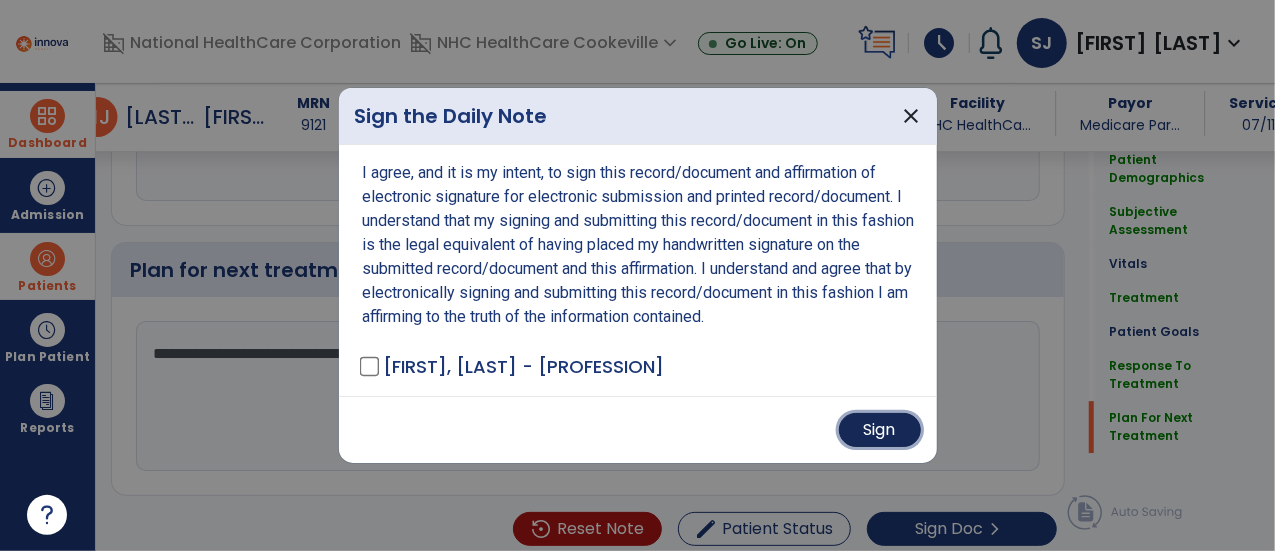 click on "Sign" at bounding box center [880, 430] 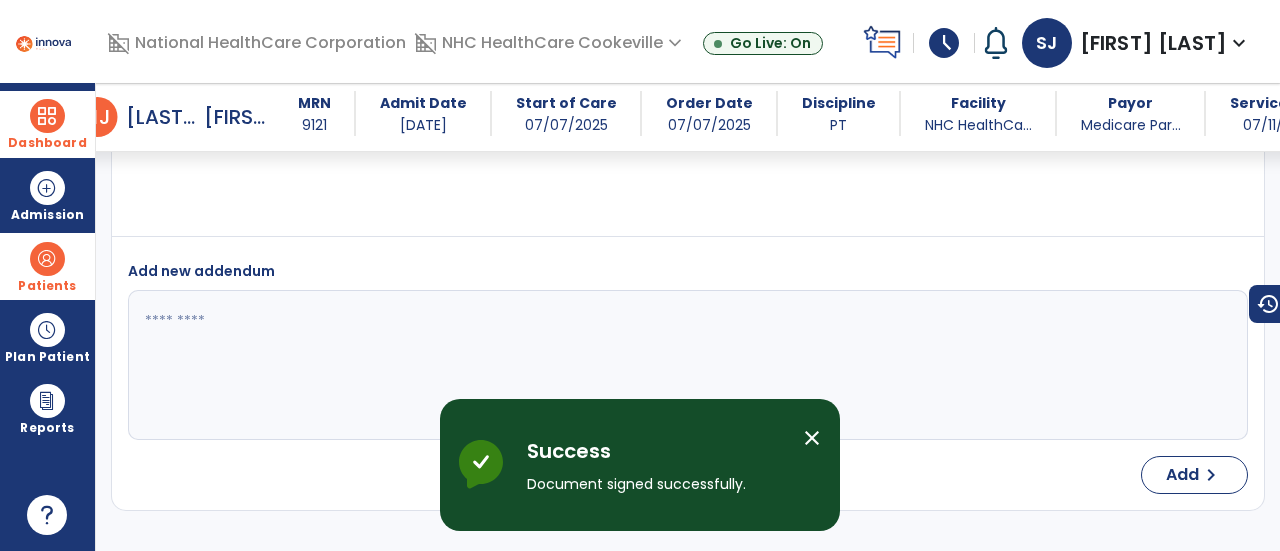 scroll, scrollTop: 4904, scrollLeft: 0, axis: vertical 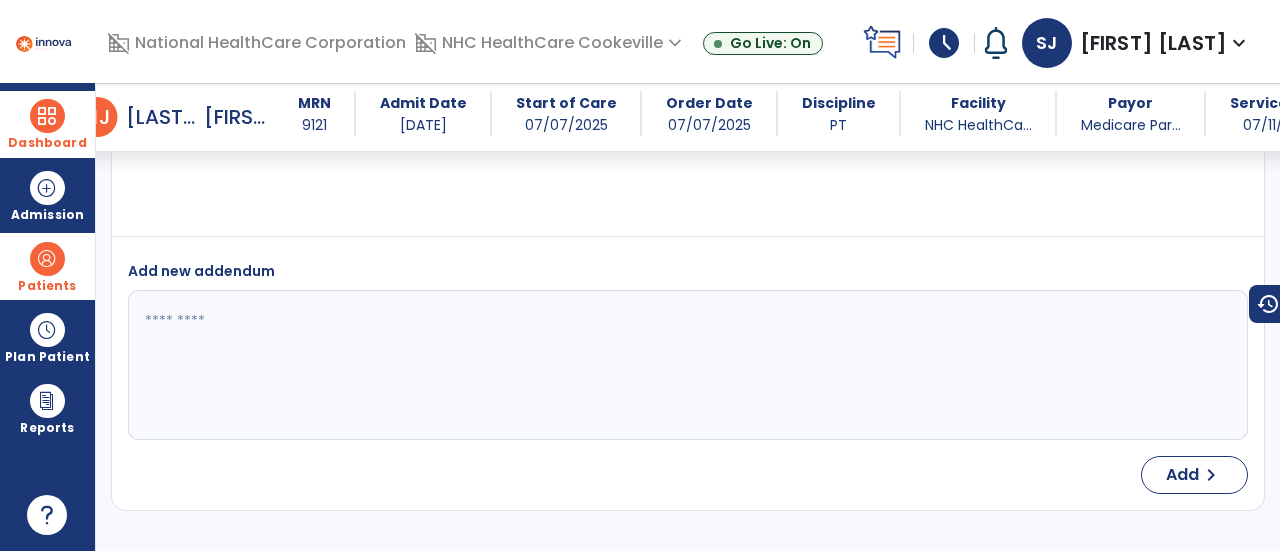click at bounding box center [47, 116] 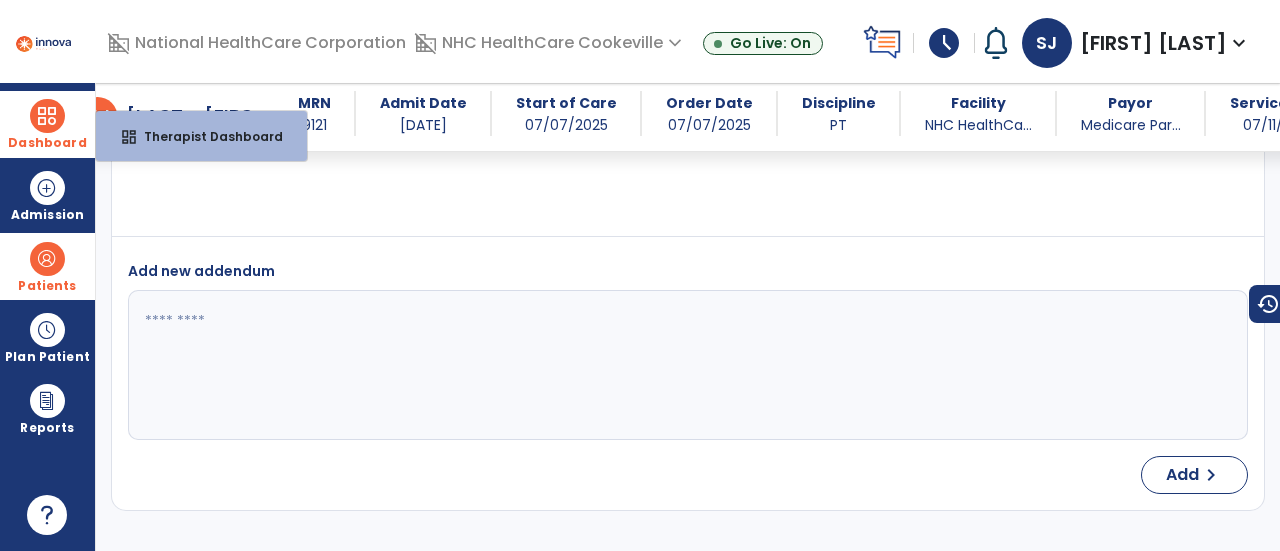 click at bounding box center [47, 116] 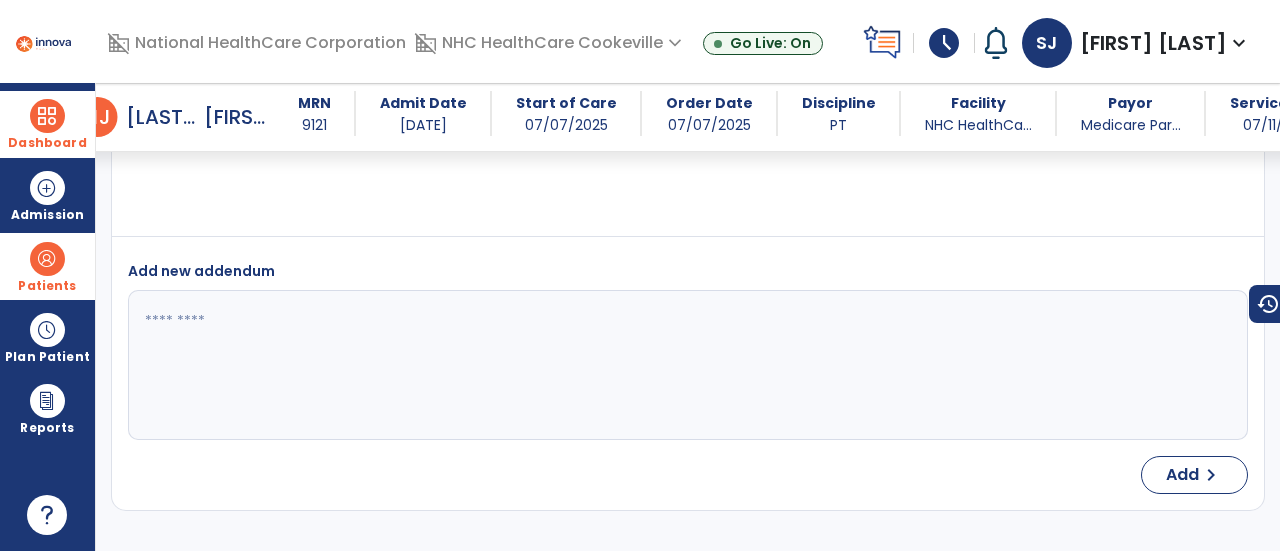 click on "Dashboard" at bounding box center [47, 143] 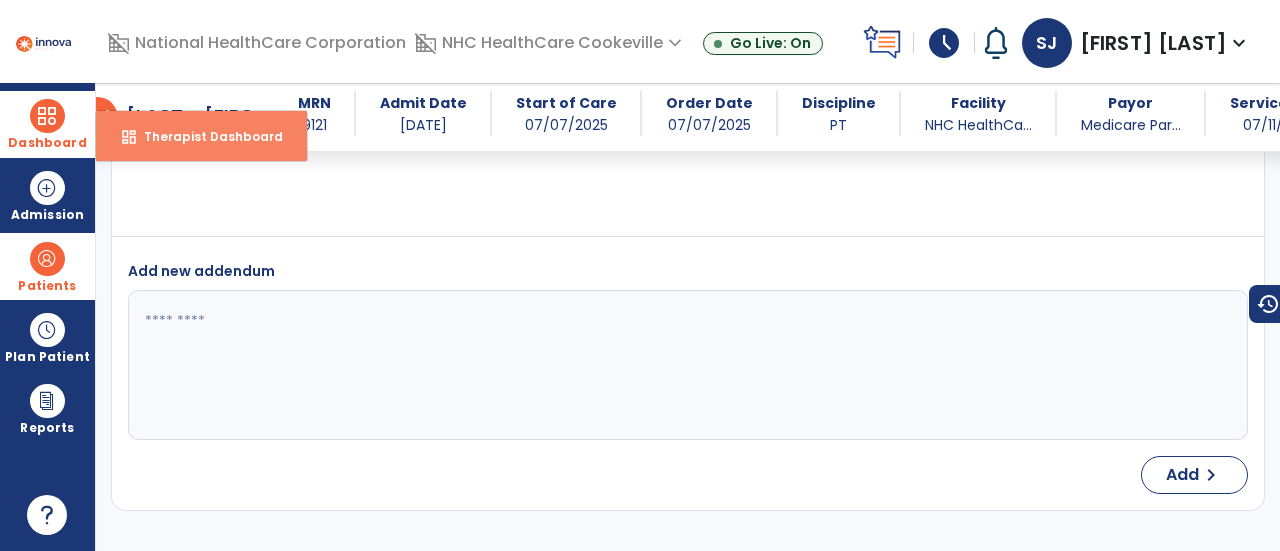 click on "dashboard  Therapist Dashboard" at bounding box center [201, 136] 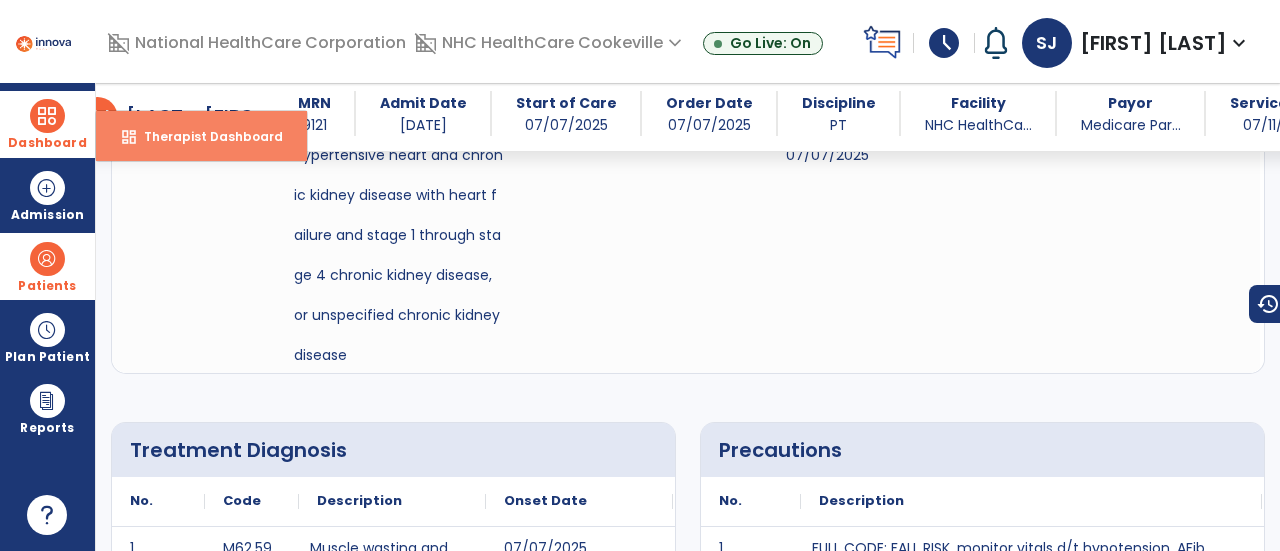 select on "****" 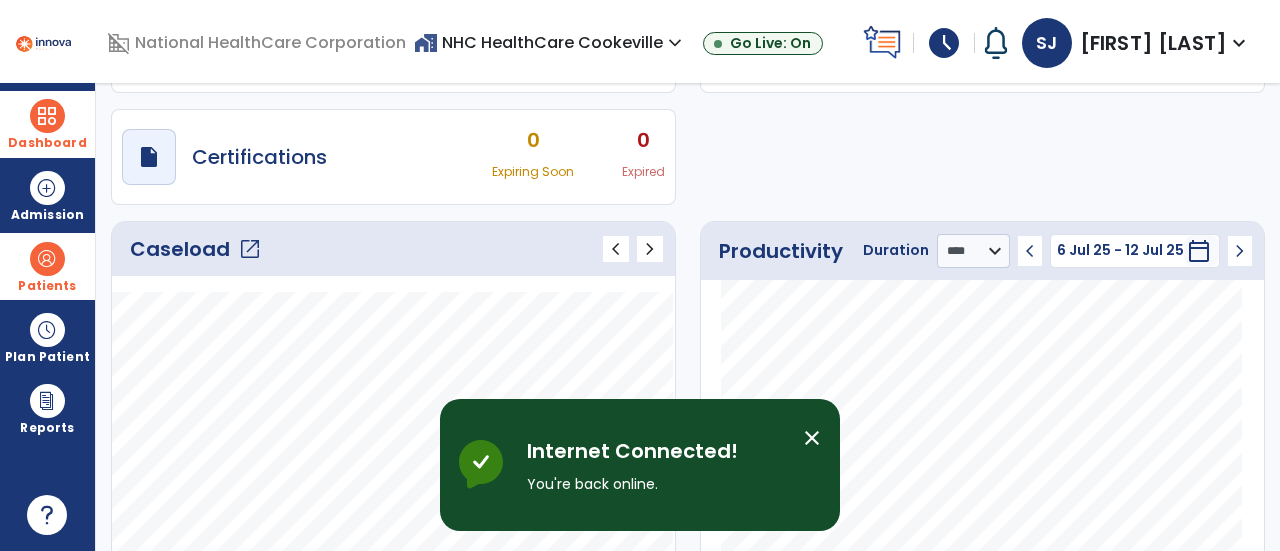 click on "open_in_new" 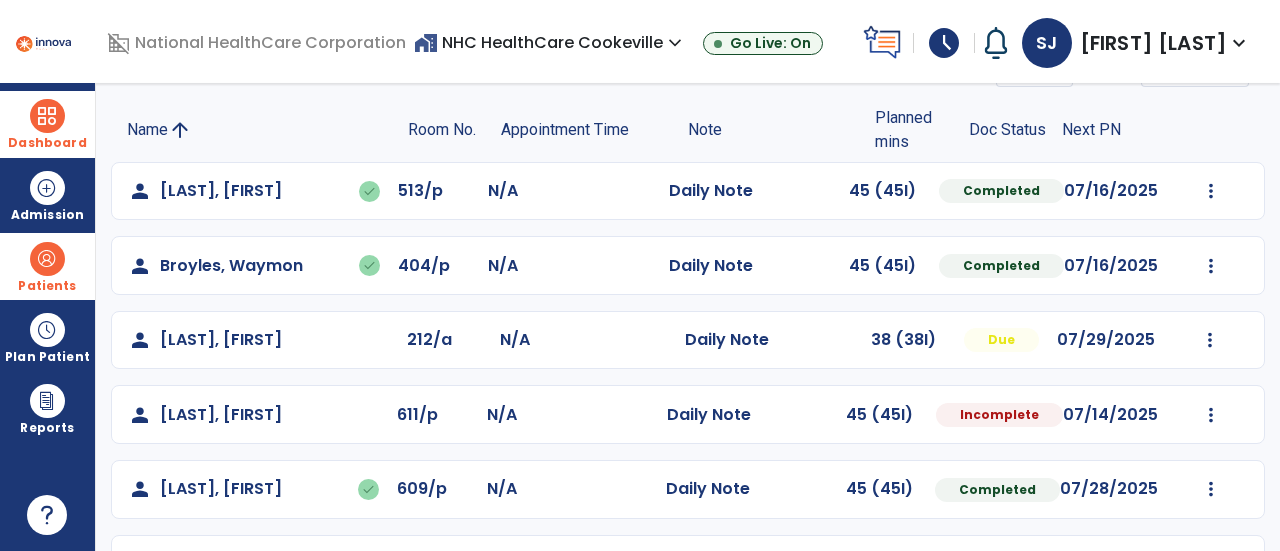 scroll, scrollTop: 116, scrollLeft: 0, axis: vertical 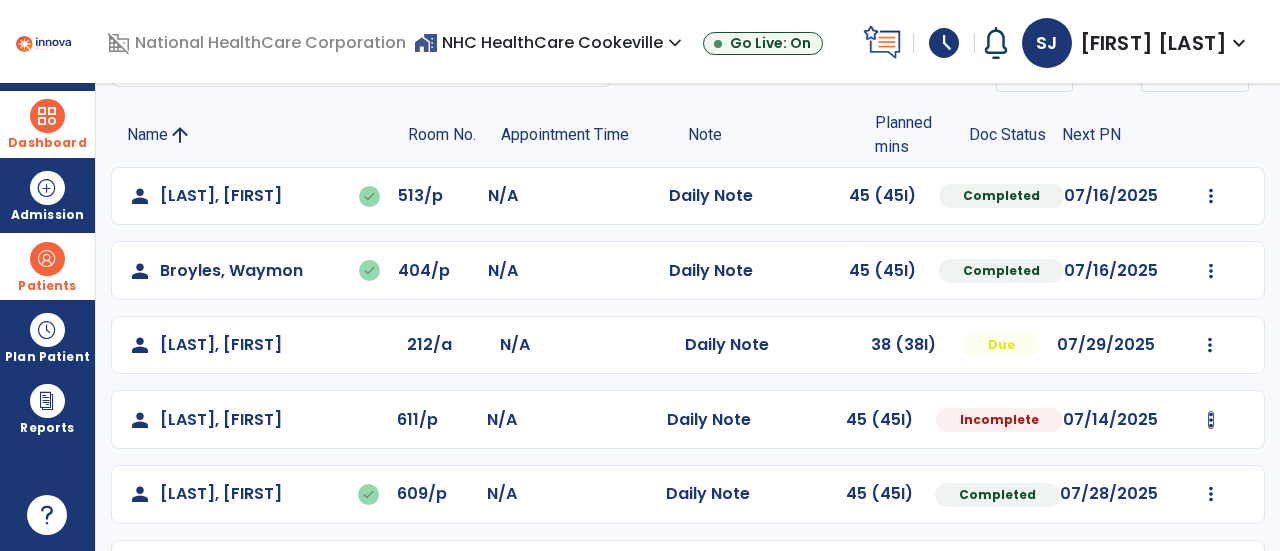 click at bounding box center [1211, 196] 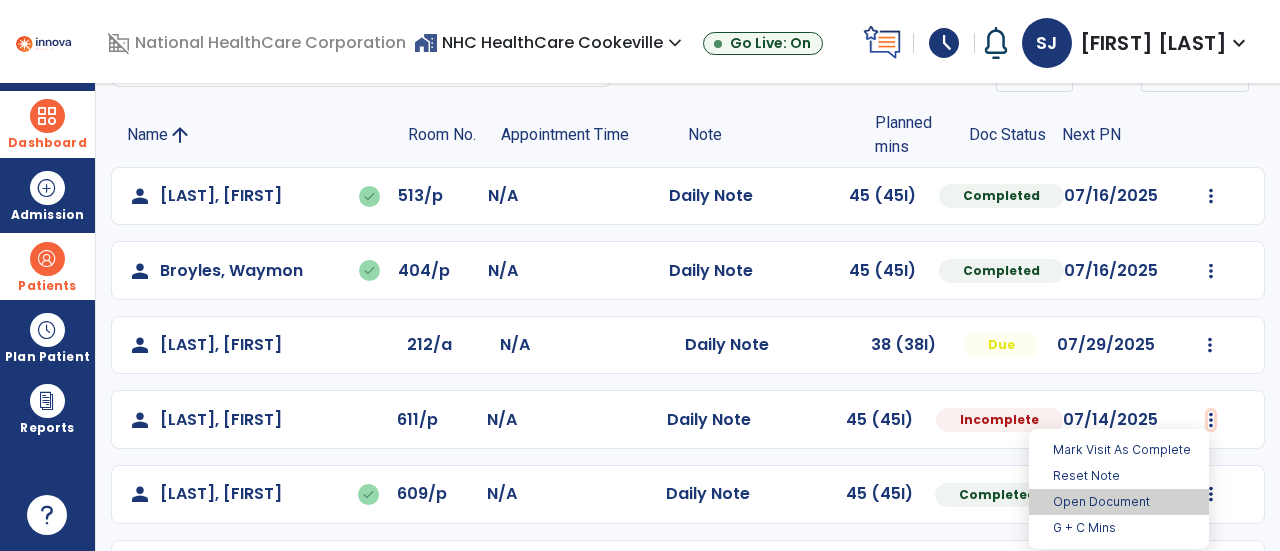 click on "Open Document" at bounding box center [1119, 502] 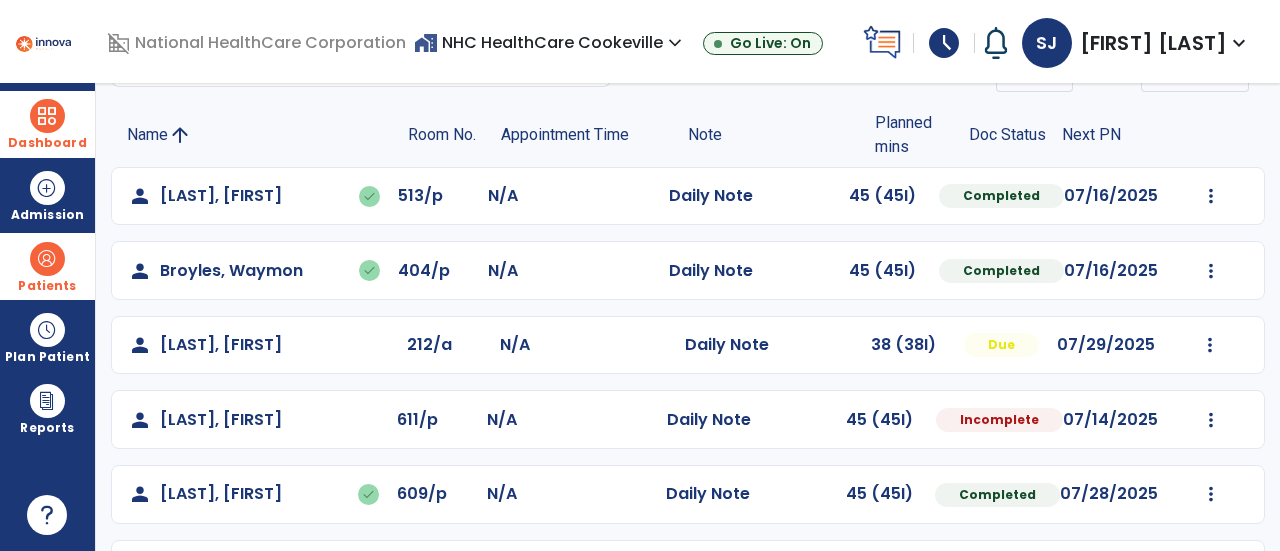 select on "*" 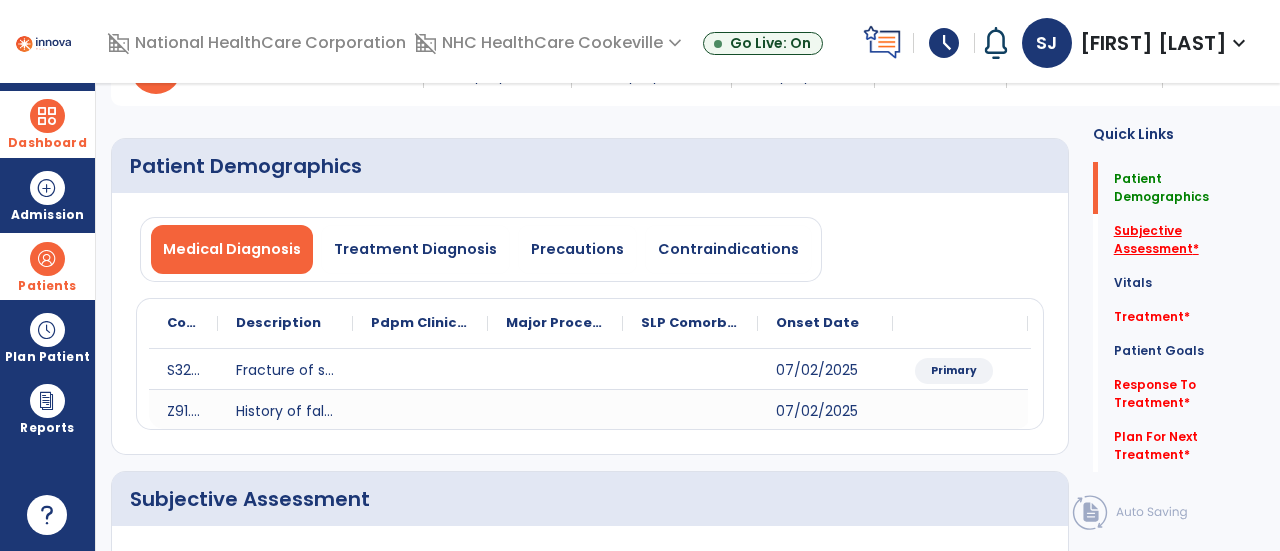 click on "Subjective Assessment   *" 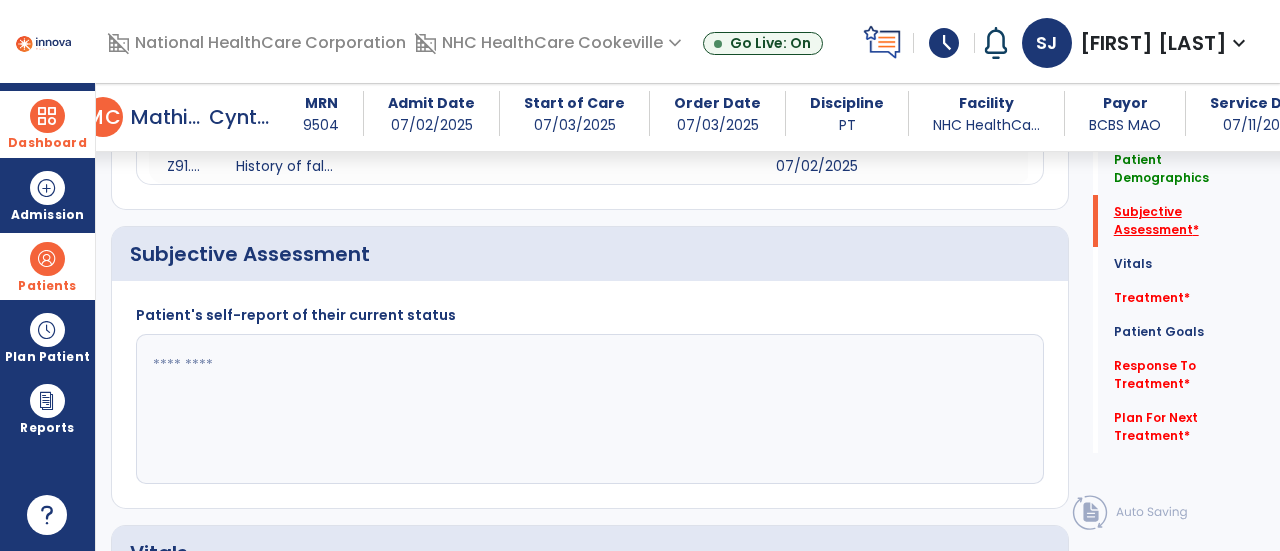 scroll, scrollTop: 409, scrollLeft: 0, axis: vertical 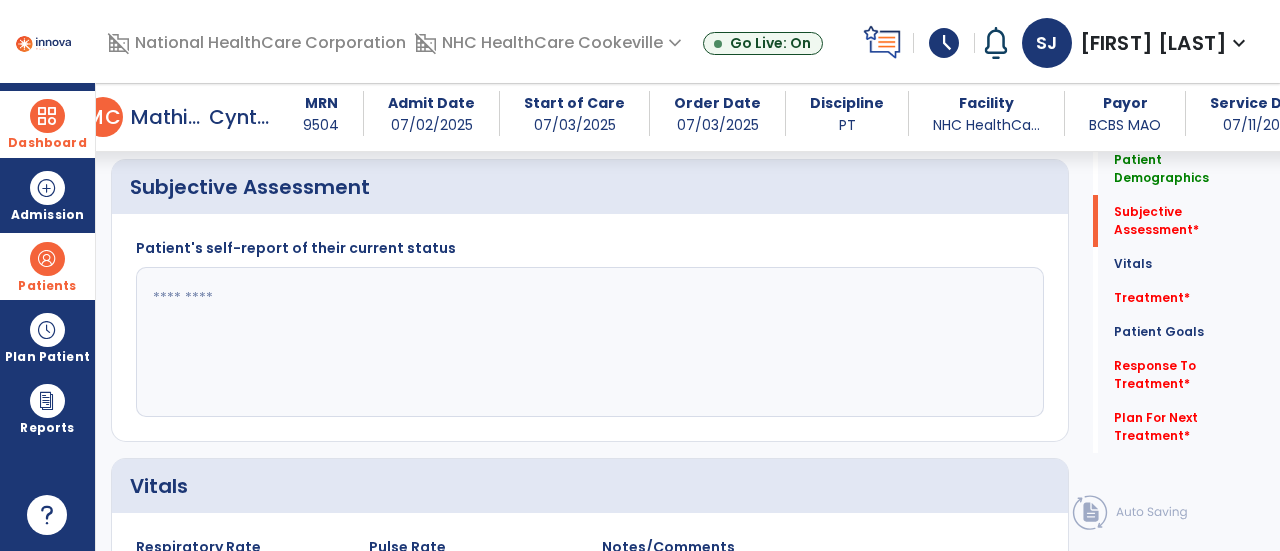 click 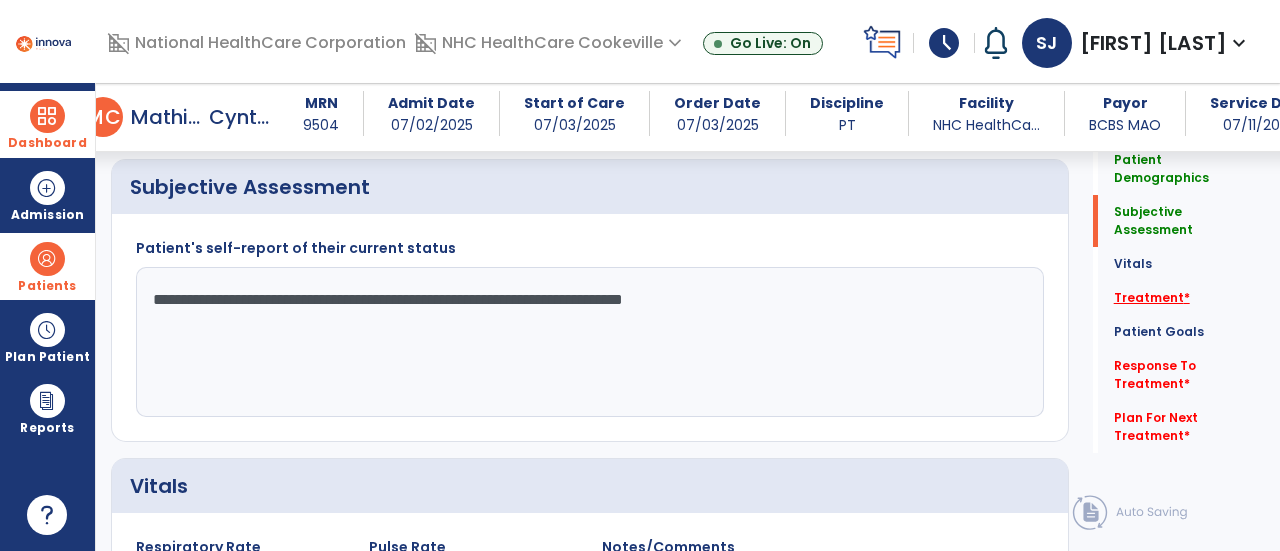 type on "**********" 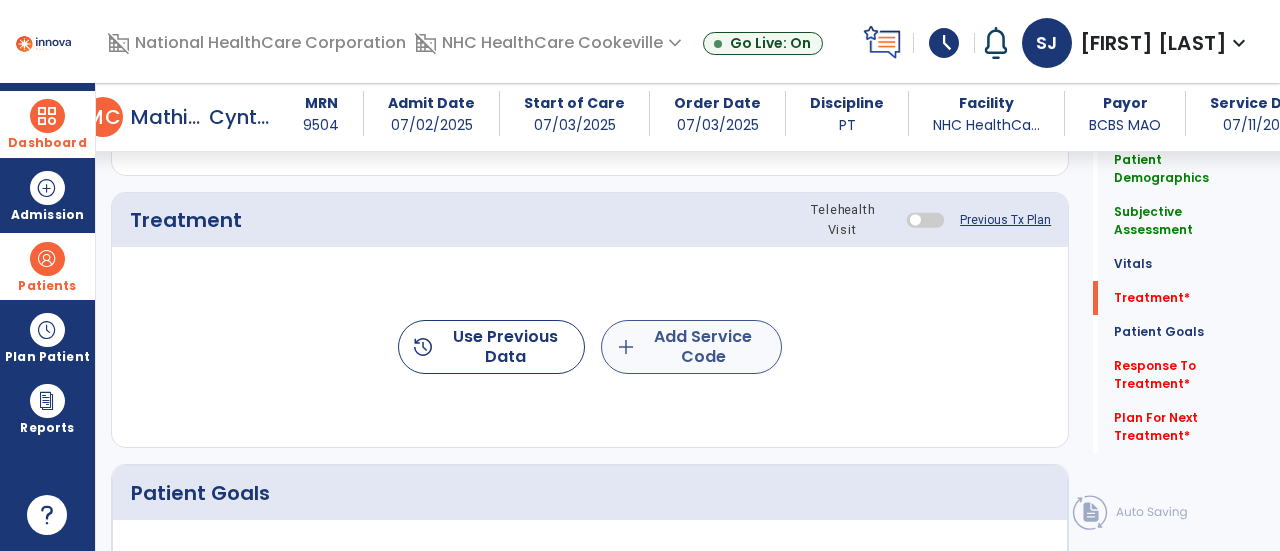 click on "add  Add Service Code" 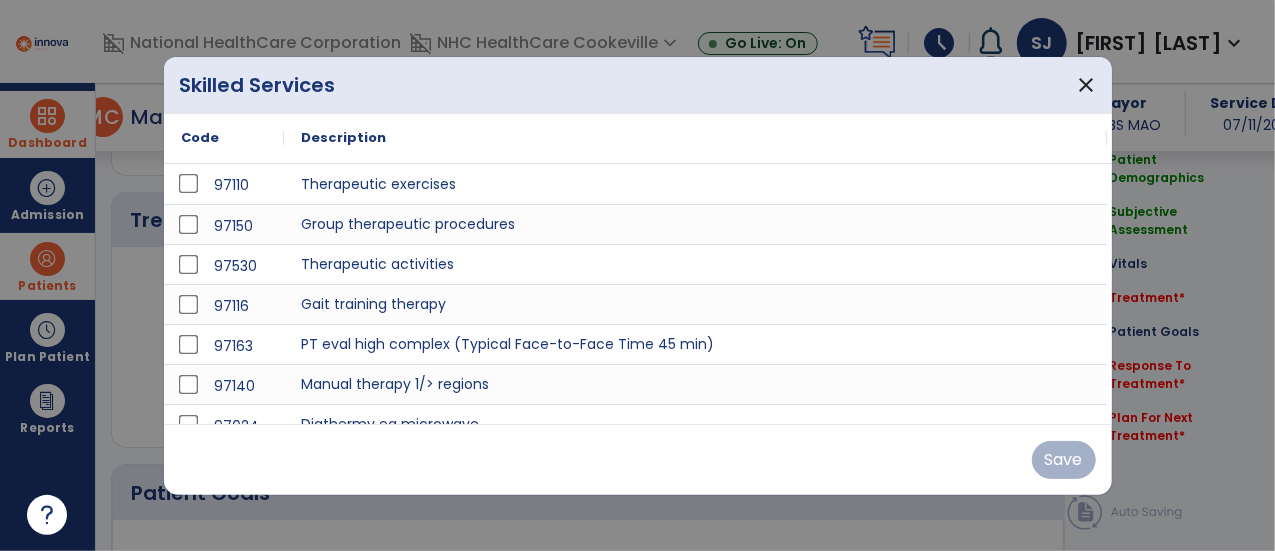 scroll, scrollTop: 1097, scrollLeft: 0, axis: vertical 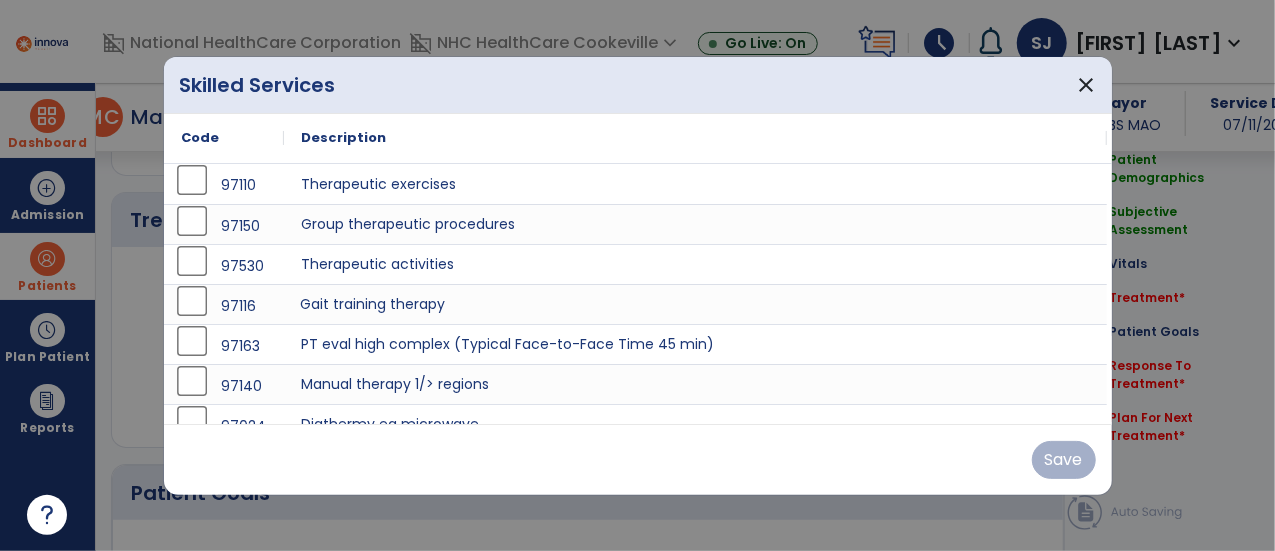 click on "Gait training therapy" at bounding box center (696, 304) 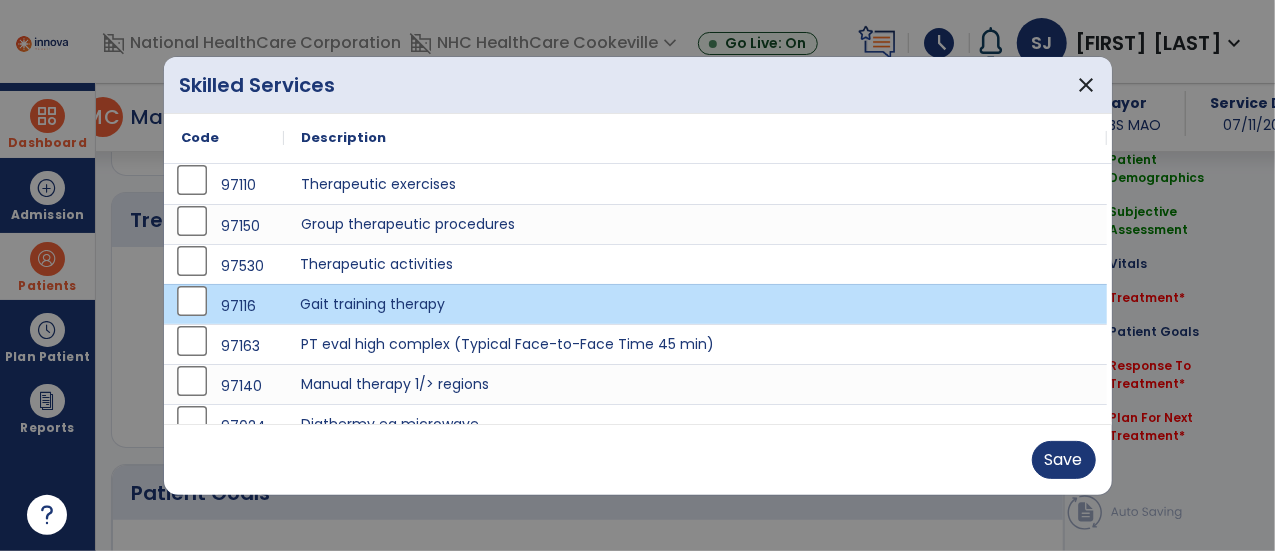 click on "Therapeutic activities" at bounding box center (696, 264) 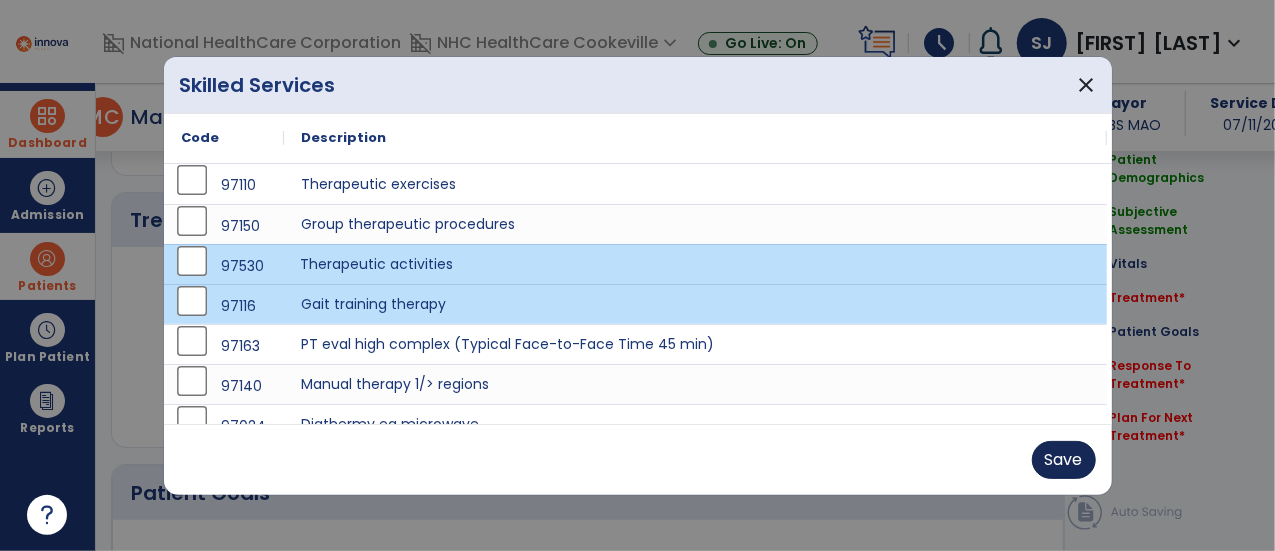 click on "Save" at bounding box center (1064, 460) 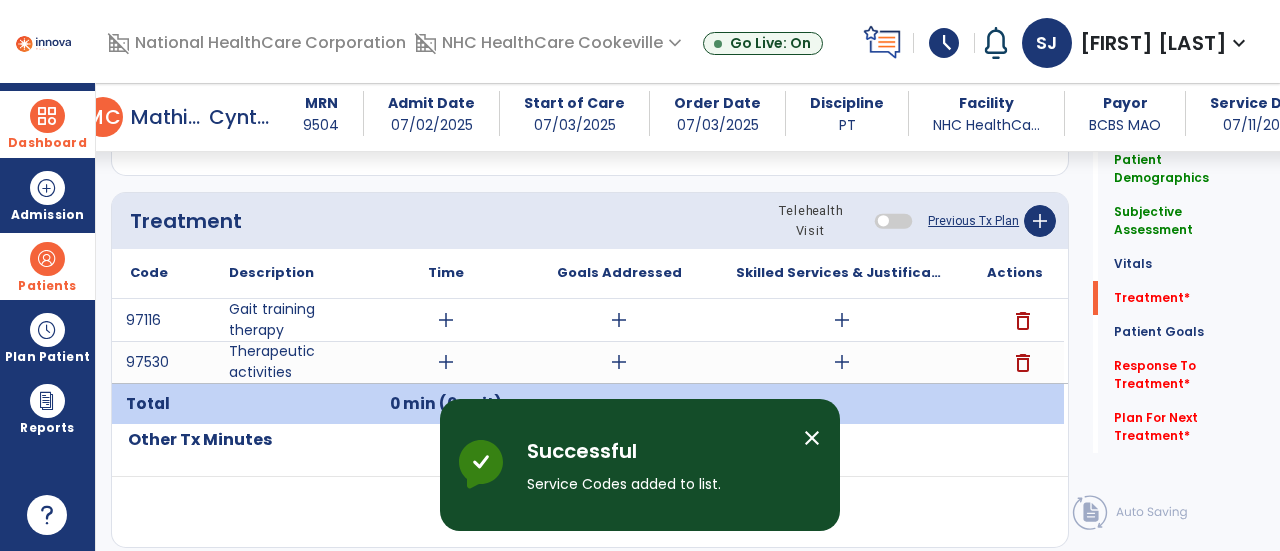 click on "add" at bounding box center [842, 320] 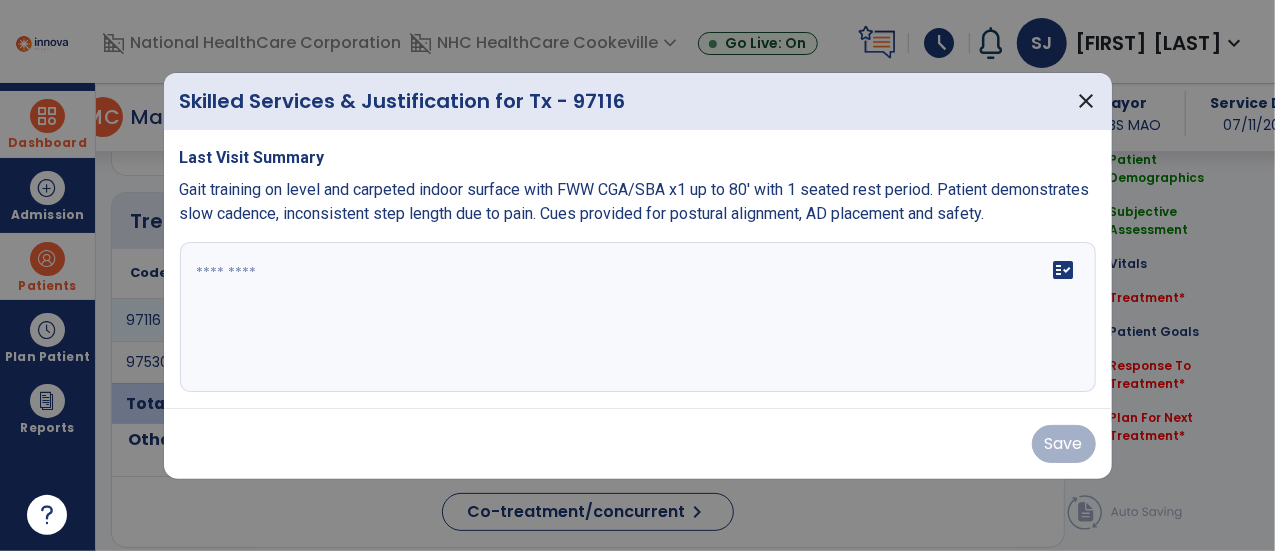 scroll, scrollTop: 1097, scrollLeft: 0, axis: vertical 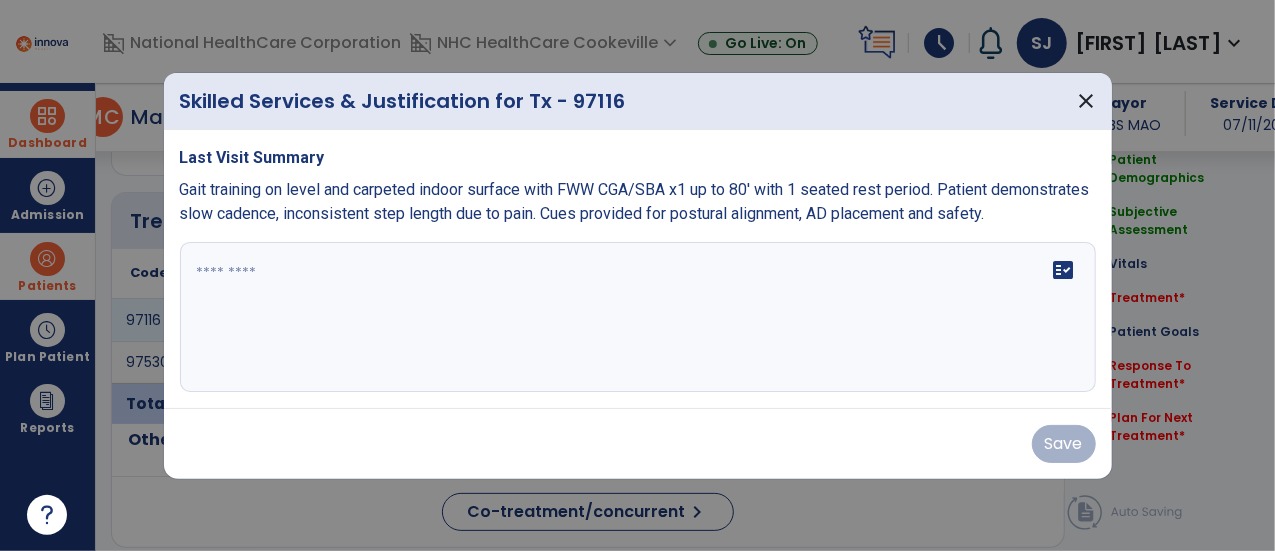 click on "fact_check" at bounding box center (638, 317) 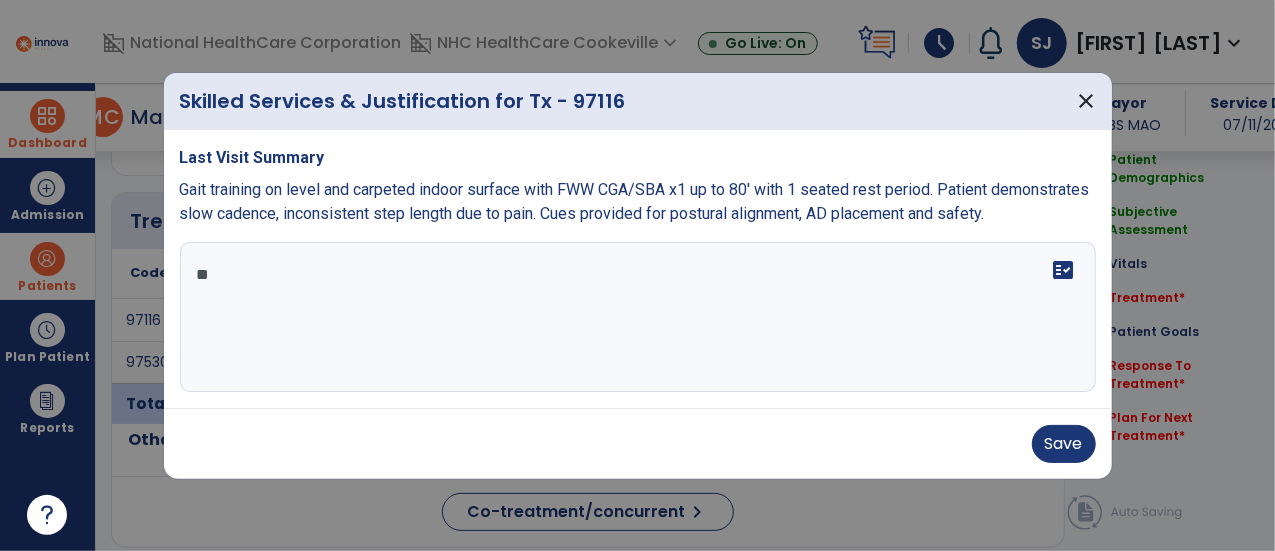 type on "*" 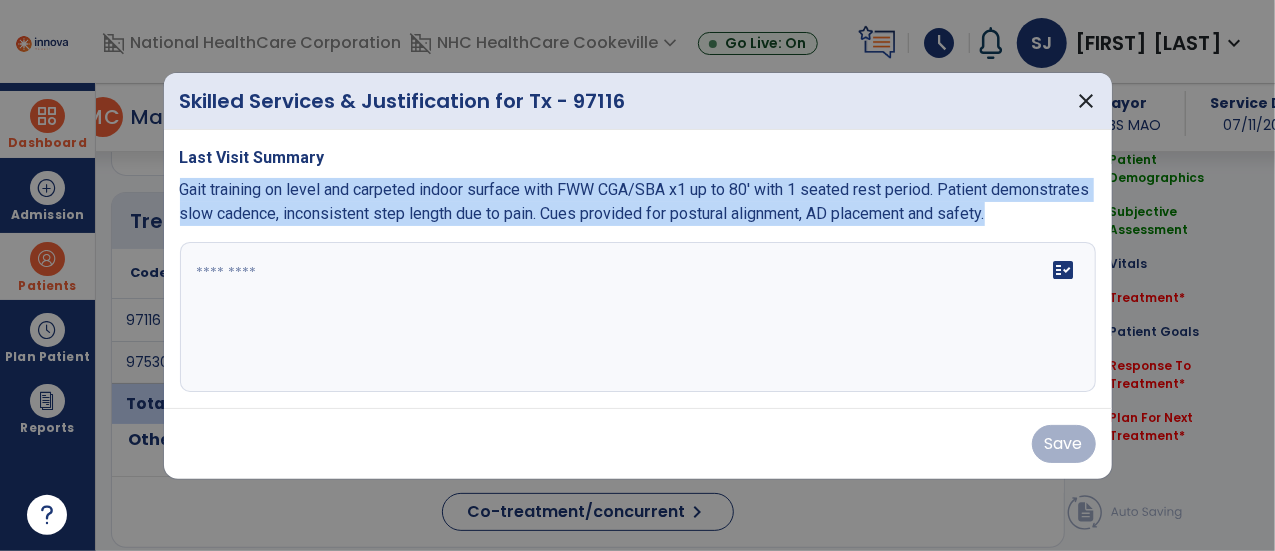 copy on "Gait training on level and carpeted indoor surface with FWW CGA/SBA x1 up to 80' with 1 seated rest period.   Patient demonstrates slow cadence, inconsistent step length due to pain.  Cues provided for postural alignment, AD placement and safety." 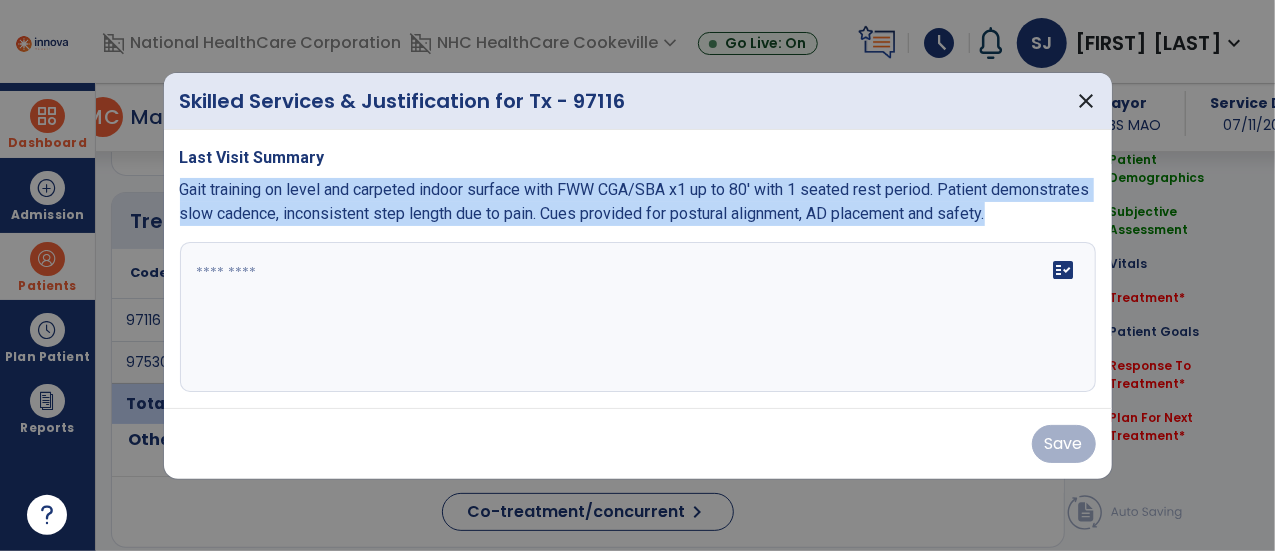click at bounding box center [638, 317] 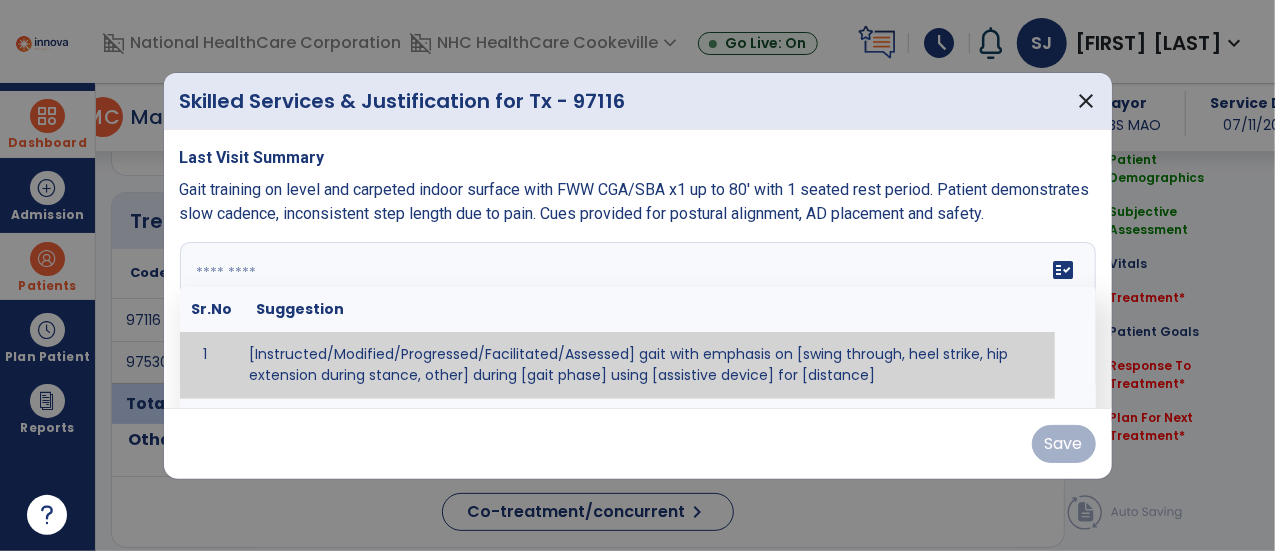 paste on "**********" 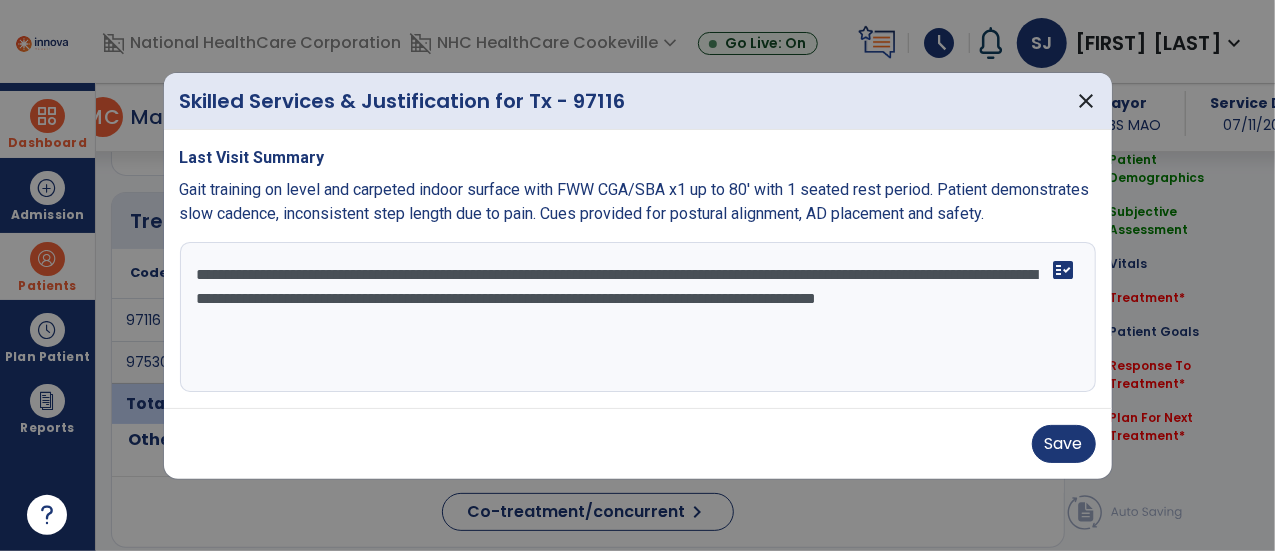 click on "**********" at bounding box center [638, 317] 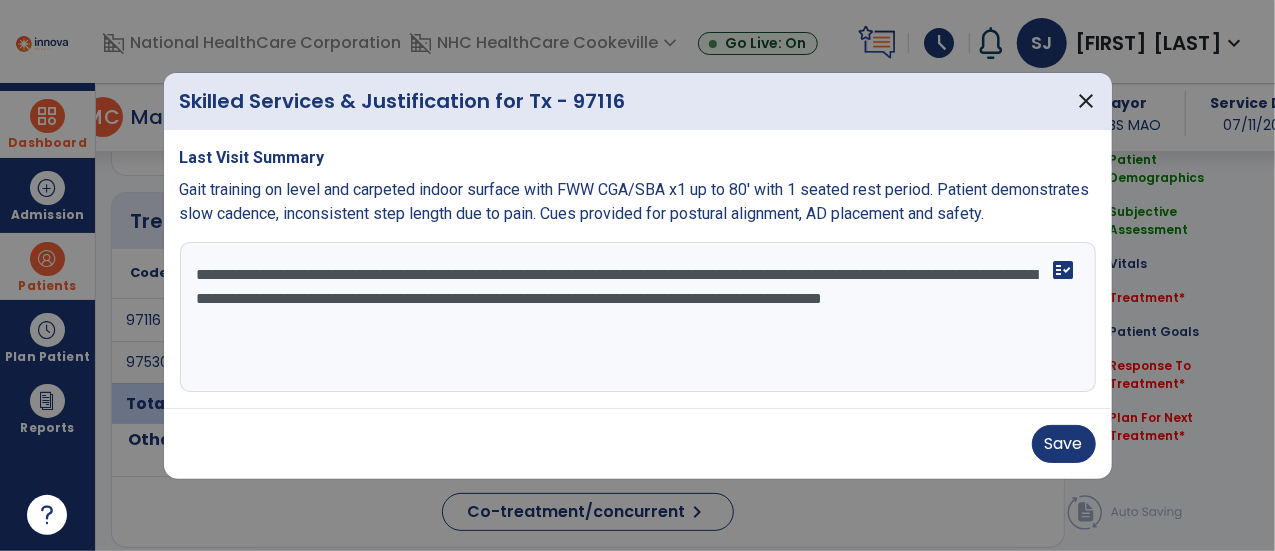 click on "**********" at bounding box center (638, 317) 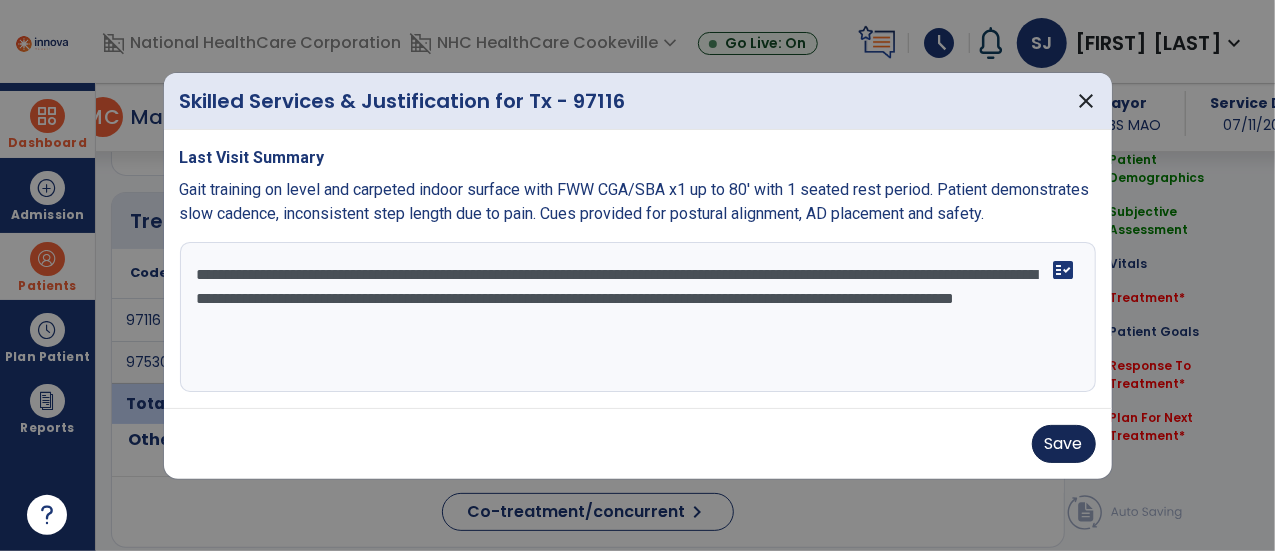 type on "**********" 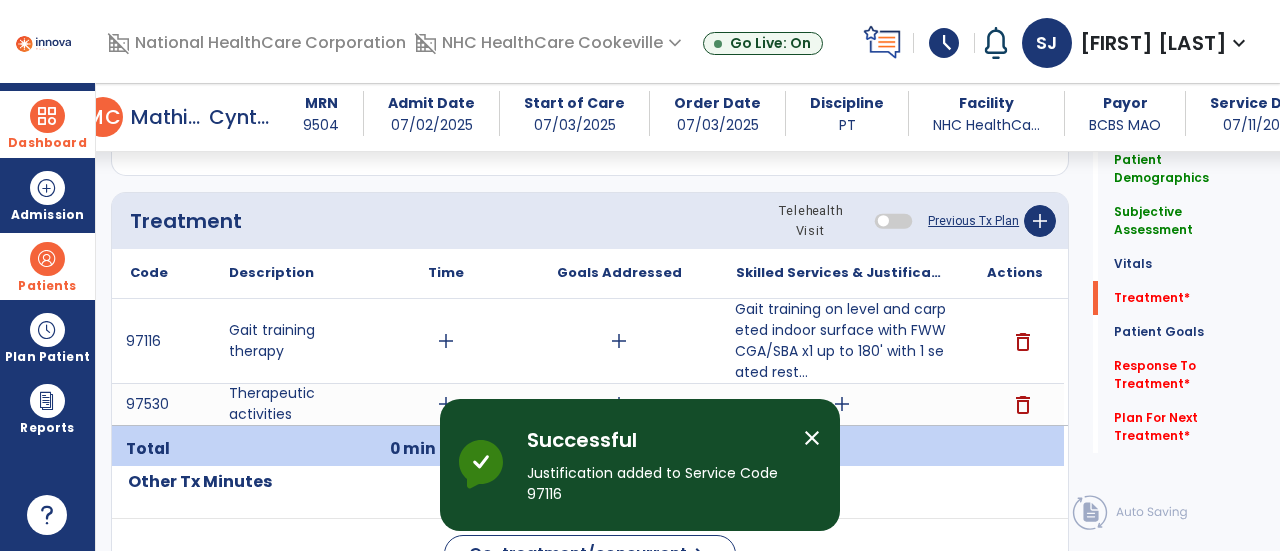 click on "add" at bounding box center [841, 404] 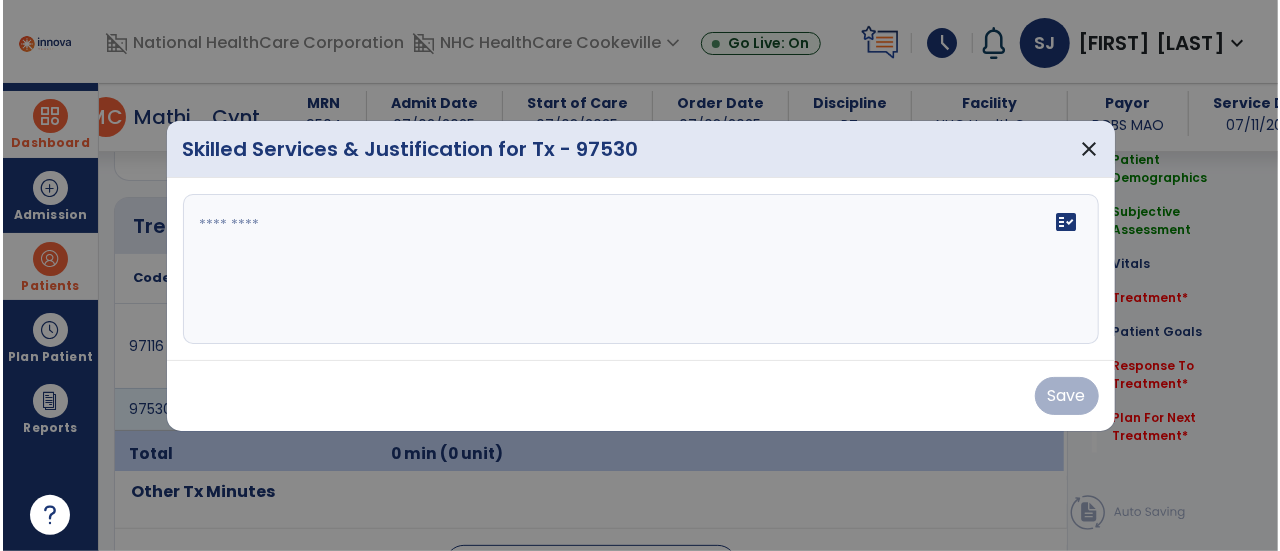 scroll, scrollTop: 1097, scrollLeft: 0, axis: vertical 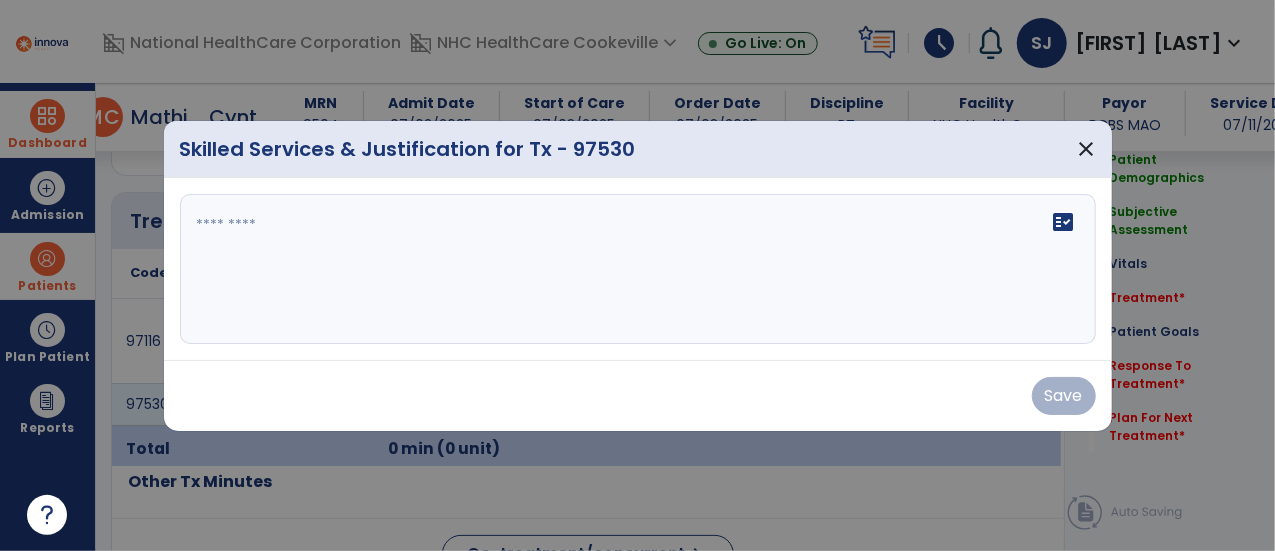 click on "fact_check" at bounding box center [638, 269] 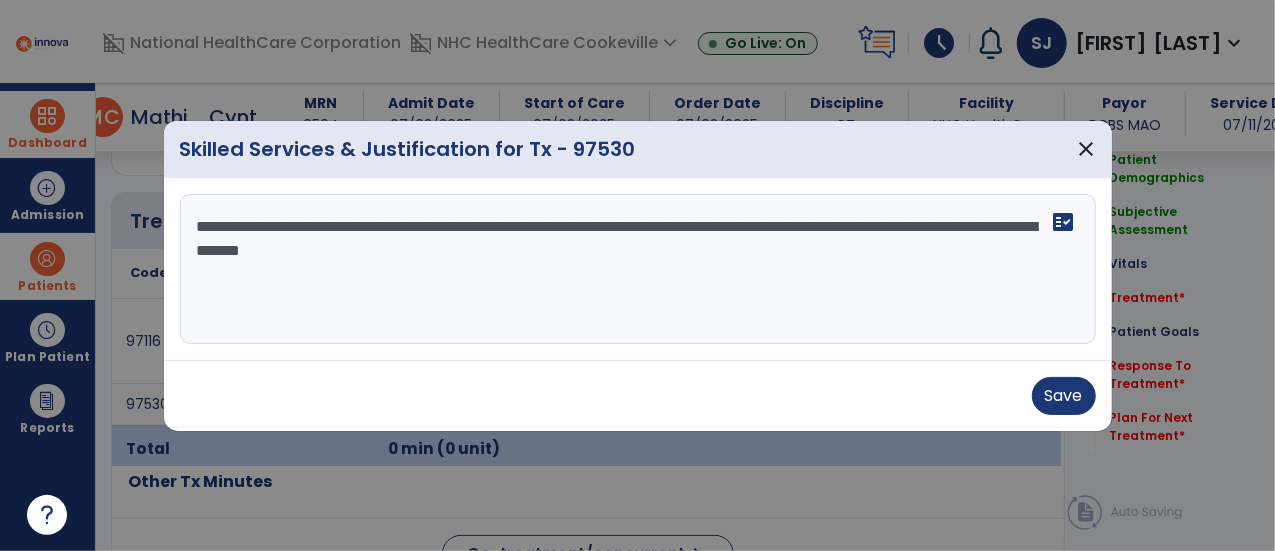 click on "**********" at bounding box center (638, 269) 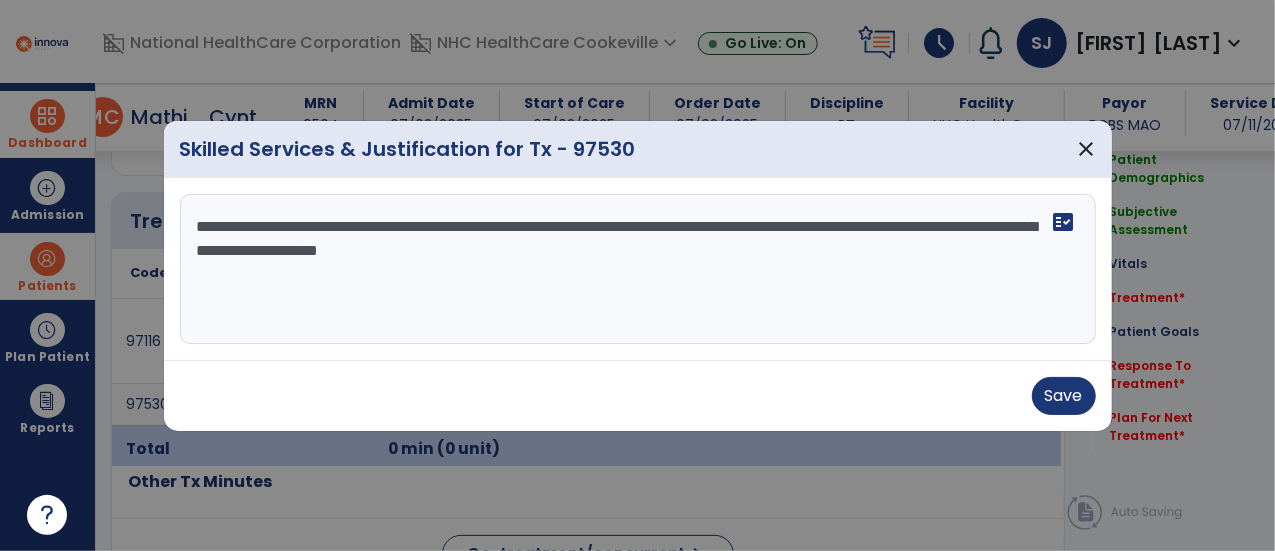 click on "**********" at bounding box center (638, 269) 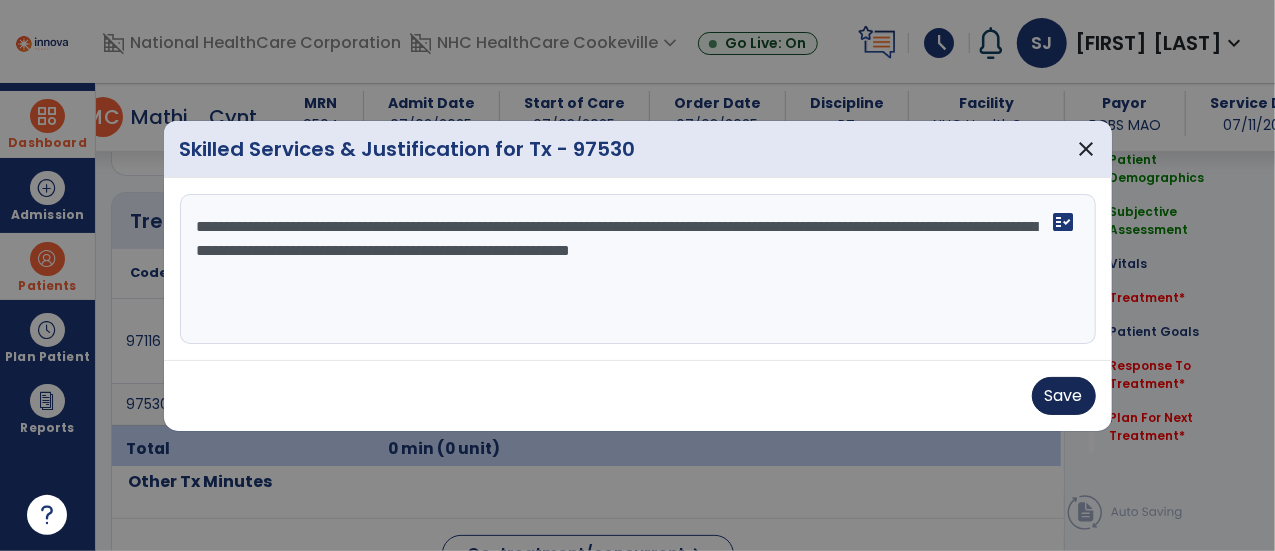 type on "**********" 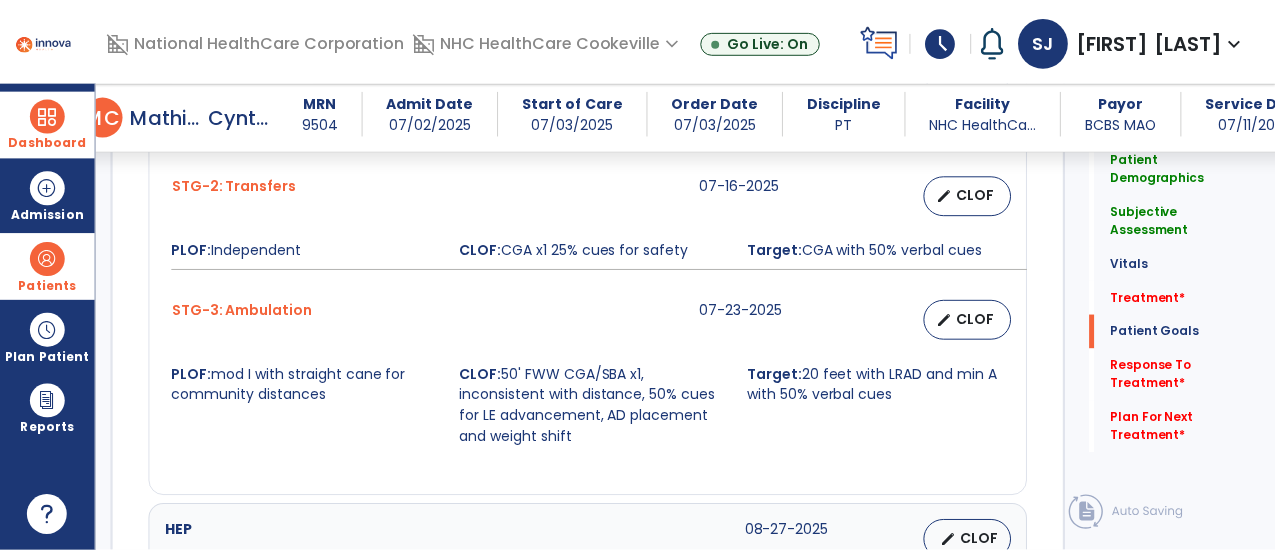 scroll, scrollTop: 1929, scrollLeft: 0, axis: vertical 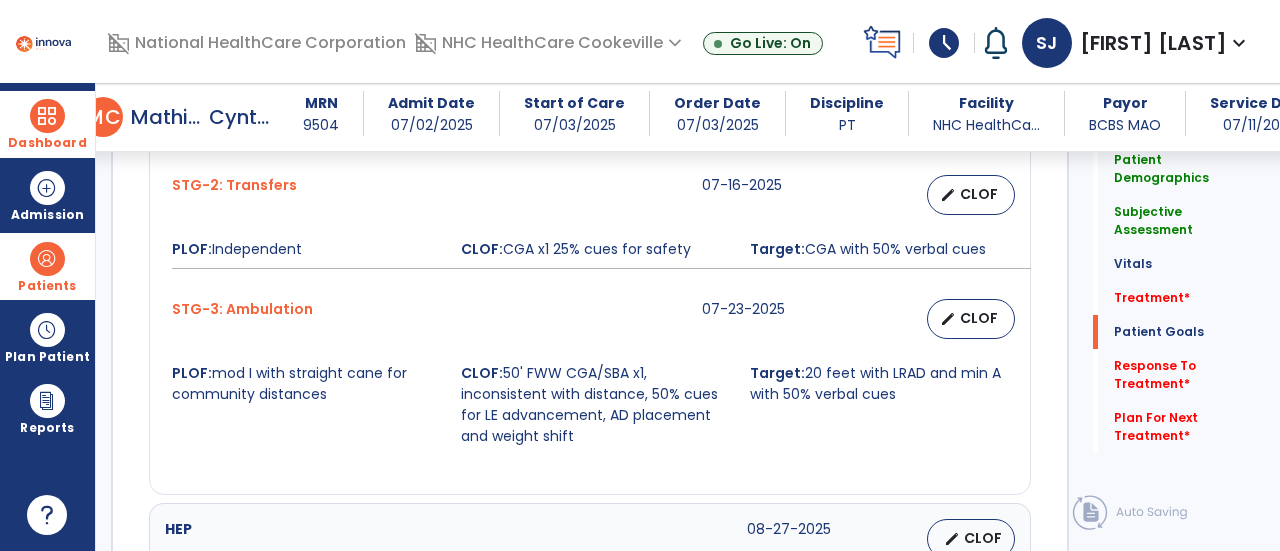 click on "edit   CLOF" at bounding box center (971, 319) 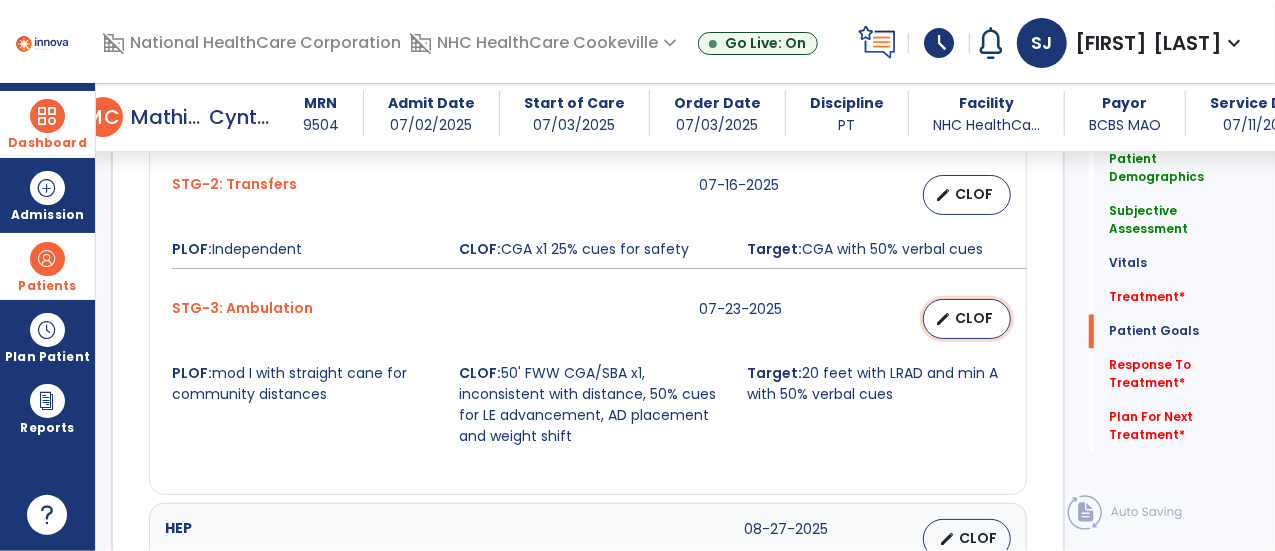 select on "**********" 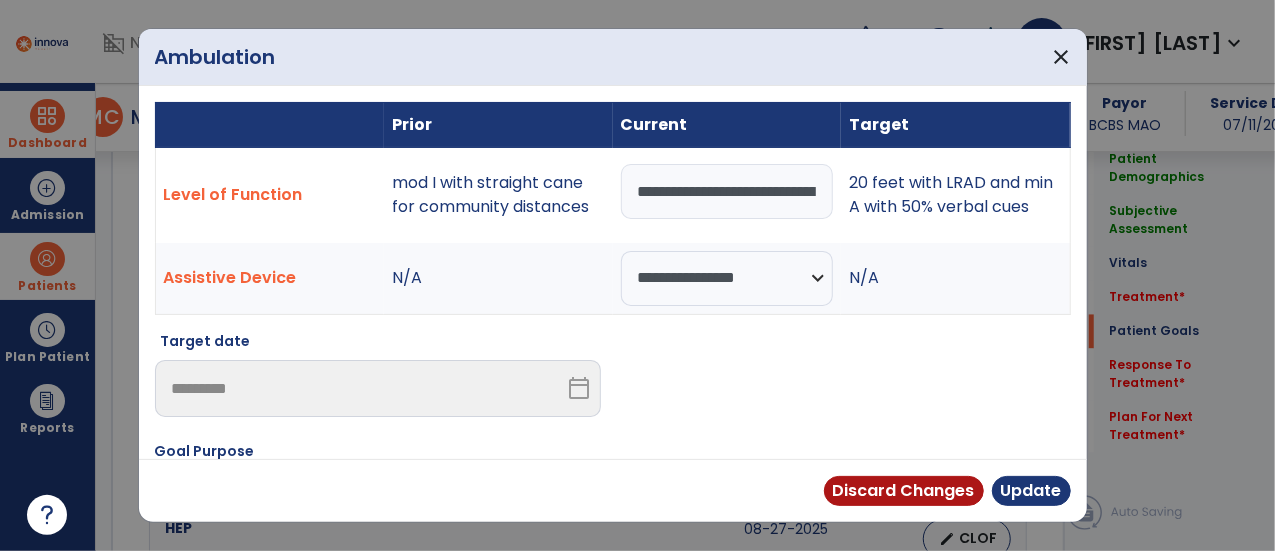 scroll, scrollTop: 1929, scrollLeft: 0, axis: vertical 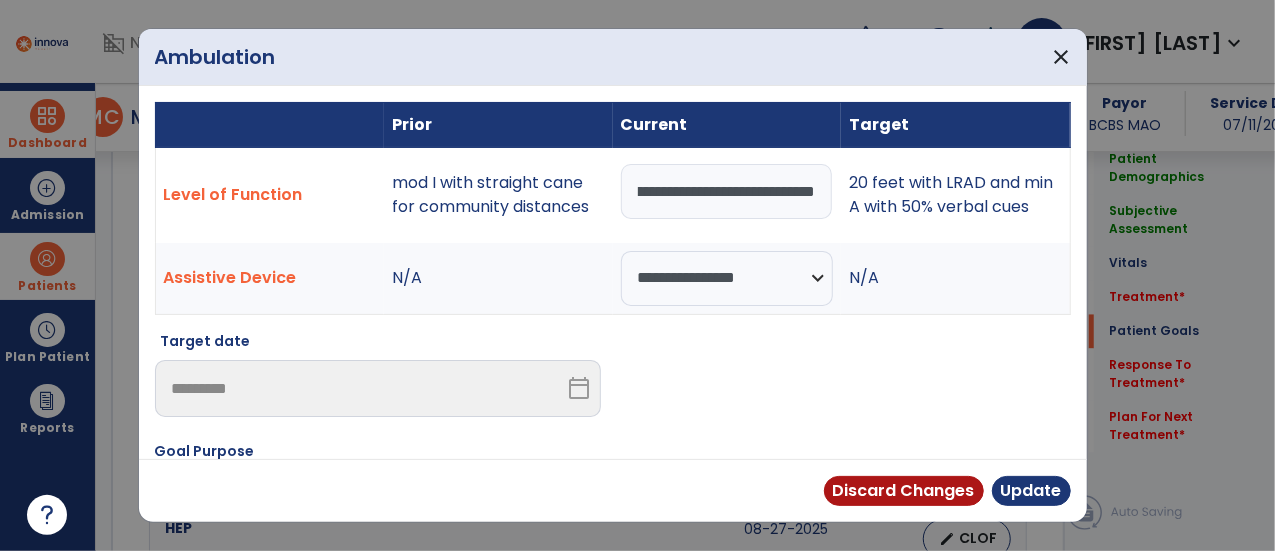 type on "**********" 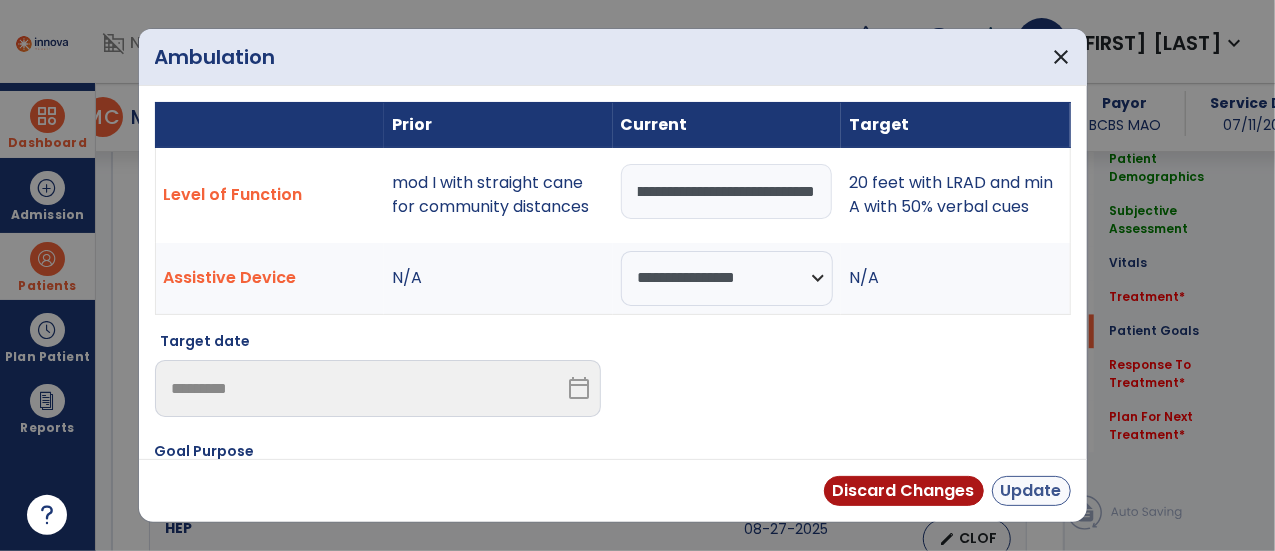 click on "Update" at bounding box center (1031, 491) 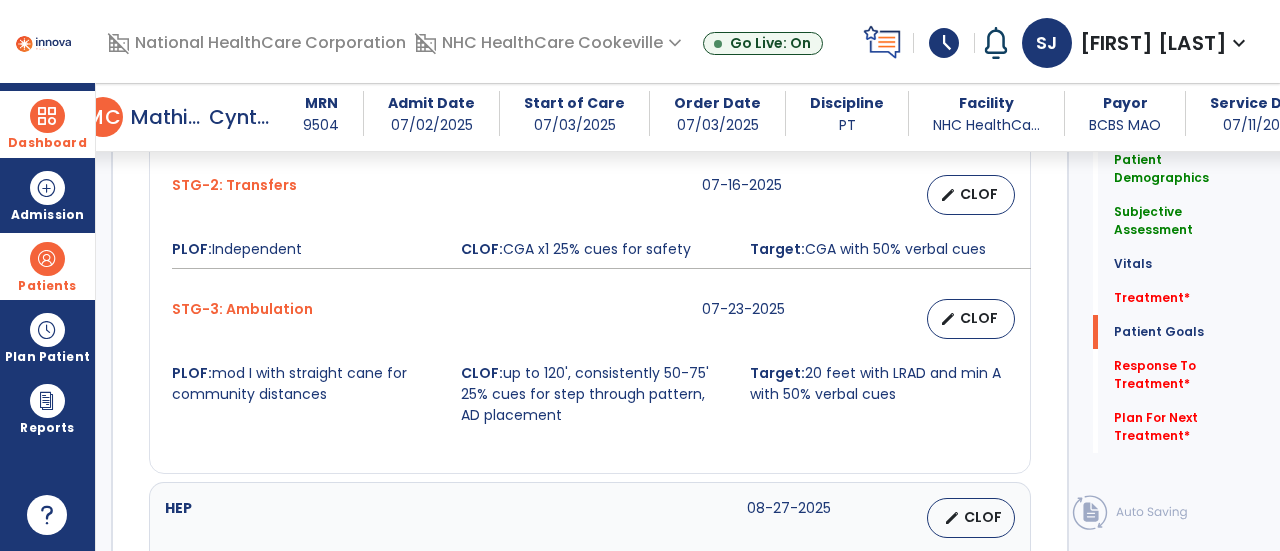 scroll, scrollTop: 1929, scrollLeft: 0, axis: vertical 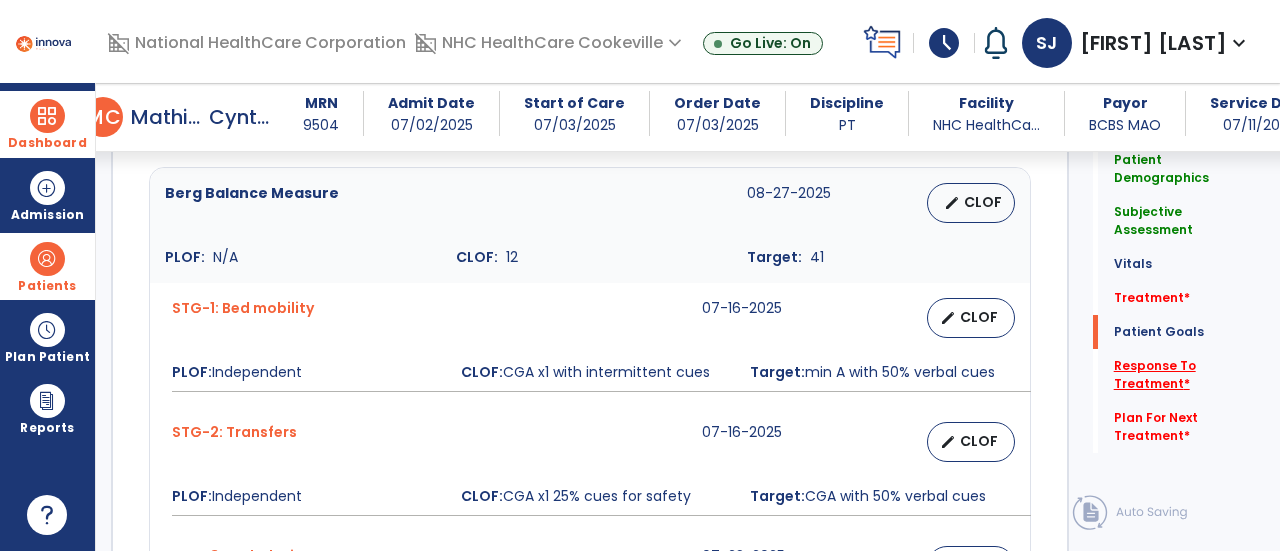 click on "Response To Treatment   *" 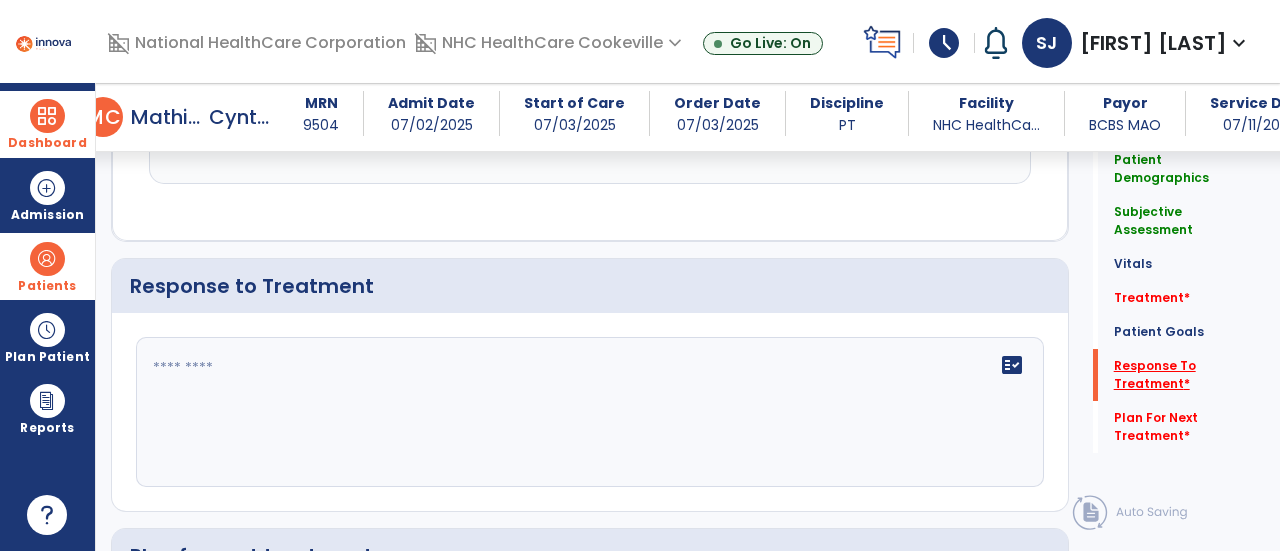 scroll, scrollTop: 2482, scrollLeft: 0, axis: vertical 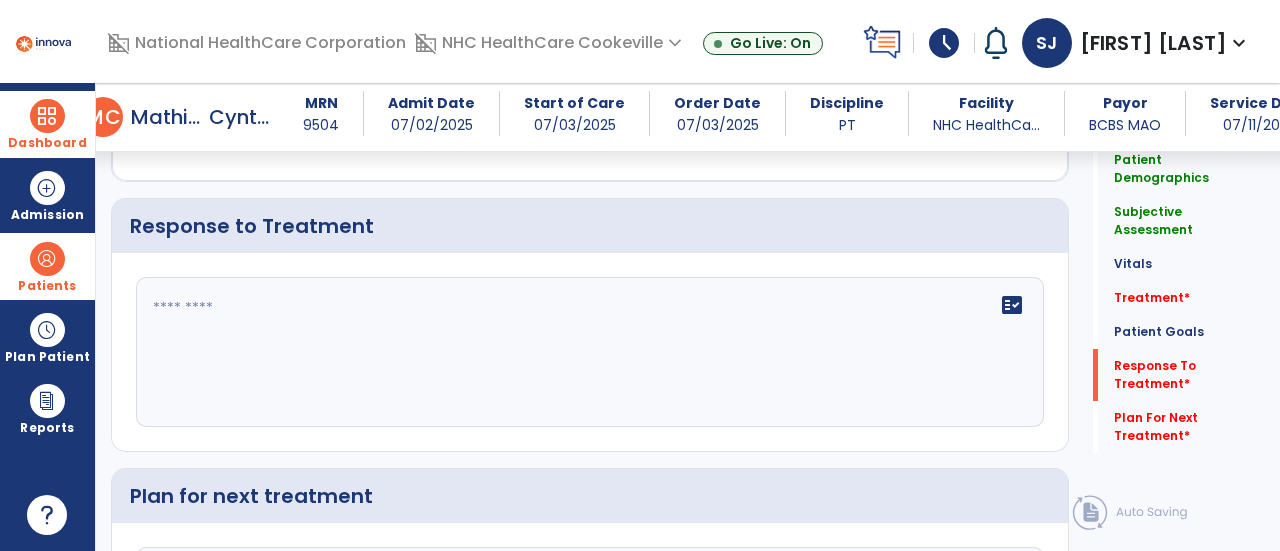click on "fact_check" 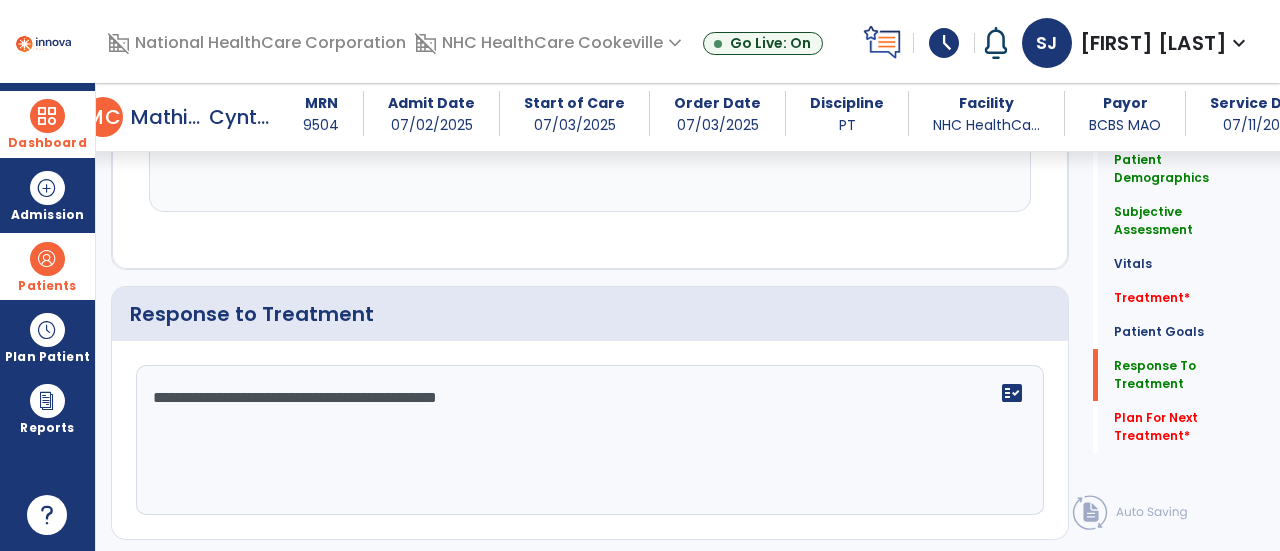 scroll, scrollTop: 2482, scrollLeft: 0, axis: vertical 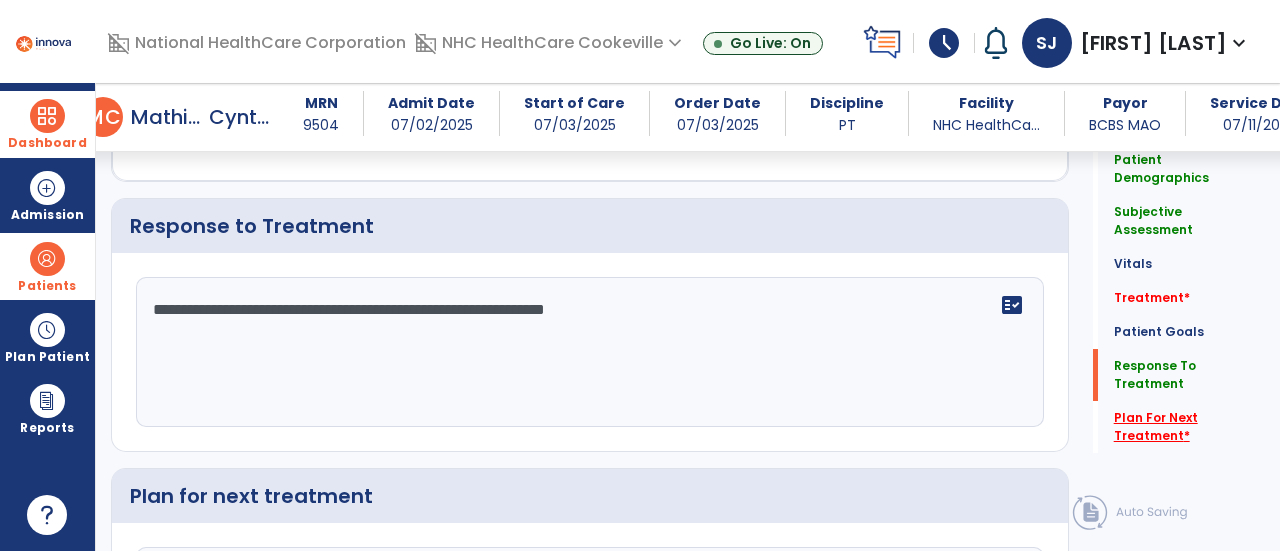 type on "**********" 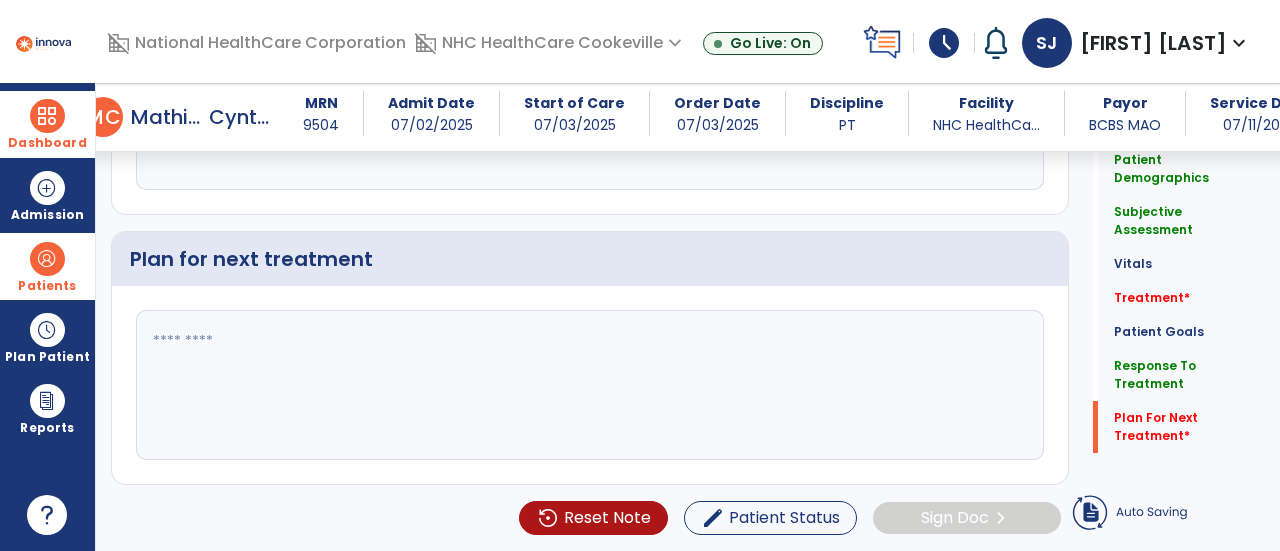click 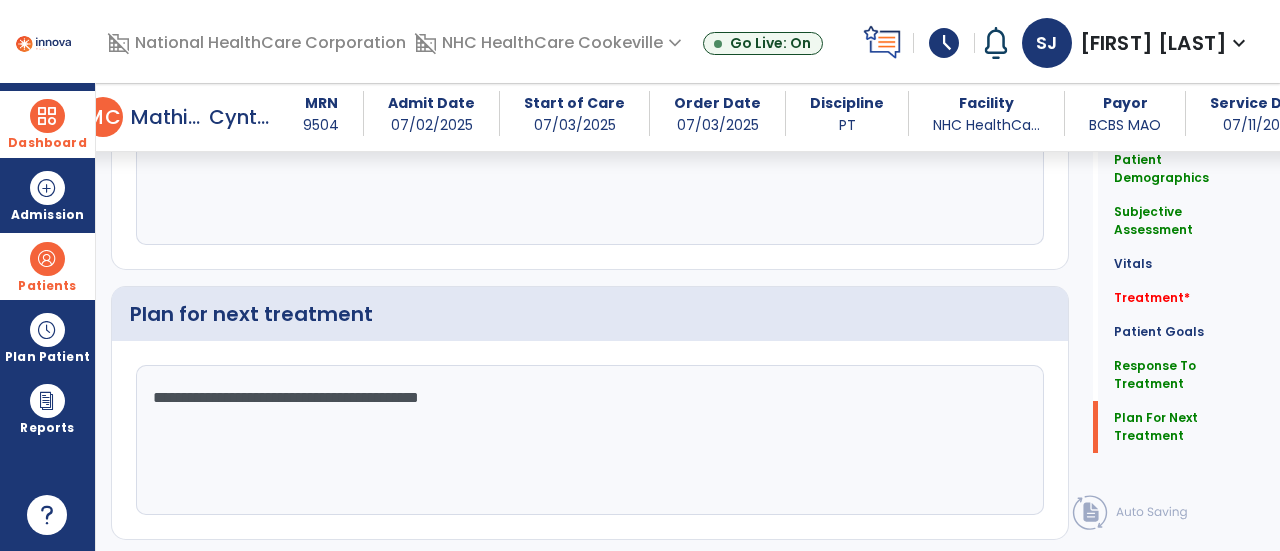 scroll, scrollTop: 2708, scrollLeft: 0, axis: vertical 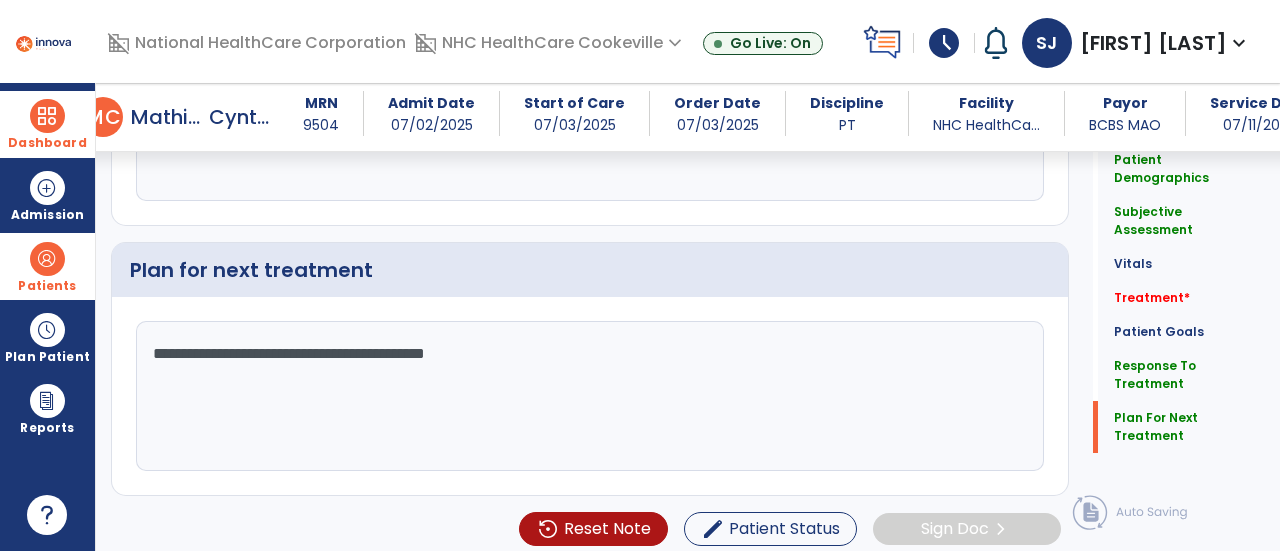 click on "**********" 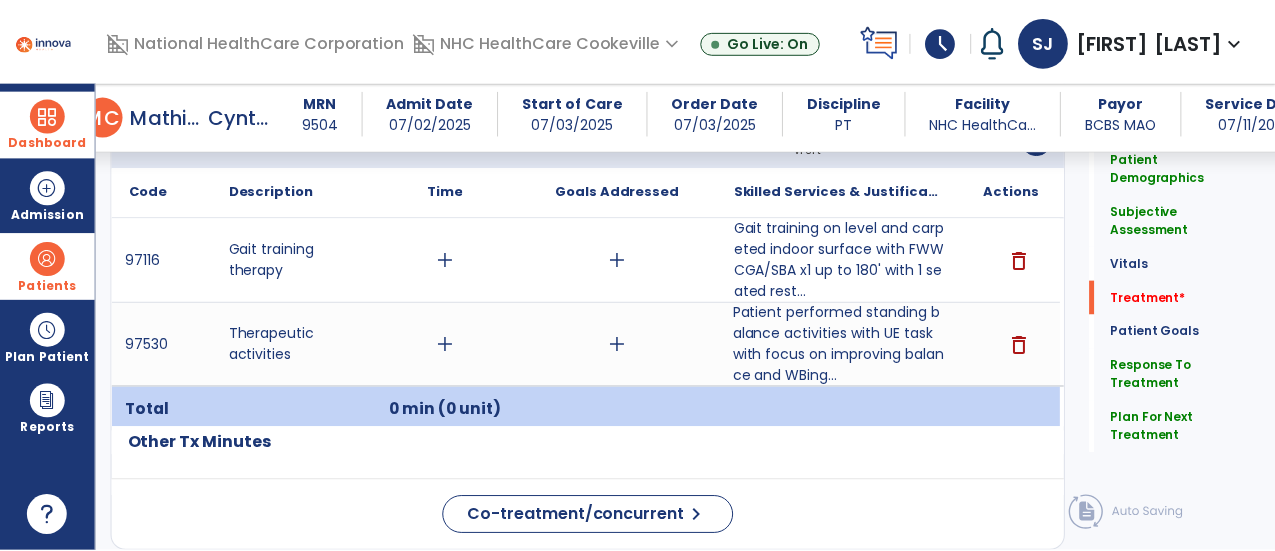 scroll, scrollTop: 1152, scrollLeft: 0, axis: vertical 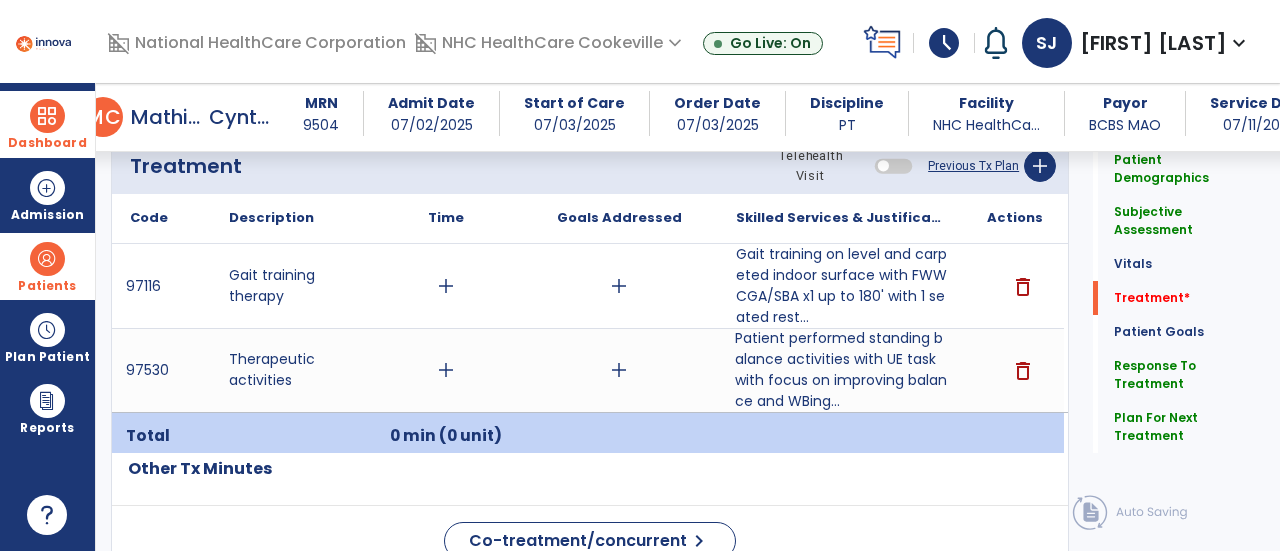 type on "**********" 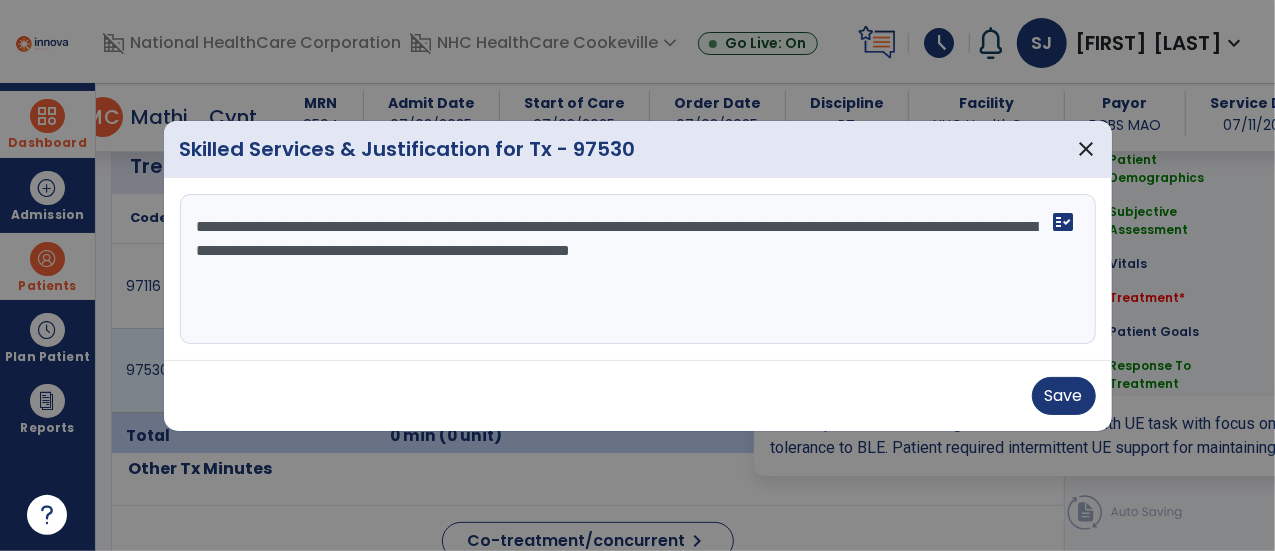 scroll, scrollTop: 1152, scrollLeft: 0, axis: vertical 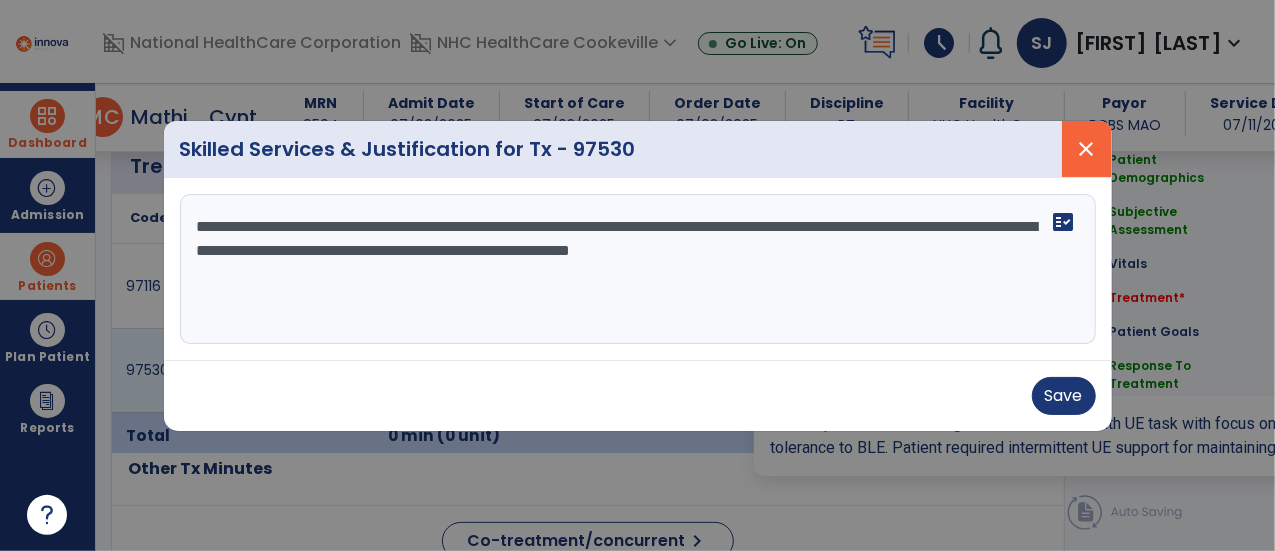 click on "close" at bounding box center (1087, 149) 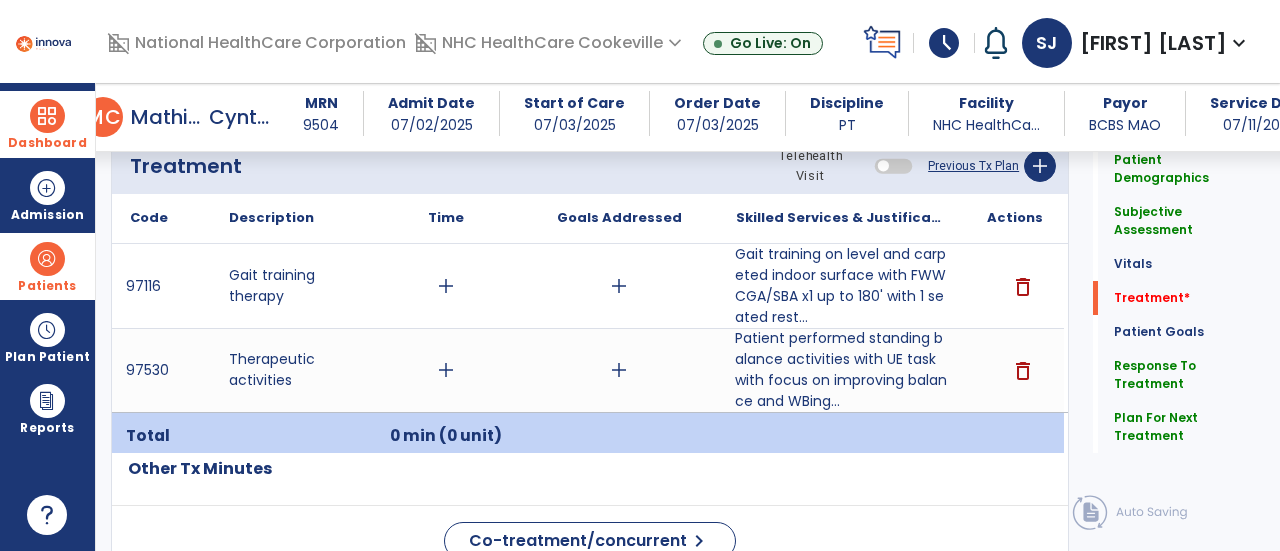 click on "Gait training on level and carpeted indoor surface with FWW CGA/SBA x1 up to 180' with 1 seated rest..." at bounding box center [841, 286] 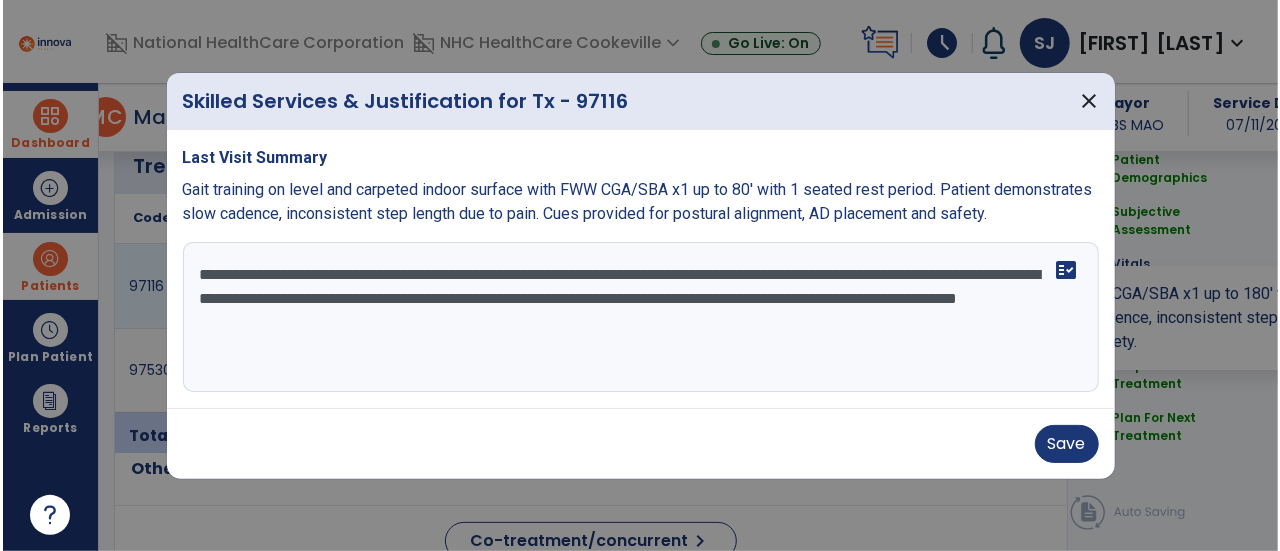 scroll, scrollTop: 1152, scrollLeft: 0, axis: vertical 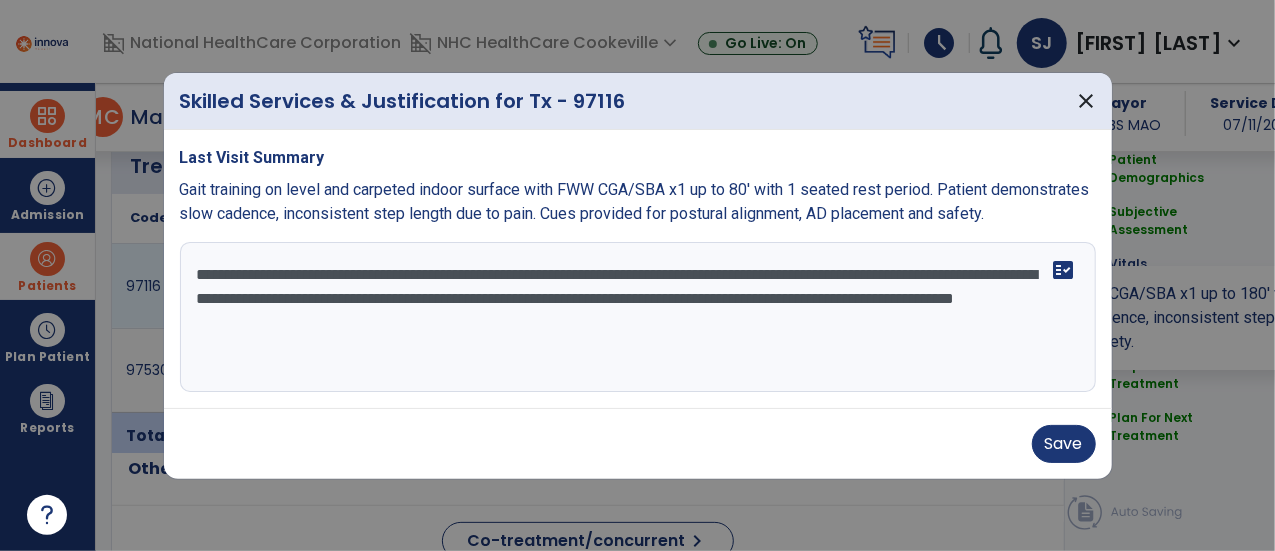 click on "**********" at bounding box center (638, 317) 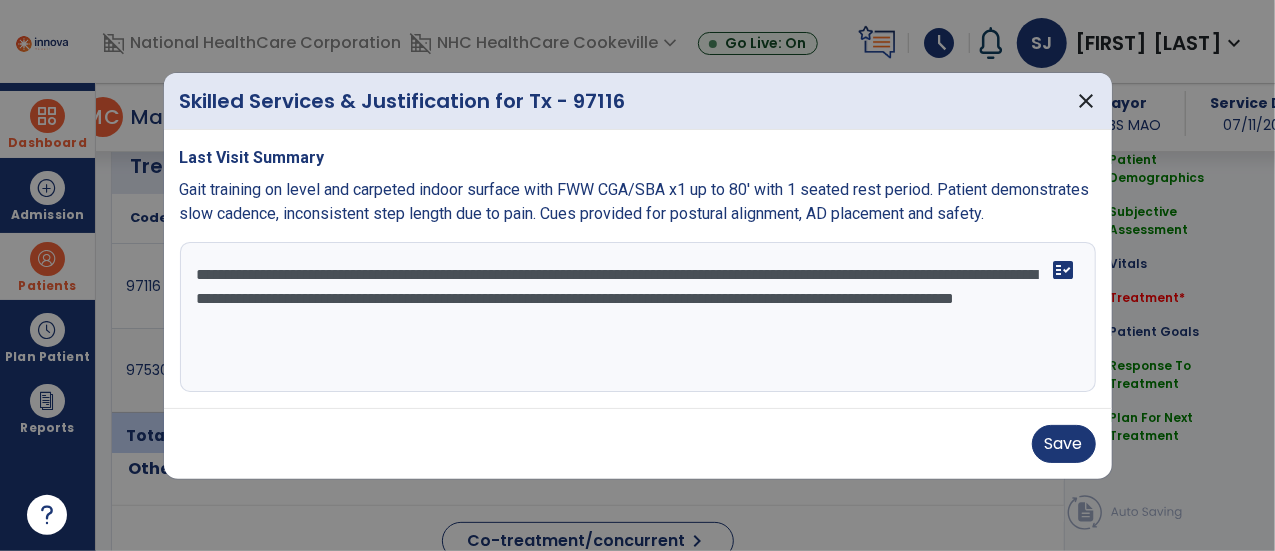click on "fact_check" at bounding box center (1064, 270) 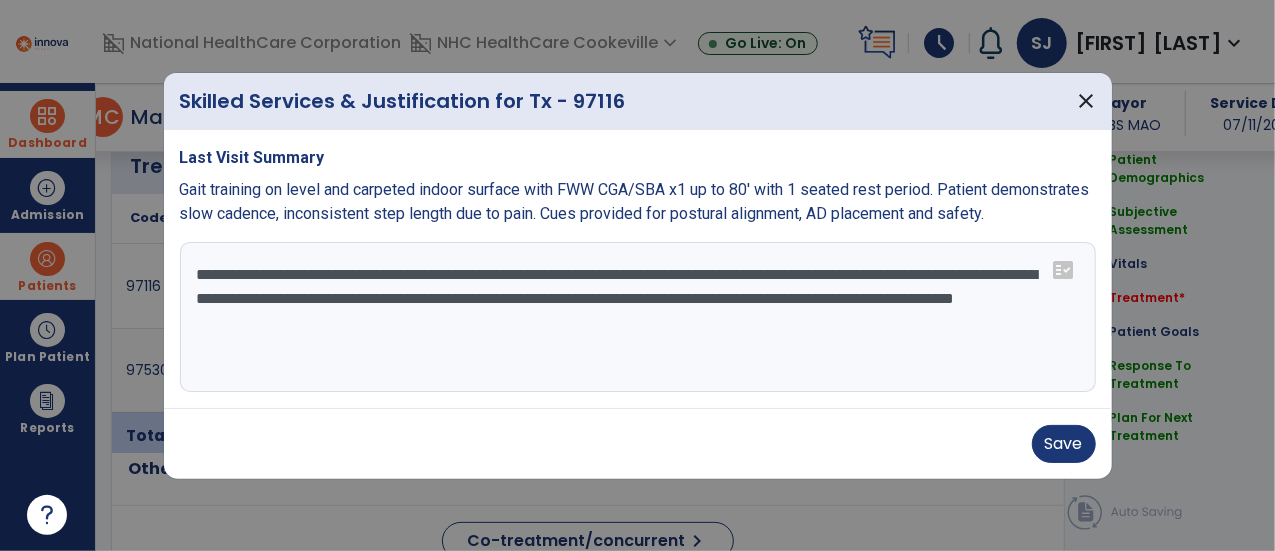 click on "**********" at bounding box center (638, 317) 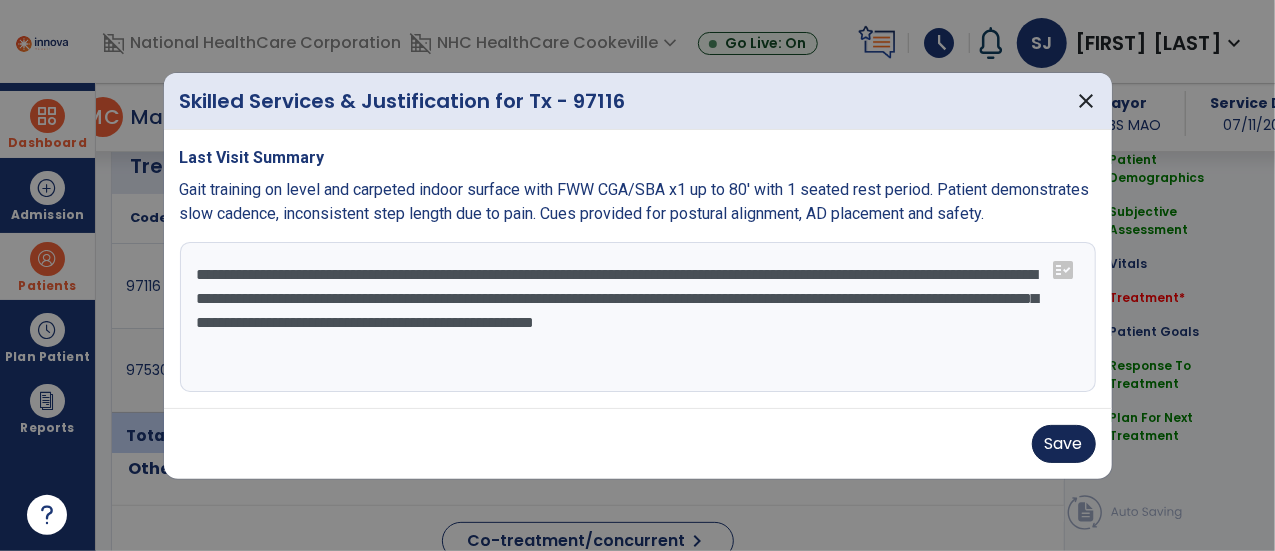 type on "**********" 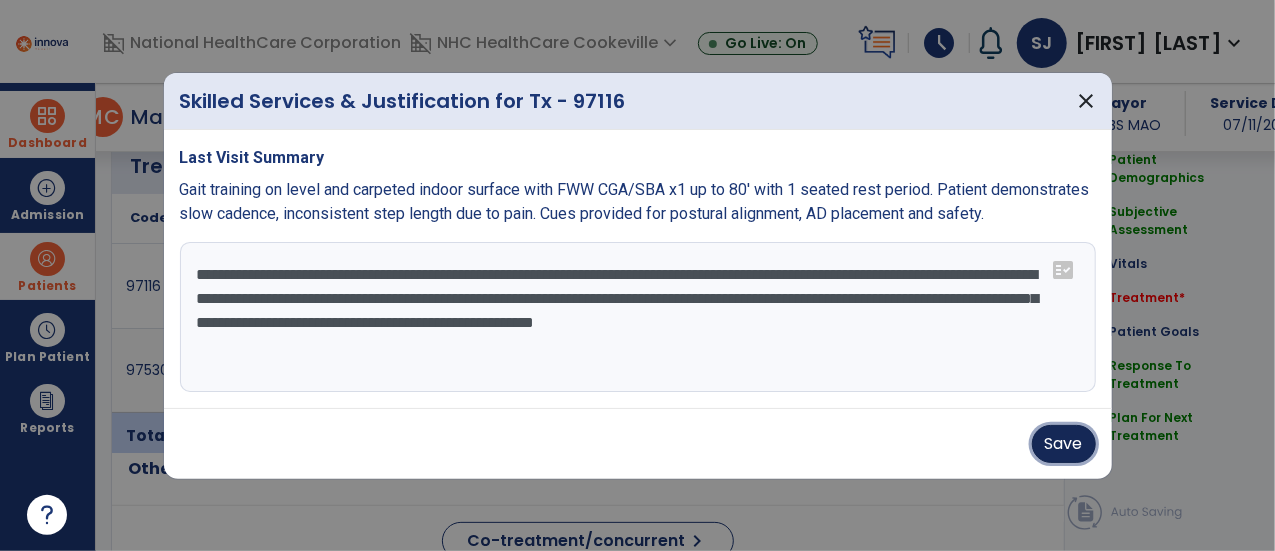 click on "Save" at bounding box center (1064, 444) 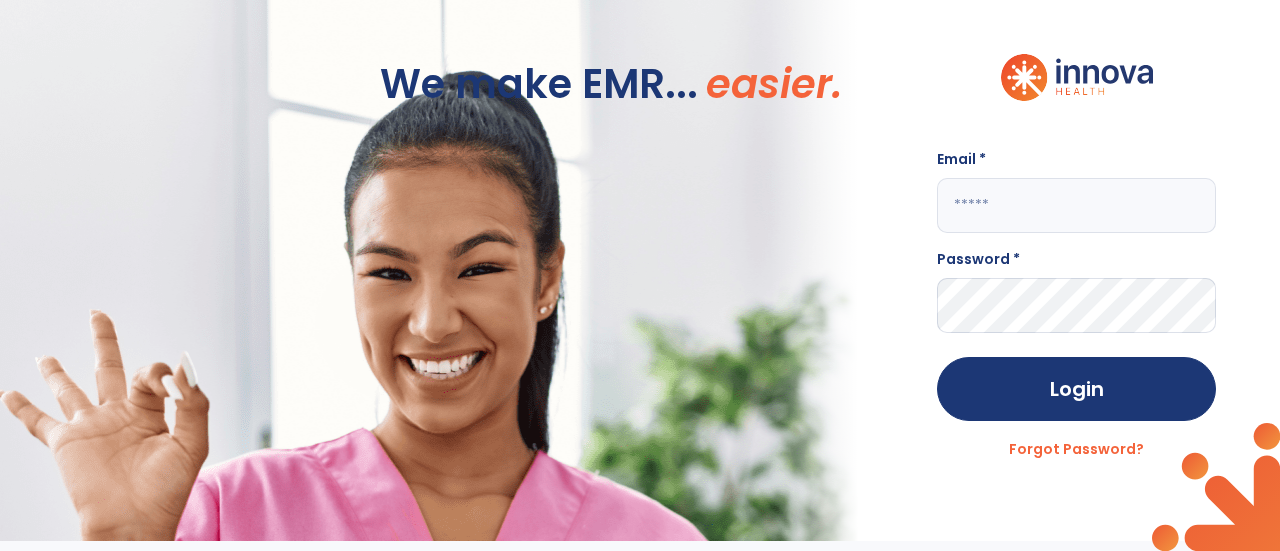 scroll, scrollTop: 0, scrollLeft: 0, axis: both 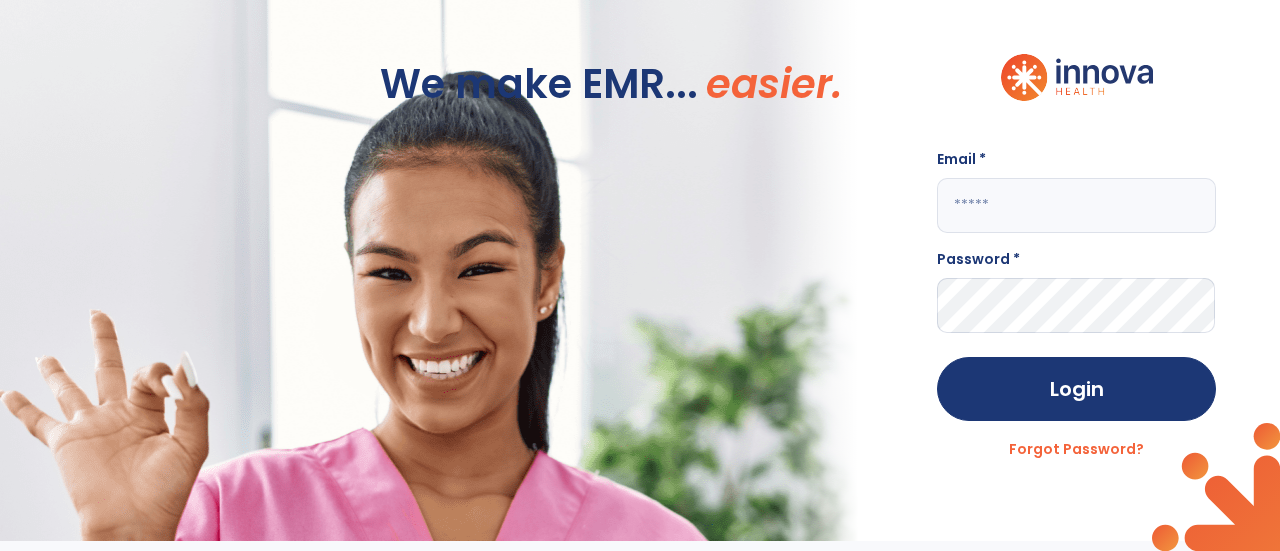 click 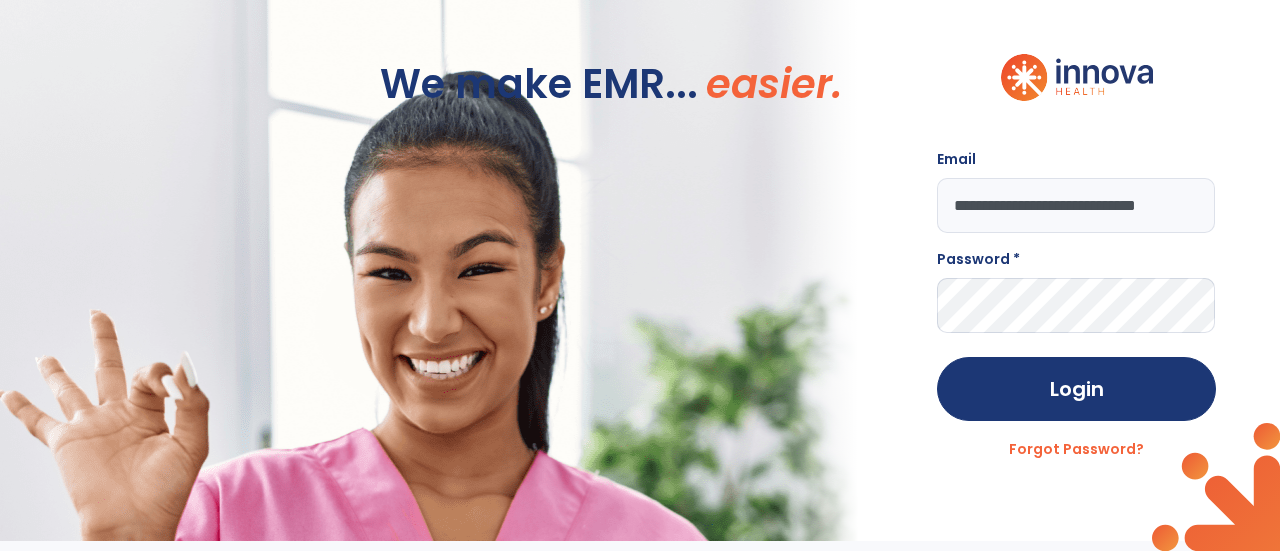 scroll, scrollTop: 0, scrollLeft: 46, axis: horizontal 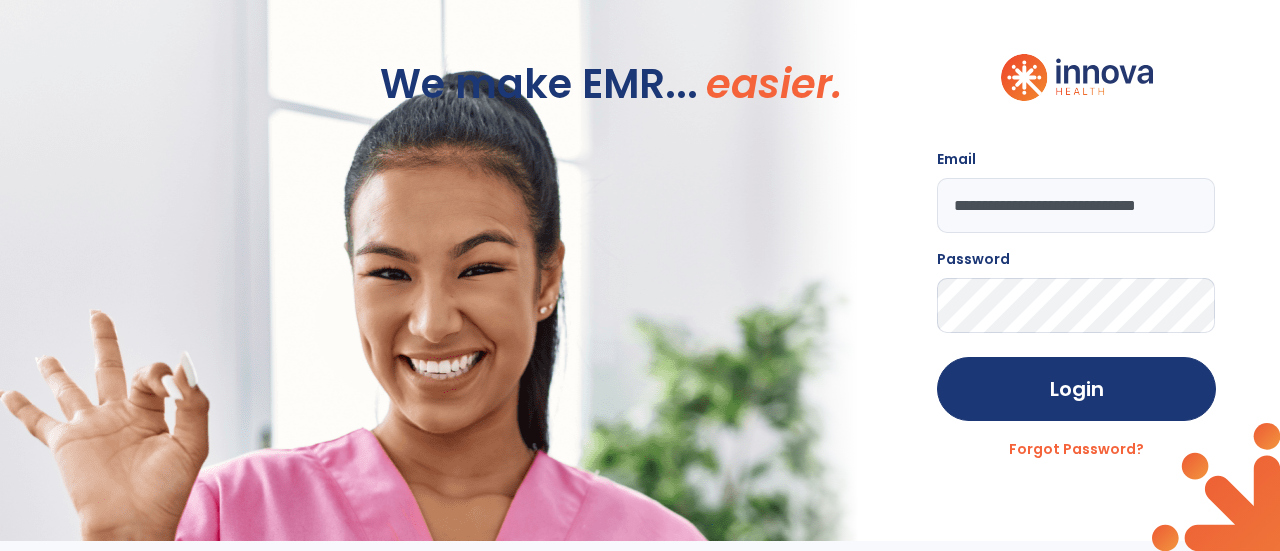 click on "Login" 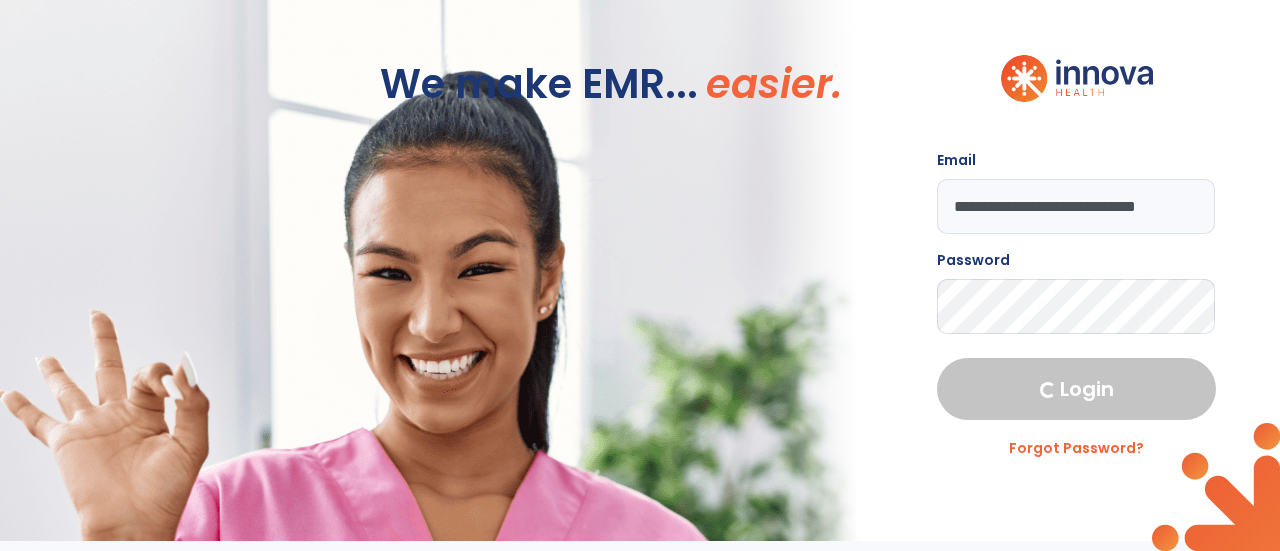 select on "****" 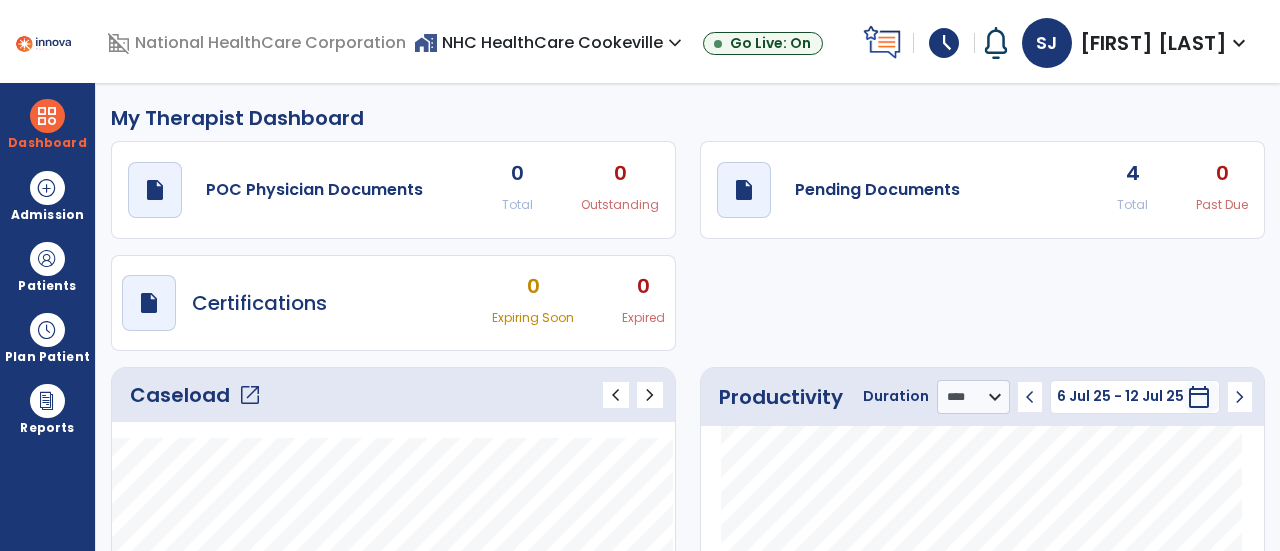 click on "open_in_new" 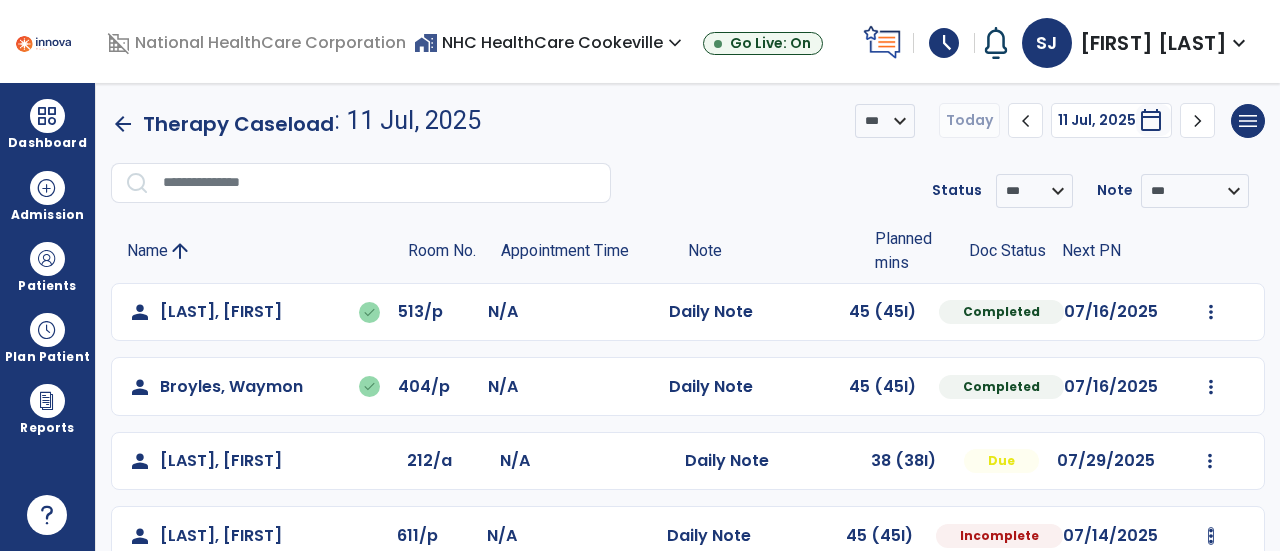 click at bounding box center [1211, 312] 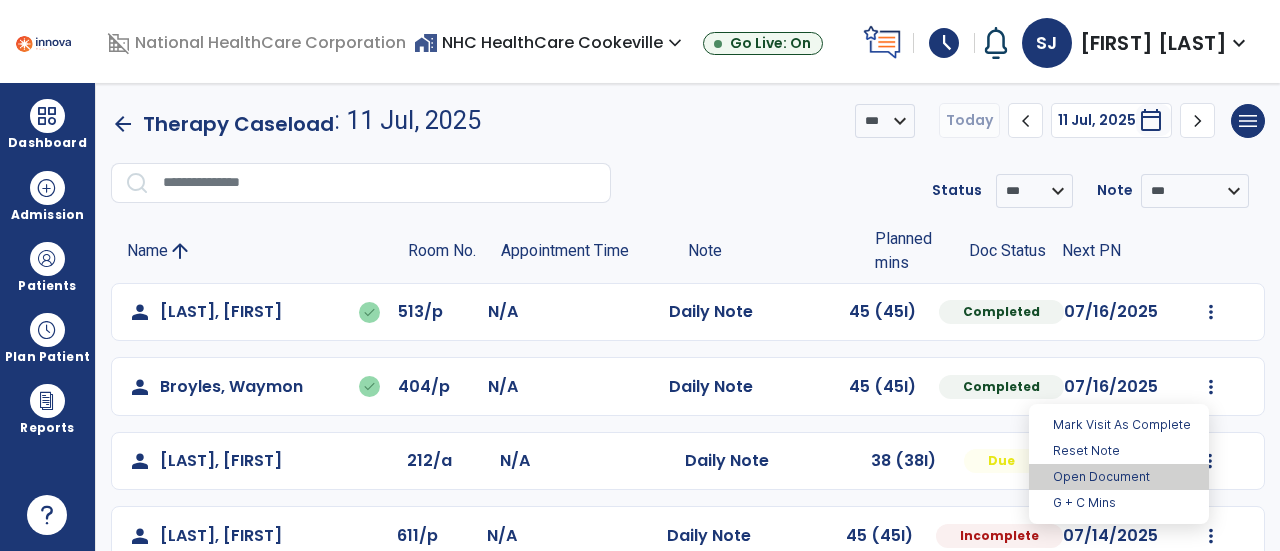 click on "Open Document" at bounding box center [1119, 477] 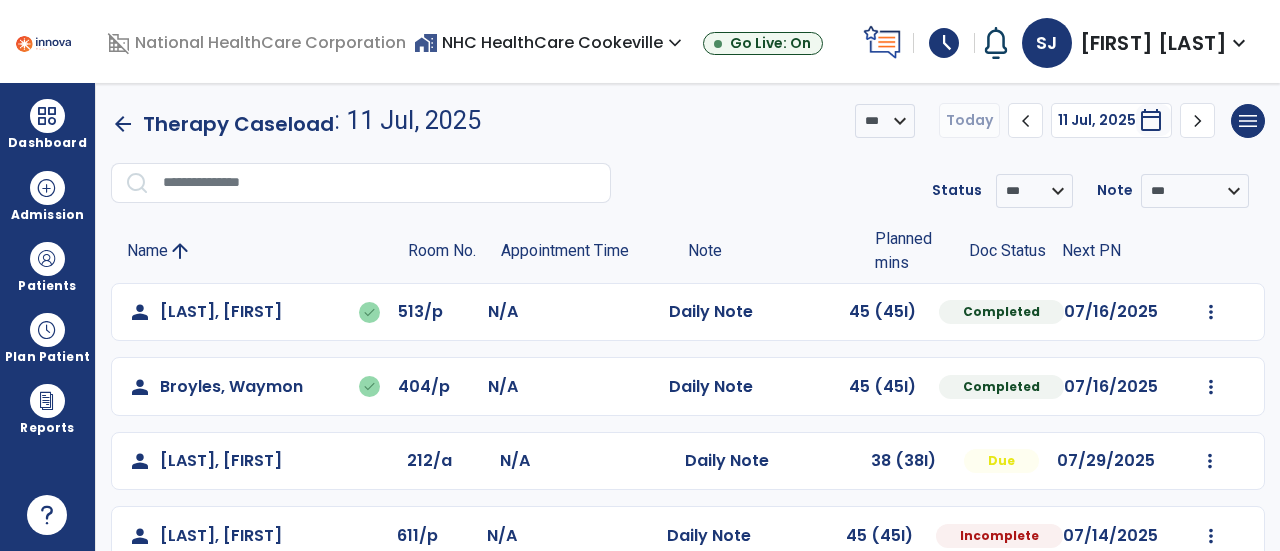 select on "*" 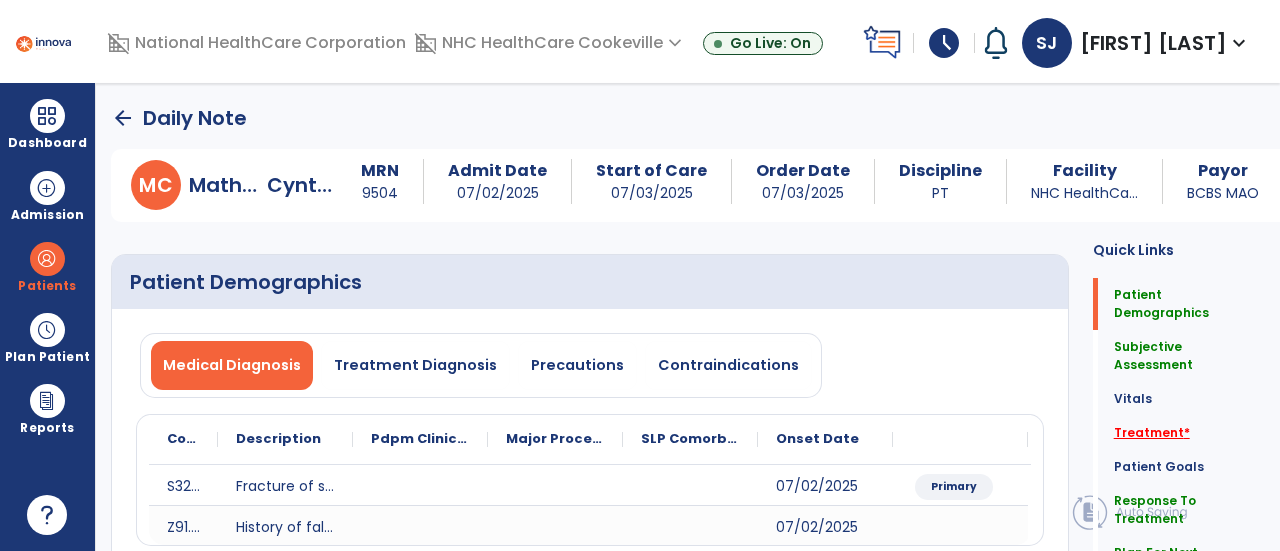 click on "Treatment   *" 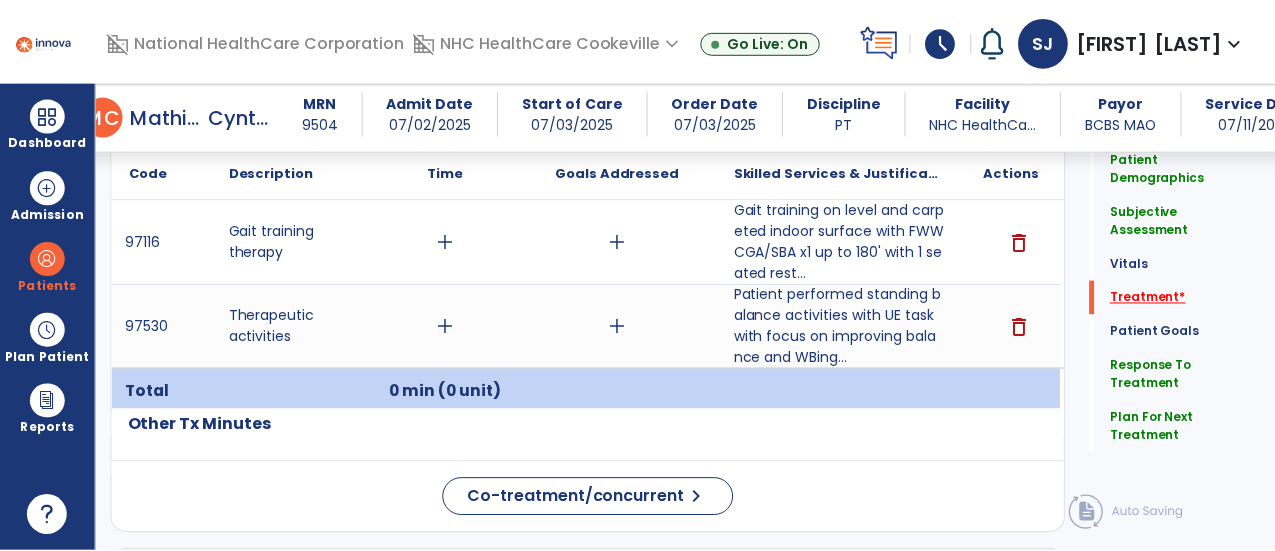 scroll, scrollTop: 1208, scrollLeft: 0, axis: vertical 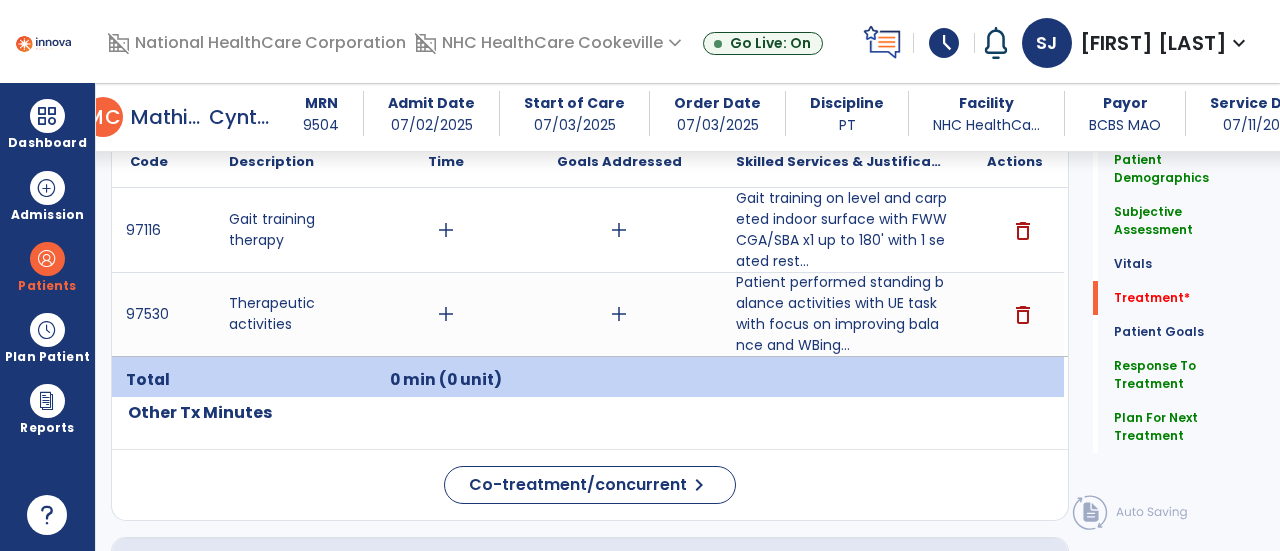 click on "add" at bounding box center (446, 314) 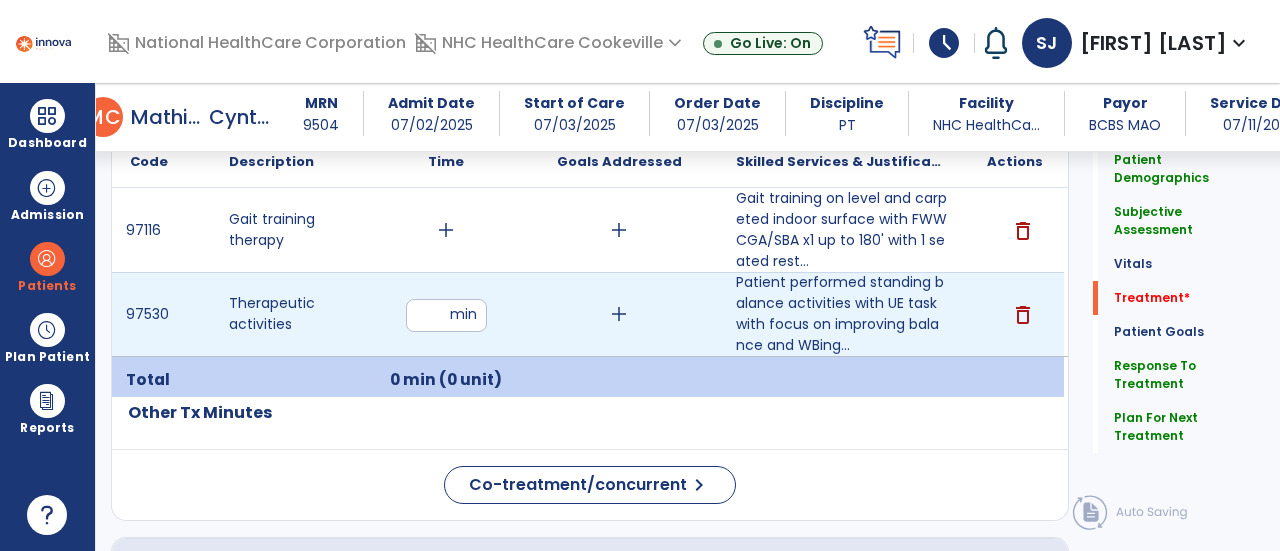 type on "**" 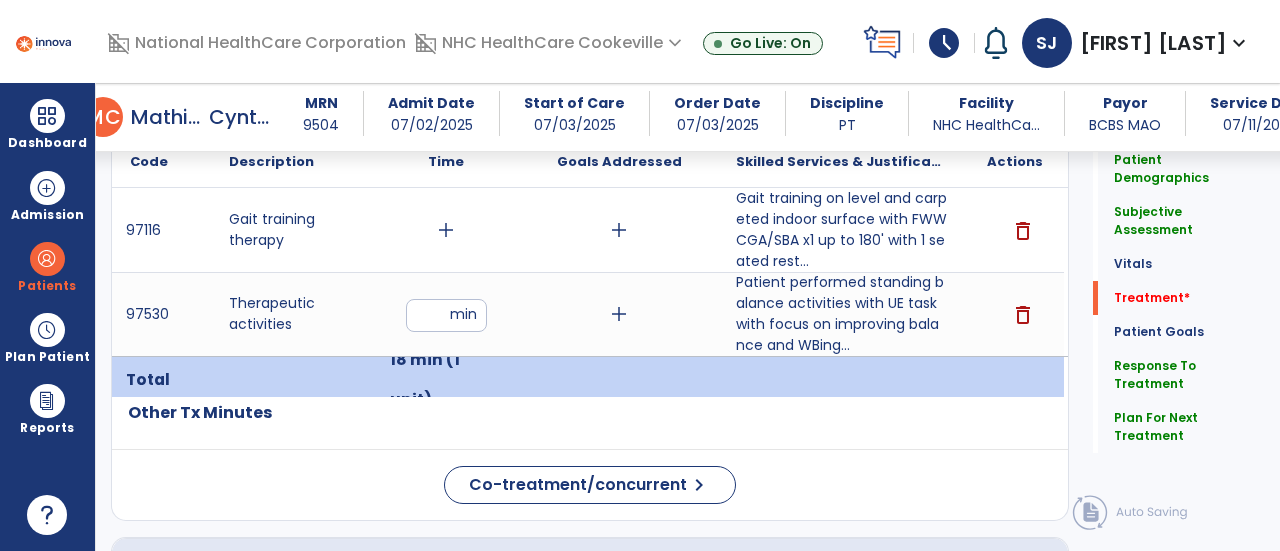 click on "add" at bounding box center [446, 230] 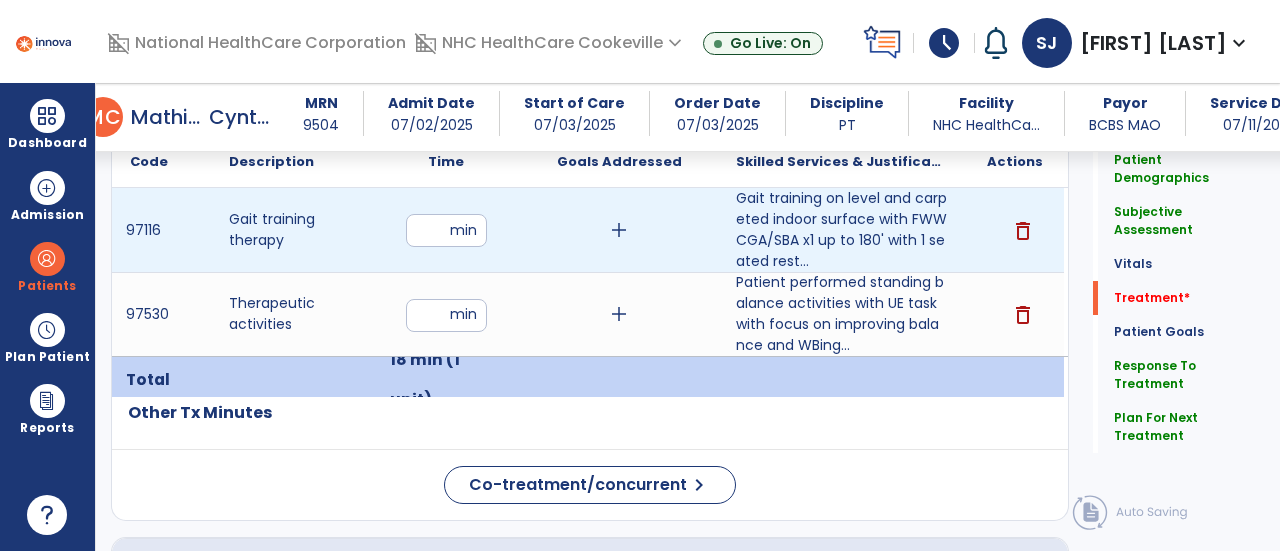type on "**" 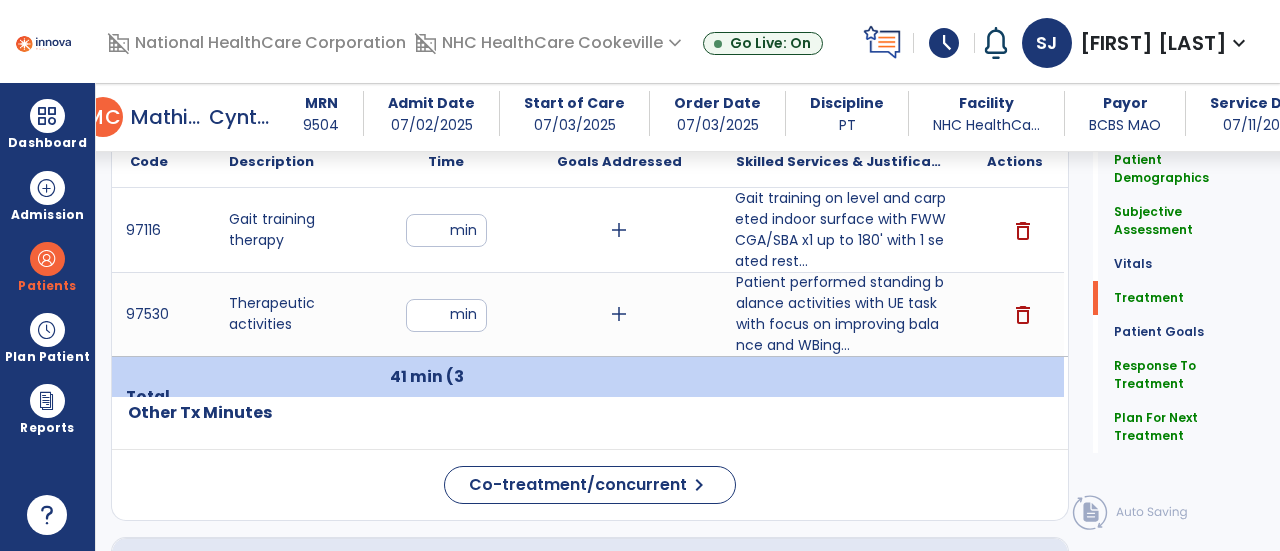click on "Gait training on level and carpeted indoor surface with FWW CGA/SBA x1 up to 180' with 1 seated rest..." at bounding box center [841, 230] 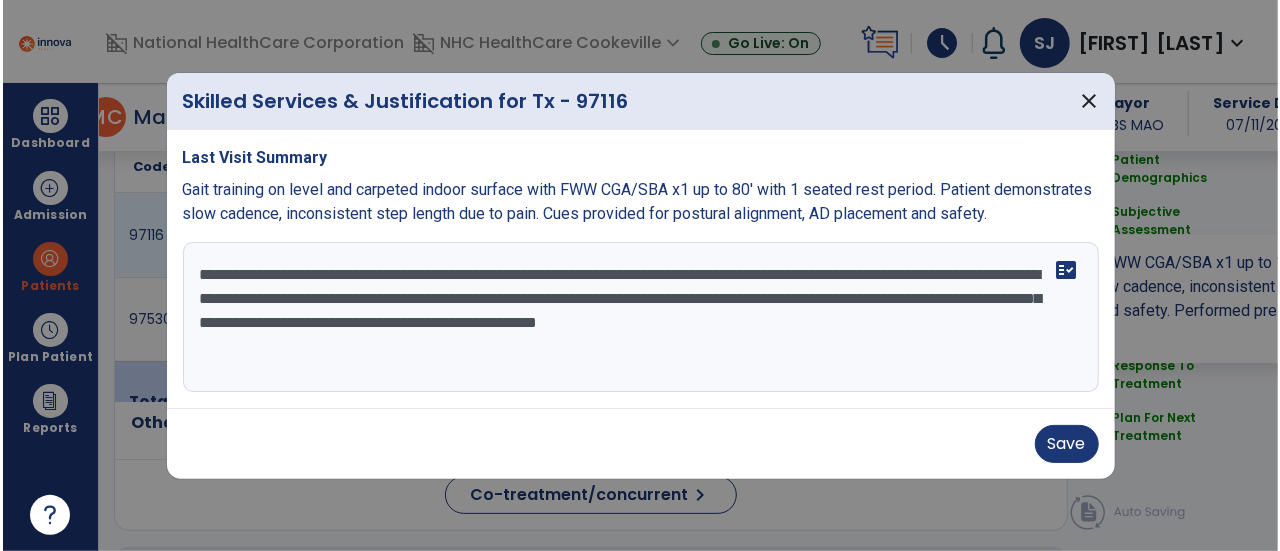 scroll, scrollTop: 1208, scrollLeft: 0, axis: vertical 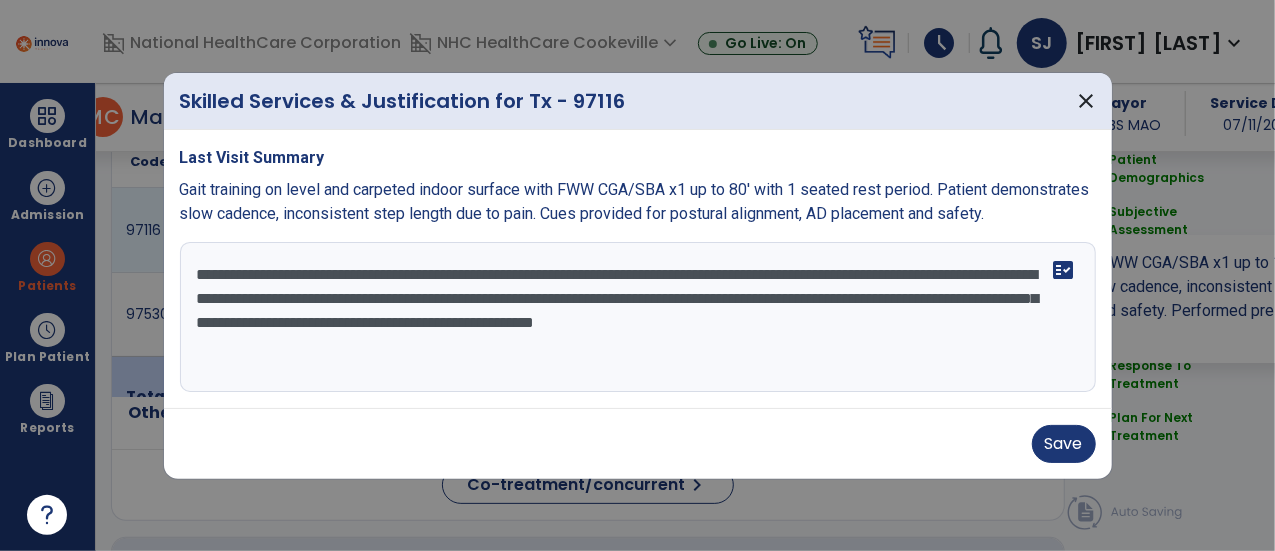 click on "**********" at bounding box center [638, 317] 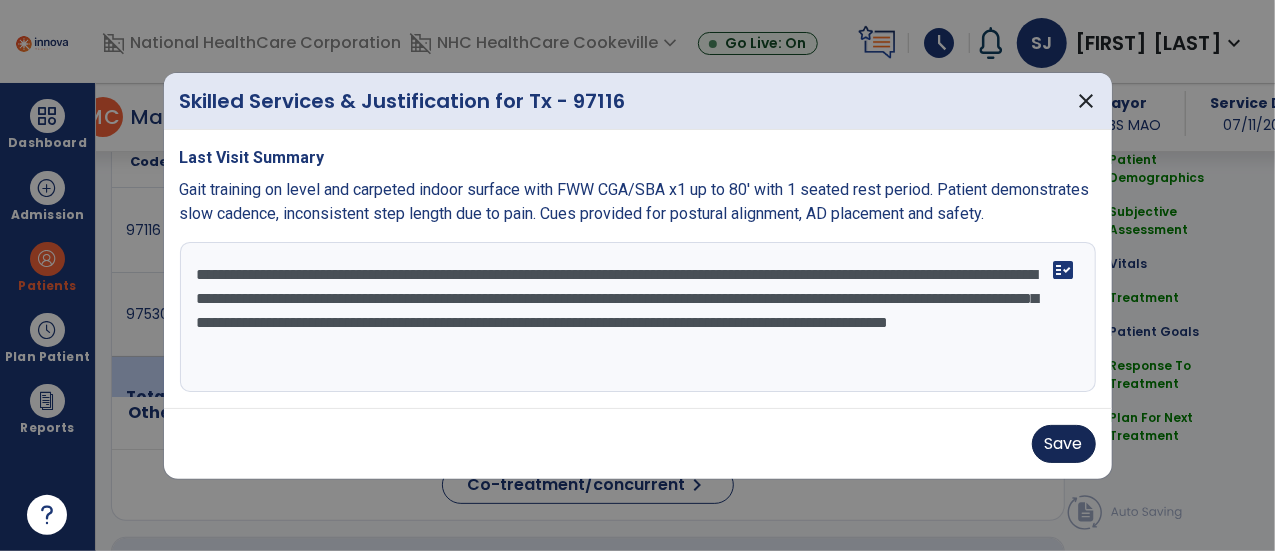 type on "**********" 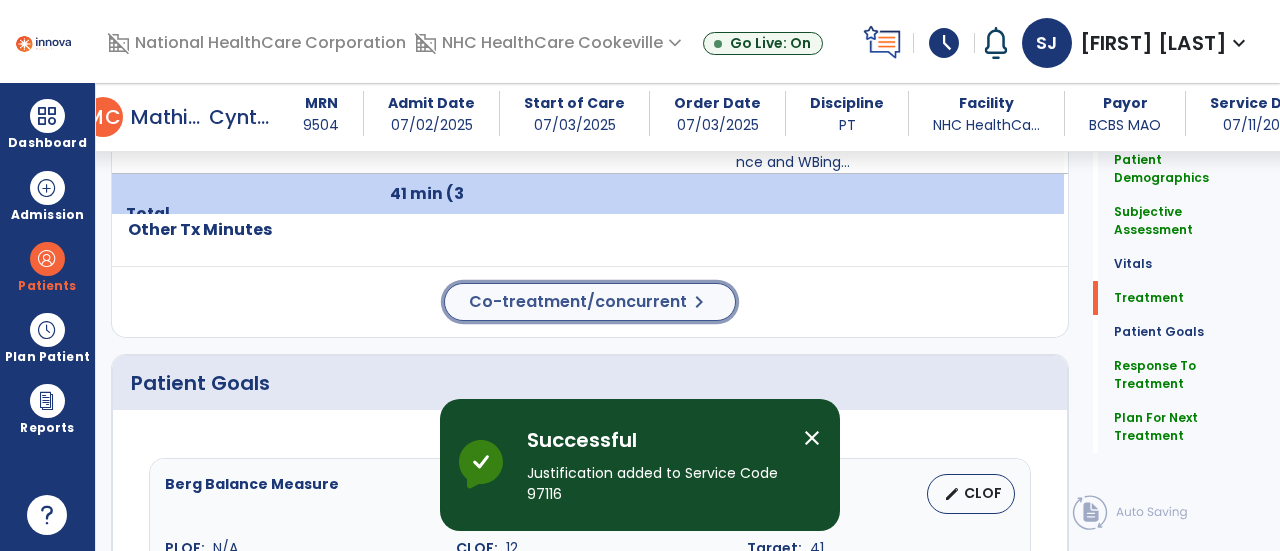 click on "Co-treatment/concurrent  chevron_right" 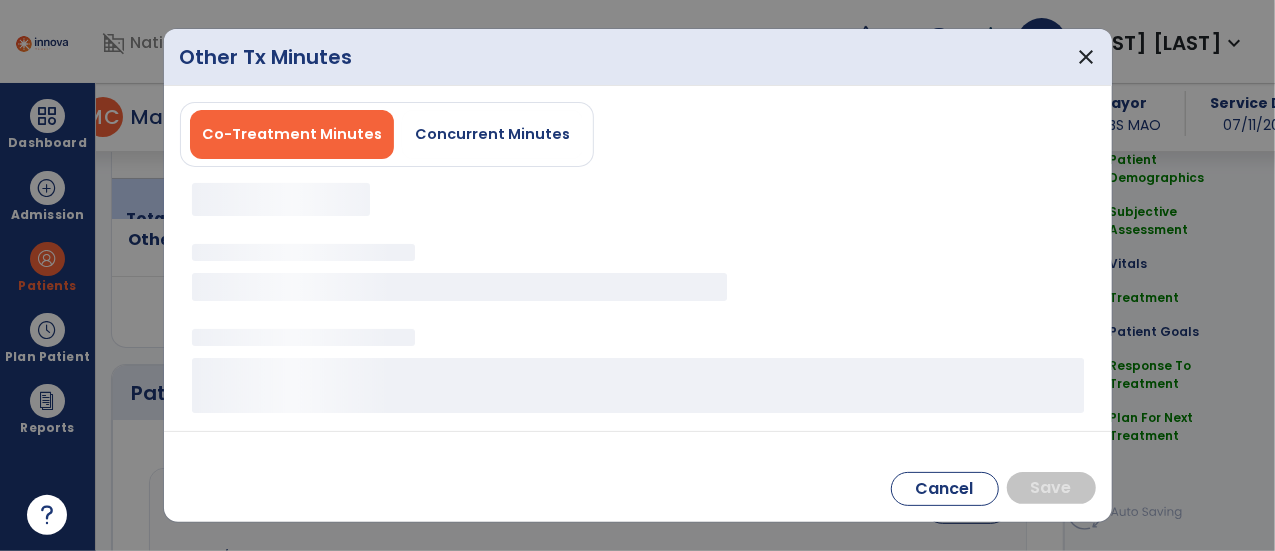 scroll, scrollTop: 1391, scrollLeft: 0, axis: vertical 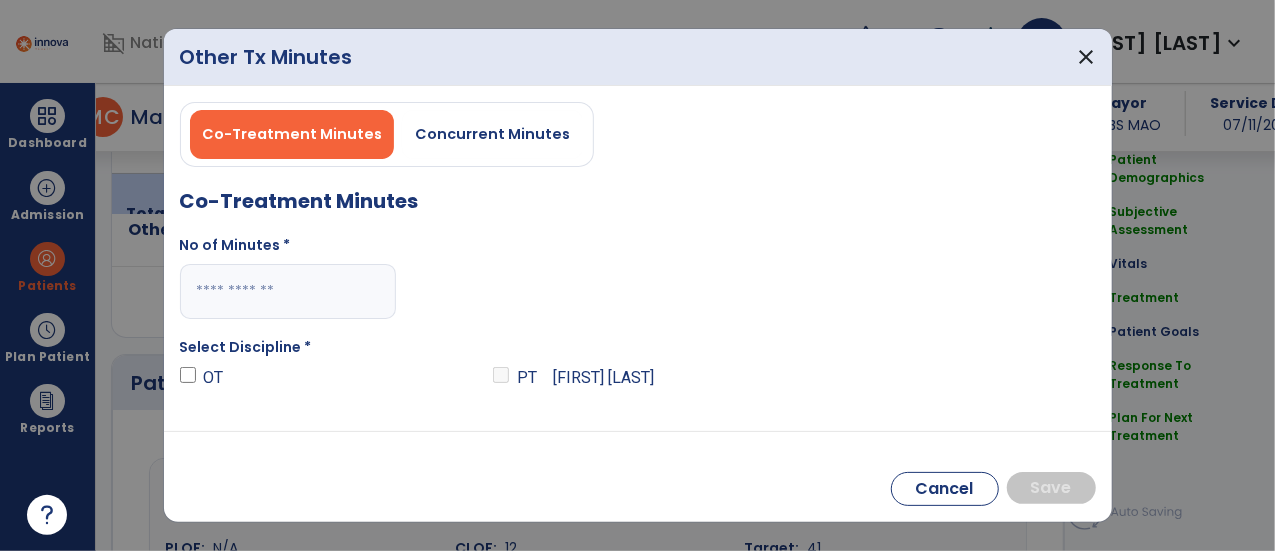 click at bounding box center [288, 291] 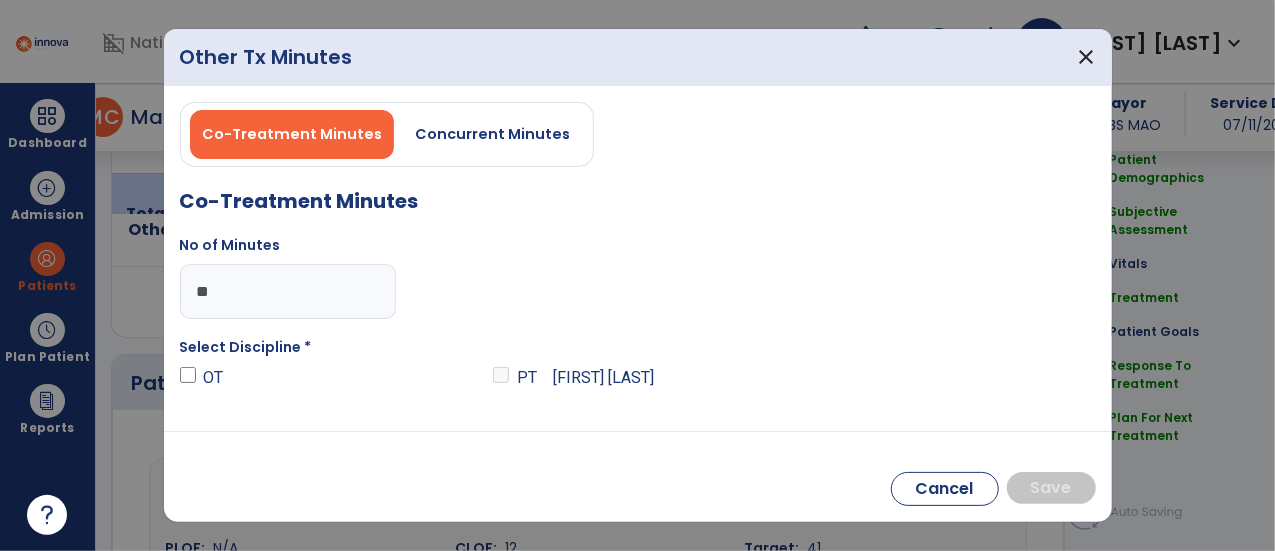 type on "**" 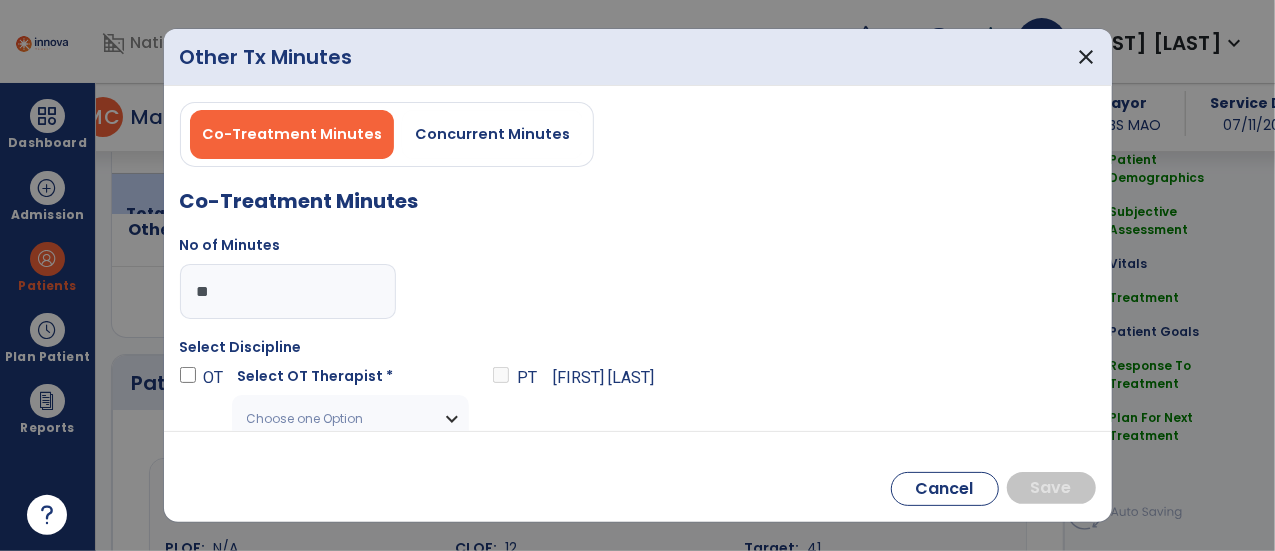 click on "Choose one Option" at bounding box center (338, 419) 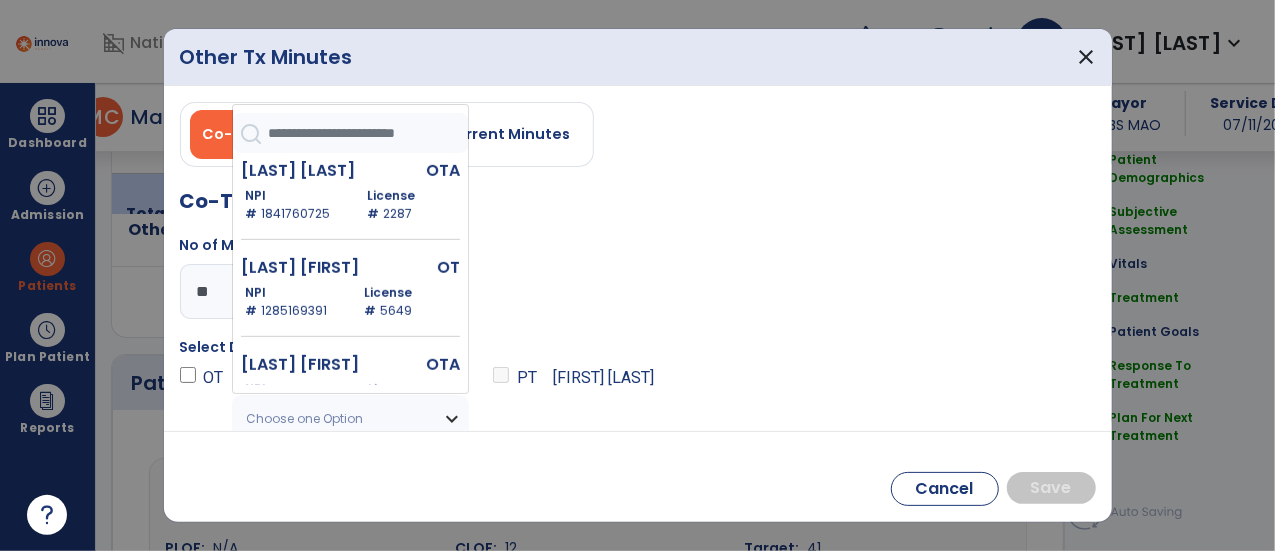 scroll, scrollTop: 500, scrollLeft: 0, axis: vertical 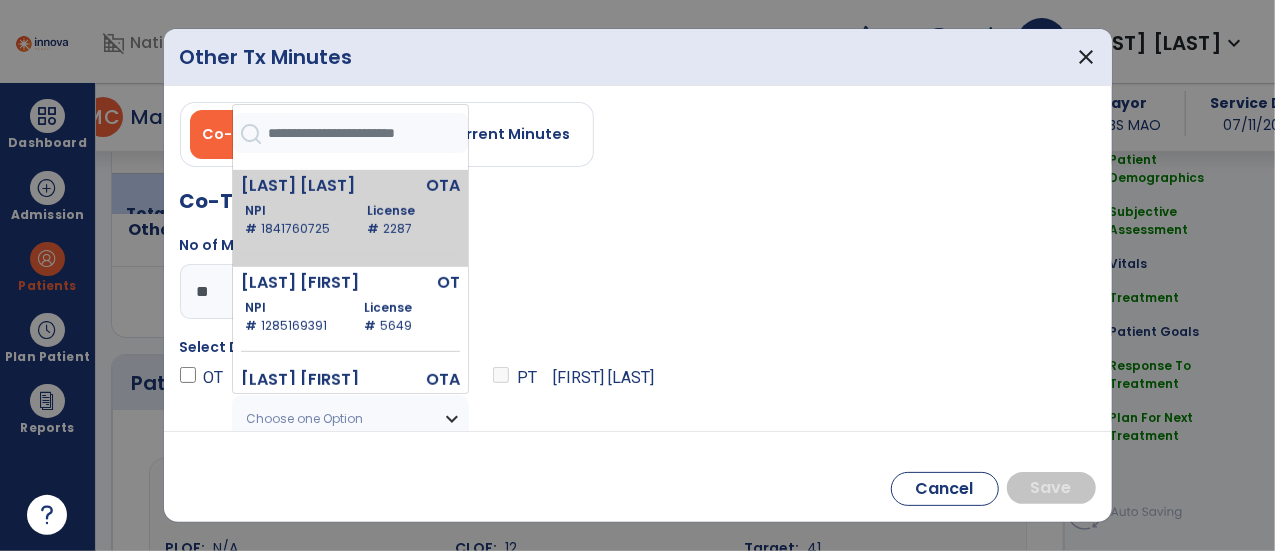 click on "License #  [NUMBER]" at bounding box center [409, 220] 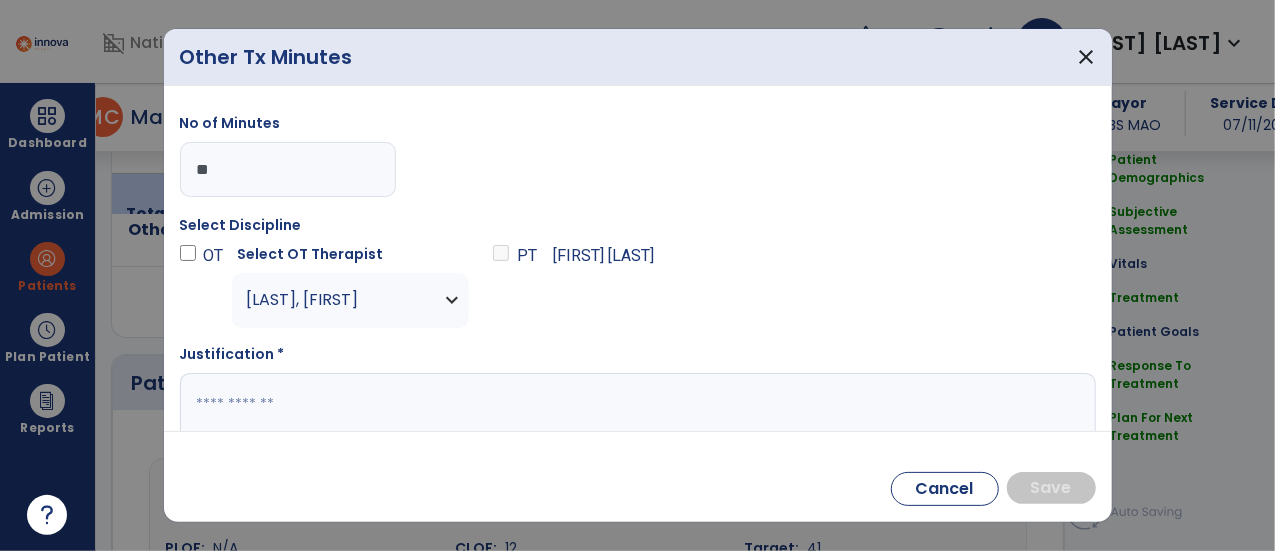 scroll, scrollTop: 155, scrollLeft: 0, axis: vertical 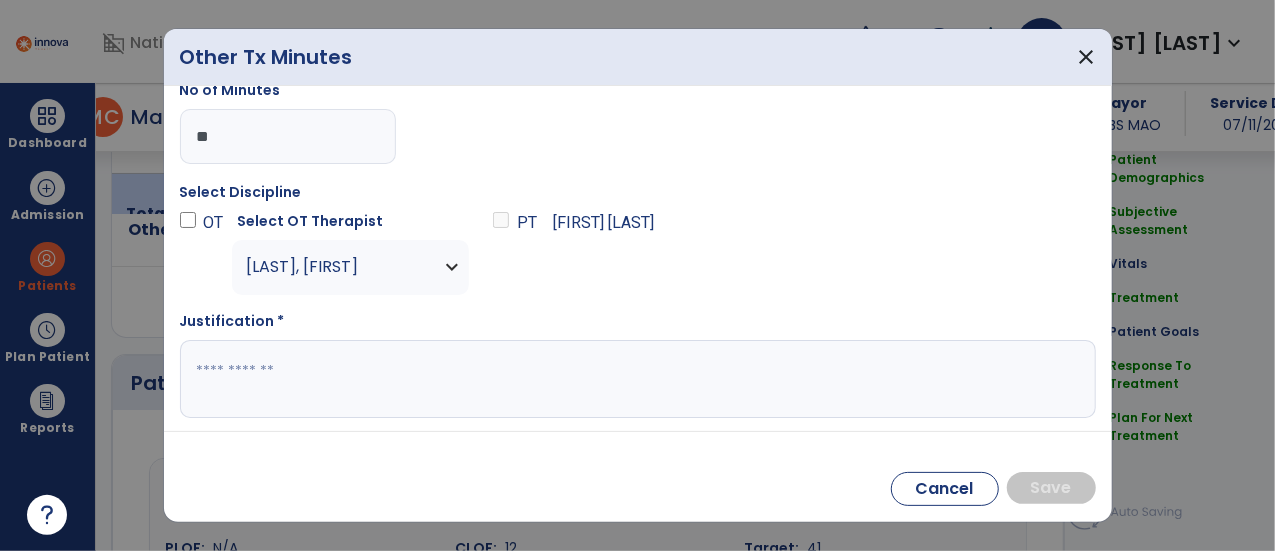 click at bounding box center (636, 379) 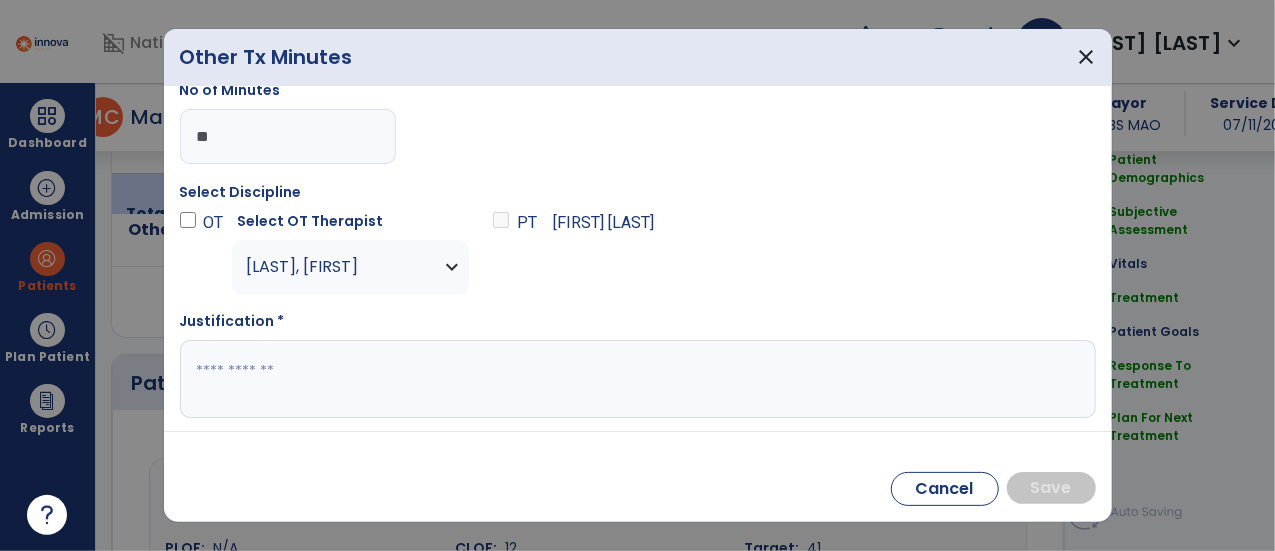 paste on "**********" 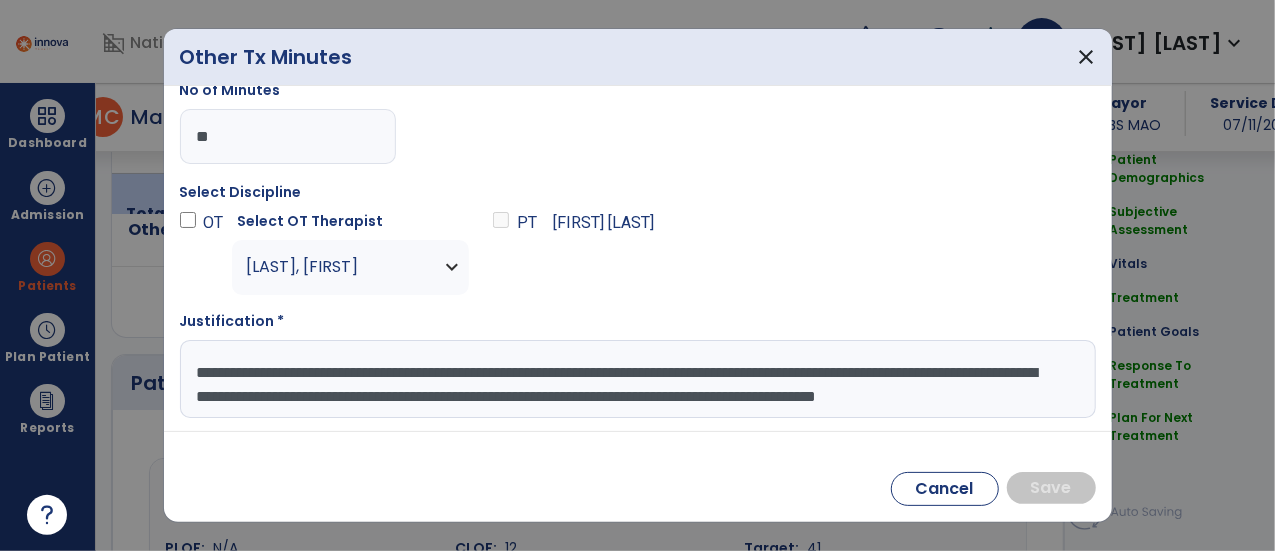 scroll, scrollTop: 14, scrollLeft: 0, axis: vertical 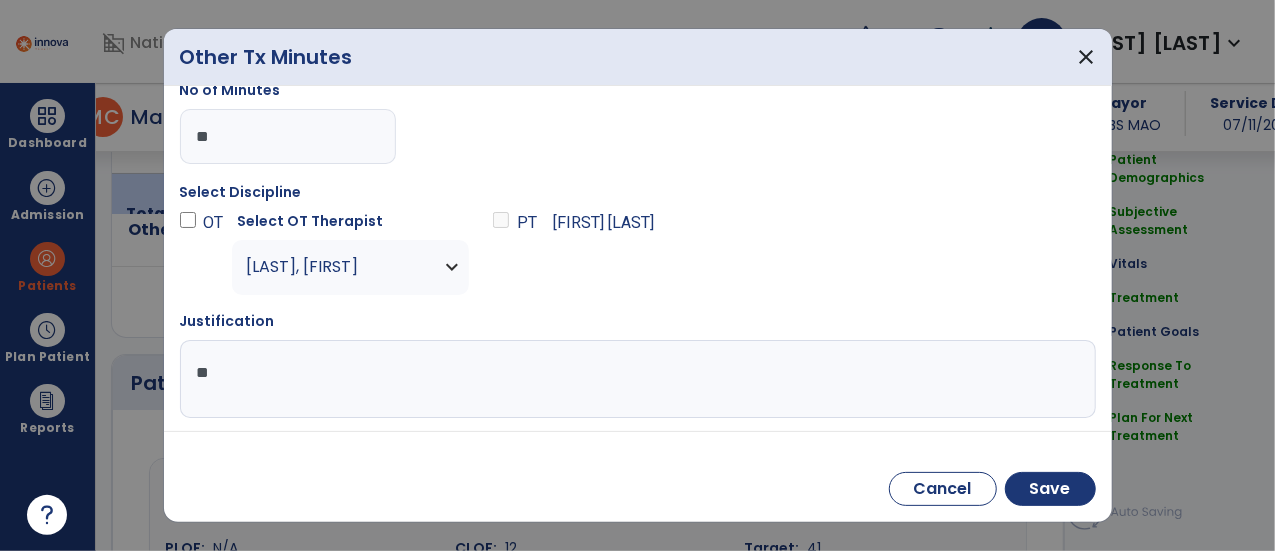 type on "*" 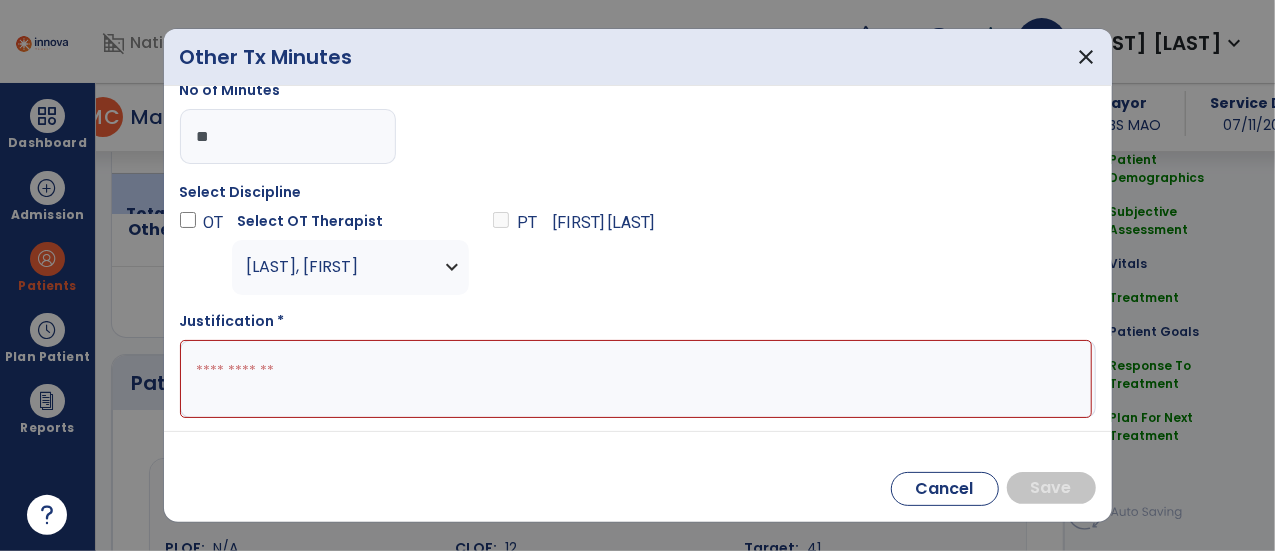 click at bounding box center (636, 379) 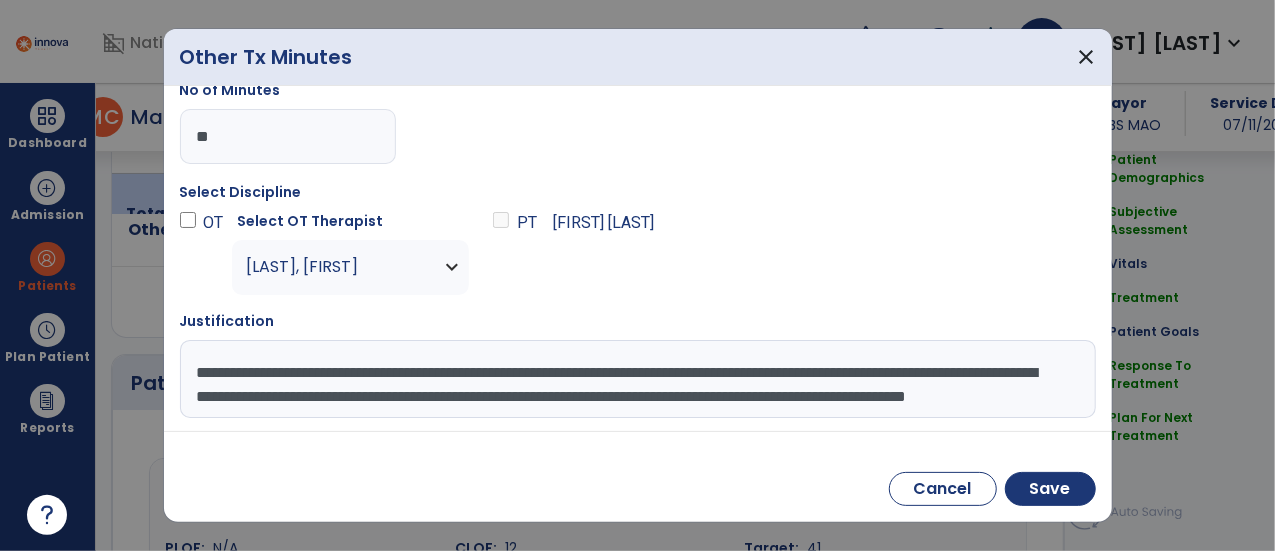 scroll, scrollTop: 14, scrollLeft: 0, axis: vertical 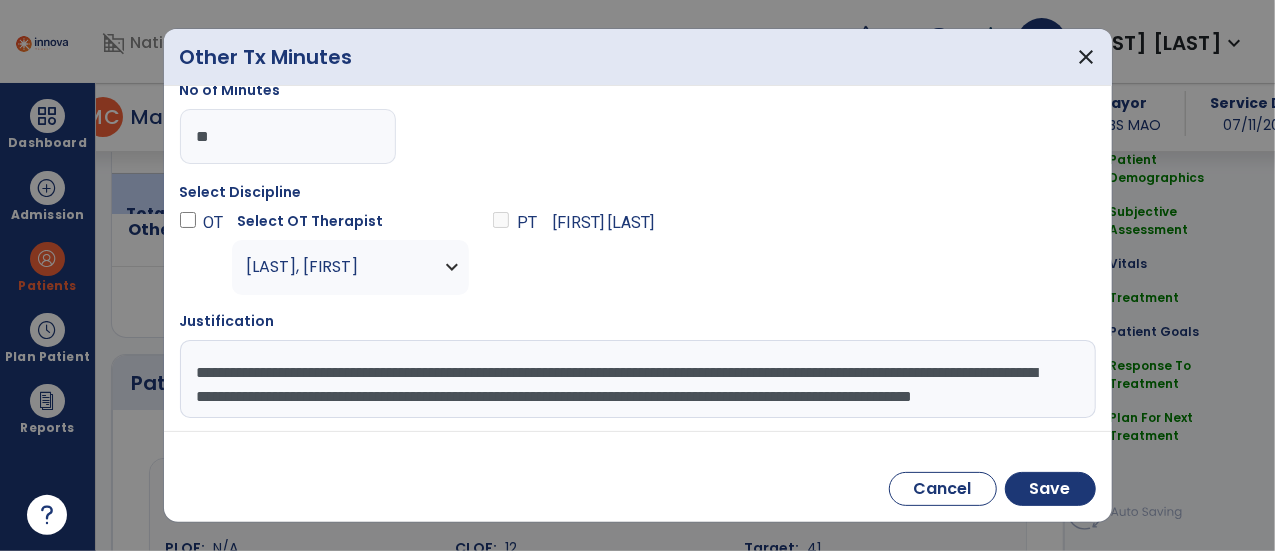click on "**********" at bounding box center (636, 379) 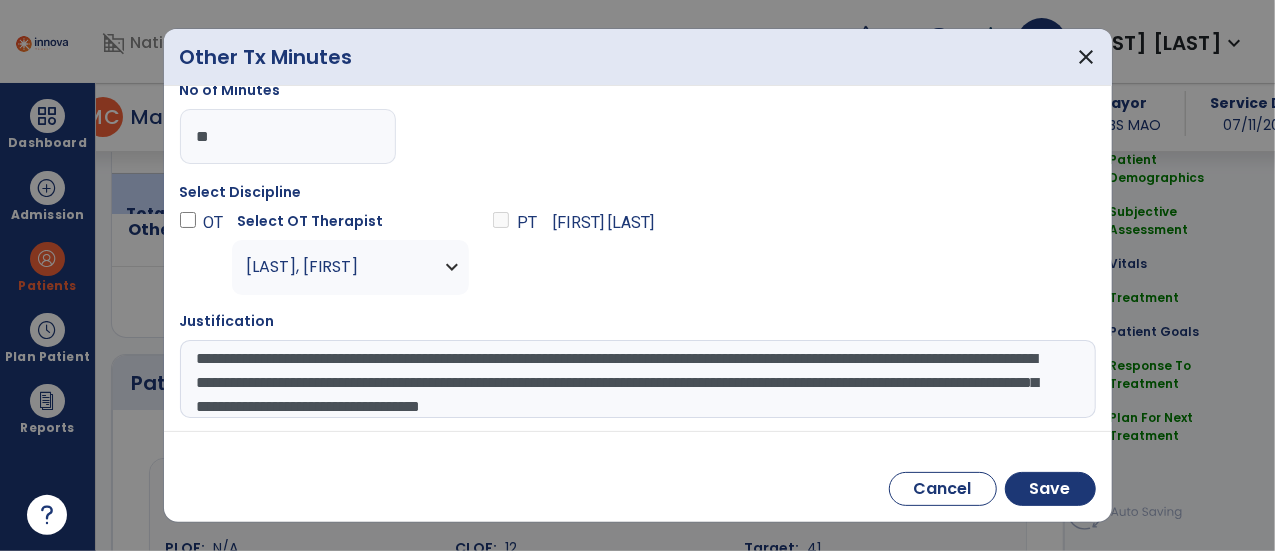 scroll, scrollTop: 38, scrollLeft: 0, axis: vertical 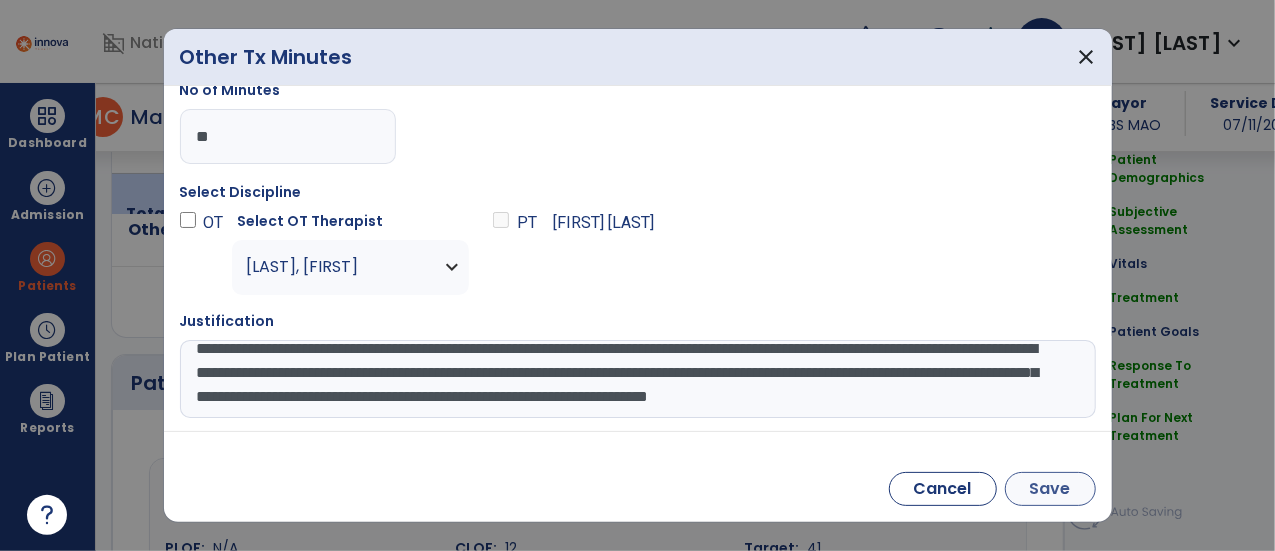 type on "**********" 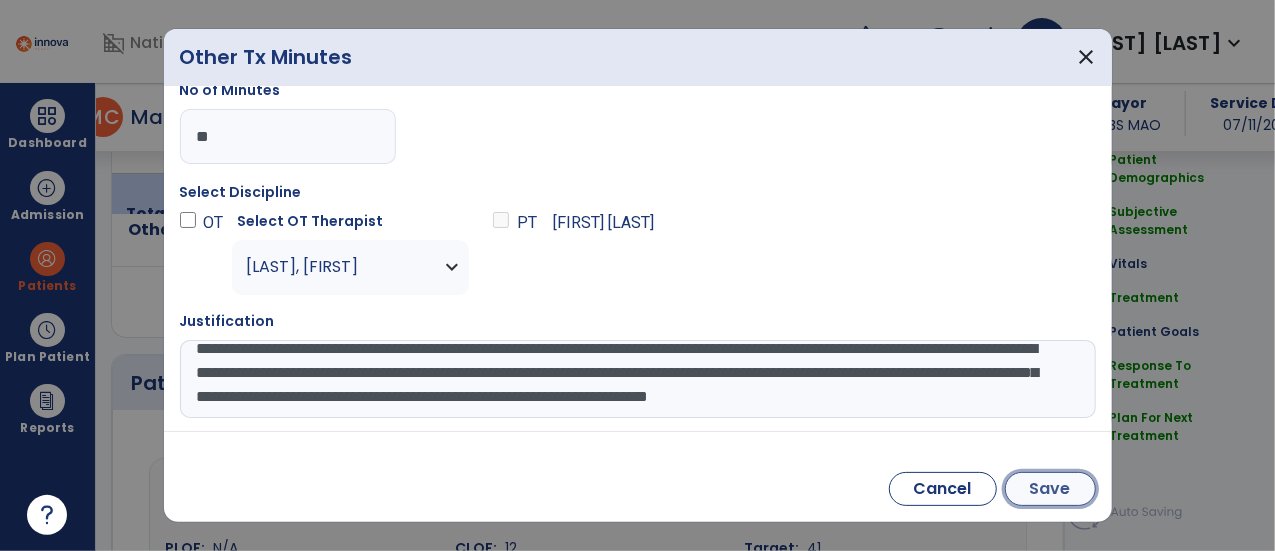click on "Save" at bounding box center [1050, 489] 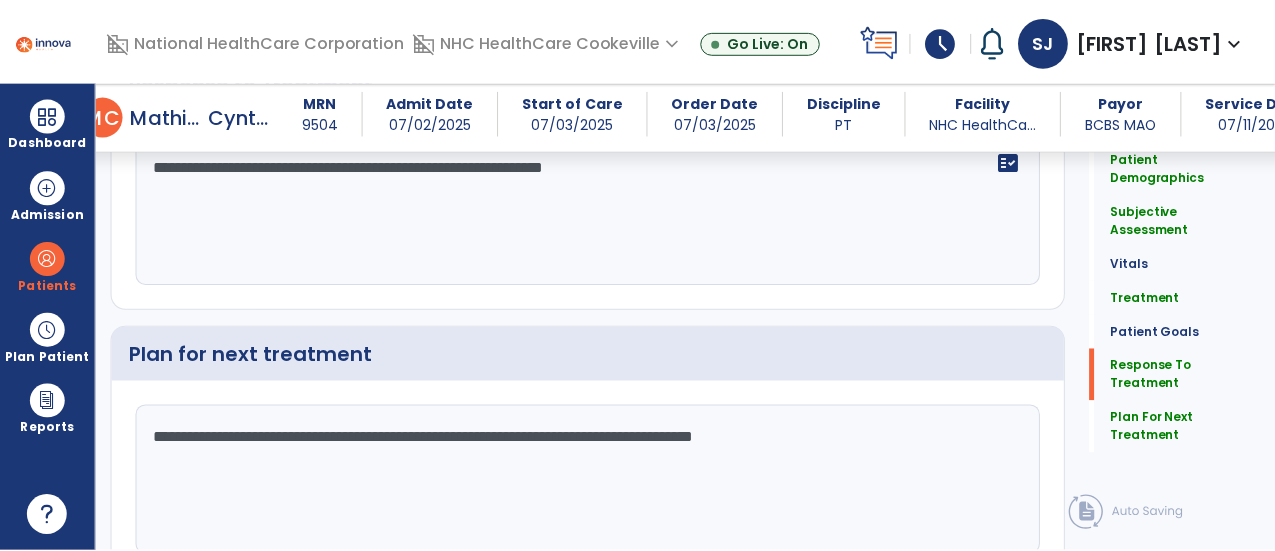 scroll, scrollTop: 3024, scrollLeft: 0, axis: vertical 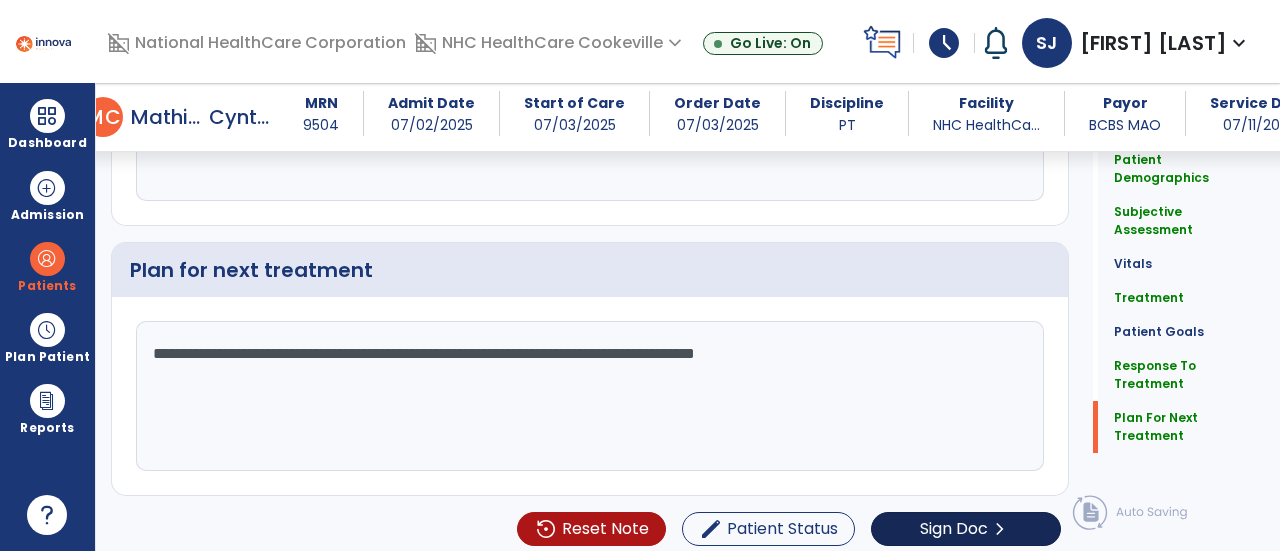 click on "Sign Doc" 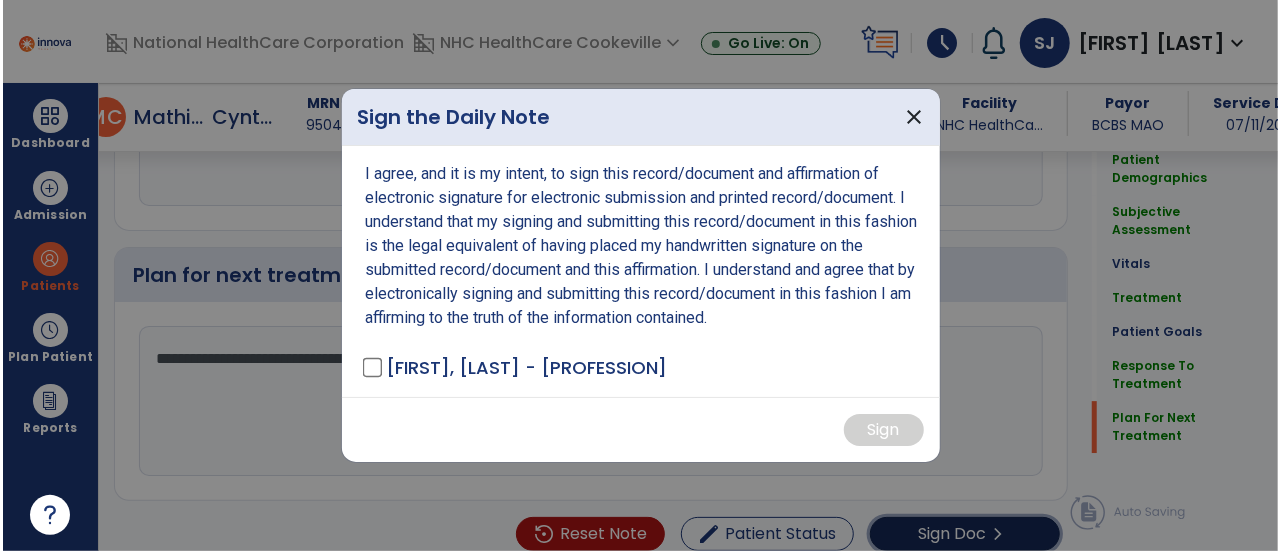 scroll, scrollTop: 3024, scrollLeft: 0, axis: vertical 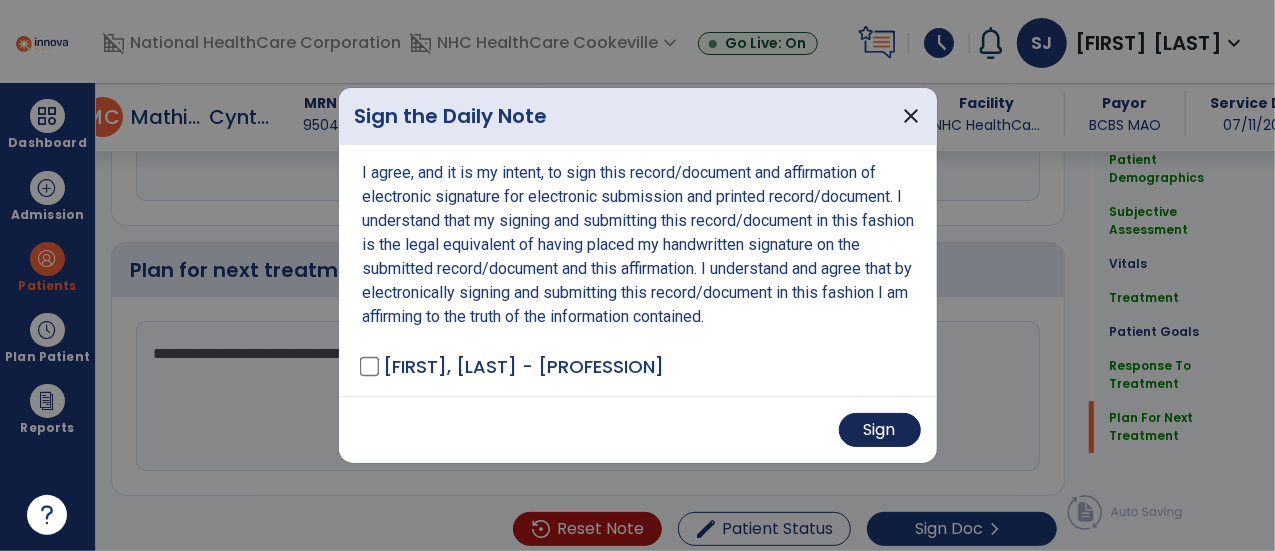 click on "Sign" at bounding box center [880, 430] 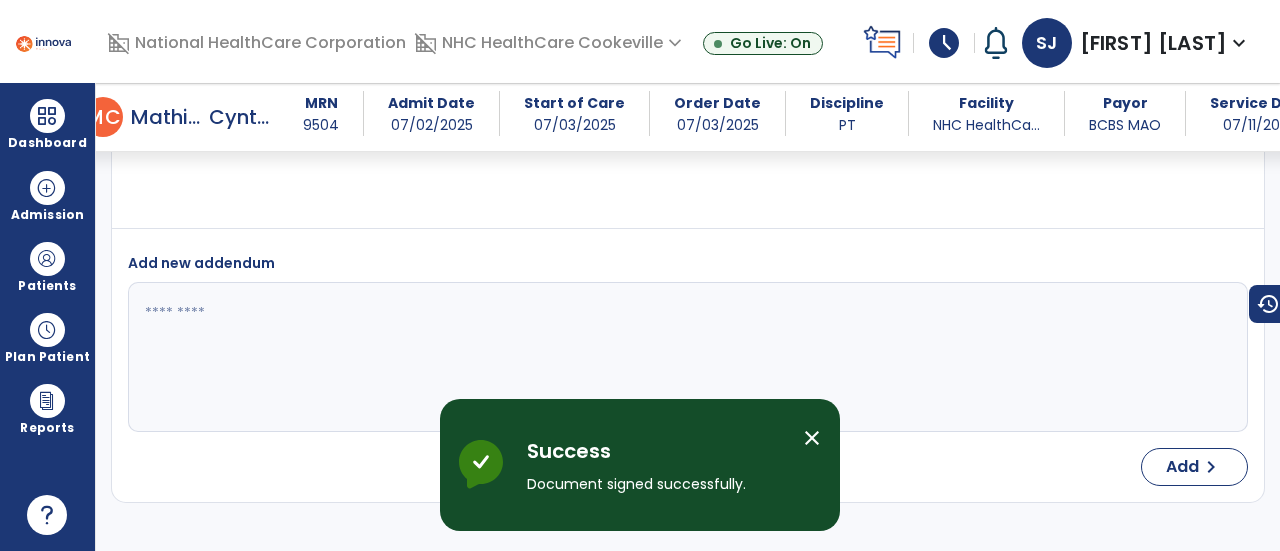 scroll, scrollTop: 4554, scrollLeft: 0, axis: vertical 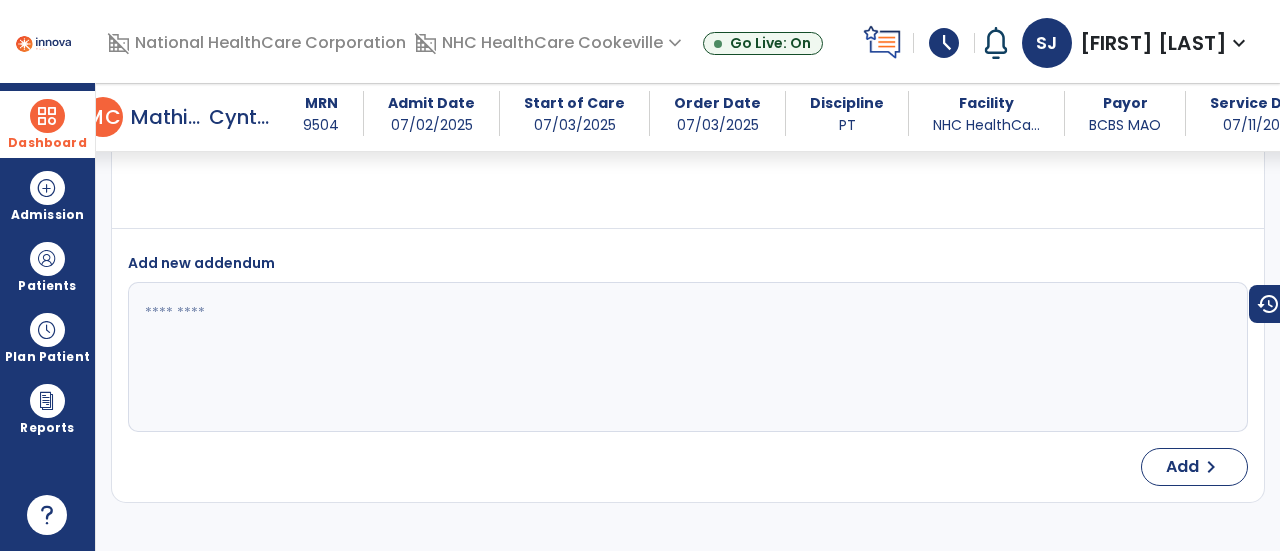 click on "Dashboard" at bounding box center (47, 143) 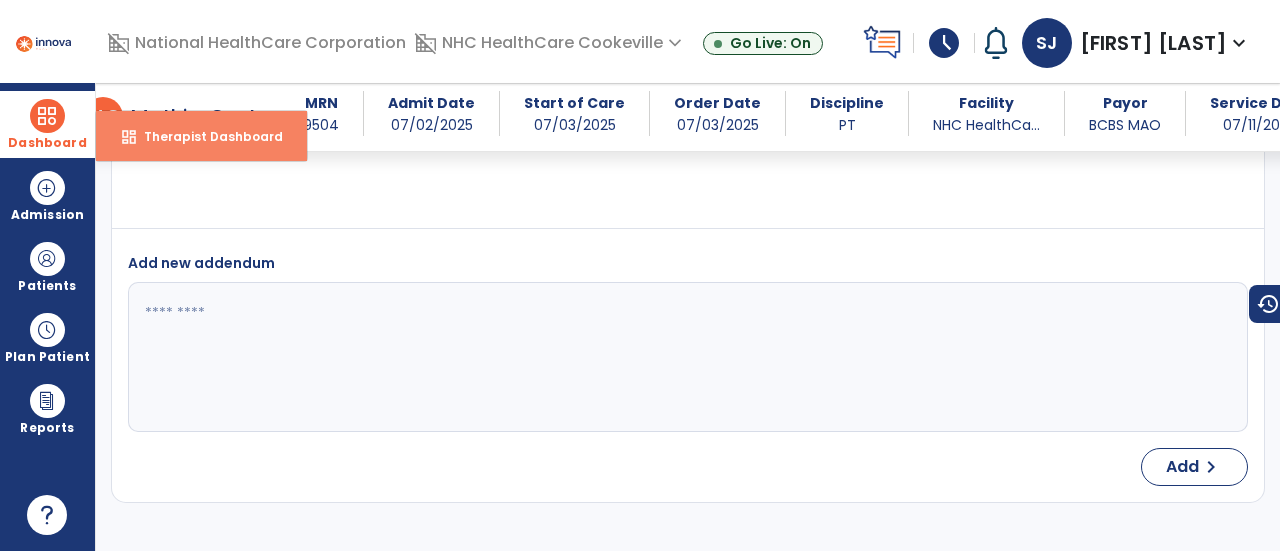 click on "Therapist Dashboard" at bounding box center [205, 136] 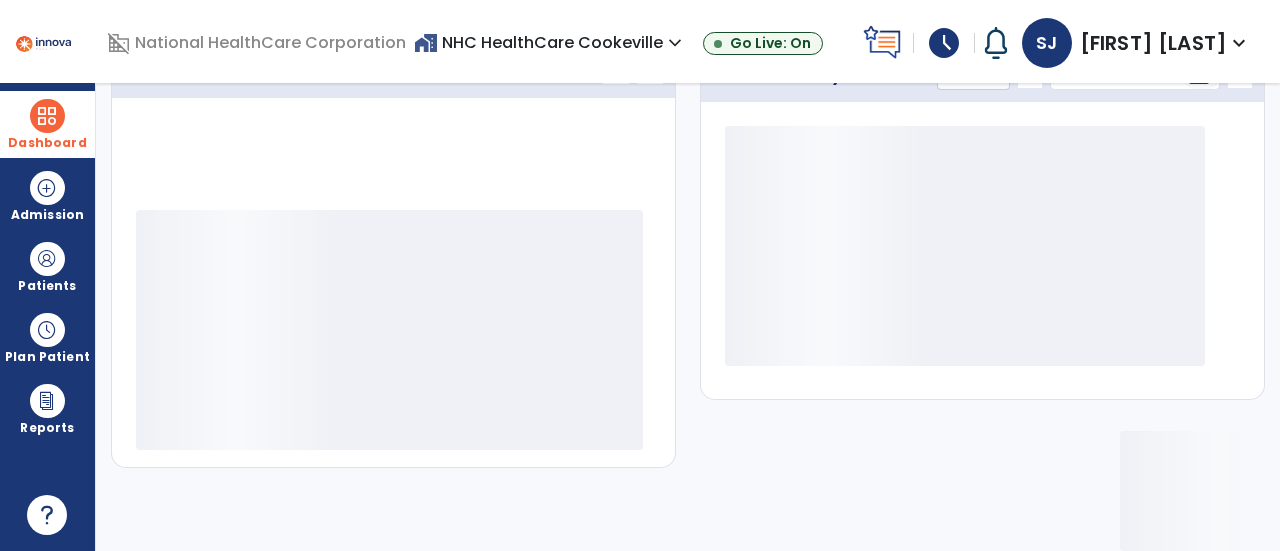 scroll, scrollTop: 320, scrollLeft: 0, axis: vertical 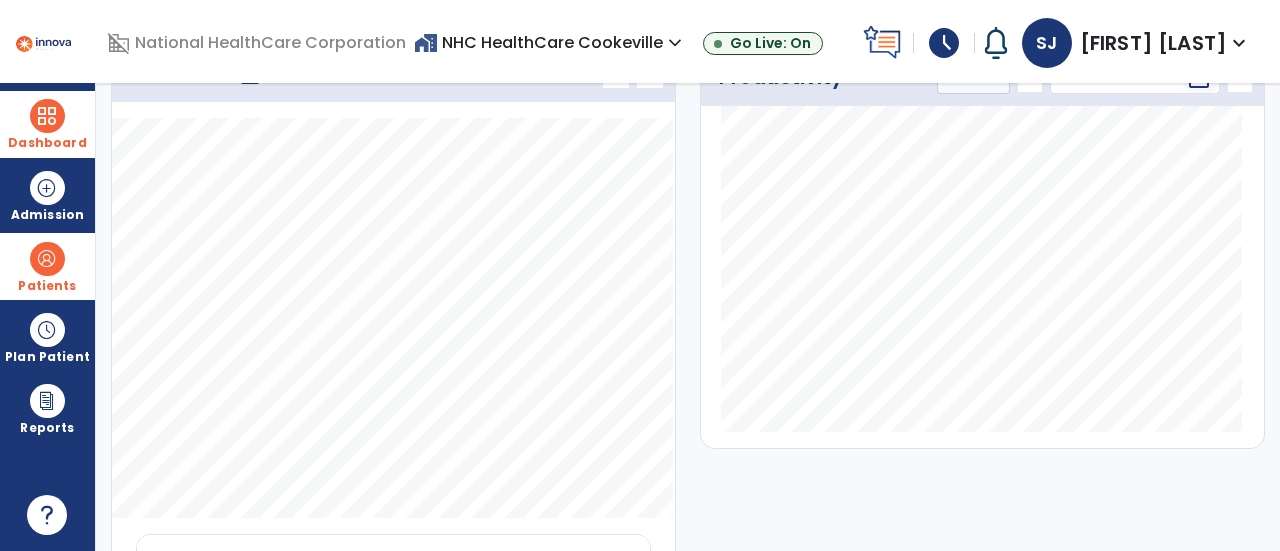 click on "Patients" at bounding box center [47, 266] 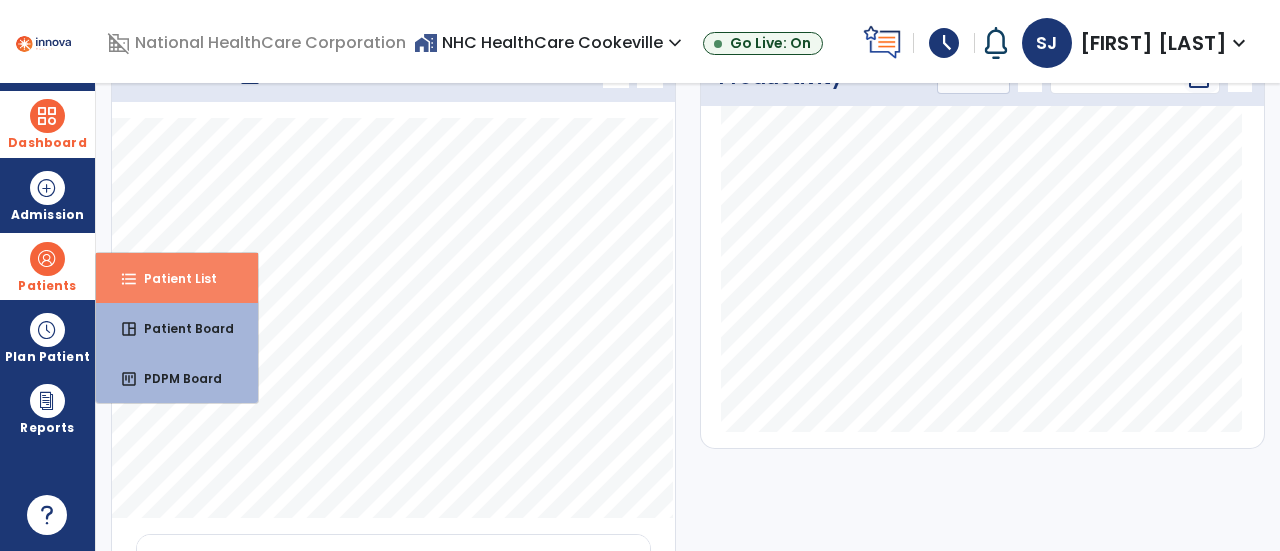 click on "Patient List" at bounding box center (172, 278) 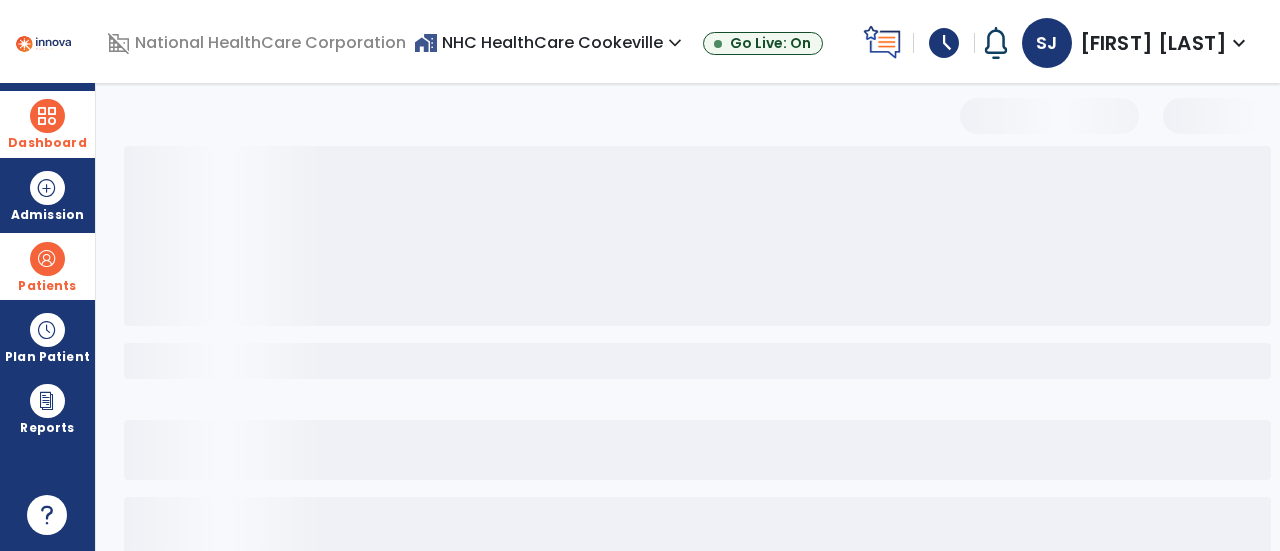 scroll, scrollTop: 190, scrollLeft: 0, axis: vertical 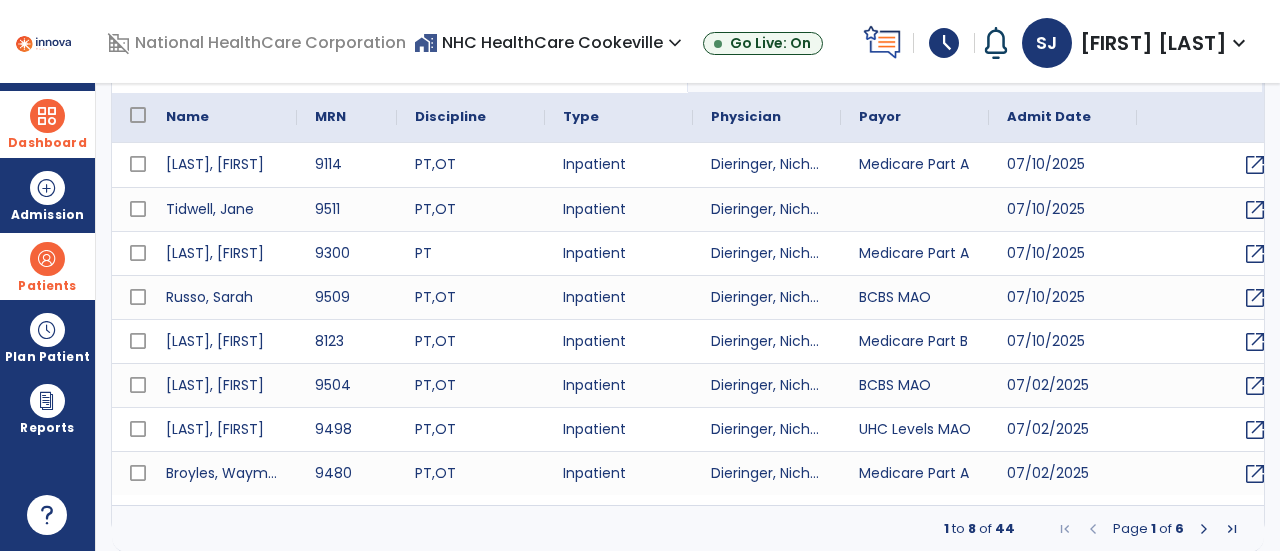 select on "***" 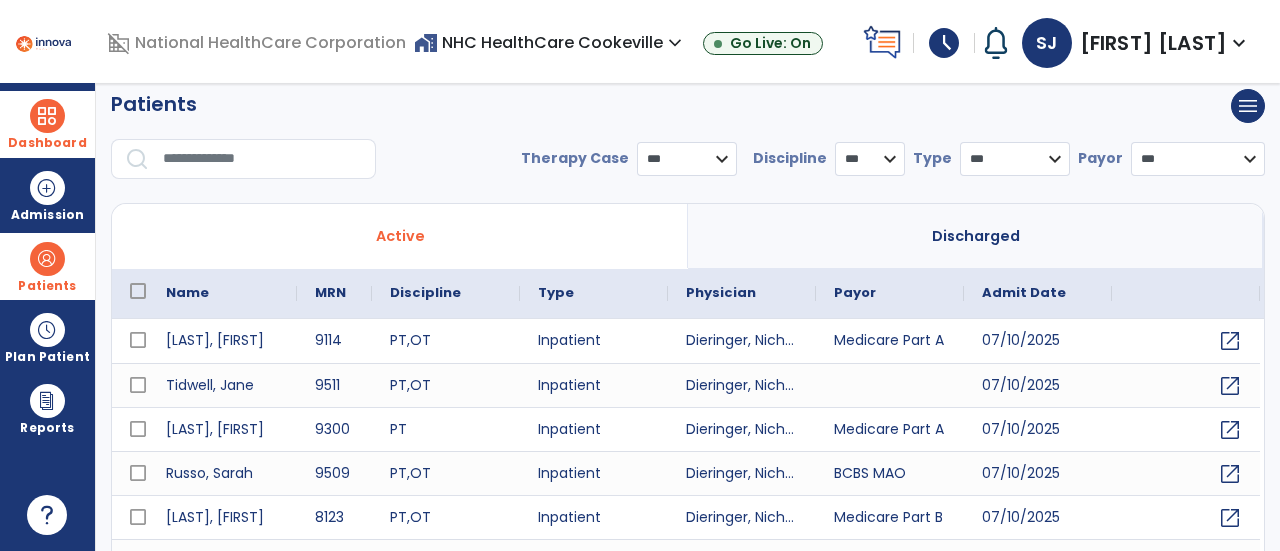 scroll, scrollTop: 0, scrollLeft: 0, axis: both 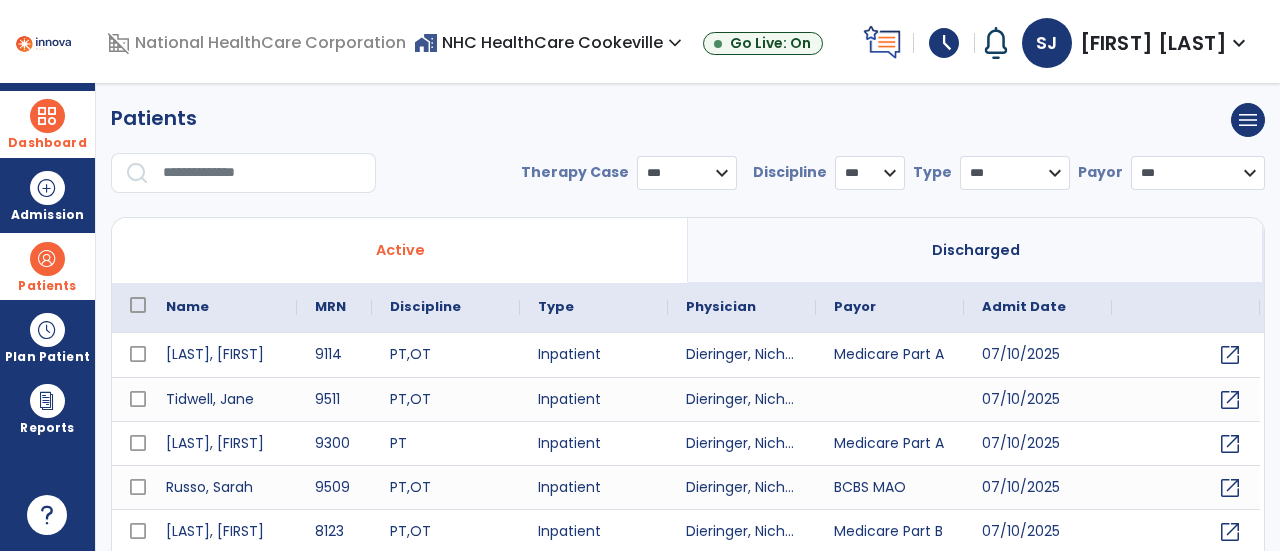 click at bounding box center (262, 173) 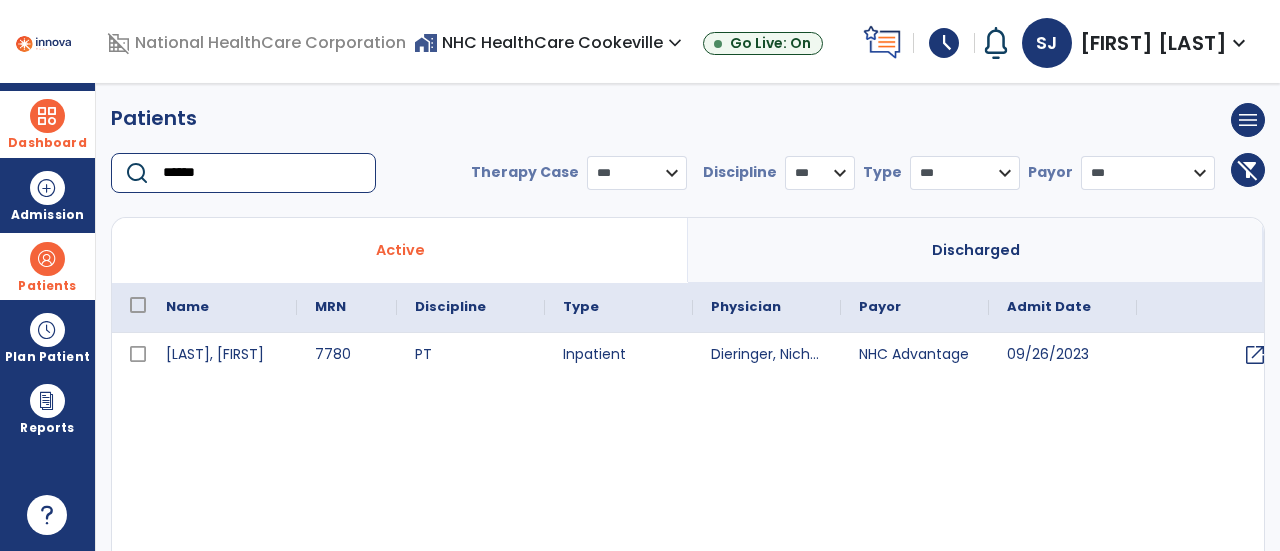 type on "******" 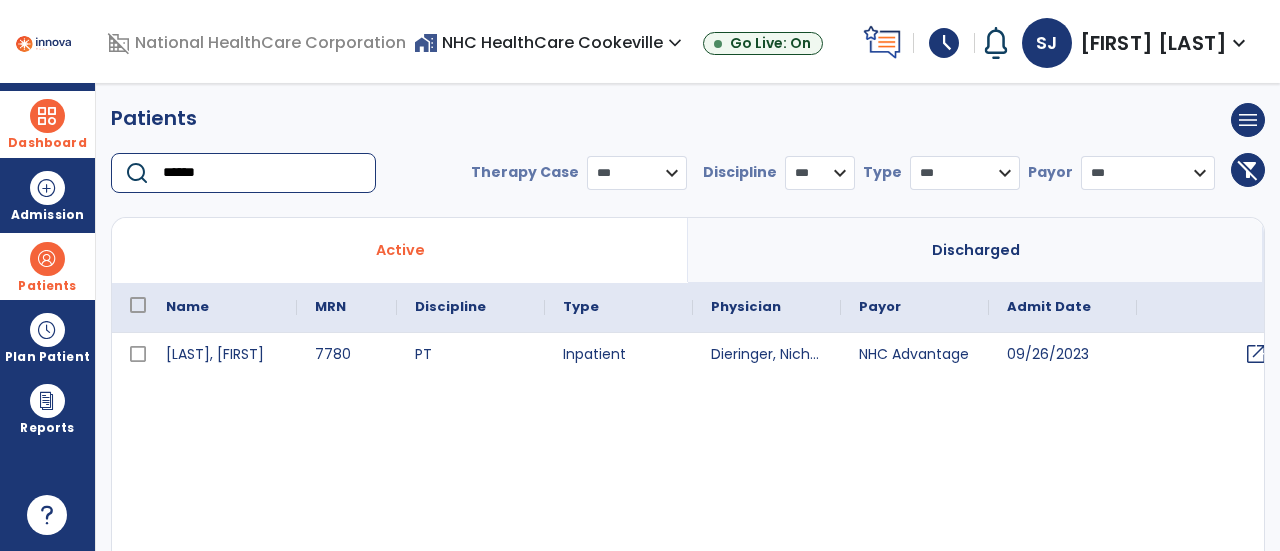 click on "open_in_new" at bounding box center [1256, 354] 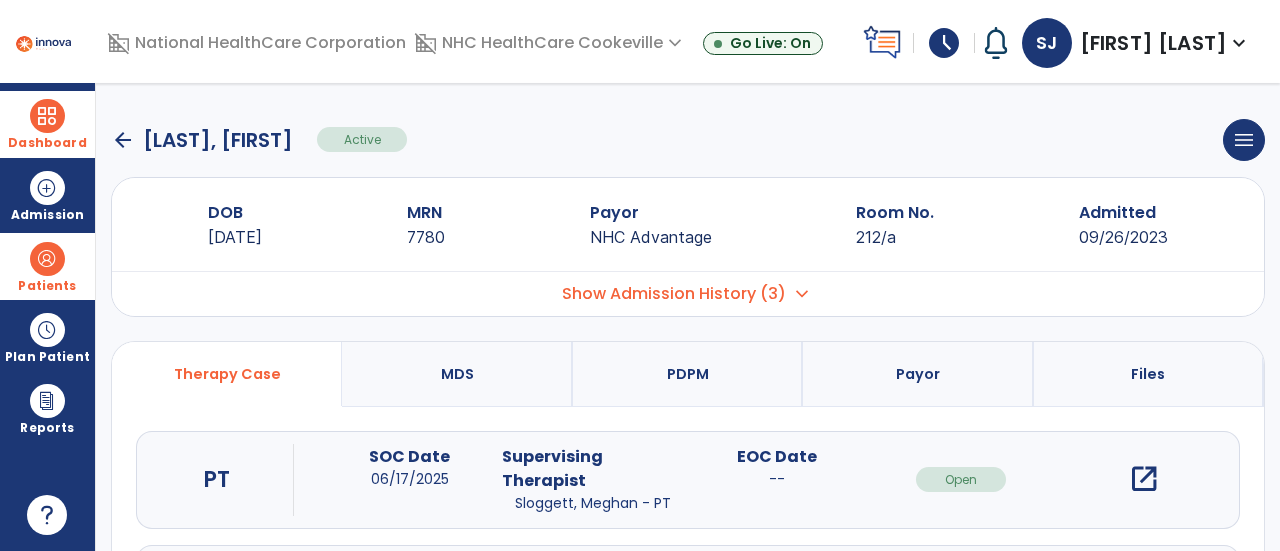 click on "open_in_new" at bounding box center (1144, 479) 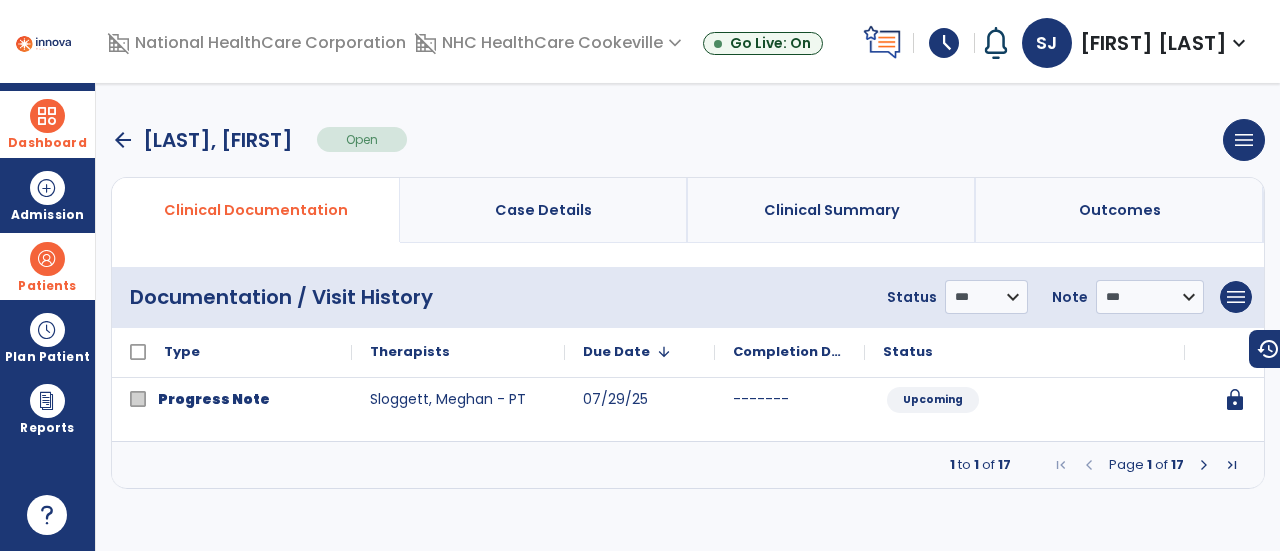 click at bounding box center (1204, 465) 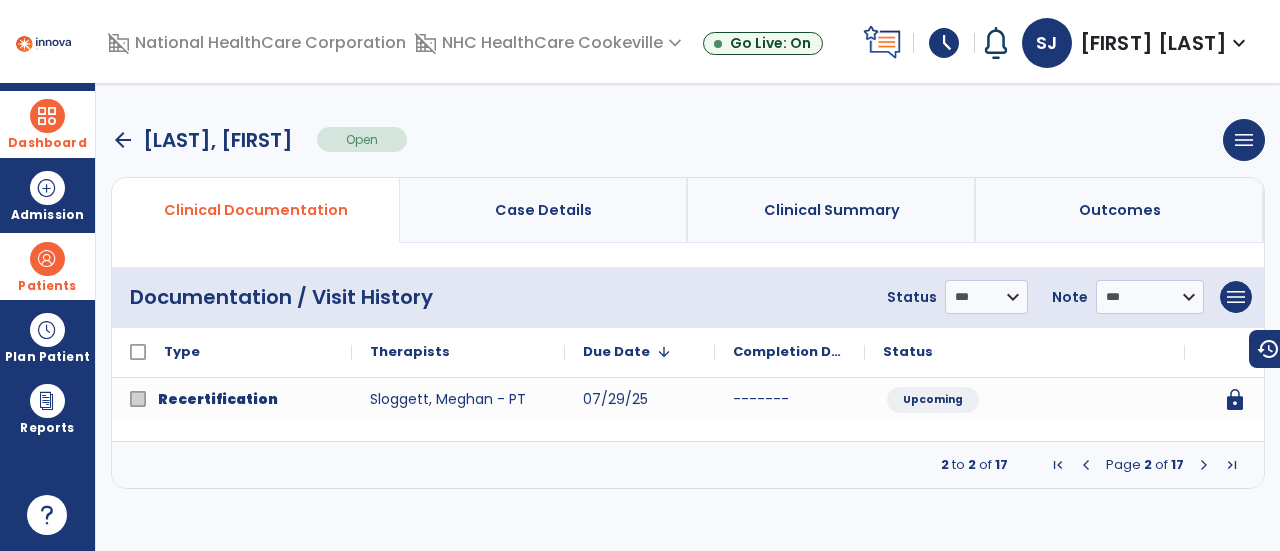 click at bounding box center (1204, 465) 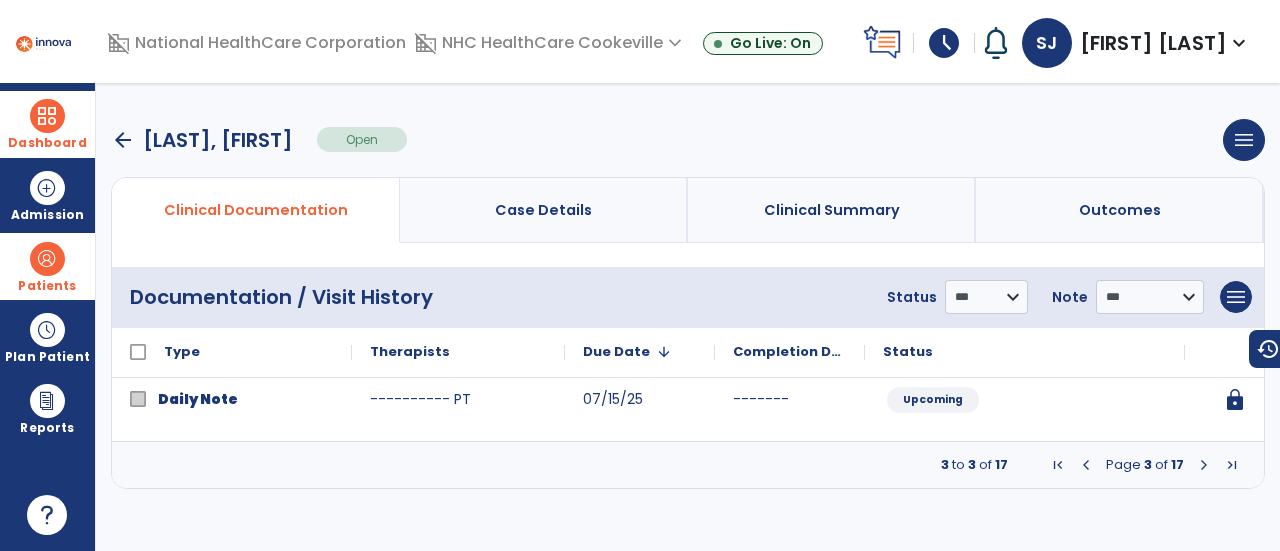 click at bounding box center (1204, 465) 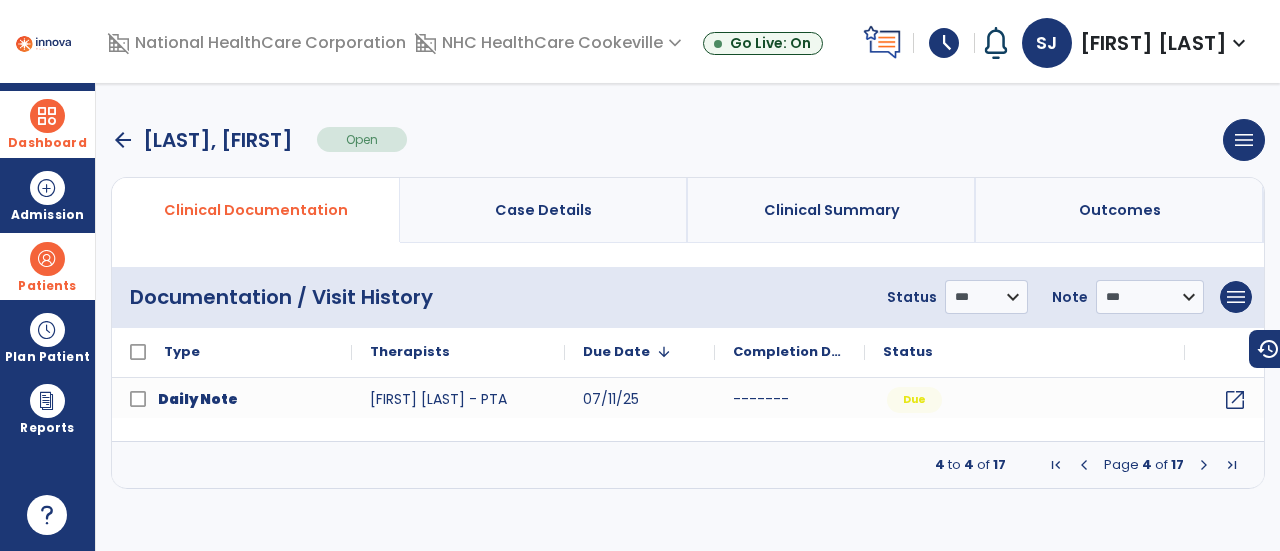 click at bounding box center (1204, 465) 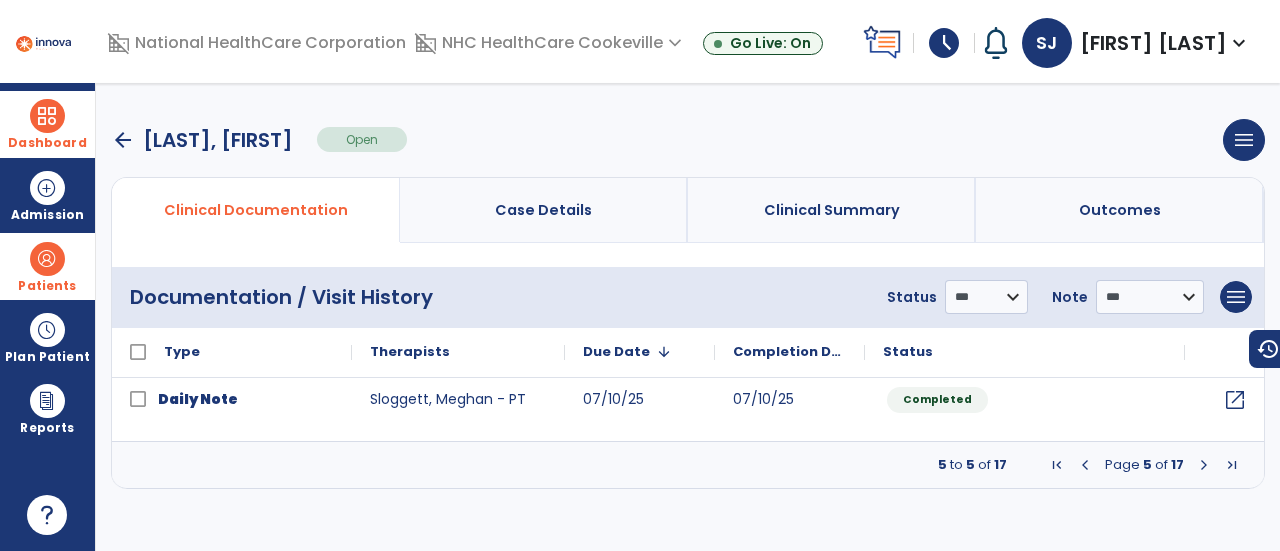 click at bounding box center (1204, 465) 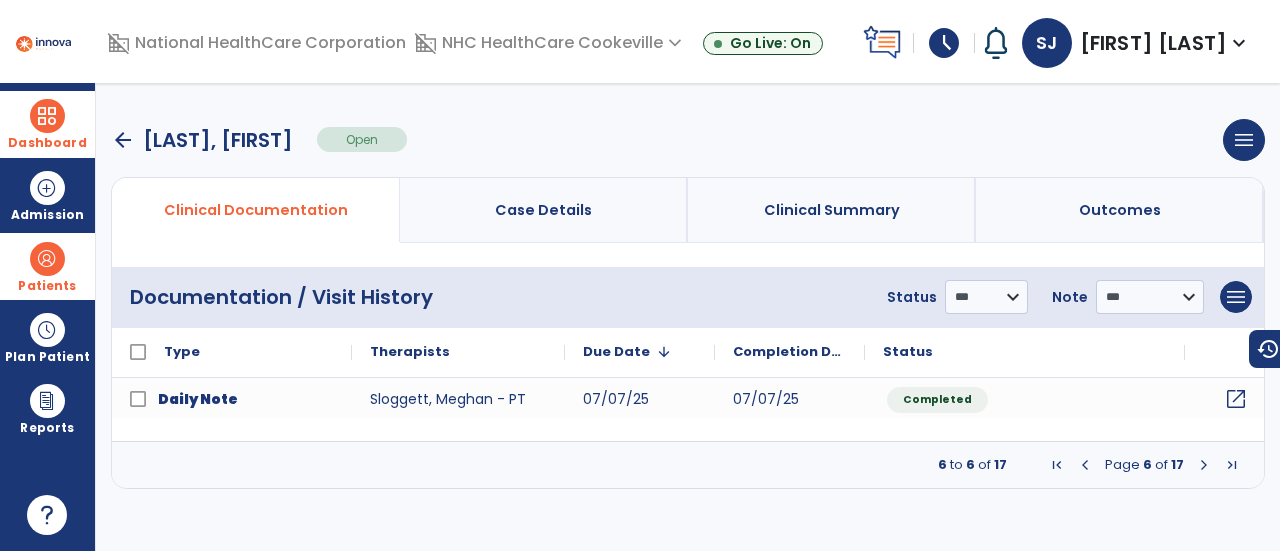 click on "open_in_new" 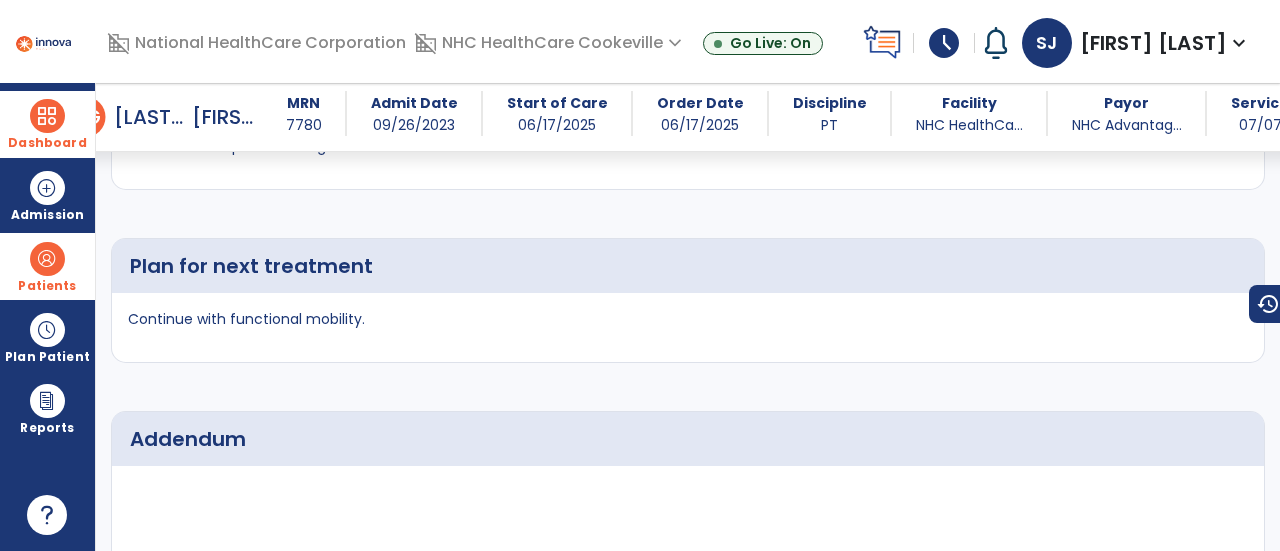 scroll, scrollTop: 3236, scrollLeft: 0, axis: vertical 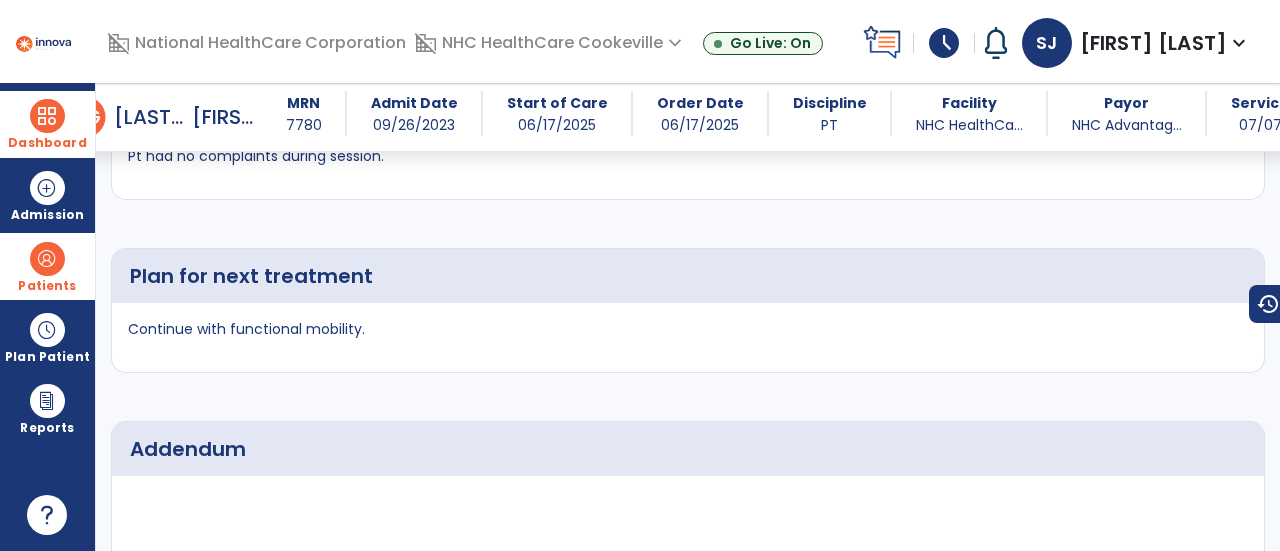 click on "Pt had no complaints during session." at bounding box center (256, 156) 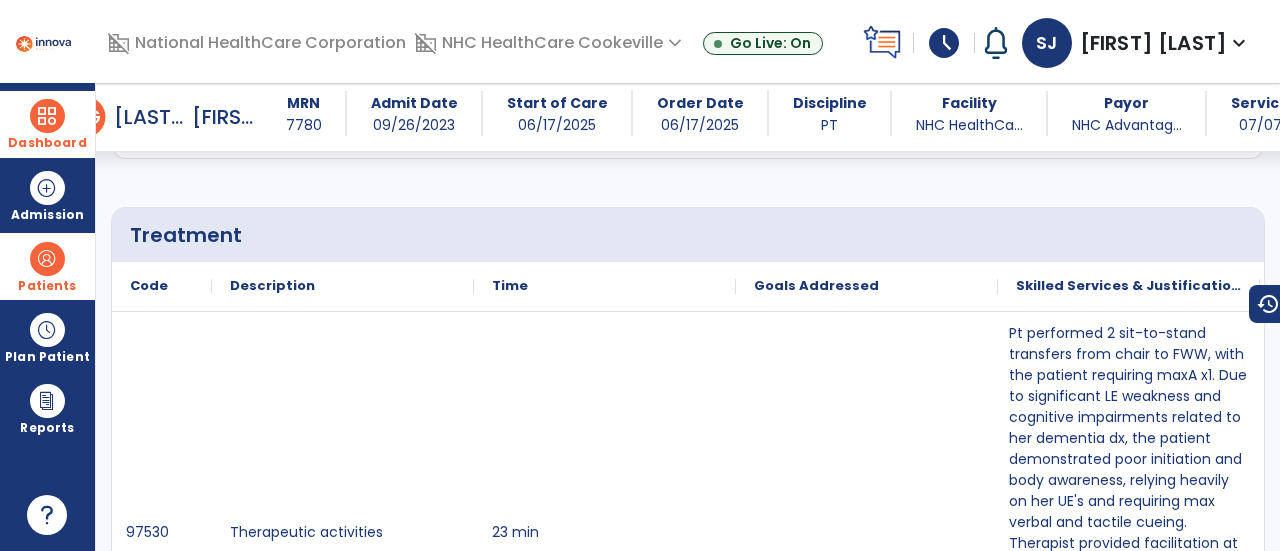 scroll, scrollTop: 0, scrollLeft: 0, axis: both 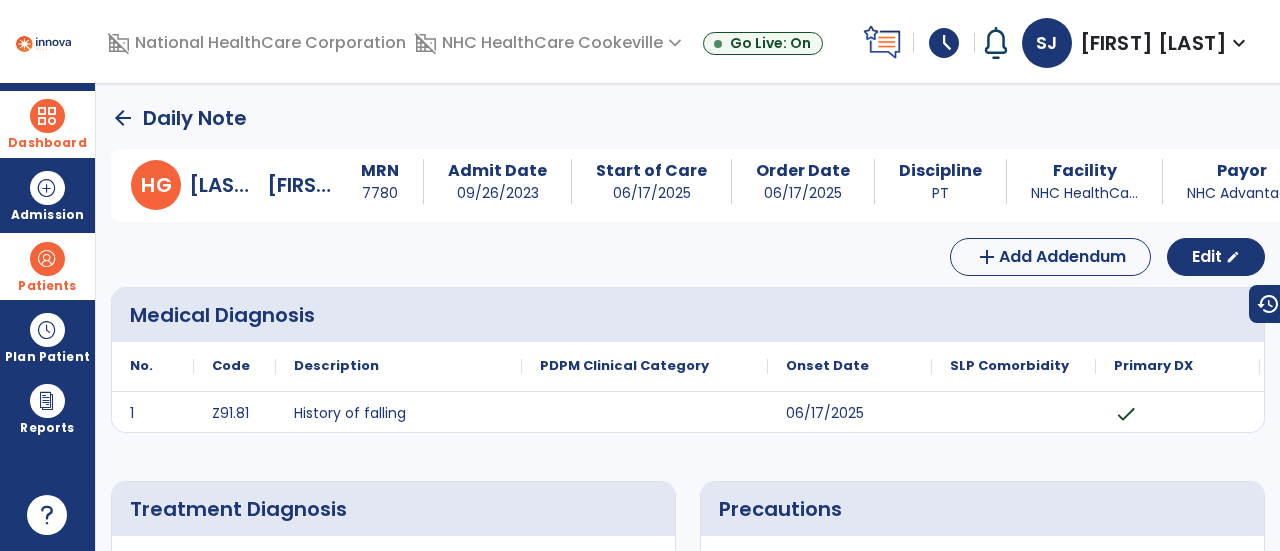 click on "arrow_back" 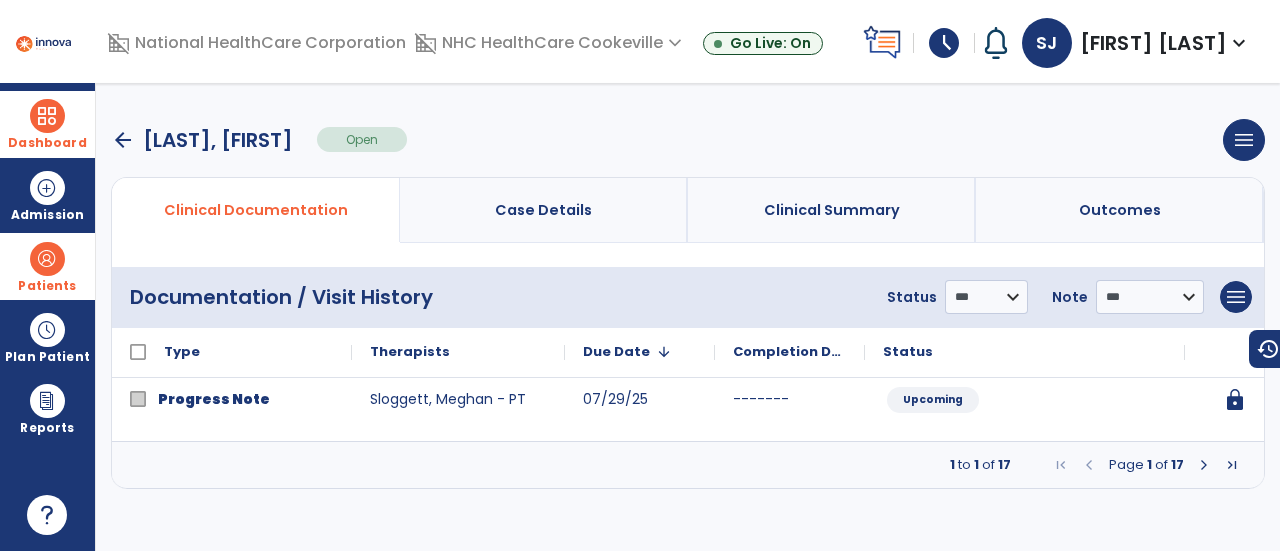 click at bounding box center [1204, 465] 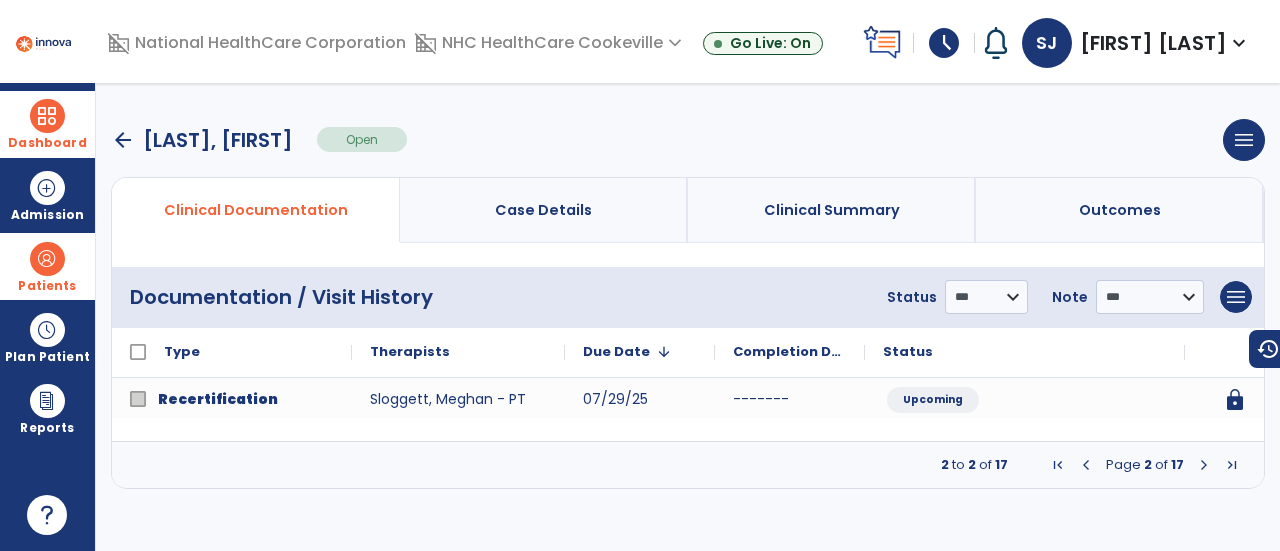 click at bounding box center [1204, 465] 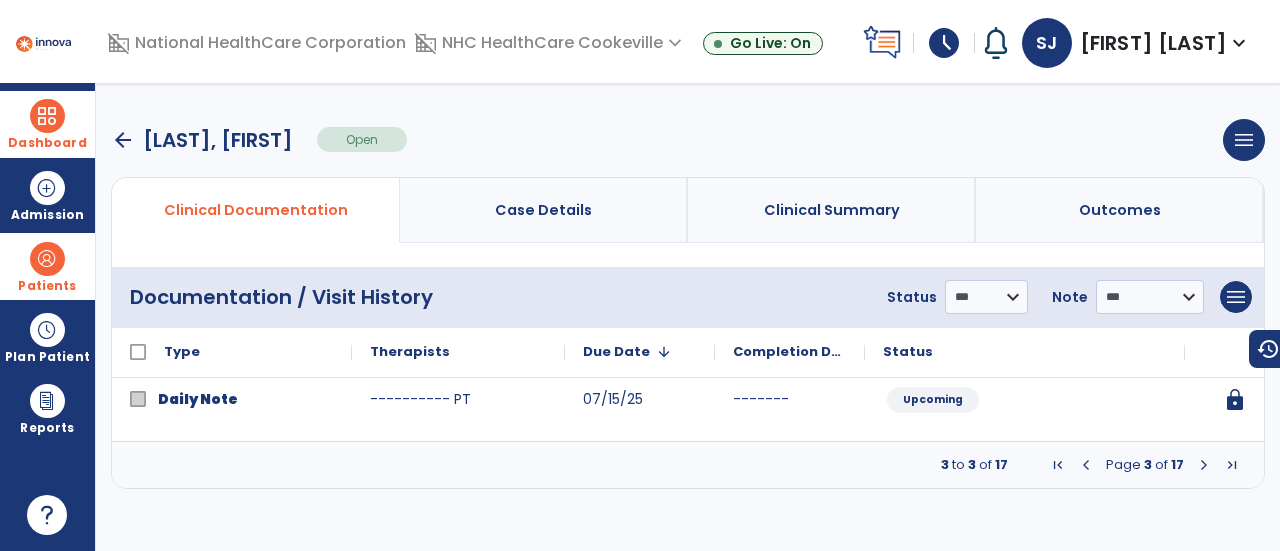 click at bounding box center [1204, 465] 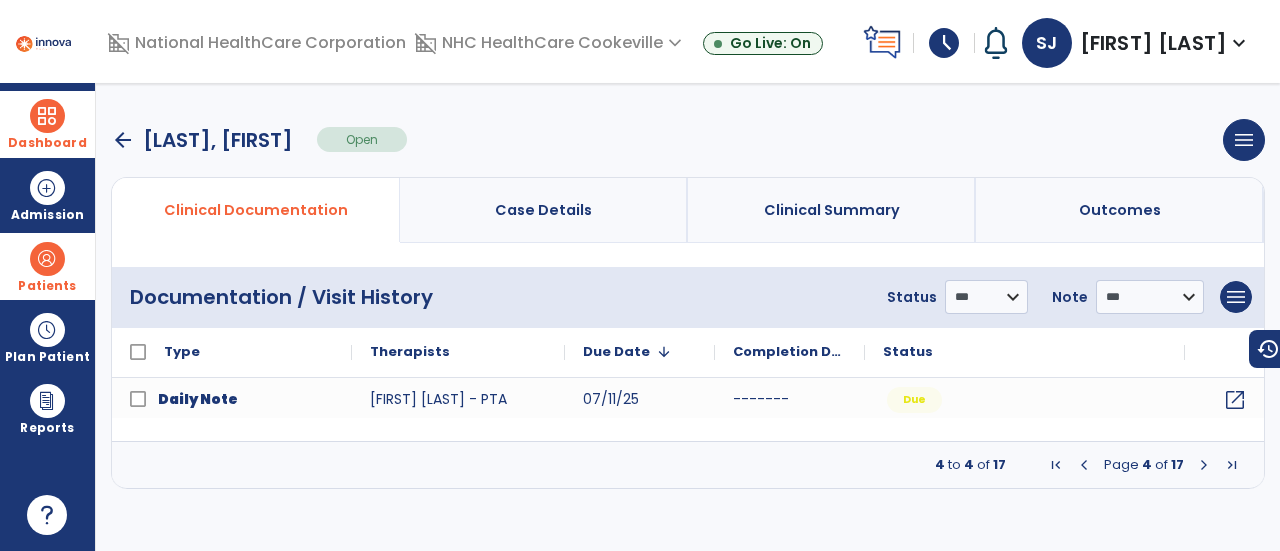 click at bounding box center (1204, 465) 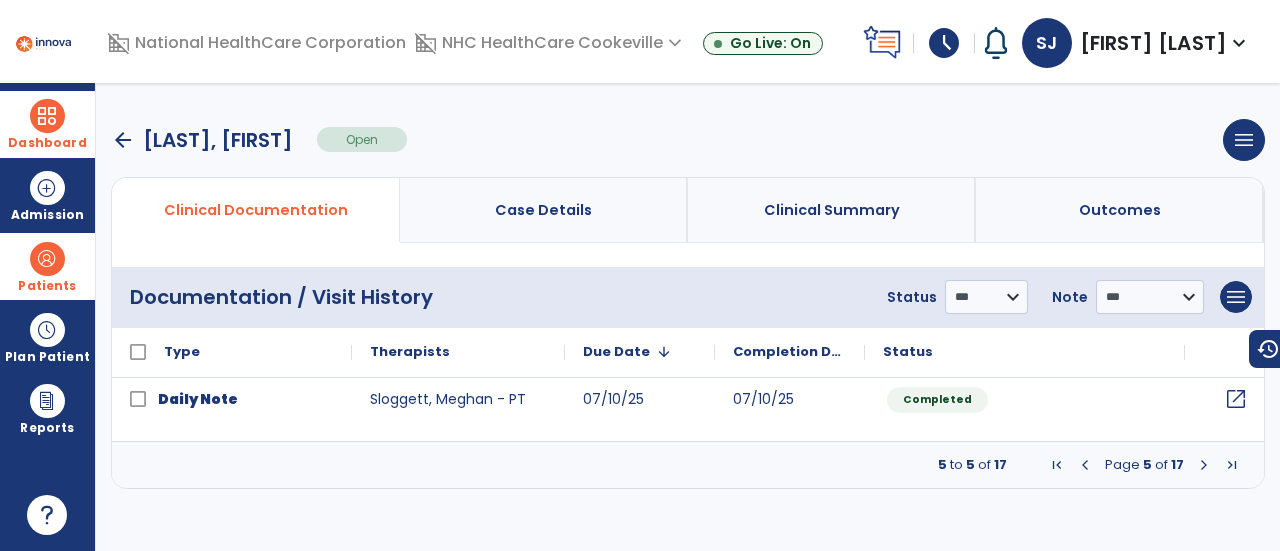 click on "open_in_new" 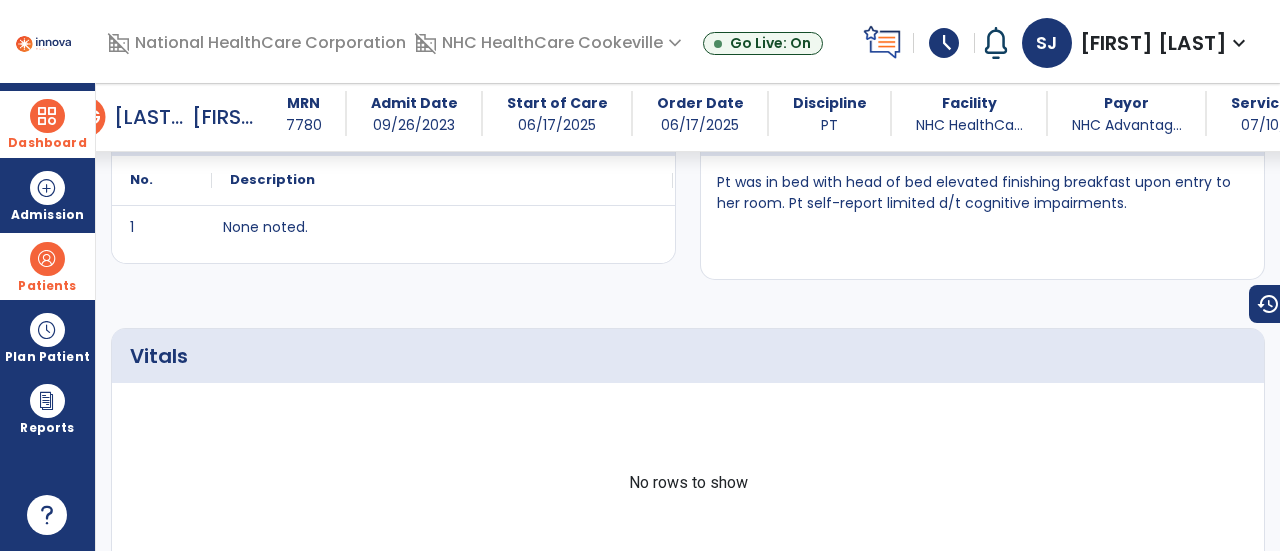 scroll, scrollTop: 538, scrollLeft: 0, axis: vertical 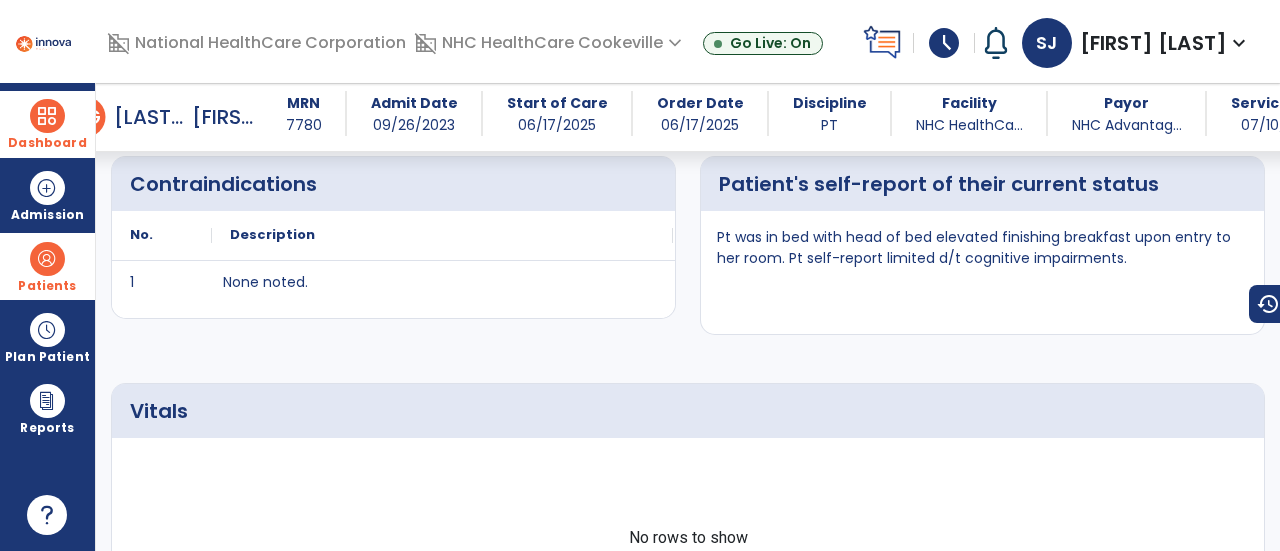 click at bounding box center (47, 116) 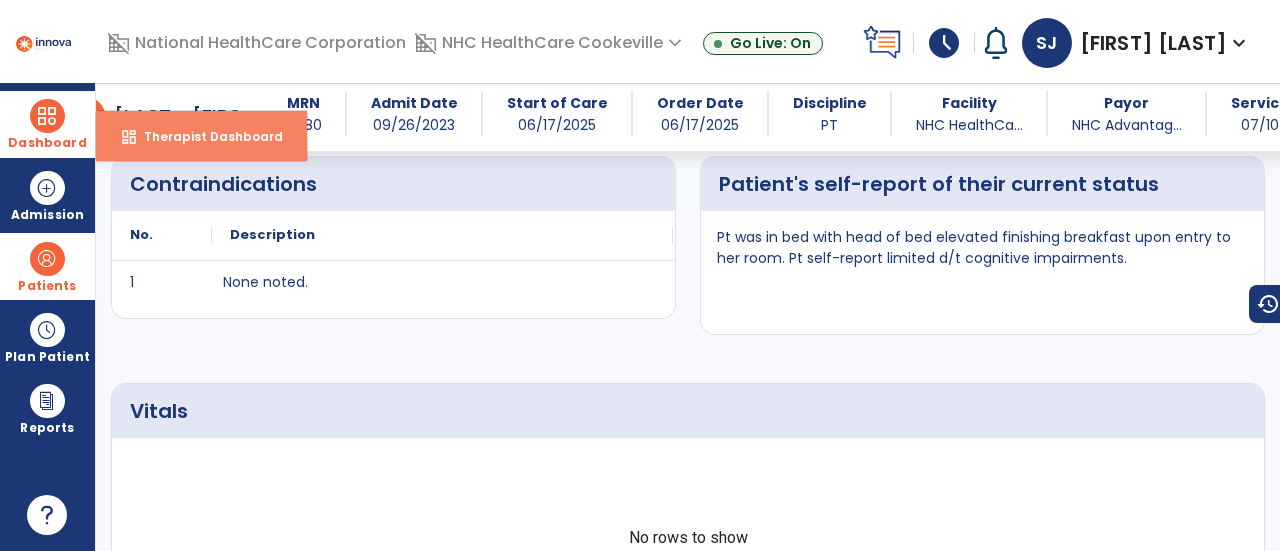 click on "dashboard  Therapist Dashboard" at bounding box center [201, 136] 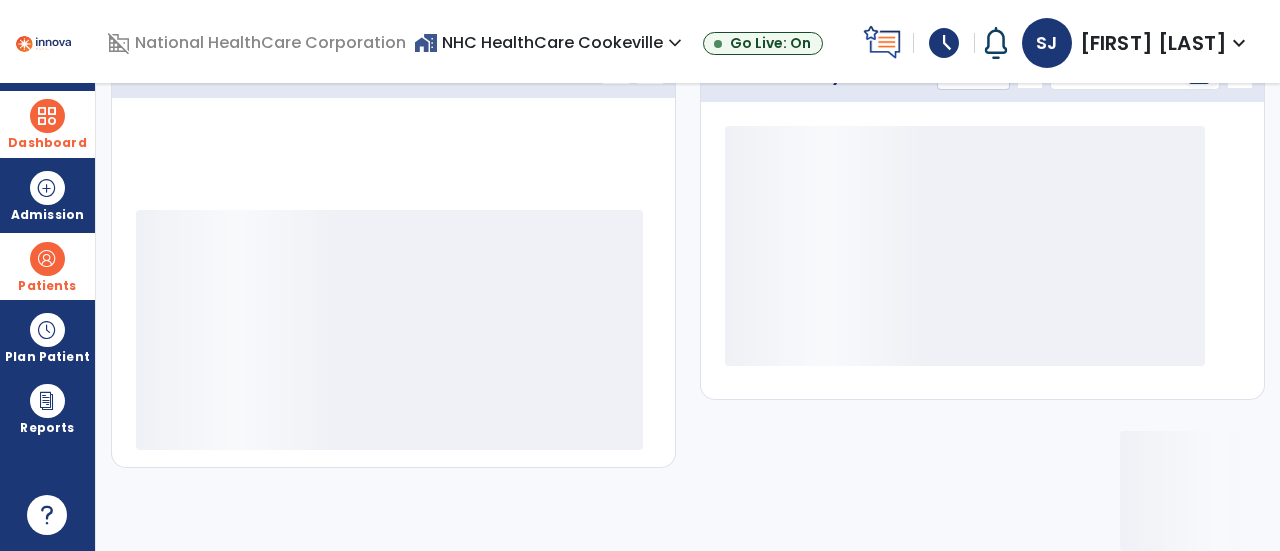 scroll, scrollTop: 320, scrollLeft: 0, axis: vertical 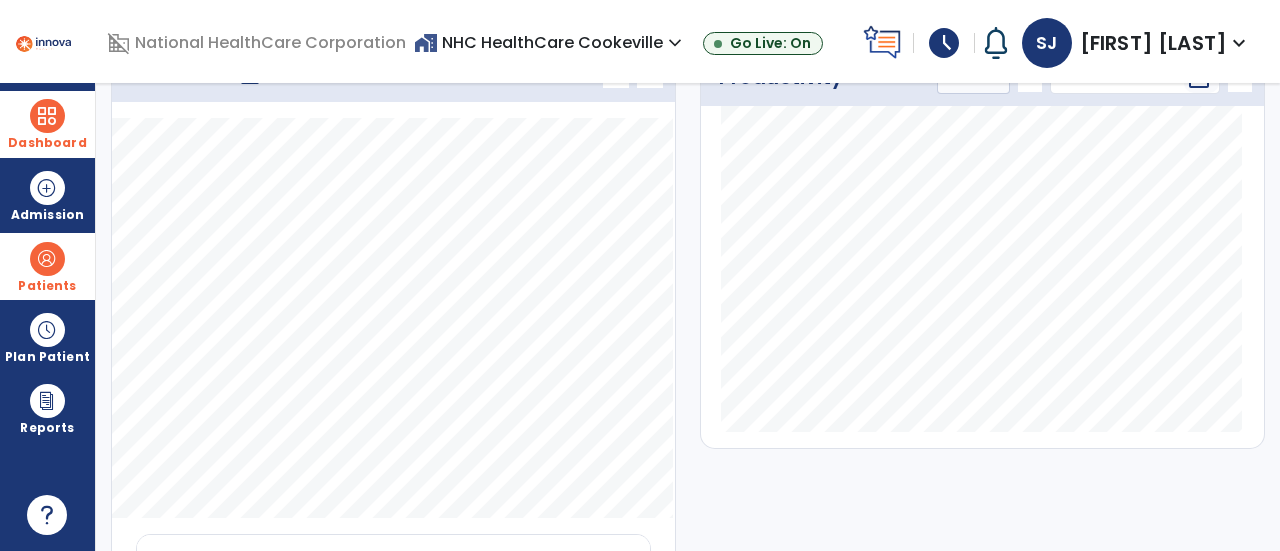 click at bounding box center [47, 259] 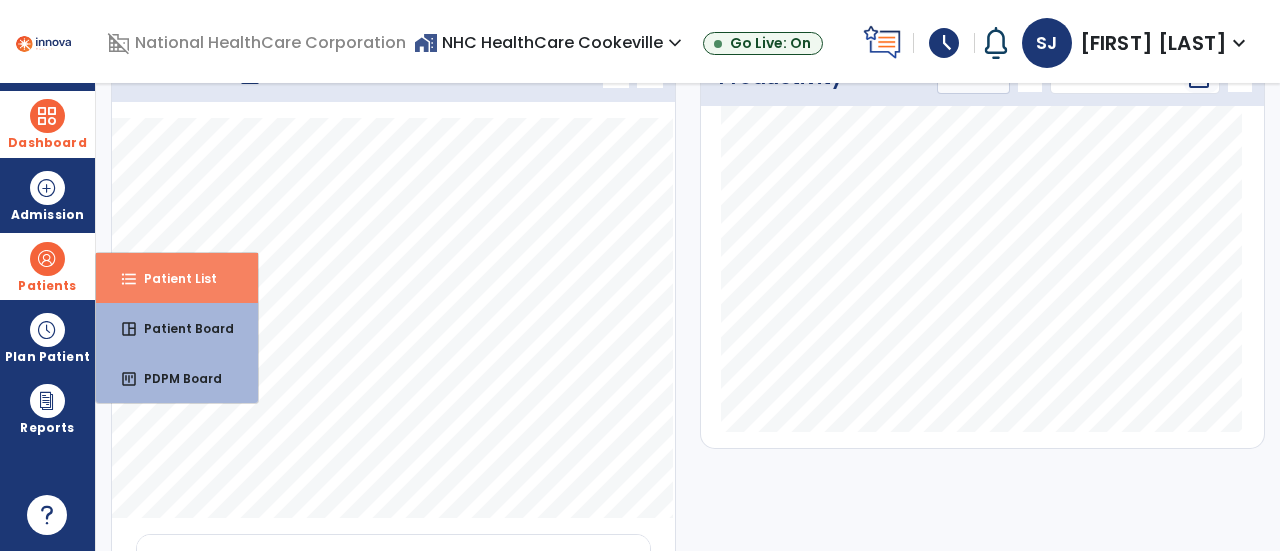 click on "format_list_bulleted  Patient List" at bounding box center (177, 278) 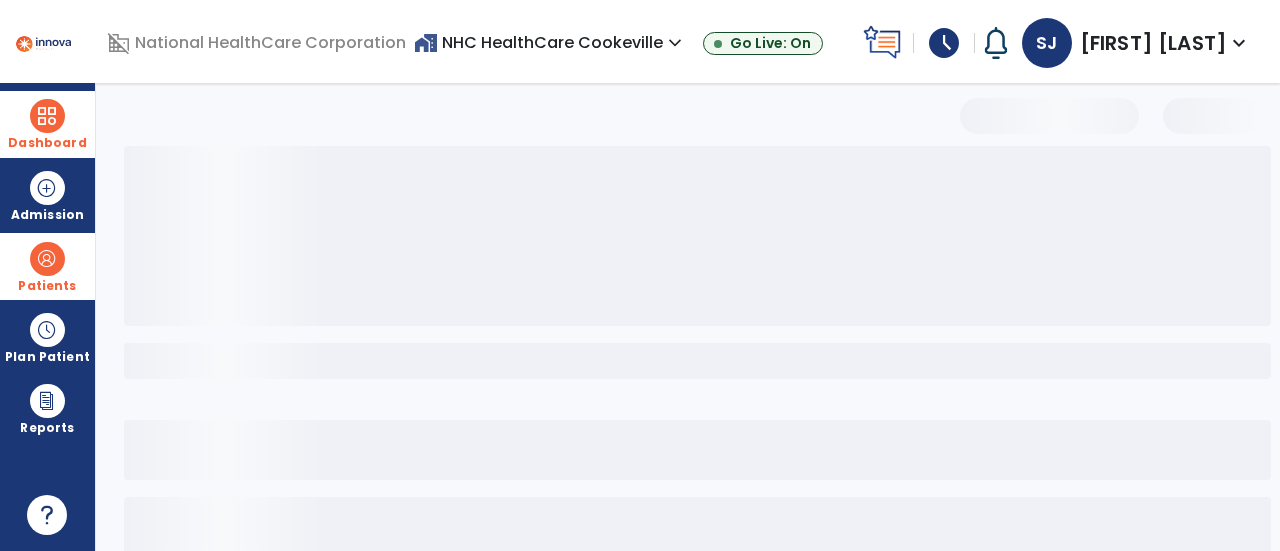 scroll, scrollTop: 190, scrollLeft: 0, axis: vertical 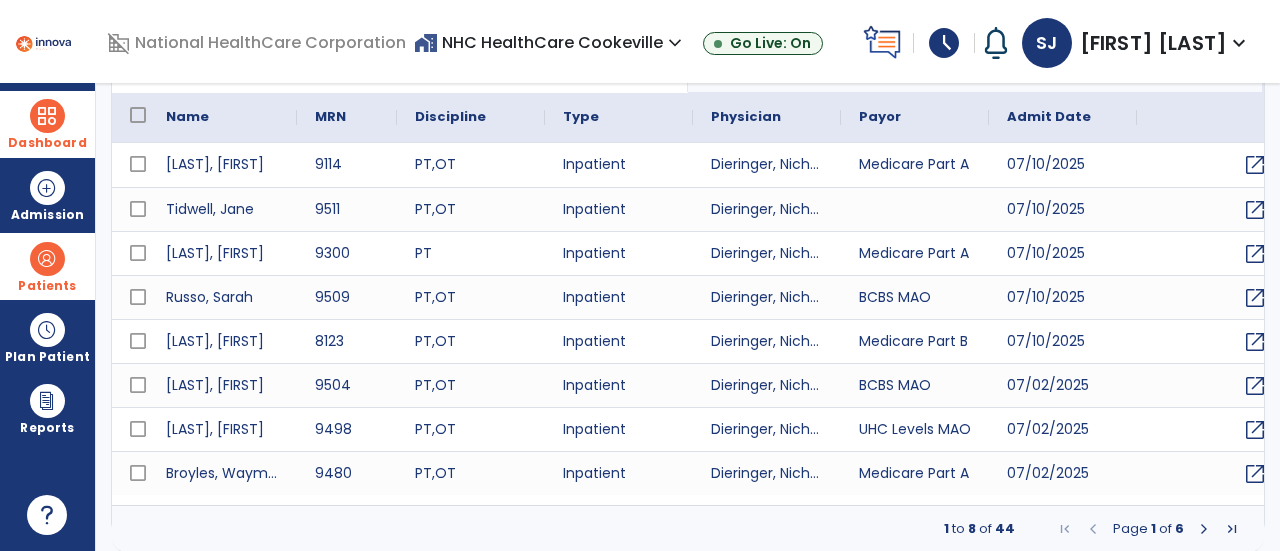 select on "***" 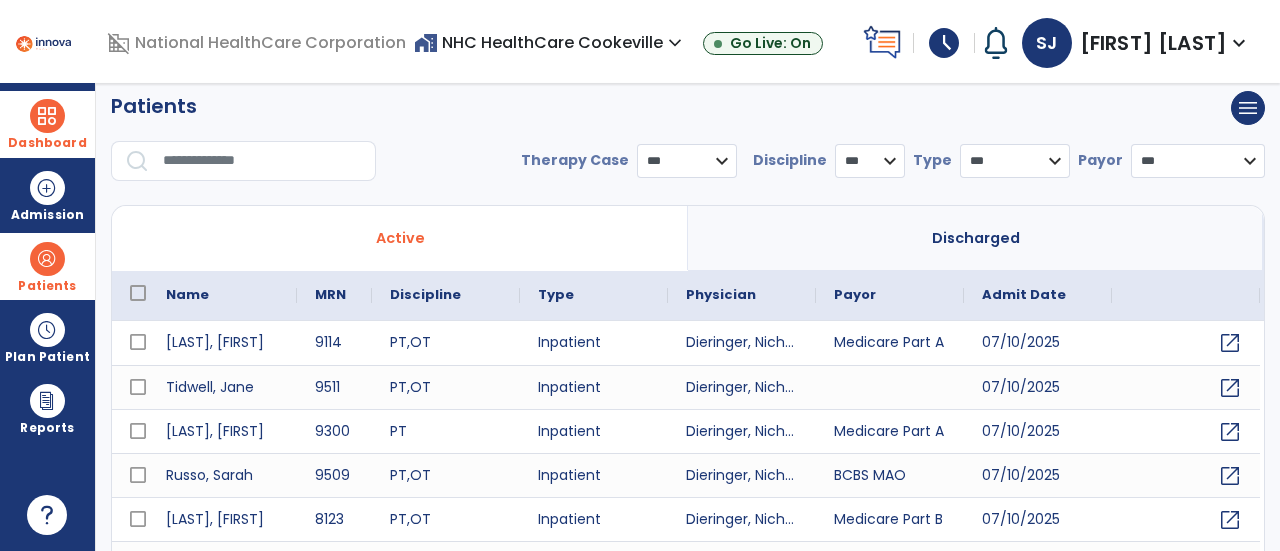 scroll, scrollTop: 11, scrollLeft: 0, axis: vertical 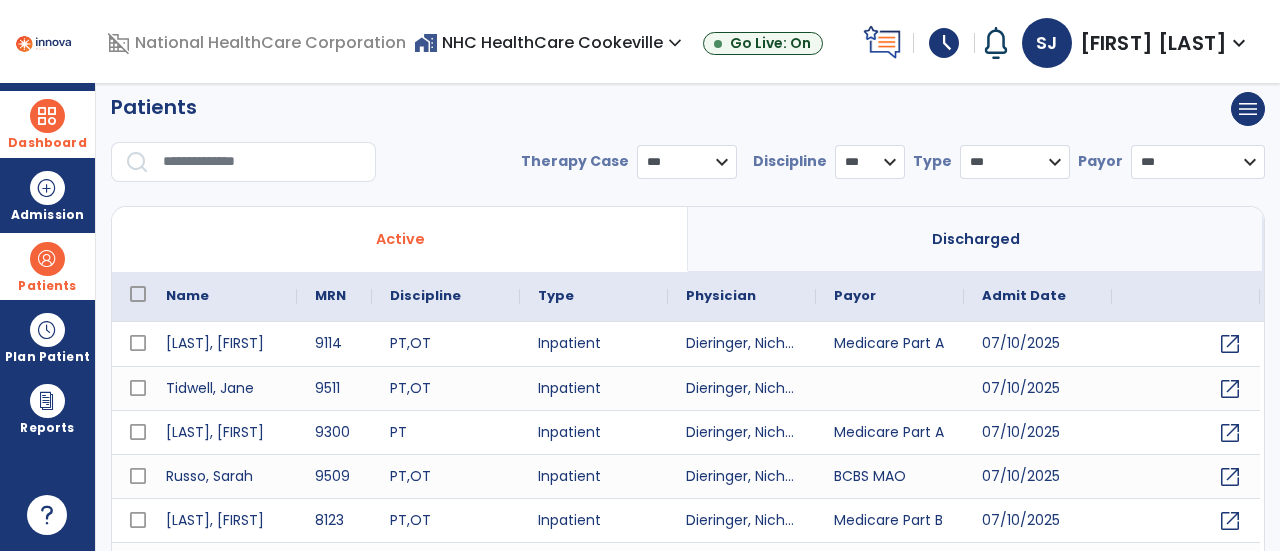 click at bounding box center (262, 162) 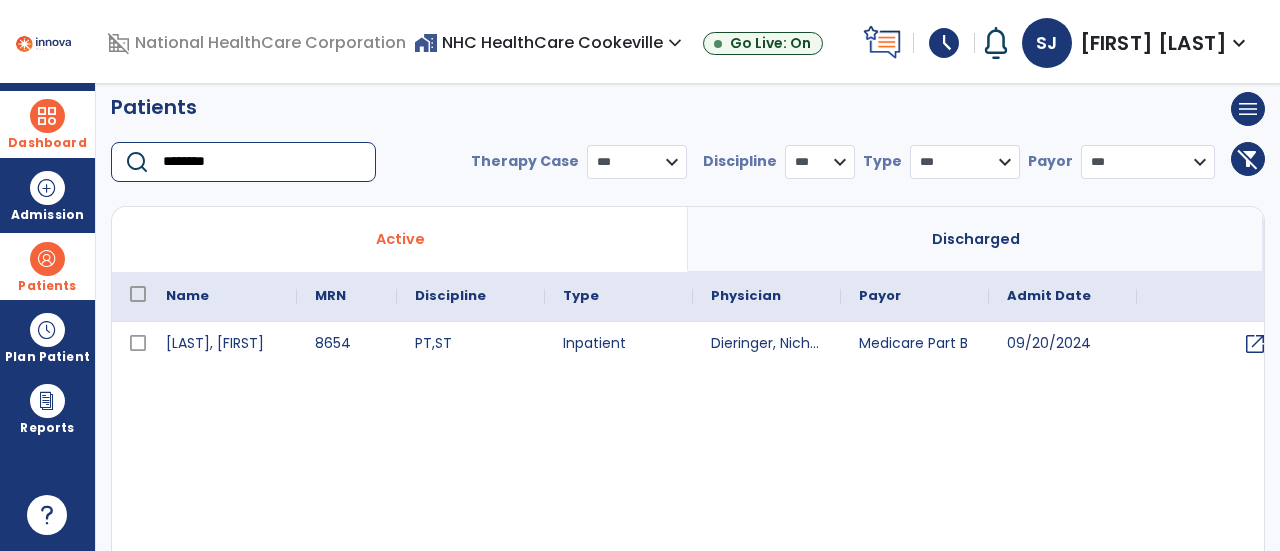 type on "********" 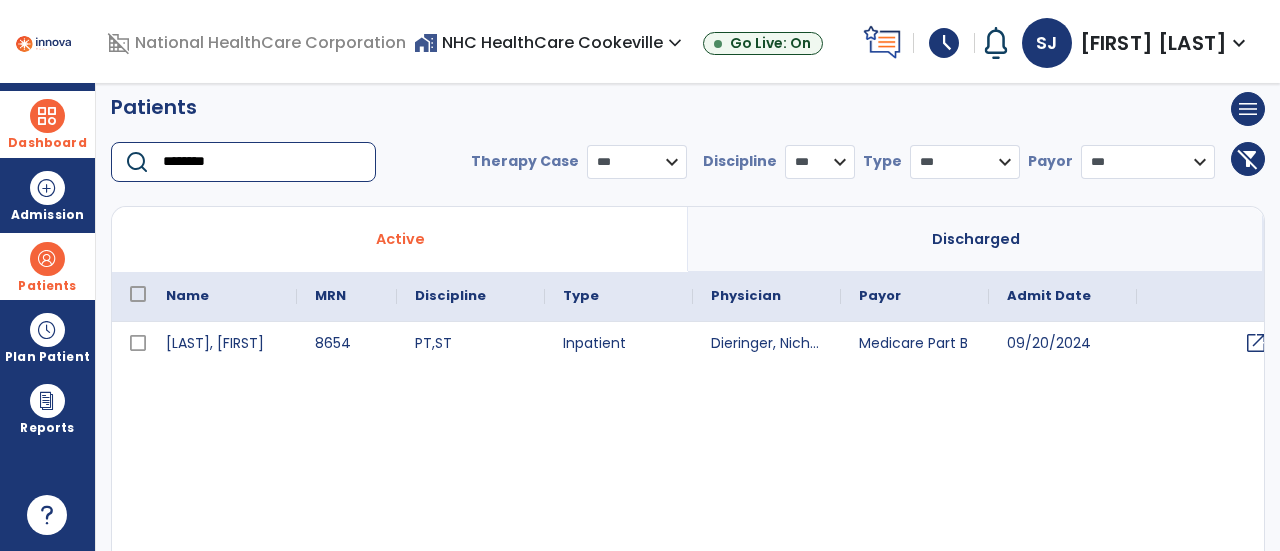 click on "open_in_new" at bounding box center [1256, 343] 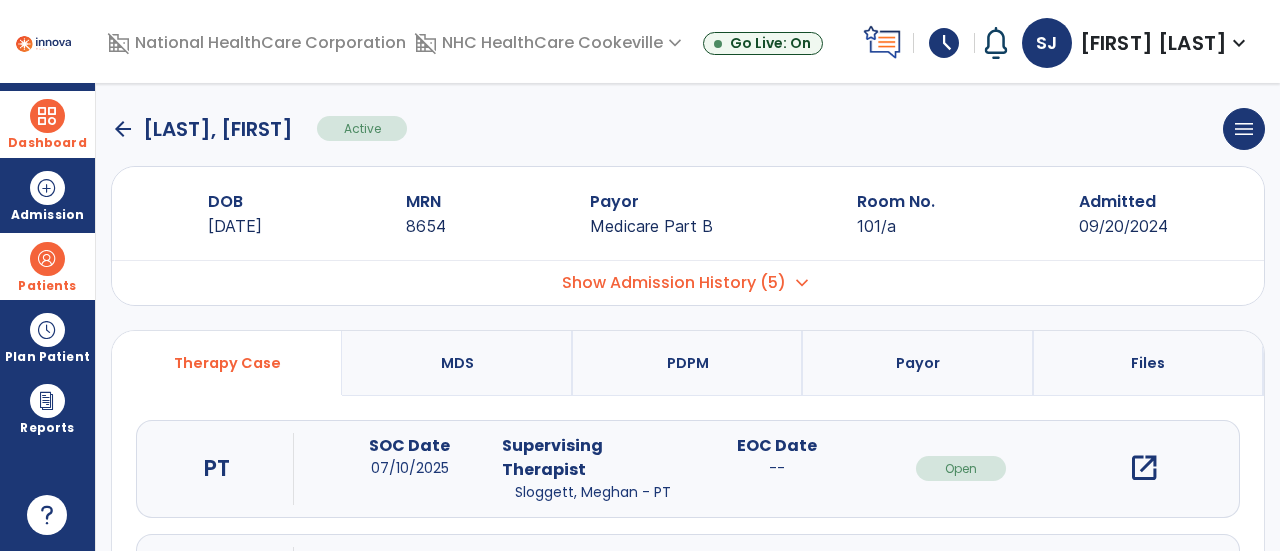 click on "open_in_new" at bounding box center [1144, 468] 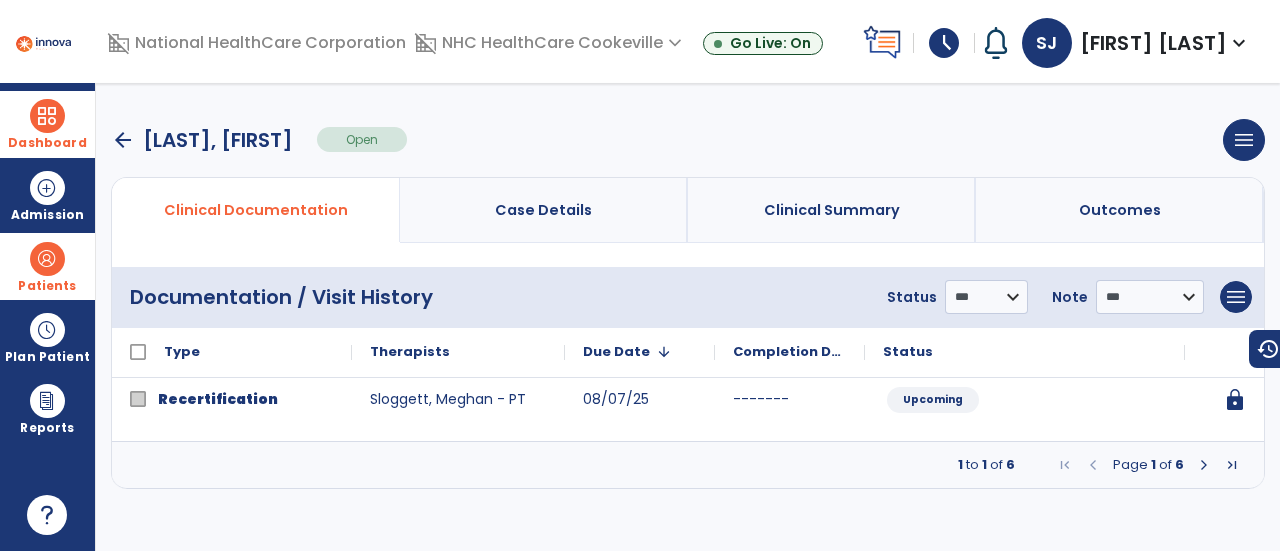 click at bounding box center (1204, 465) 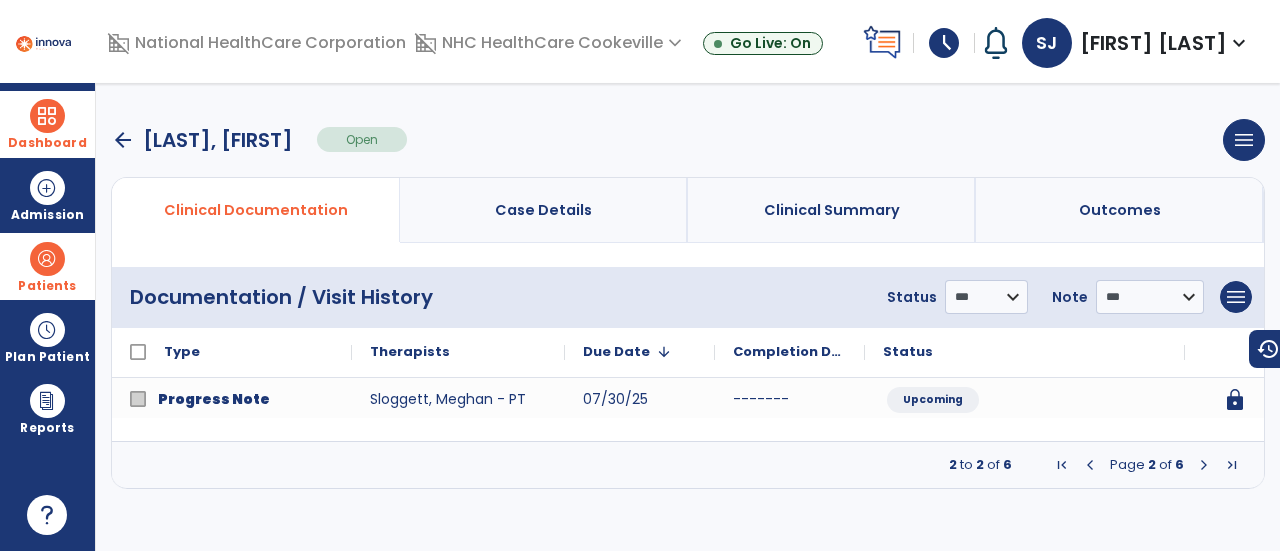 click at bounding box center [1204, 465] 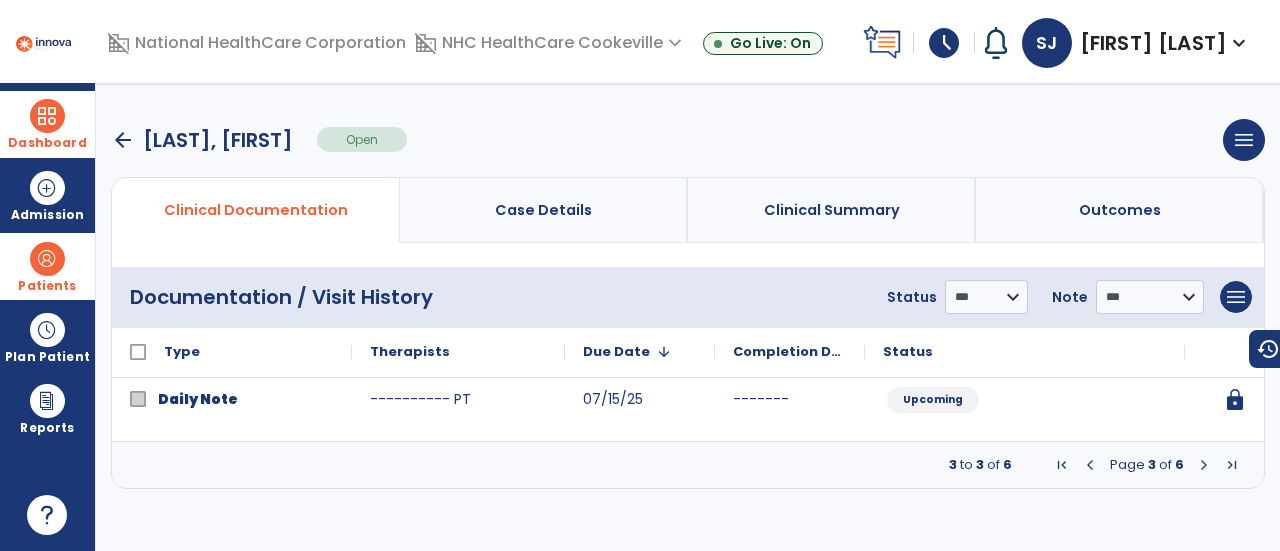 click at bounding box center [1204, 465] 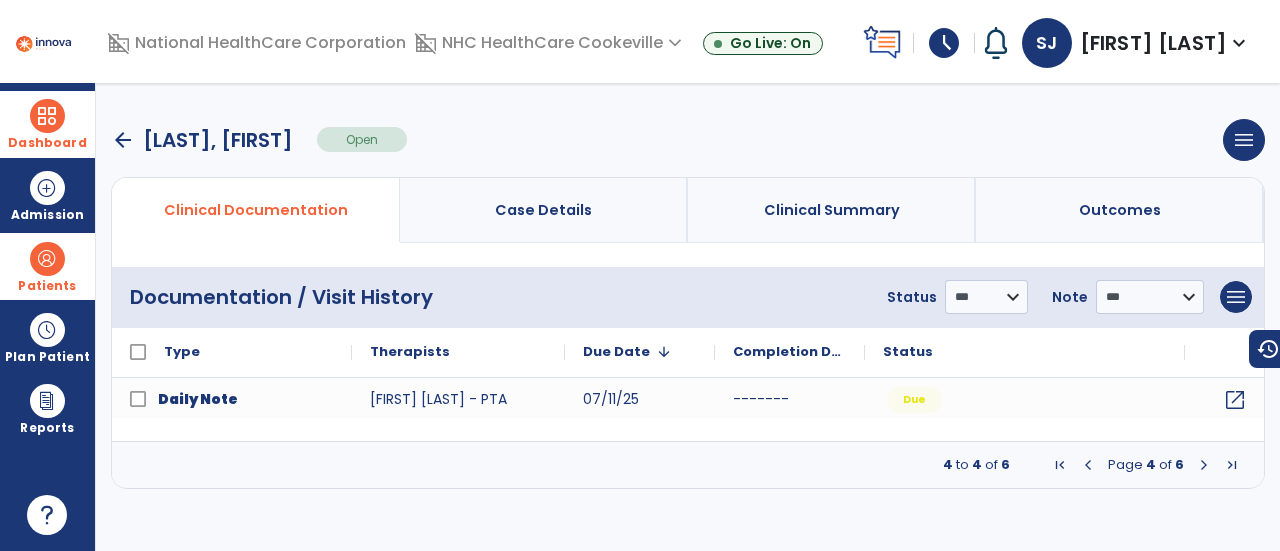 click at bounding box center [1204, 465] 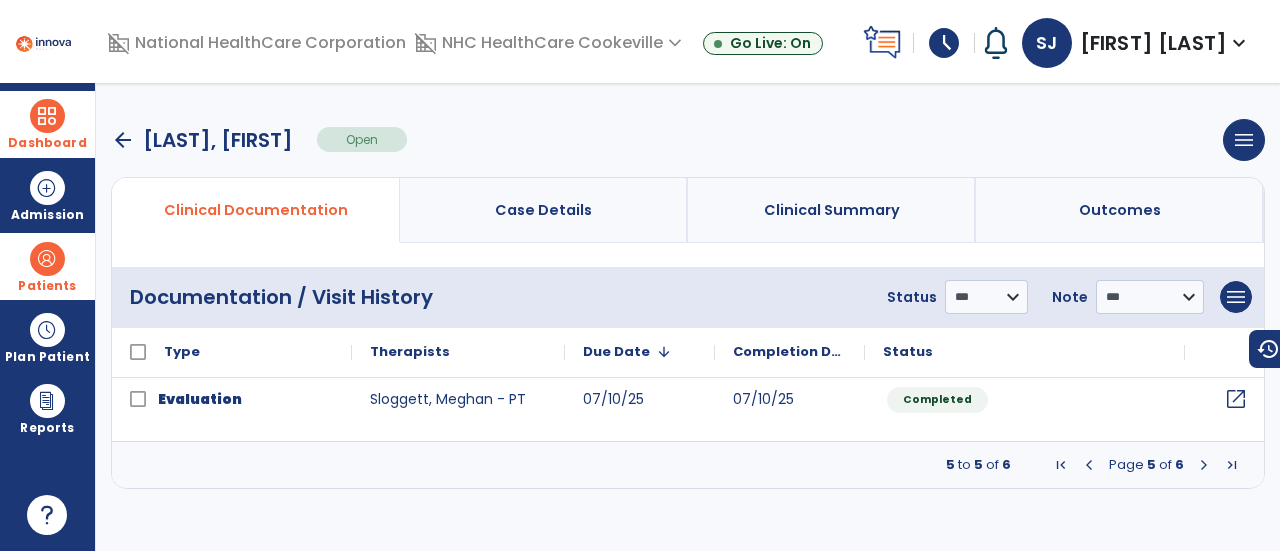 click on "open_in_new" 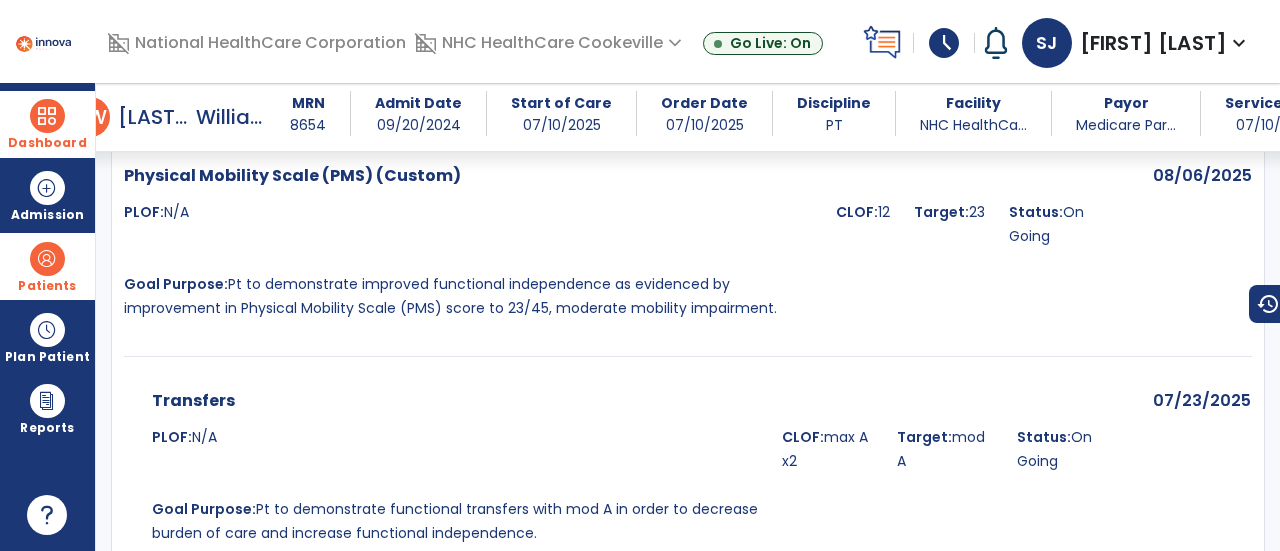 scroll, scrollTop: 3992, scrollLeft: 0, axis: vertical 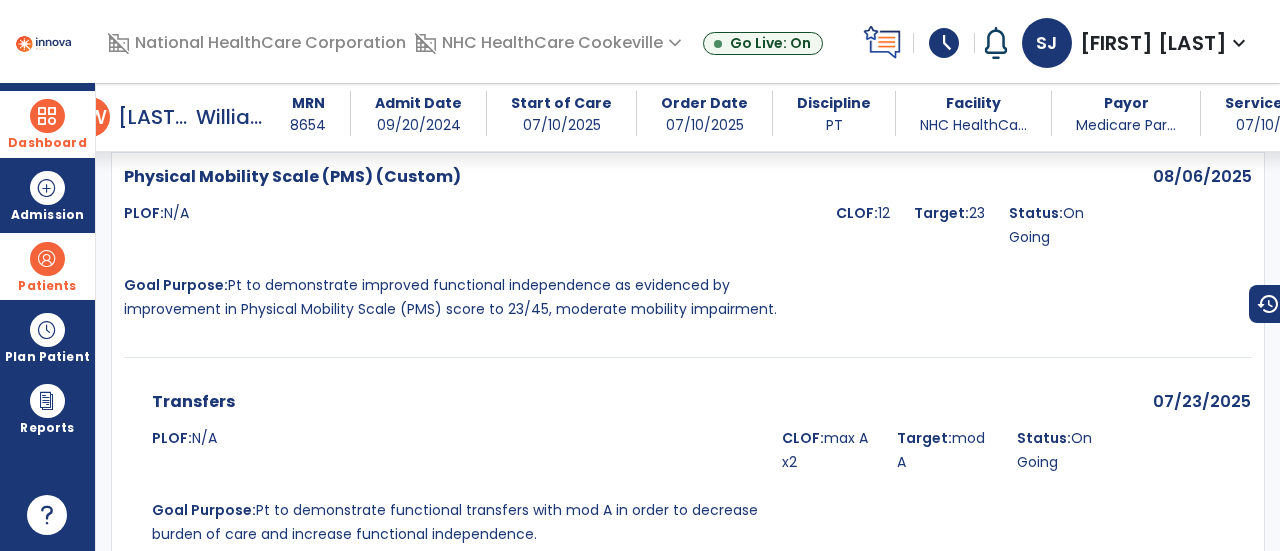 click at bounding box center (47, 116) 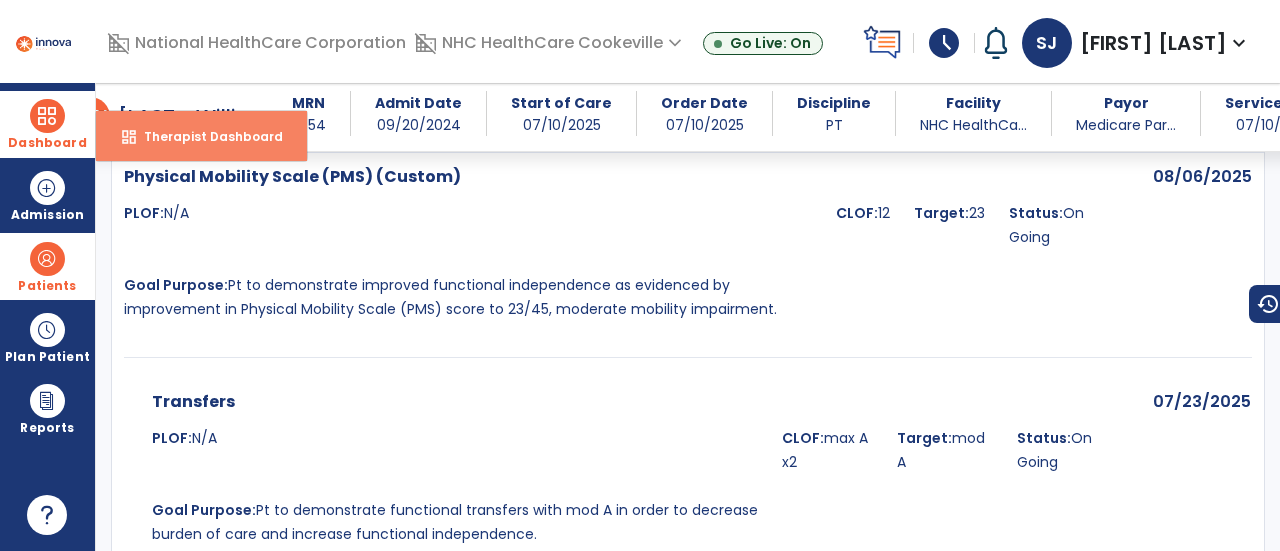 click on "dashboard  Therapist Dashboard" at bounding box center (201, 136) 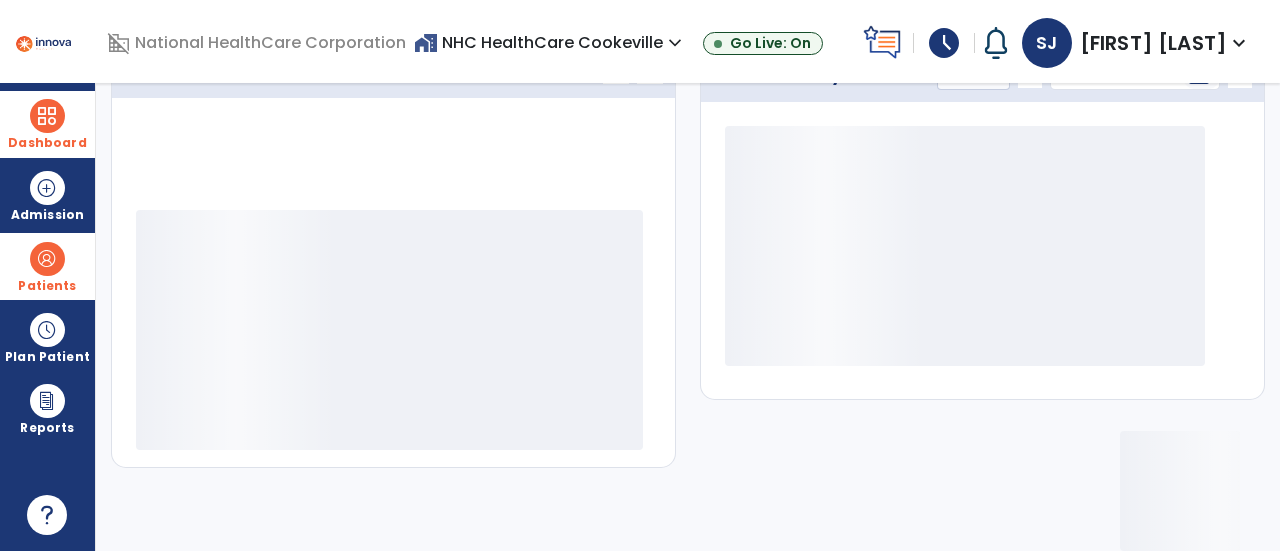 scroll, scrollTop: 320, scrollLeft: 0, axis: vertical 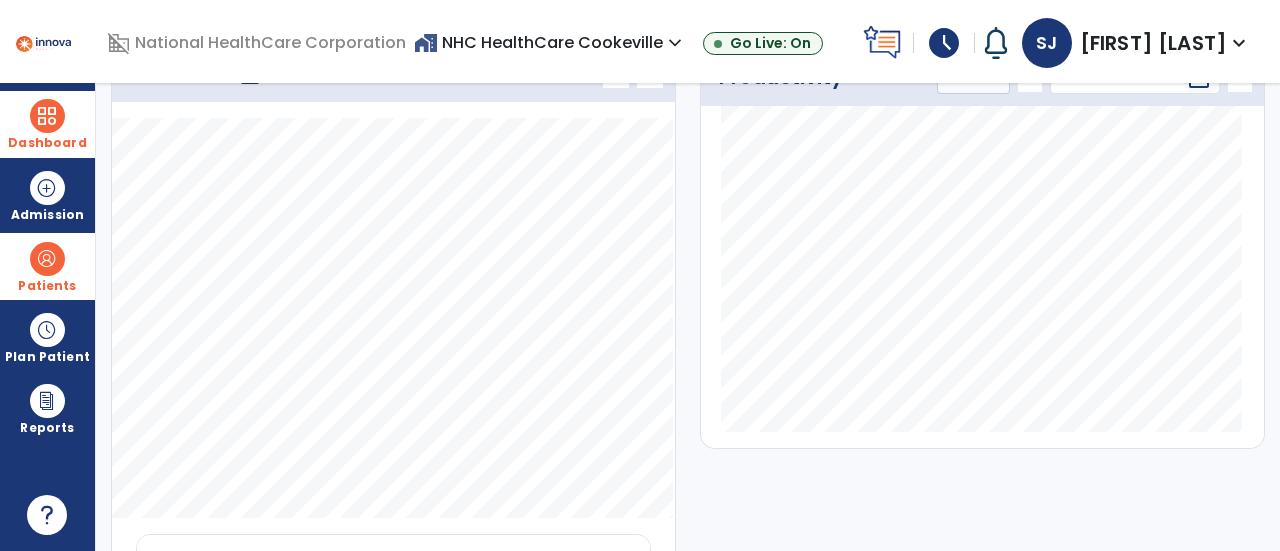 click on "schedule" at bounding box center [944, 43] 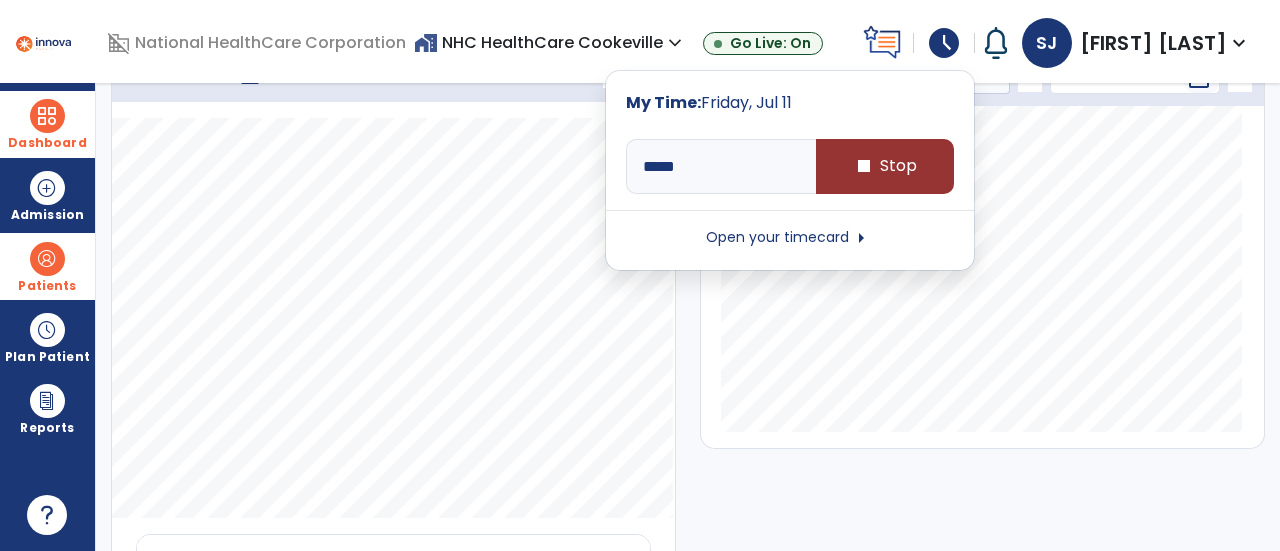 click on "stop  Stop" at bounding box center [885, 166] 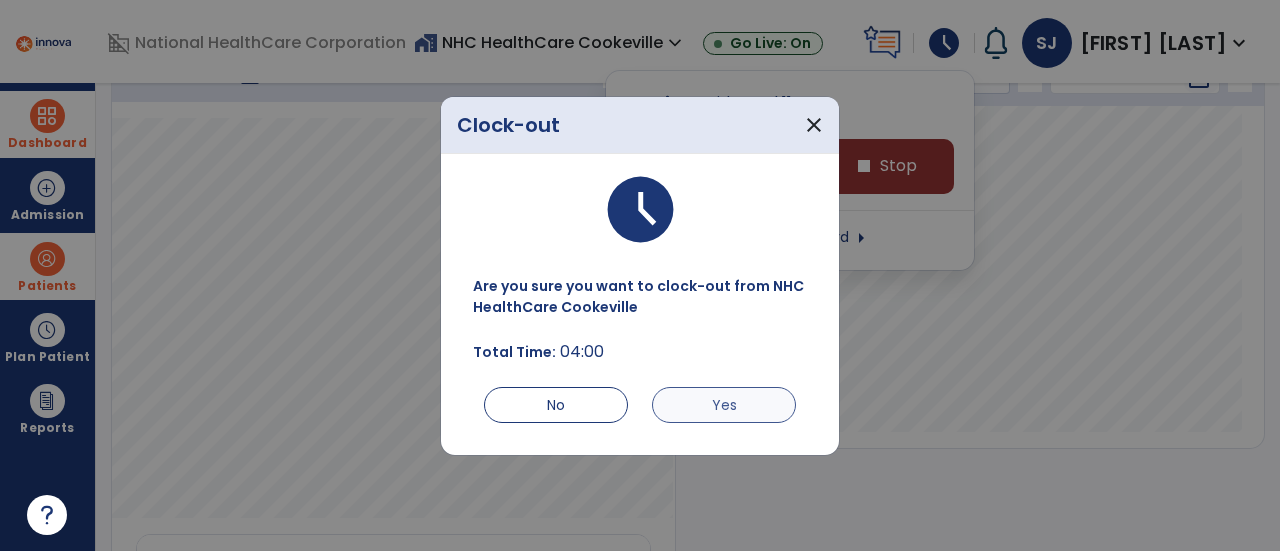 click on "Yes" at bounding box center (724, 405) 